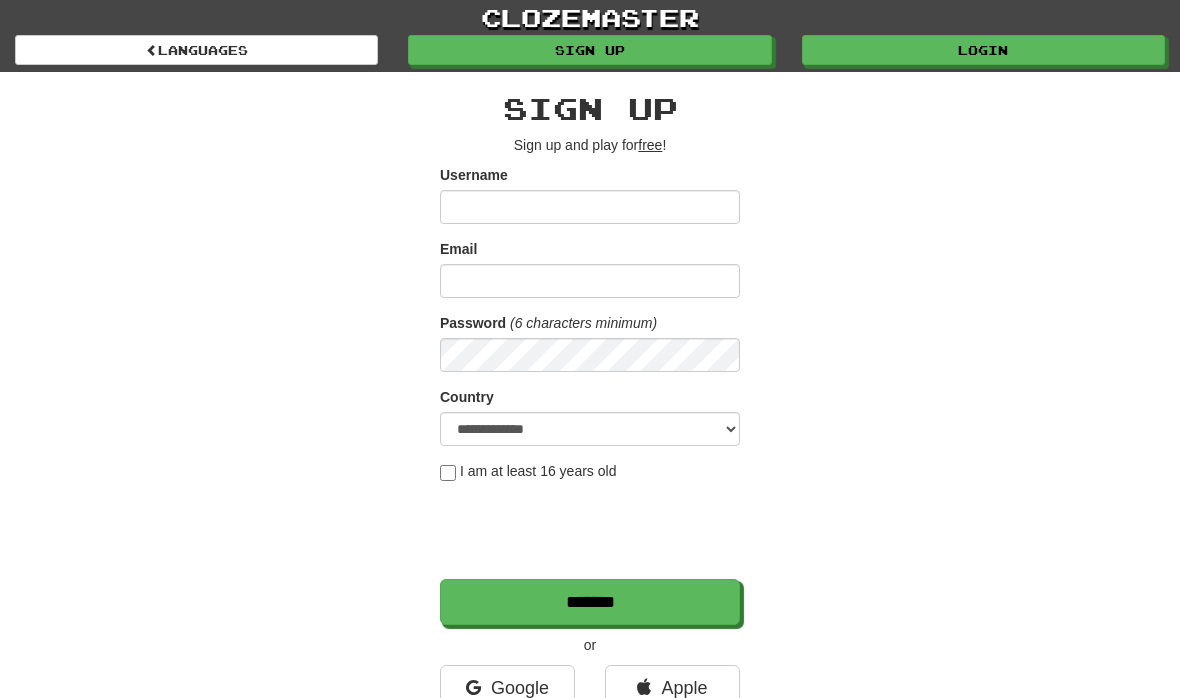 click on "clozemaster" at bounding box center [590, 17] 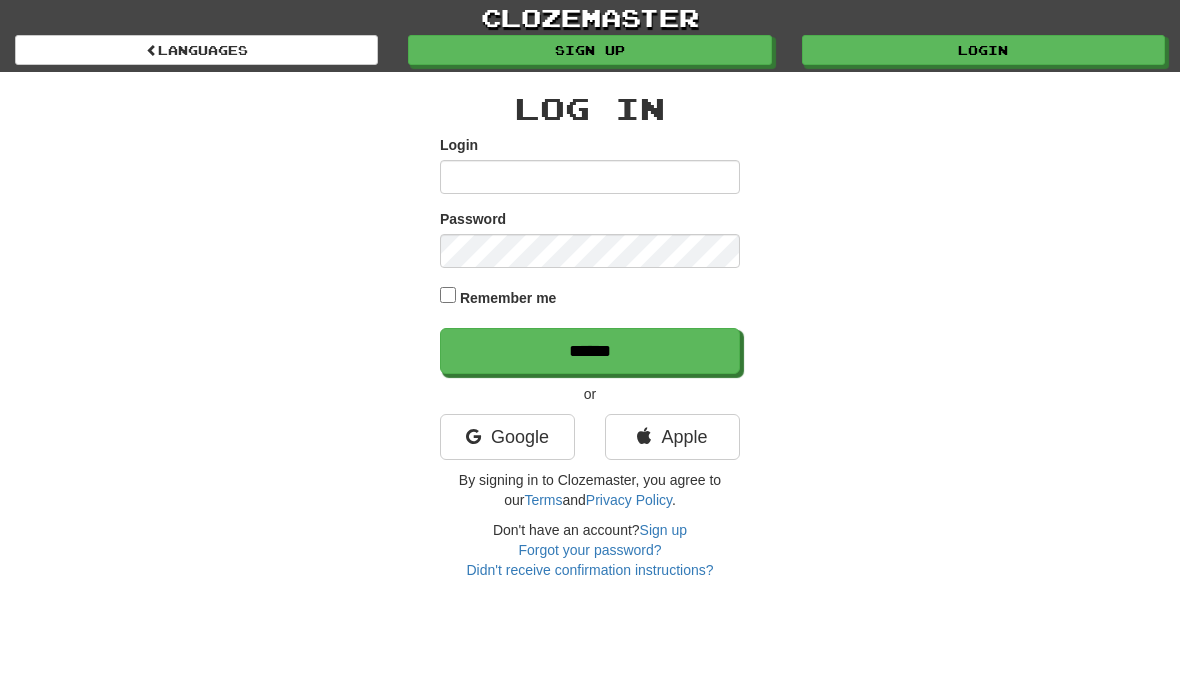 scroll, scrollTop: 0, scrollLeft: 0, axis: both 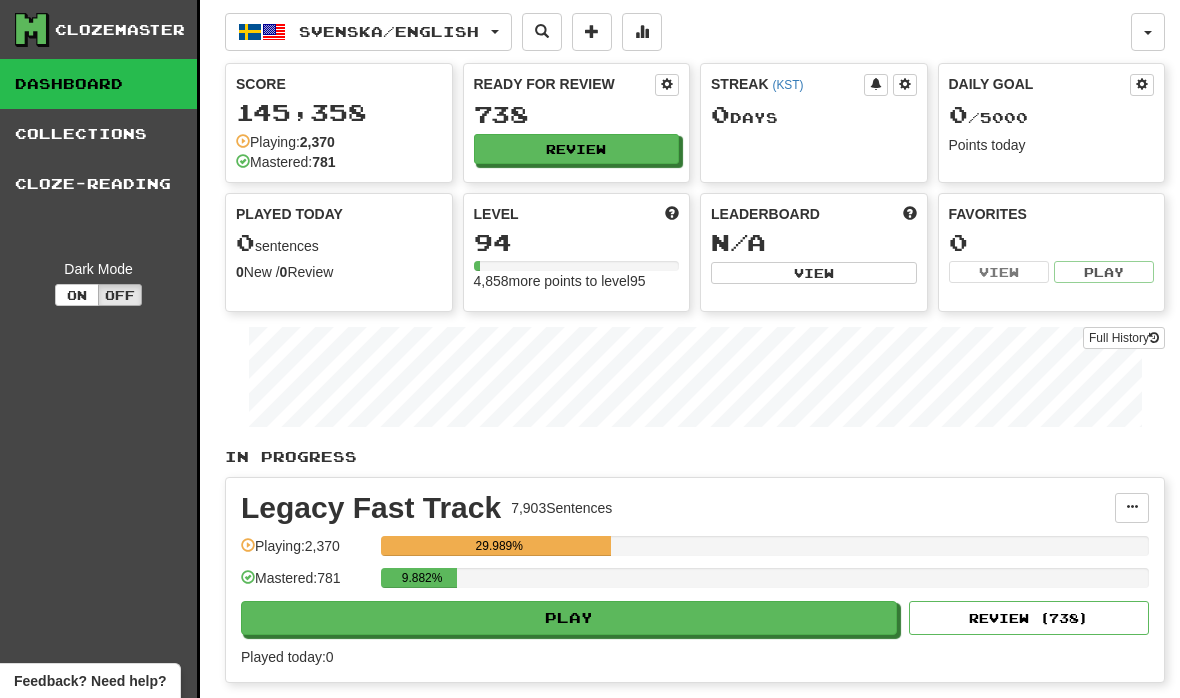 click on "Review" at bounding box center (577, 149) 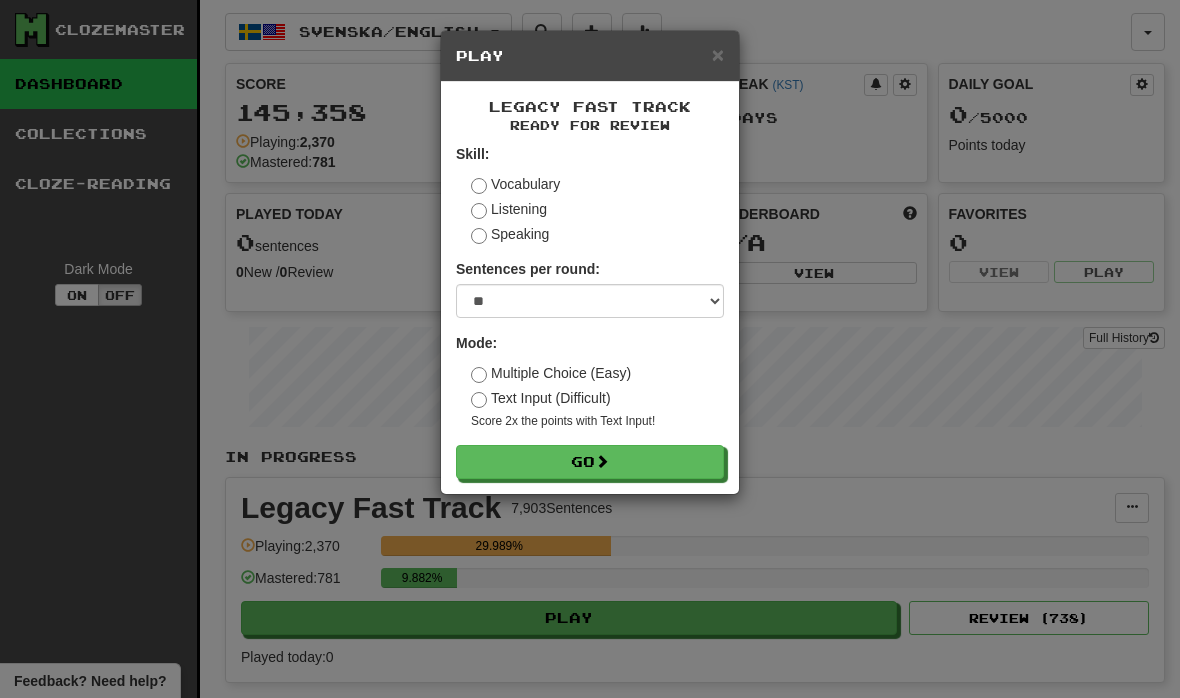 click on "Go" at bounding box center [590, 462] 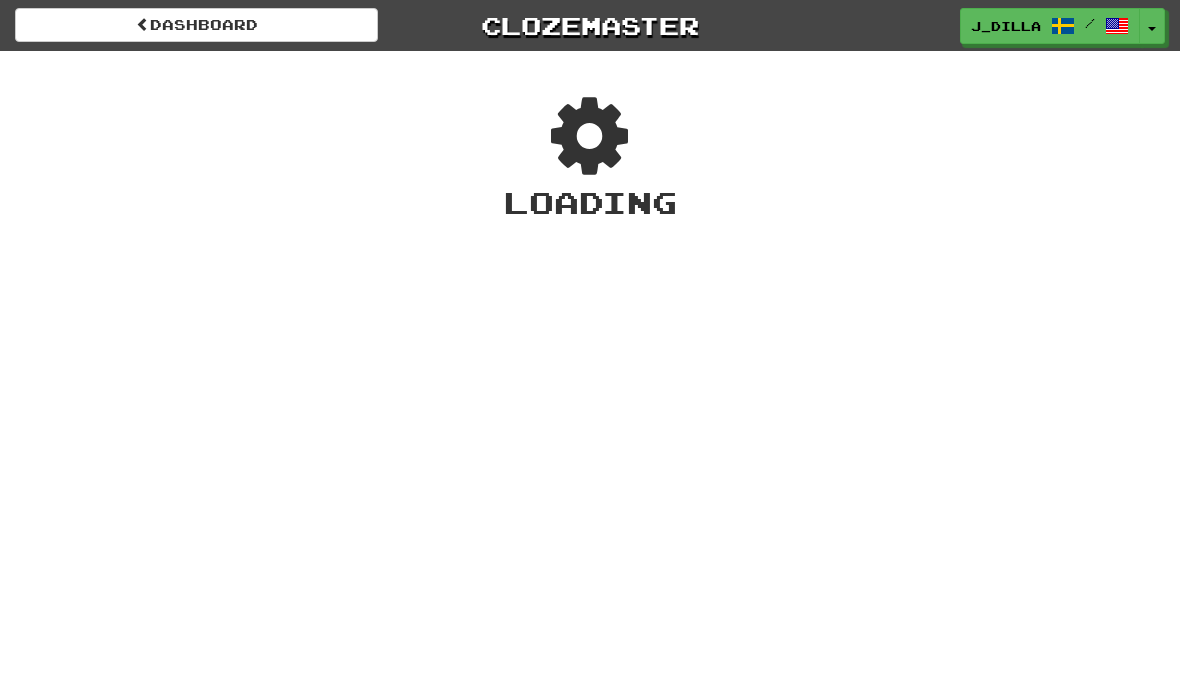 scroll, scrollTop: 0, scrollLeft: 0, axis: both 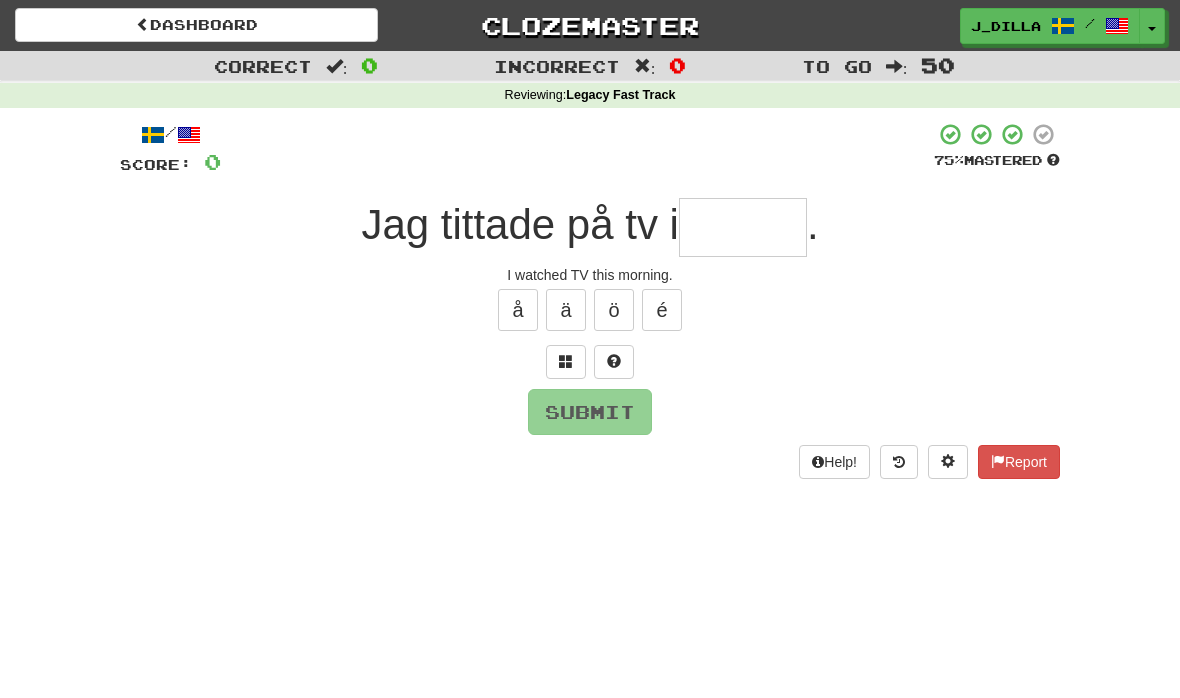 click at bounding box center [743, 227] 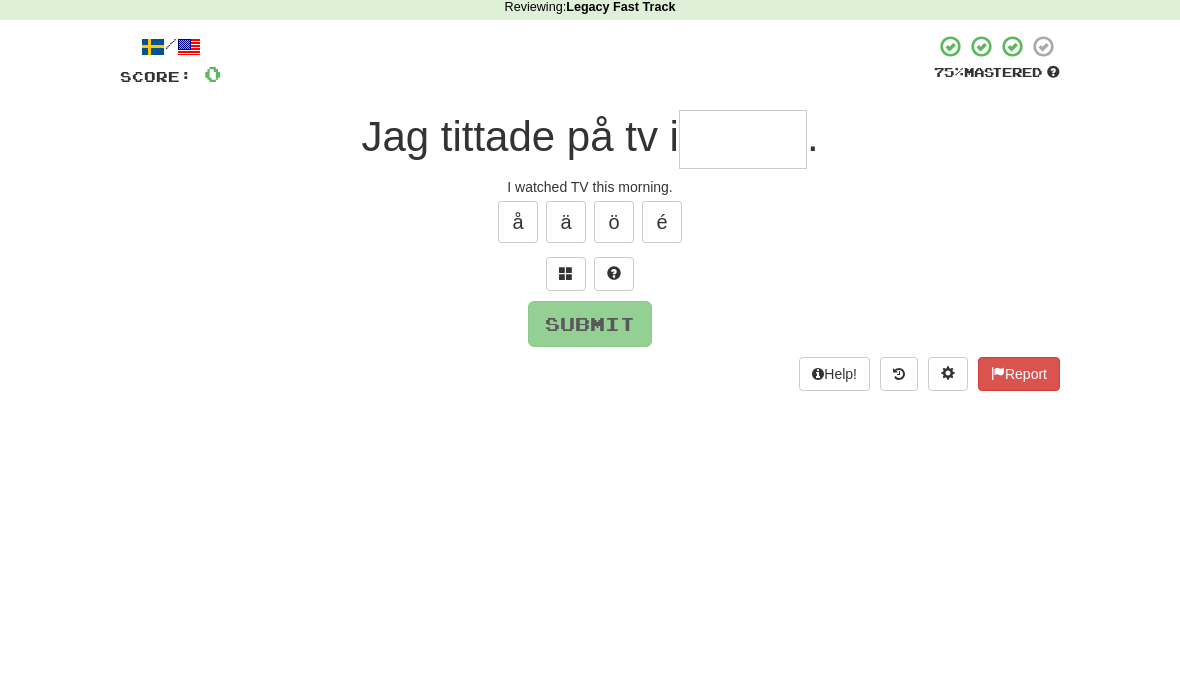 click at bounding box center [743, 227] 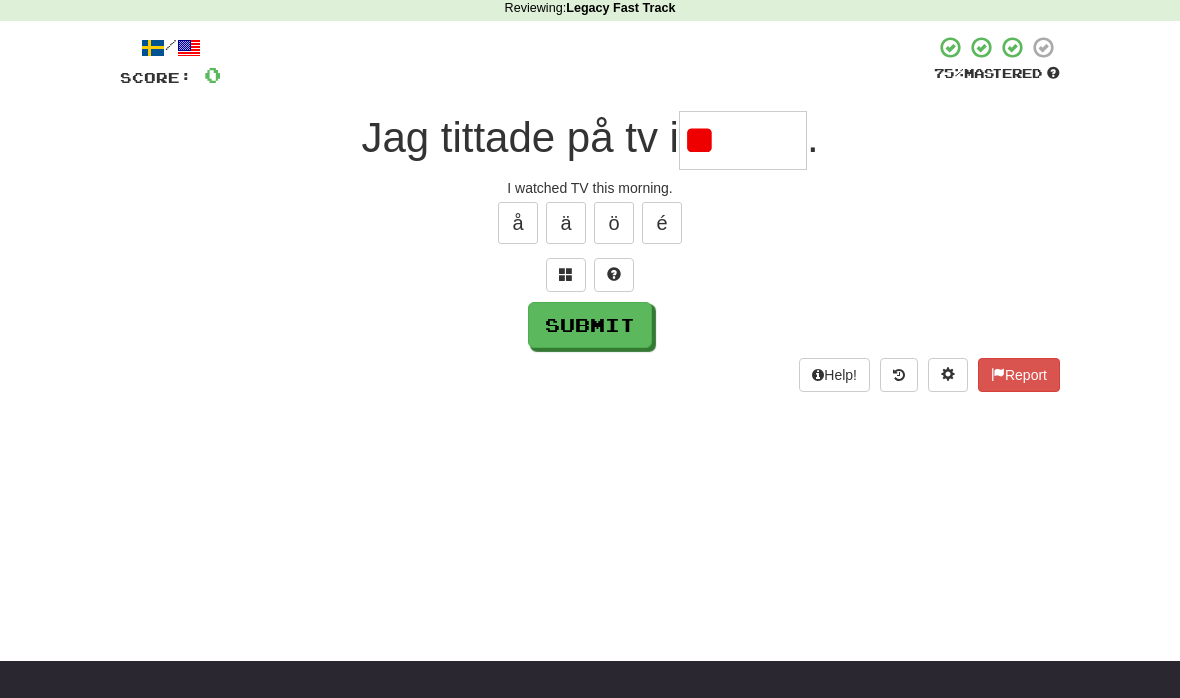 type on "*" 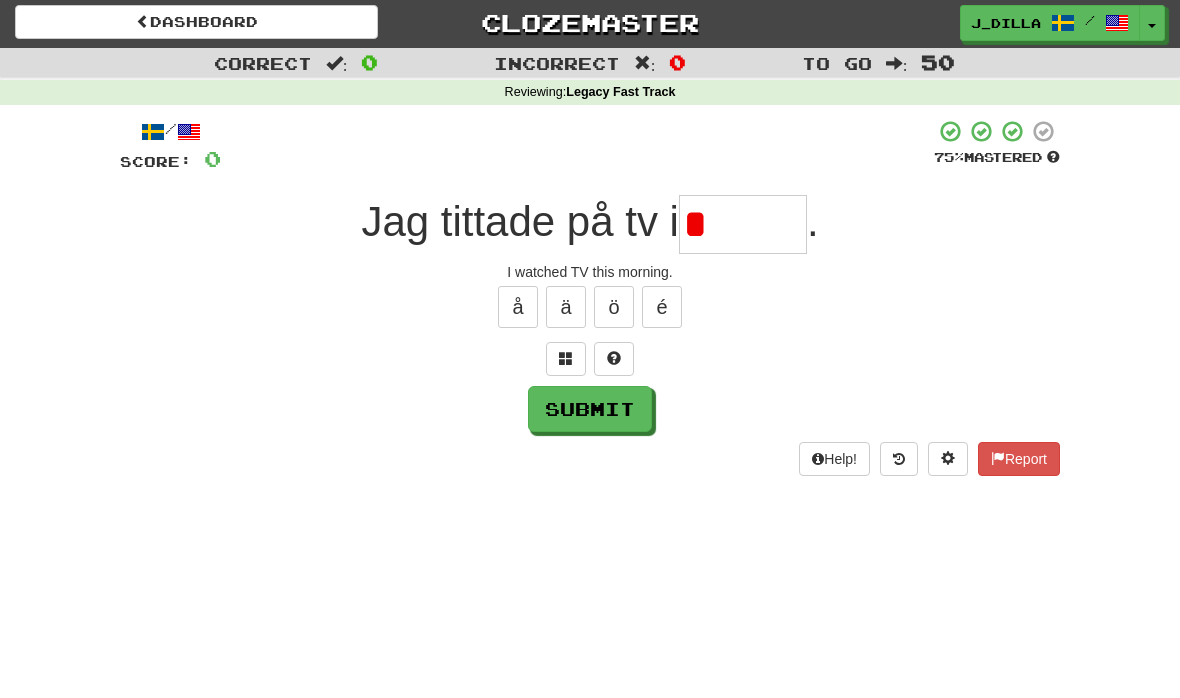 scroll, scrollTop: 0, scrollLeft: 0, axis: both 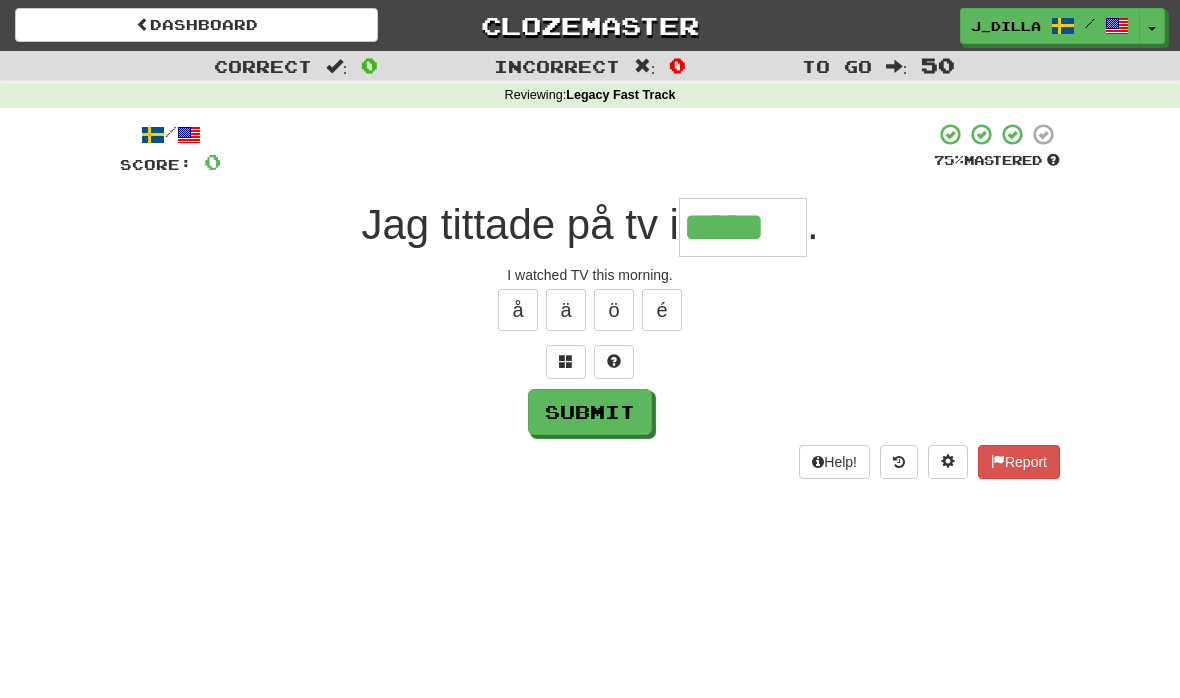 type on "*****" 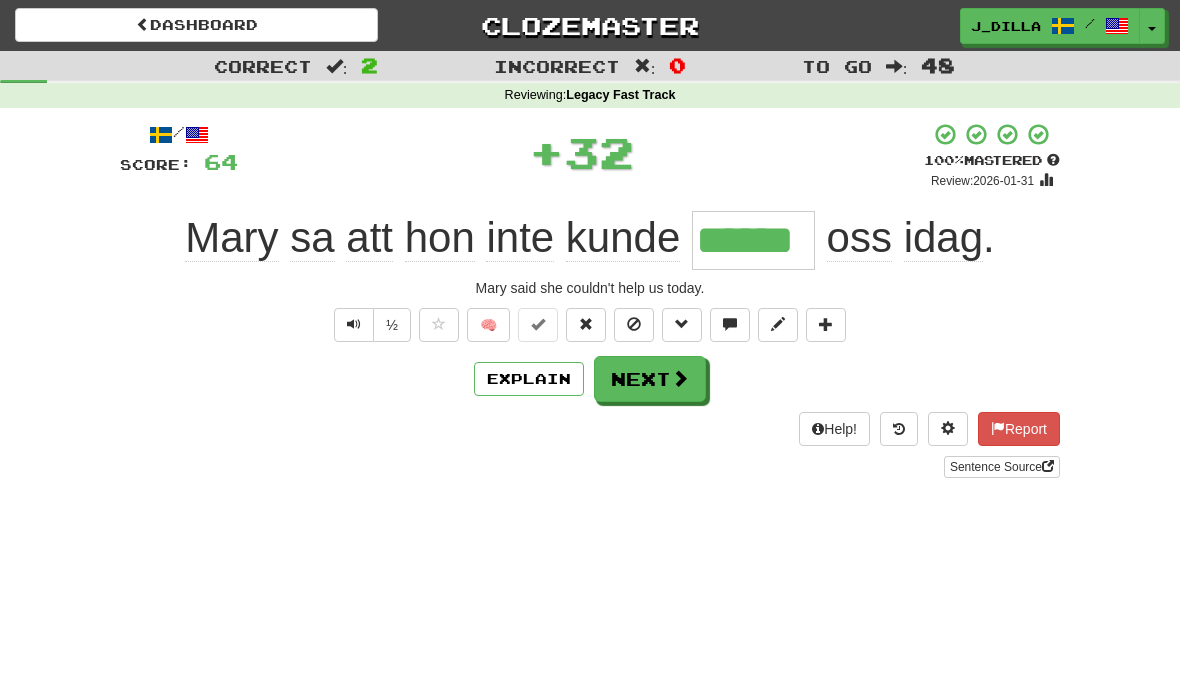 type on "******" 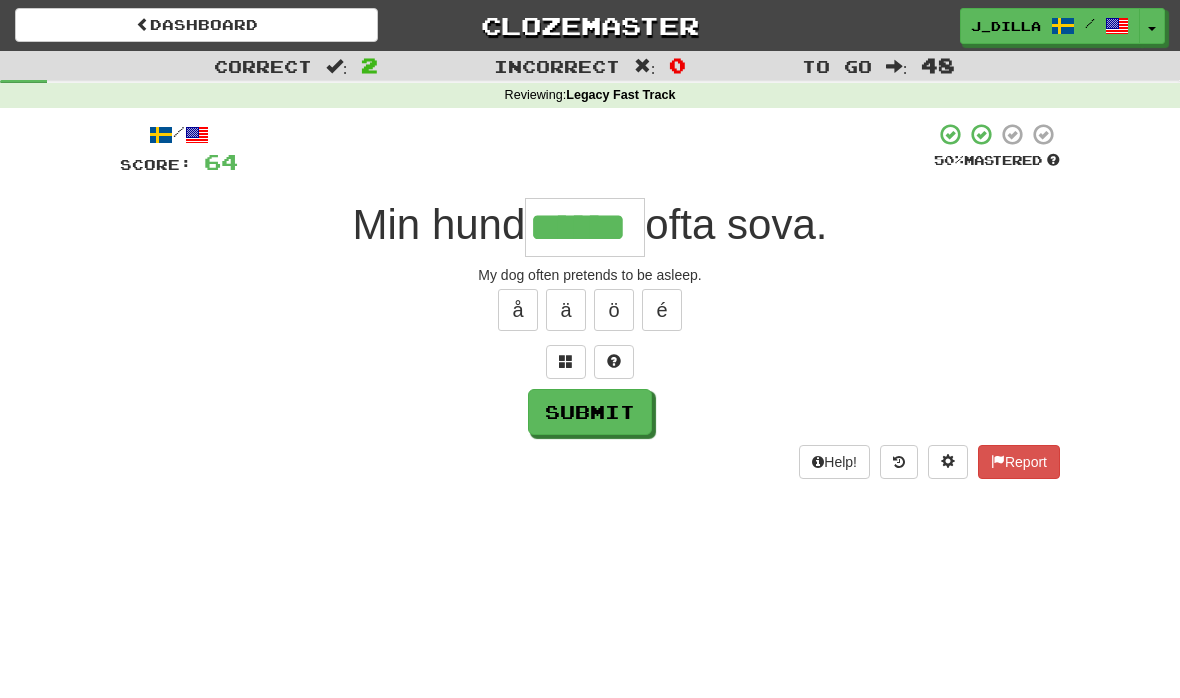 type on "******" 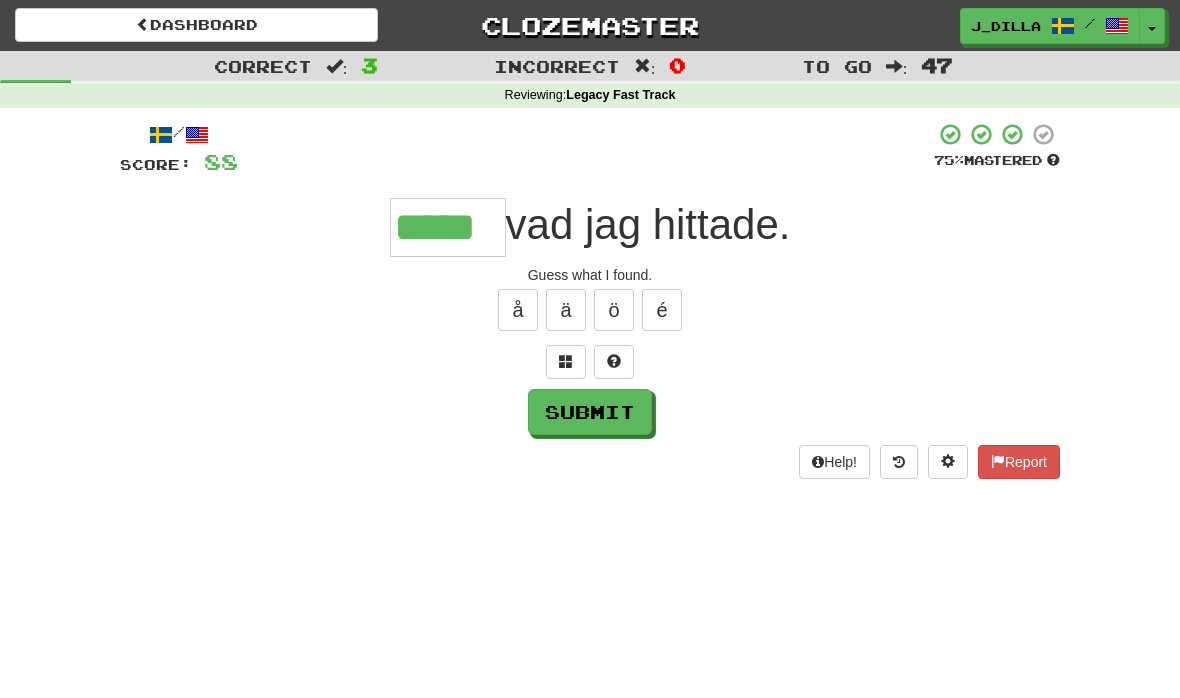 type on "*****" 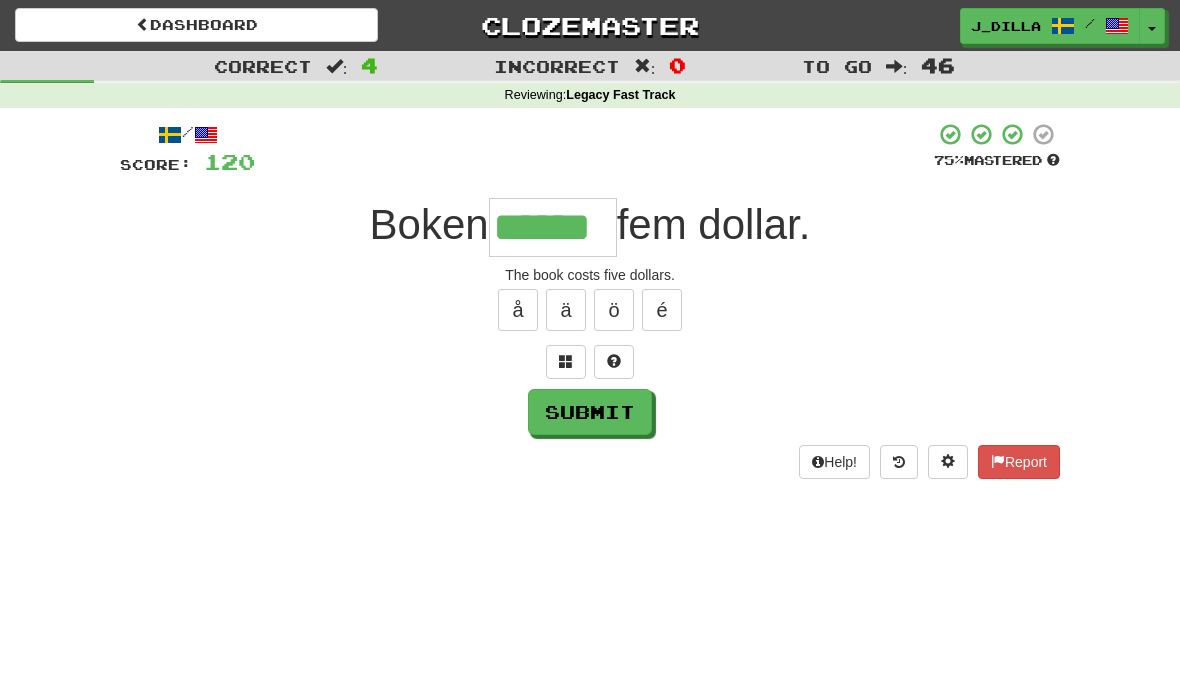 type on "******" 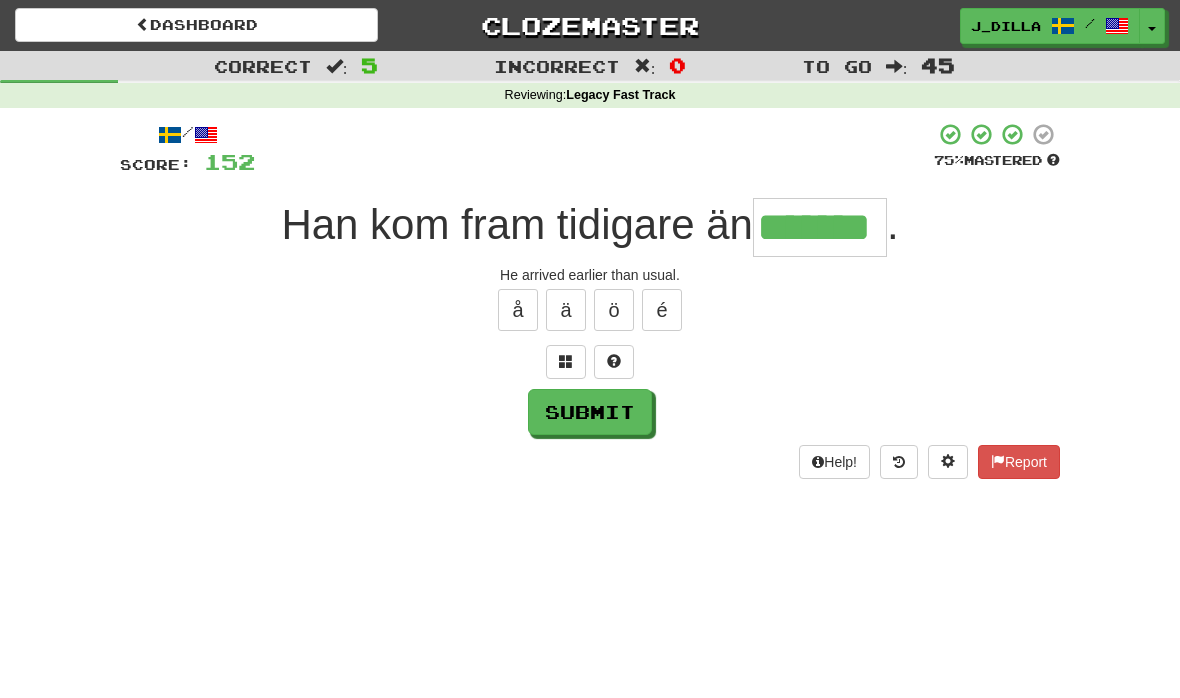 type on "*******" 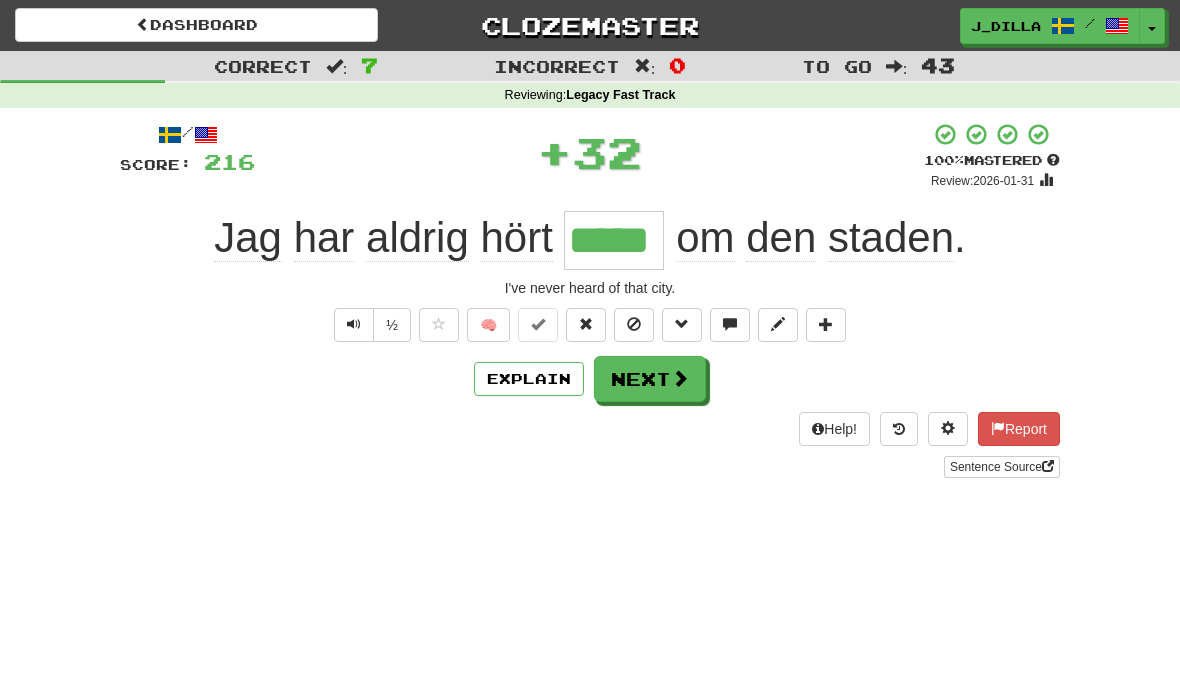 type on "*****" 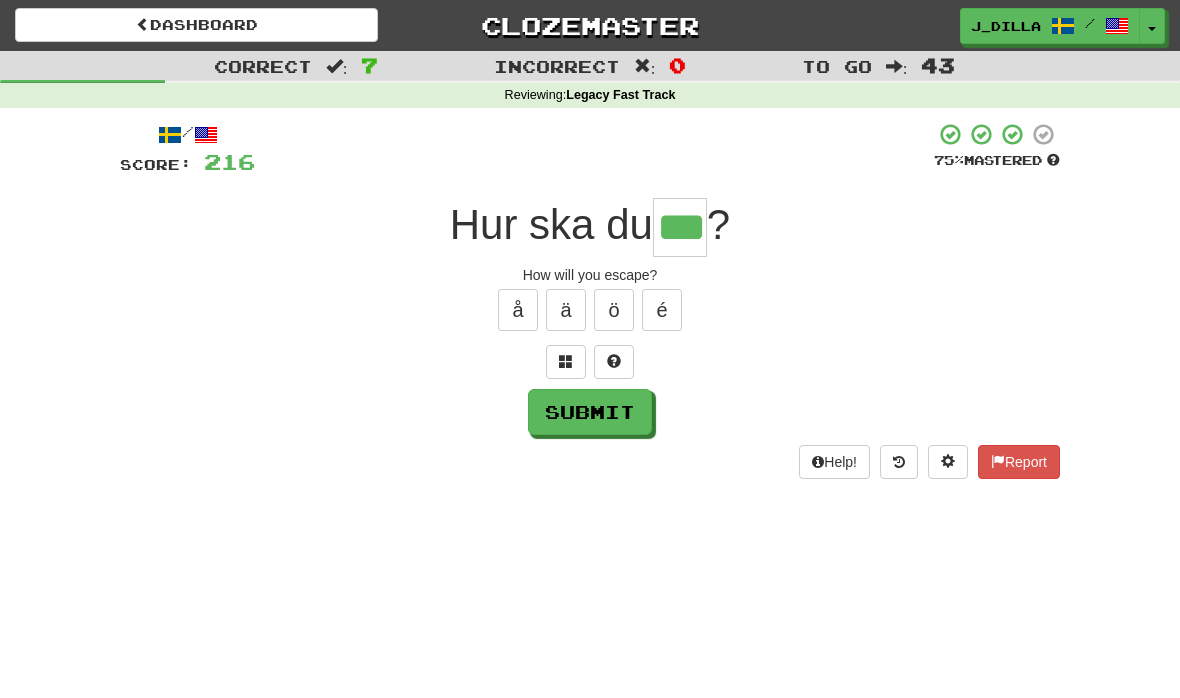 type on "***" 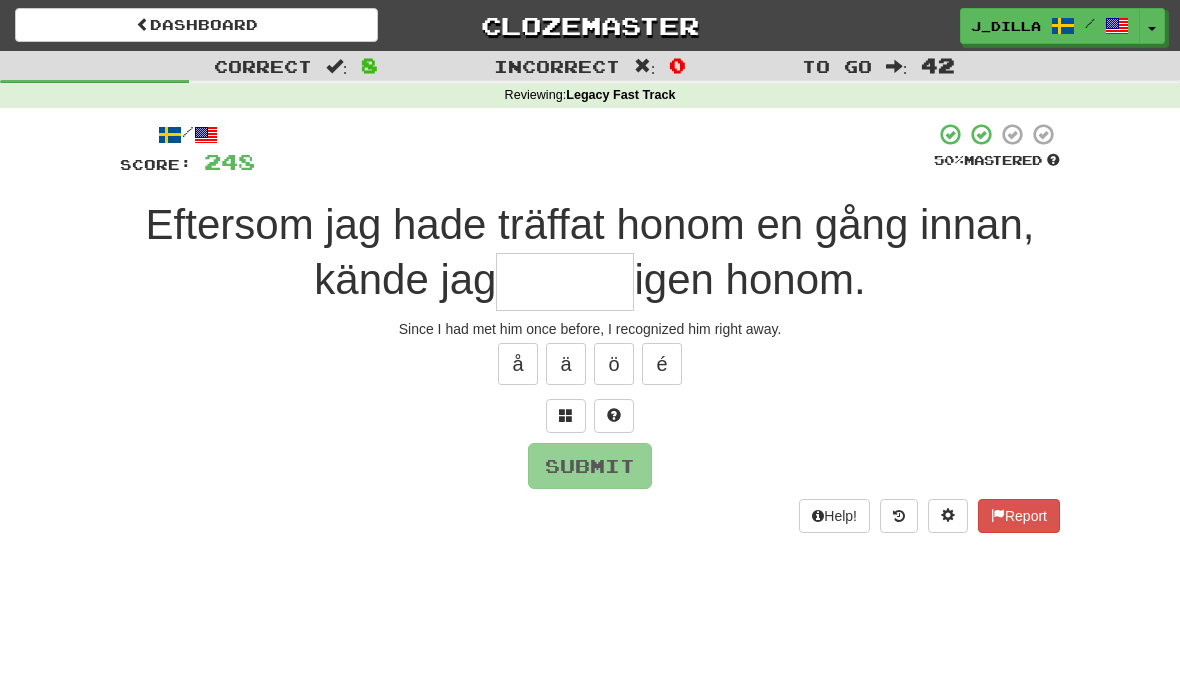 type on "*" 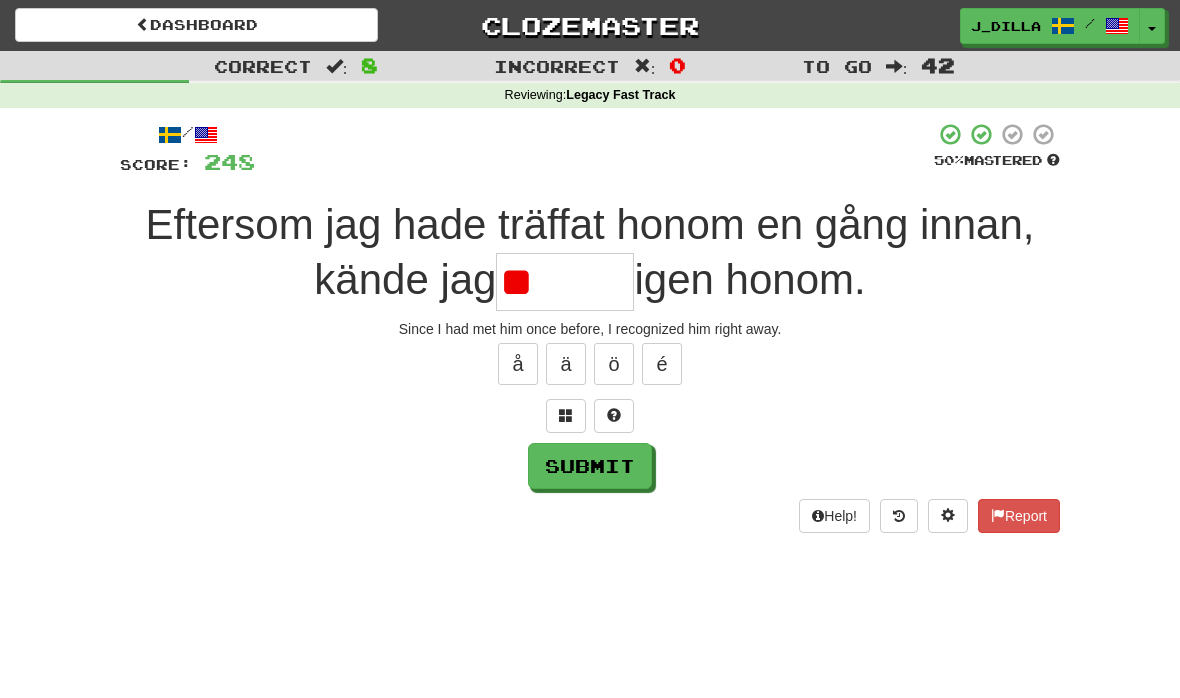 type on "*" 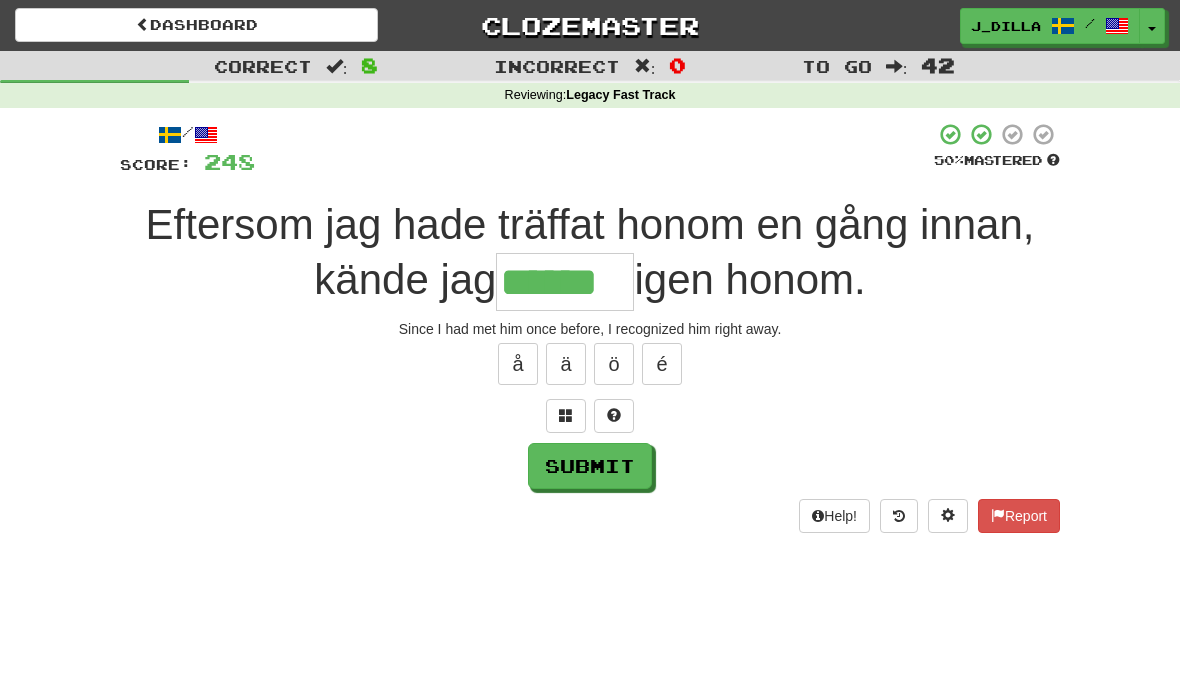 type on "******" 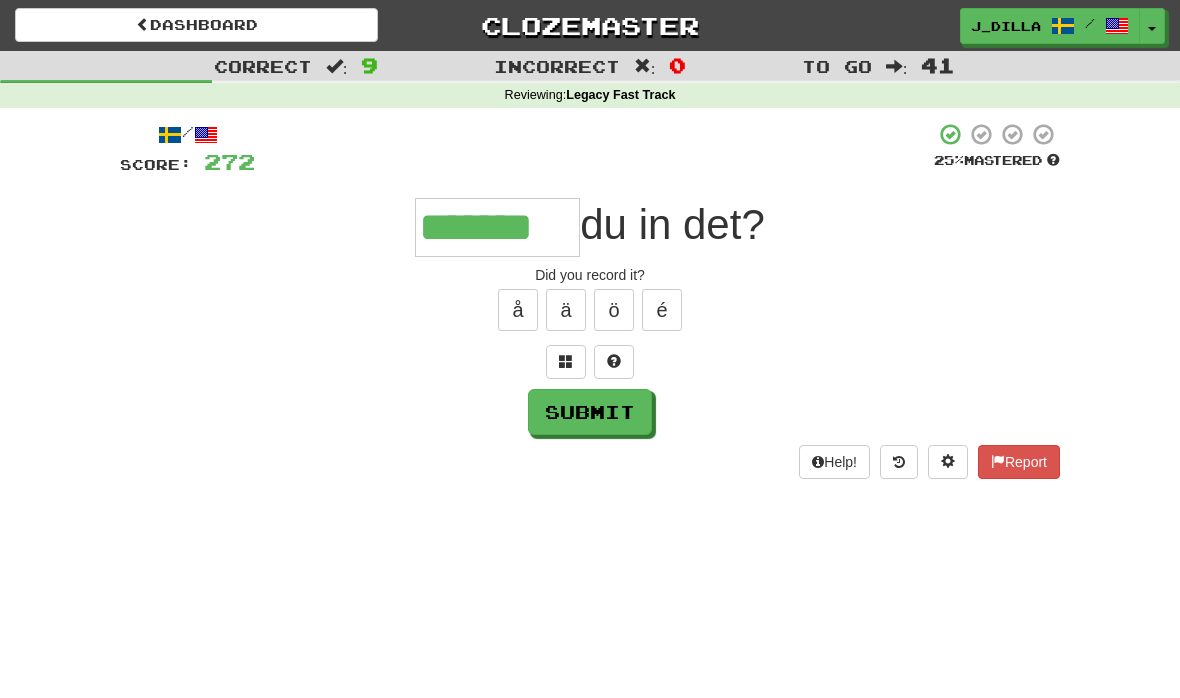 type on "*******" 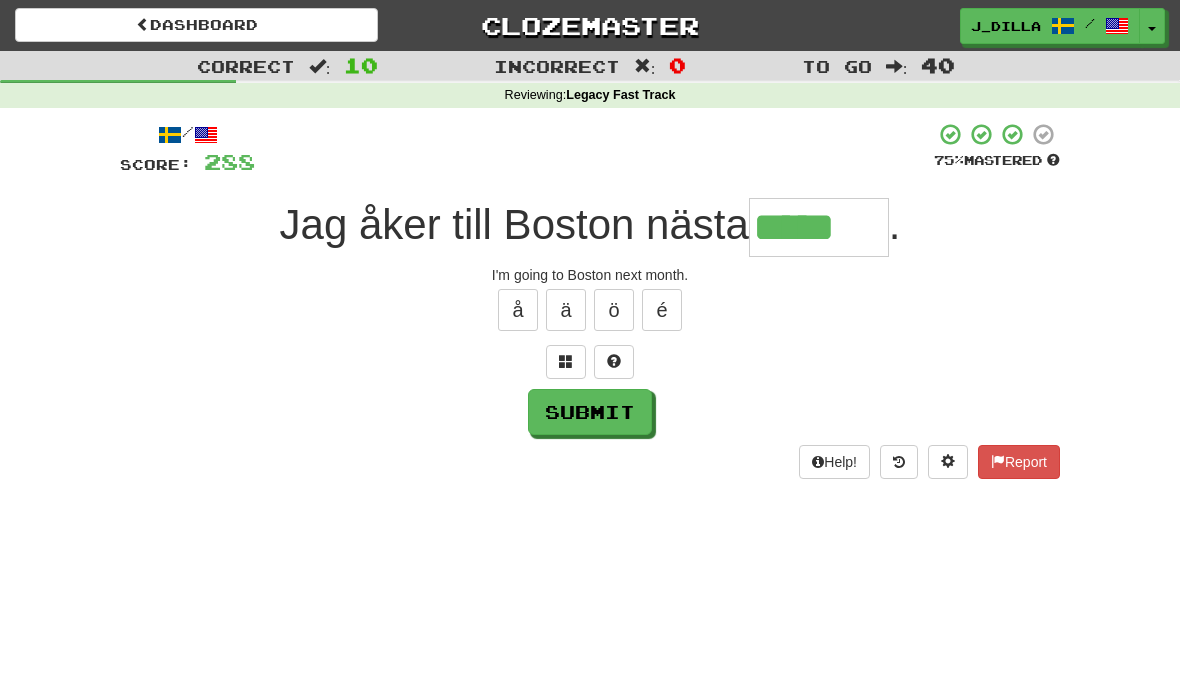 type on "*****" 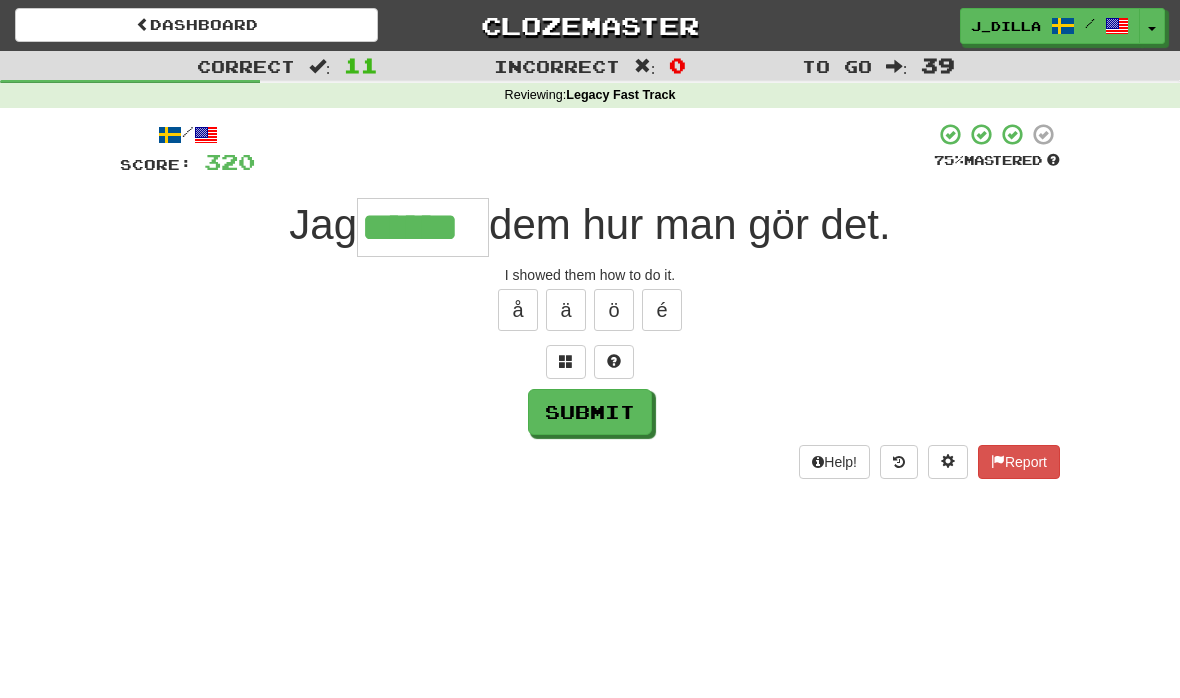 type on "******" 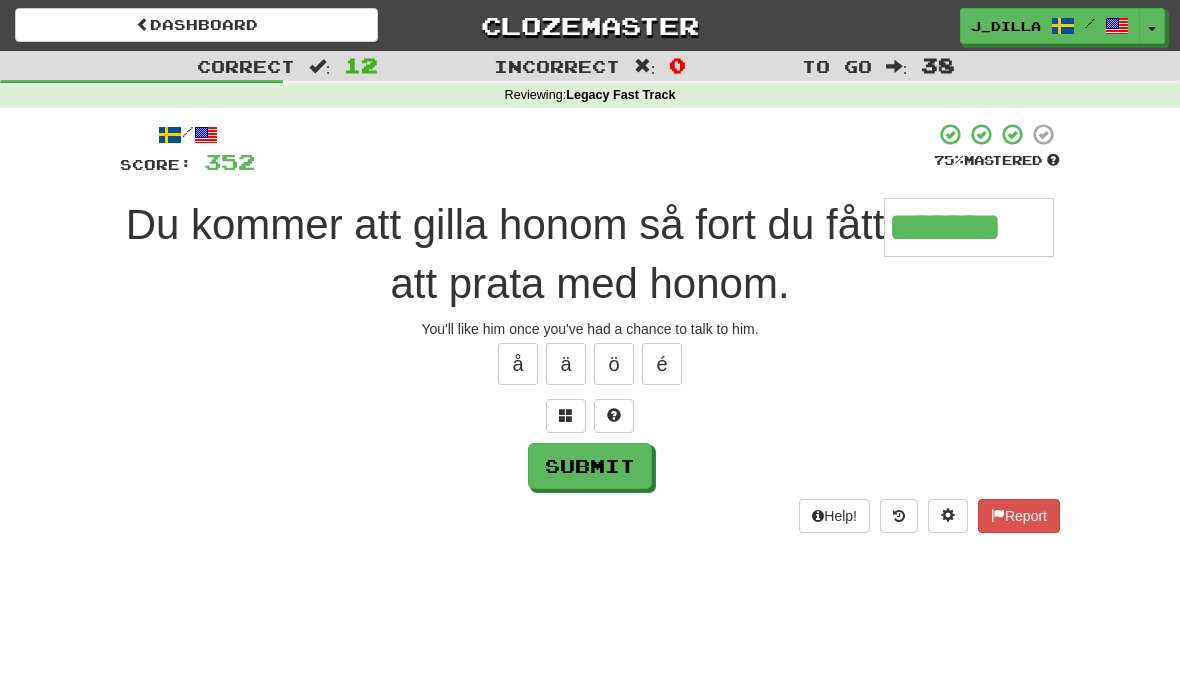 type on "*******" 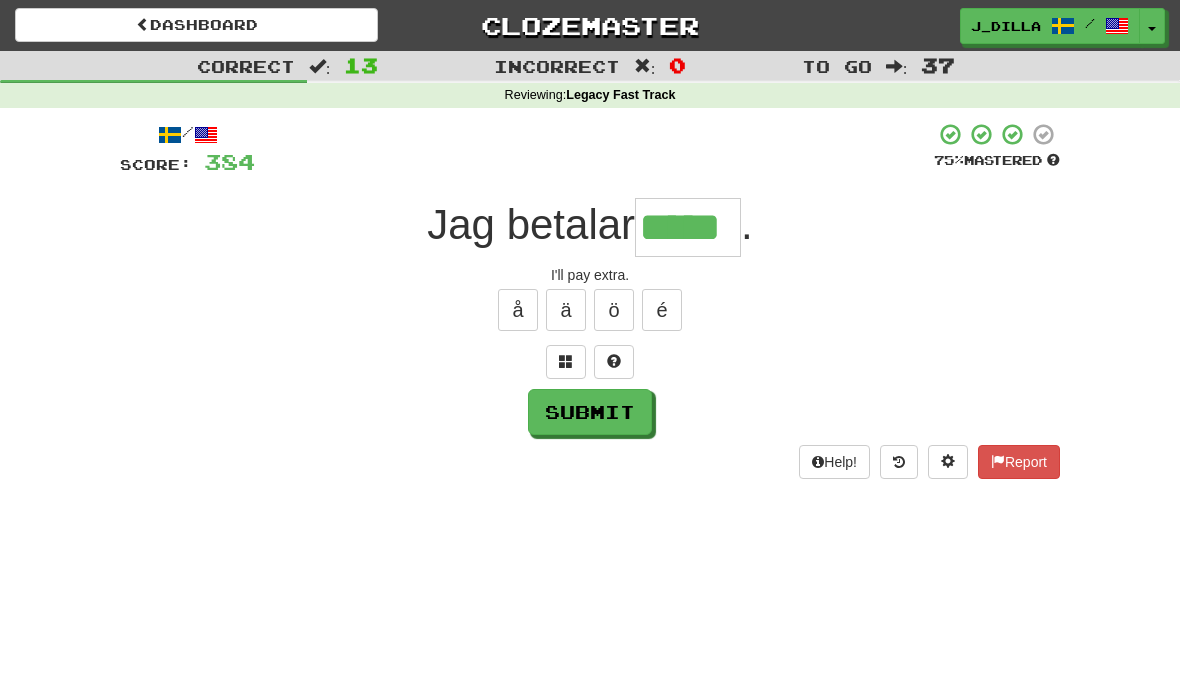 type on "*****" 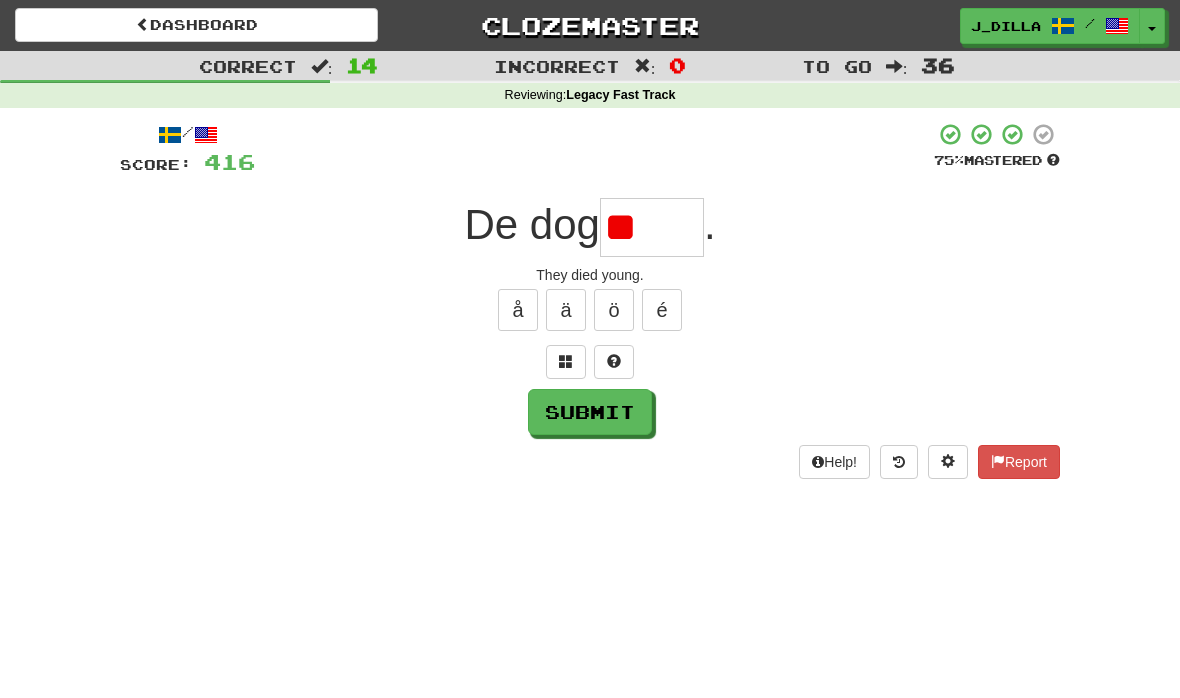 type on "*" 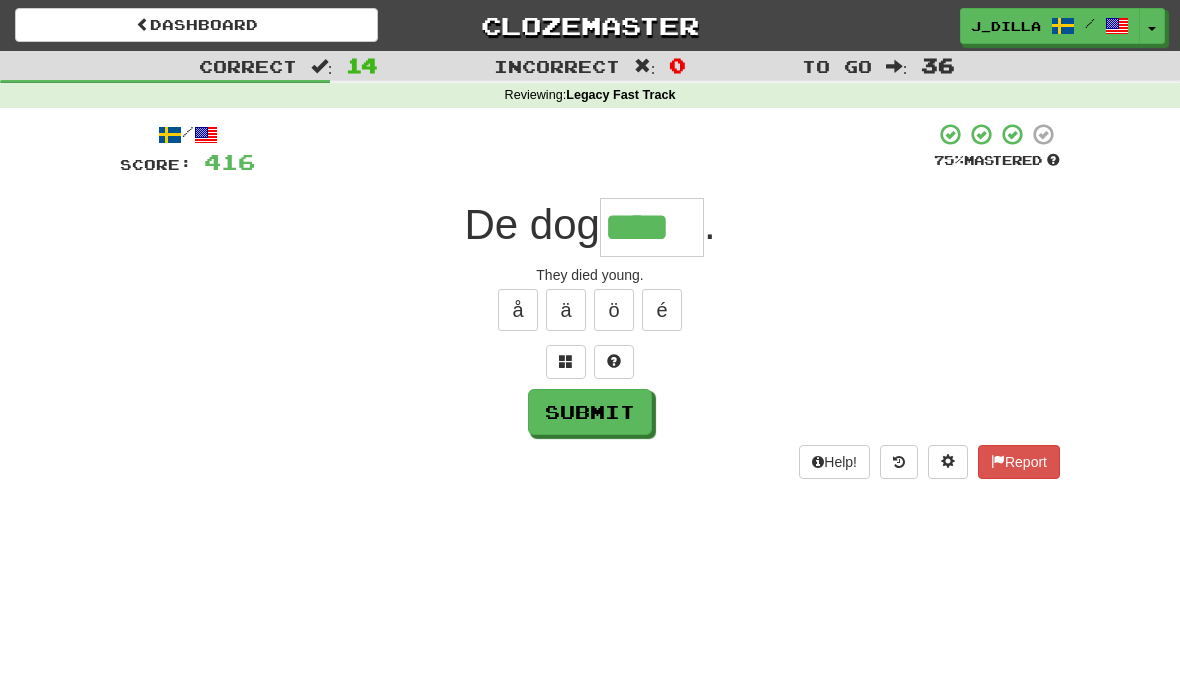 type on "****" 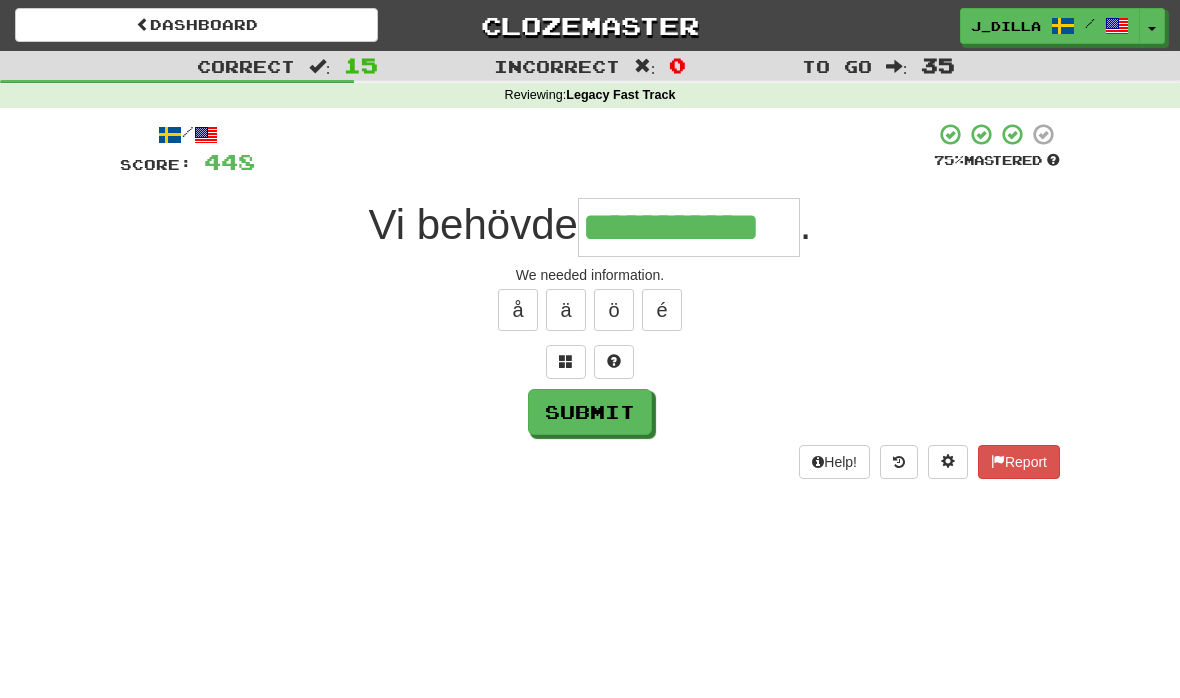 type on "**********" 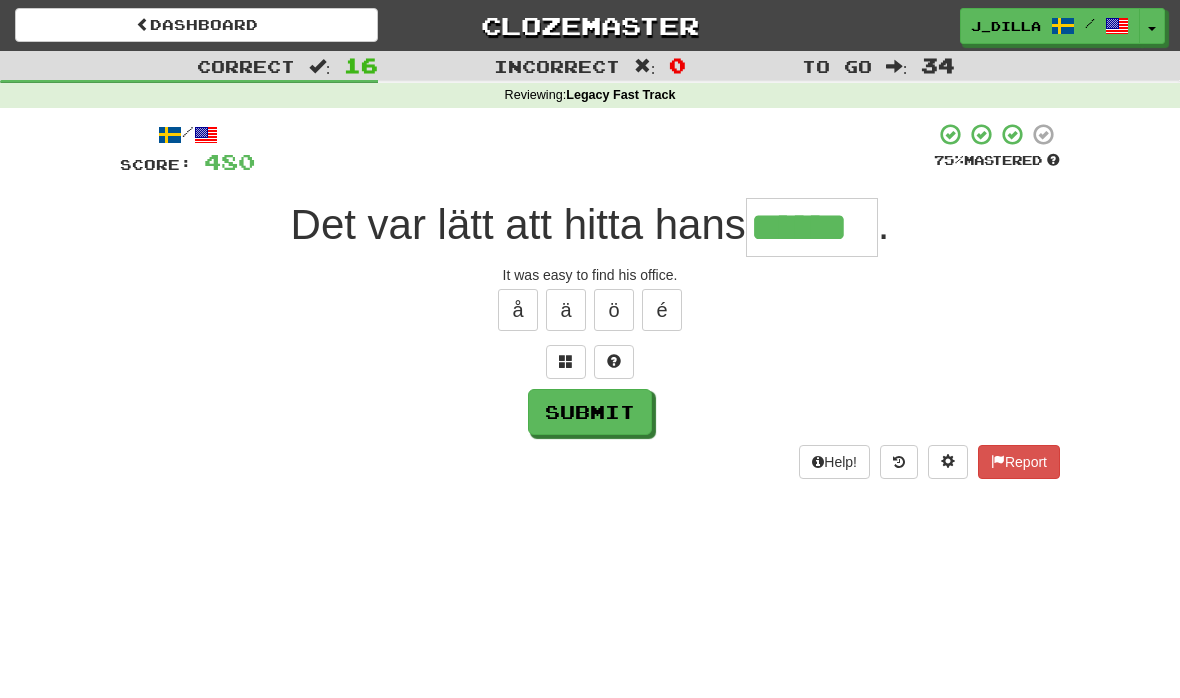 type on "******" 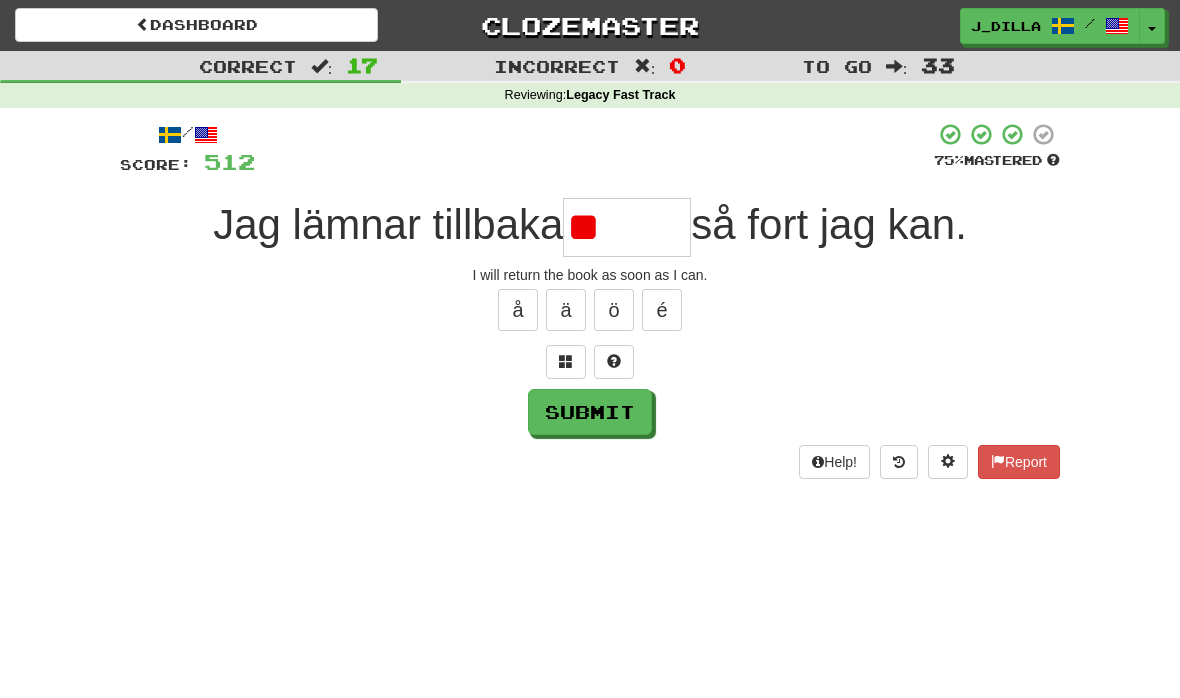 type on "*" 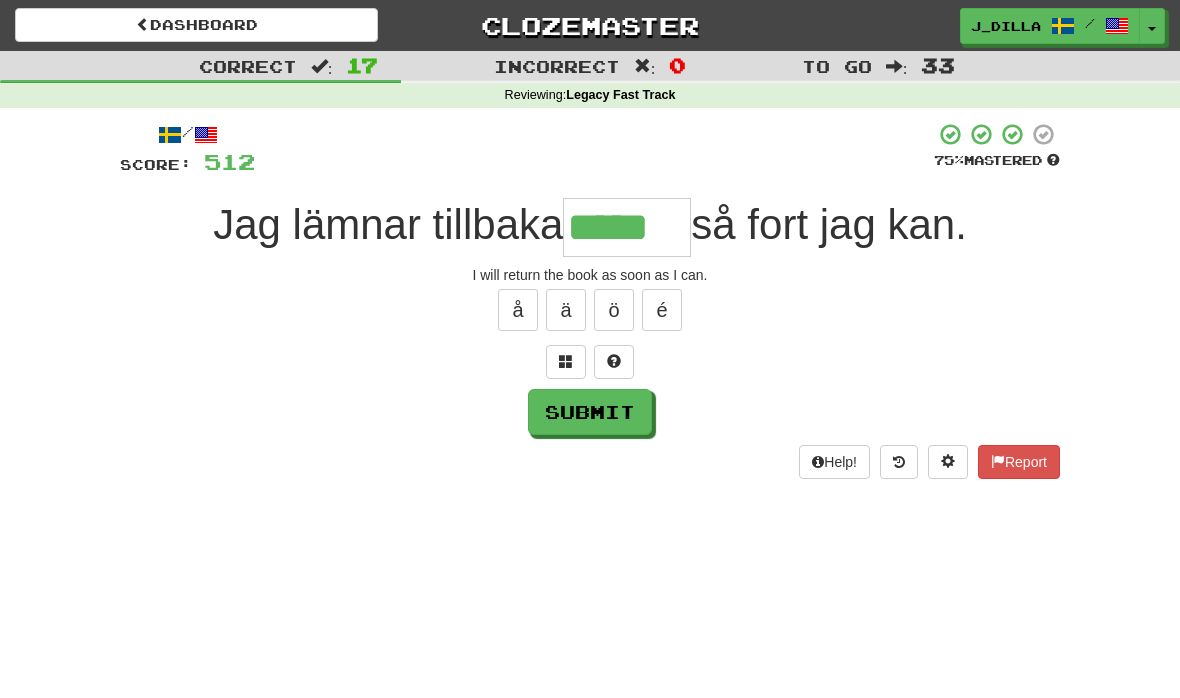 type on "*****" 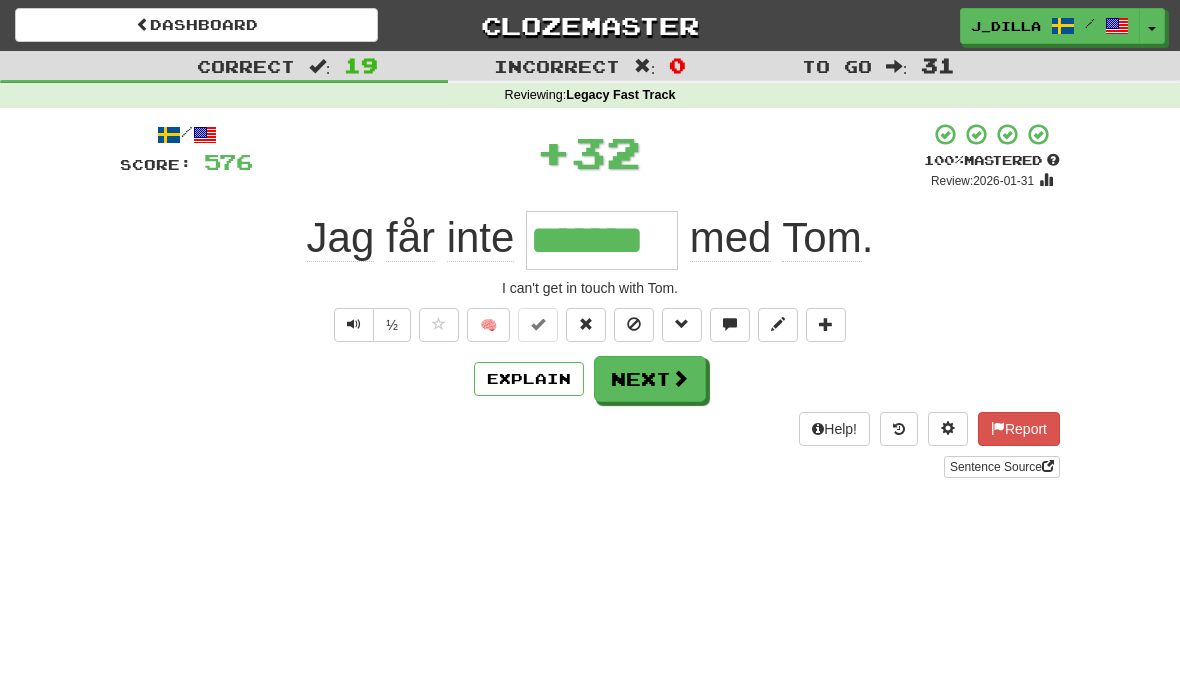 type on "*******" 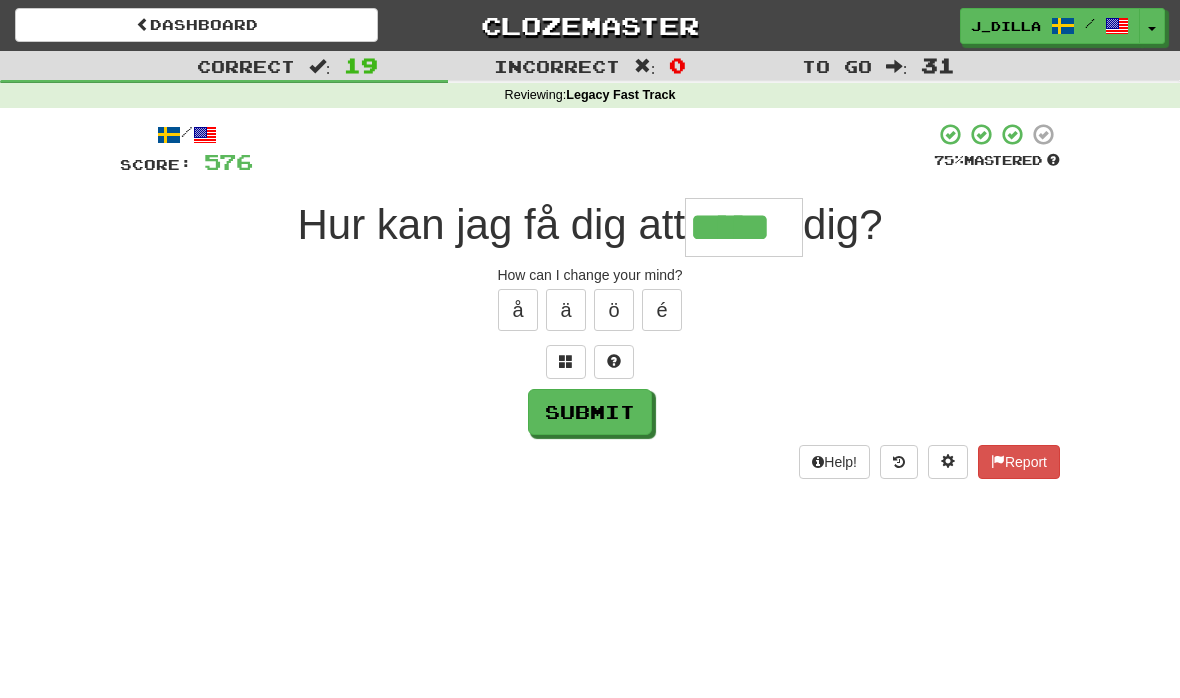type on "*****" 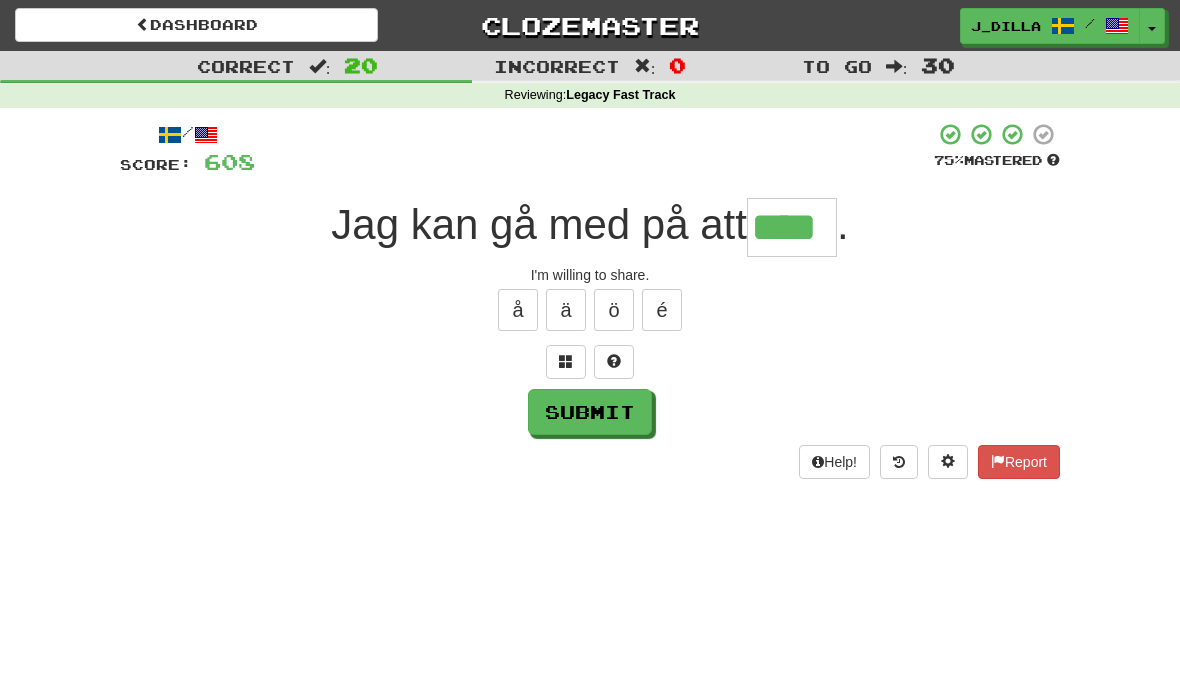 type on "****" 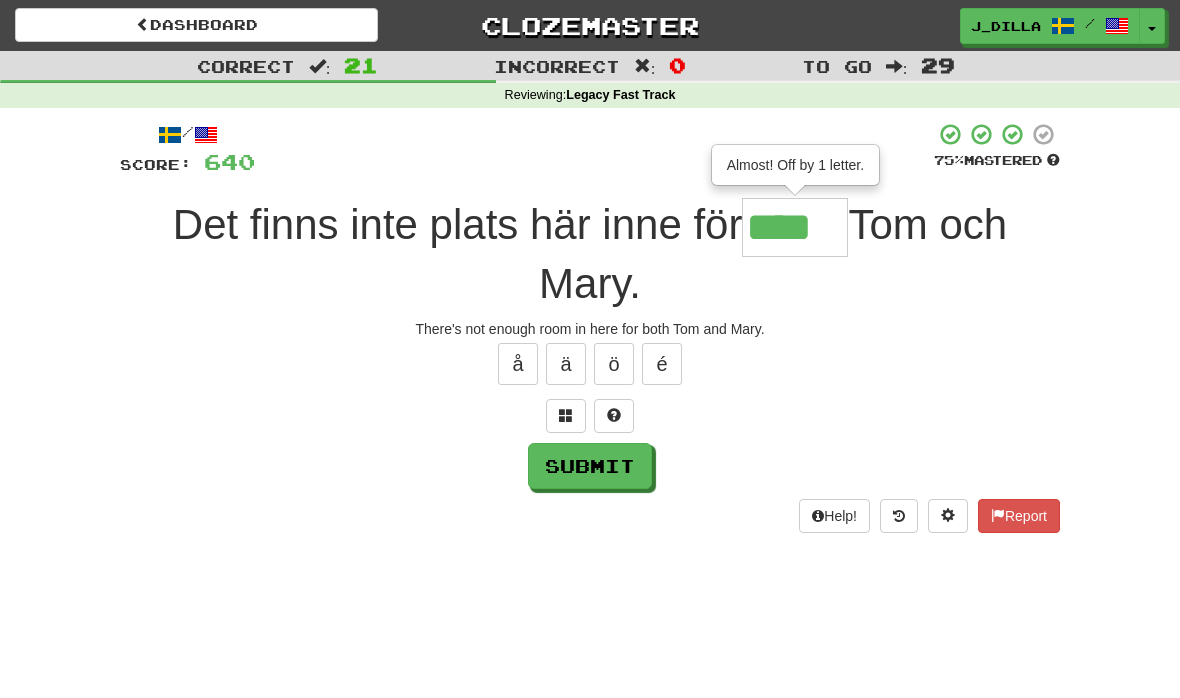 type on "****" 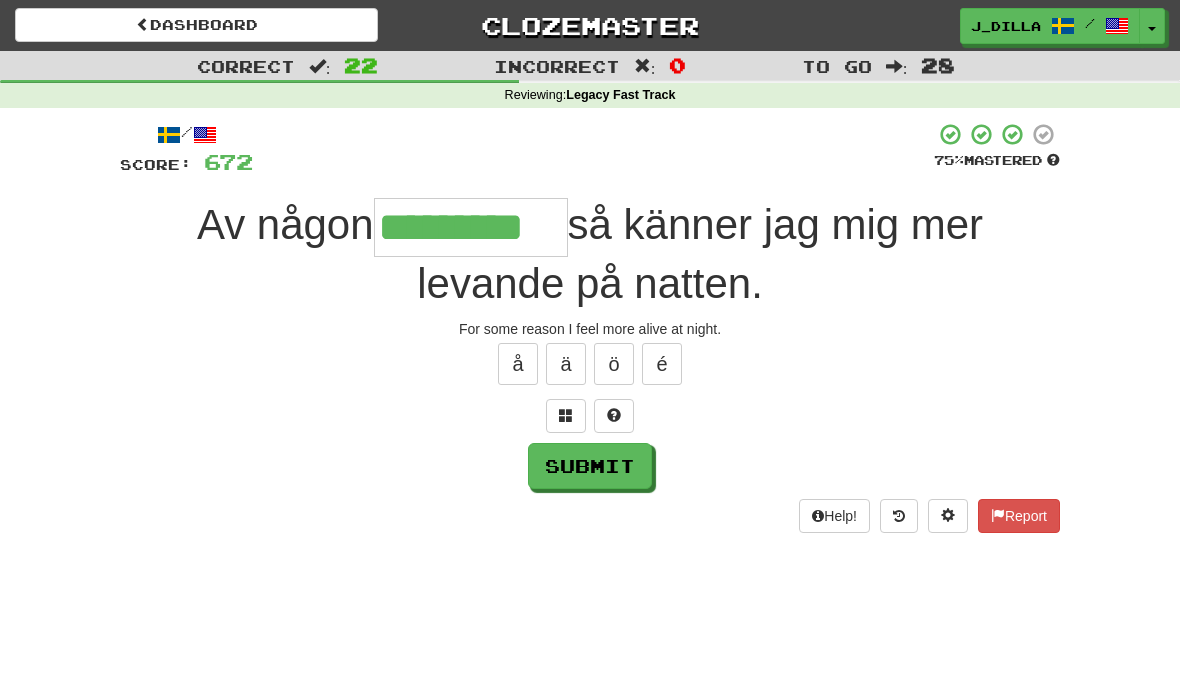 type on "*********" 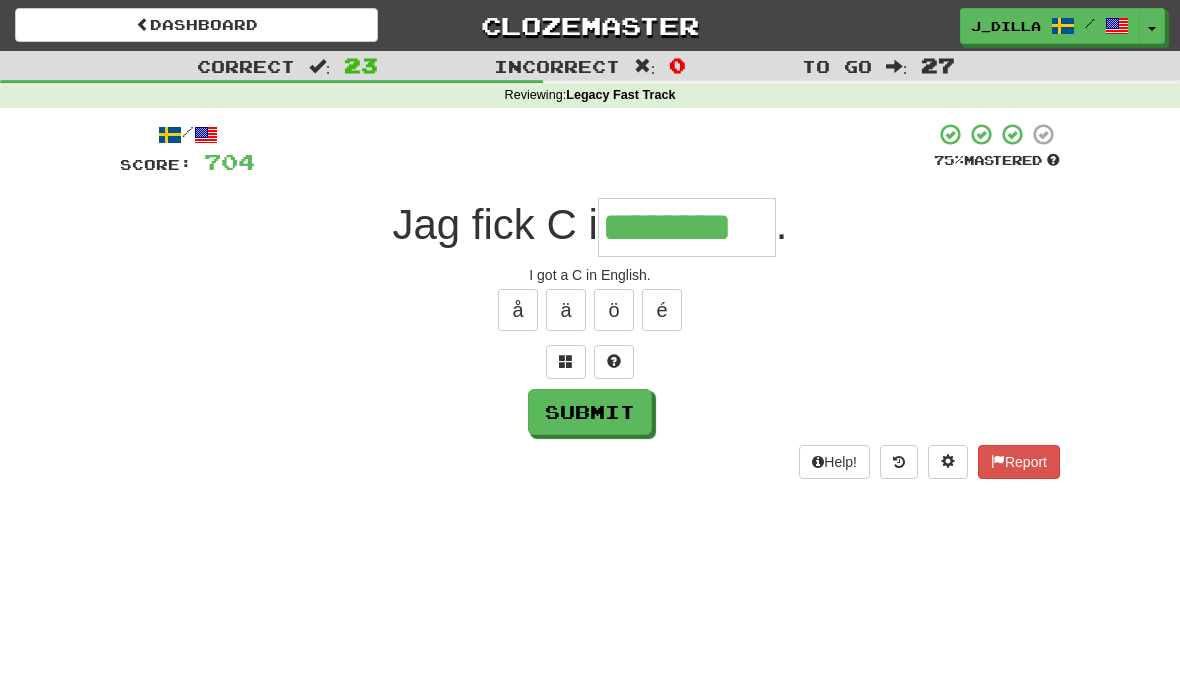 type on "********" 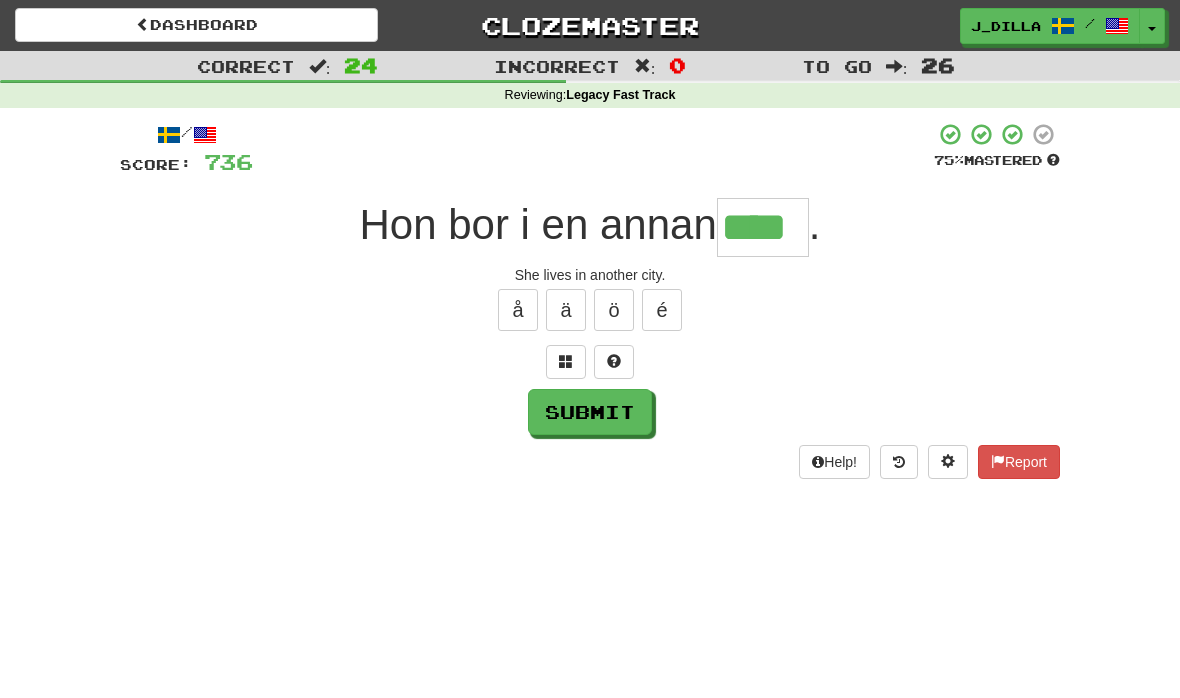 type on "****" 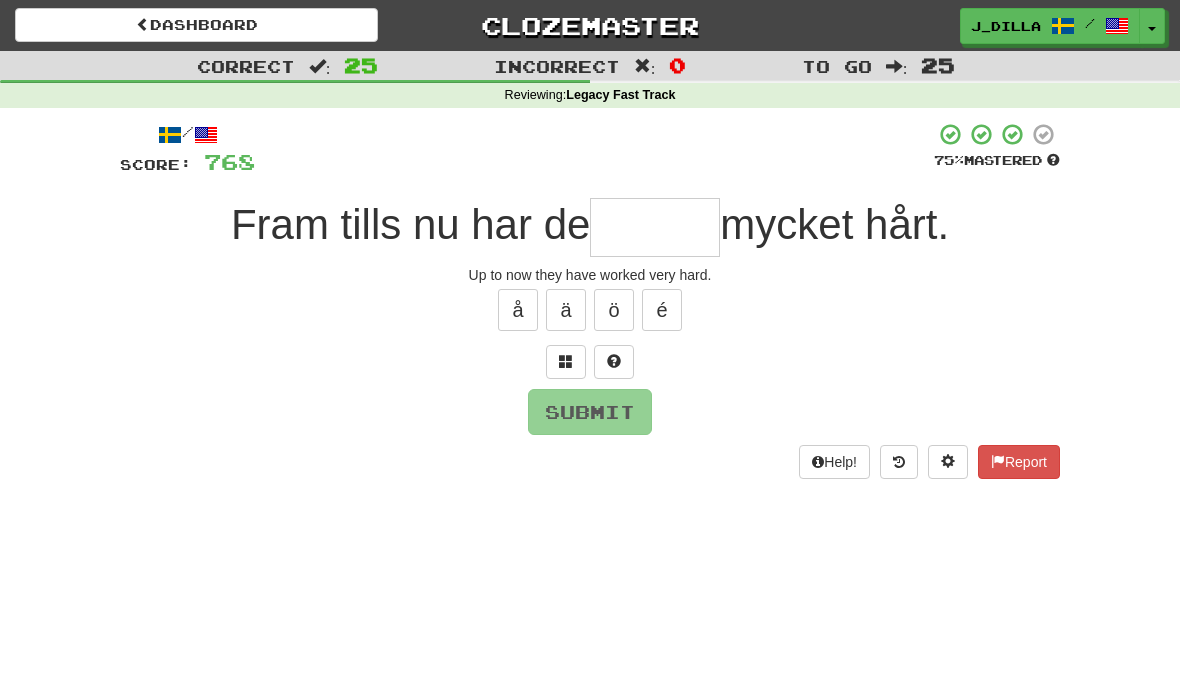 type on "*" 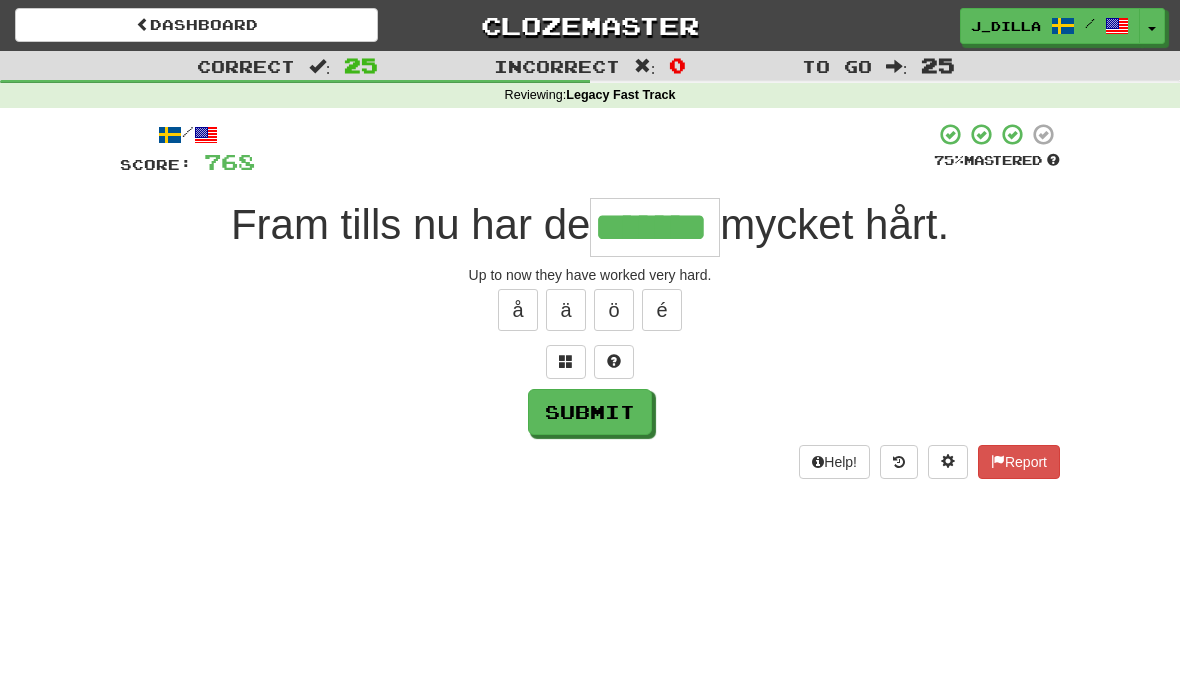 type on "******" 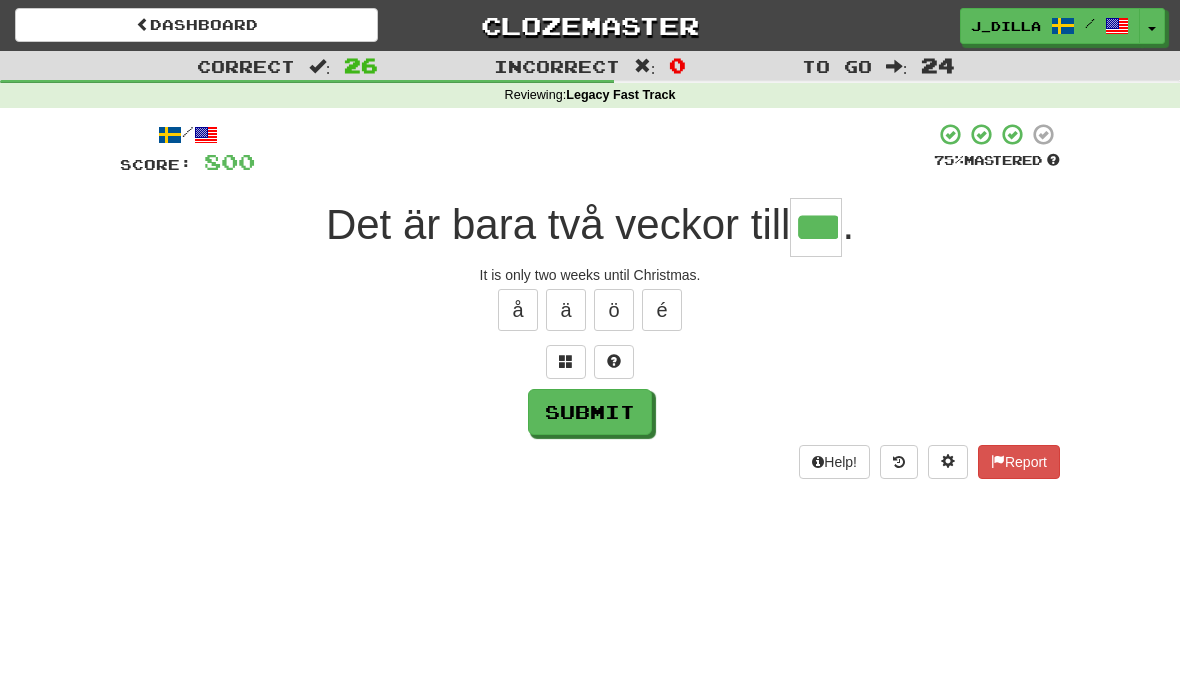 type on "***" 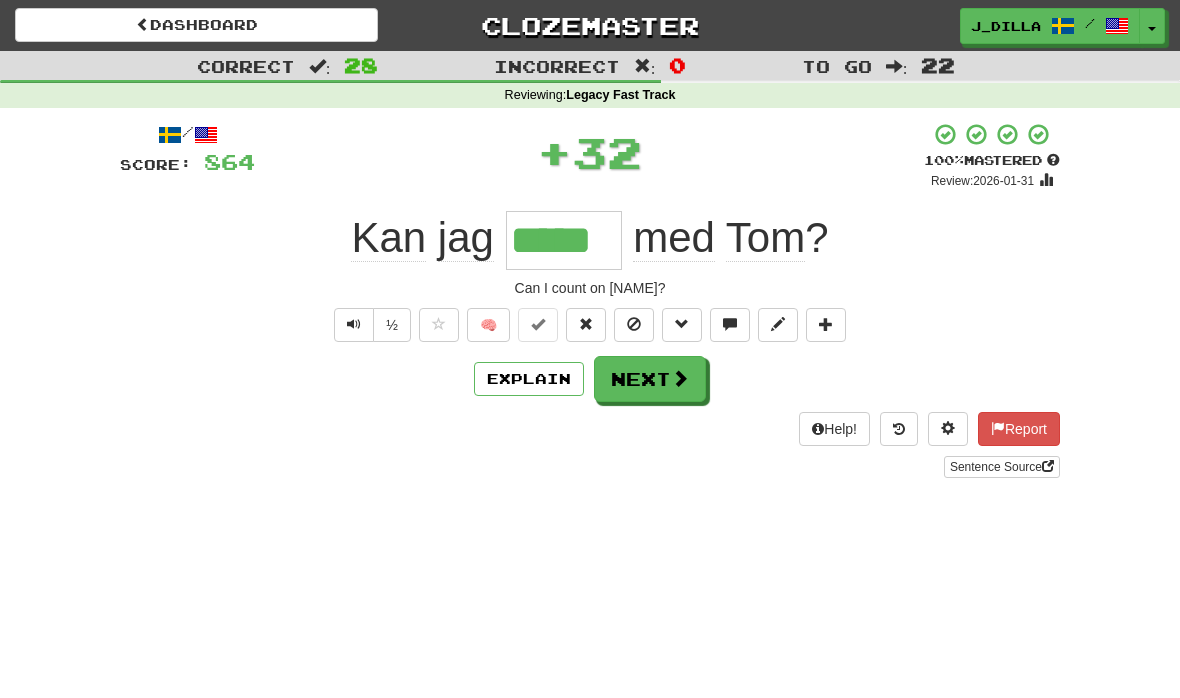 type on "*****" 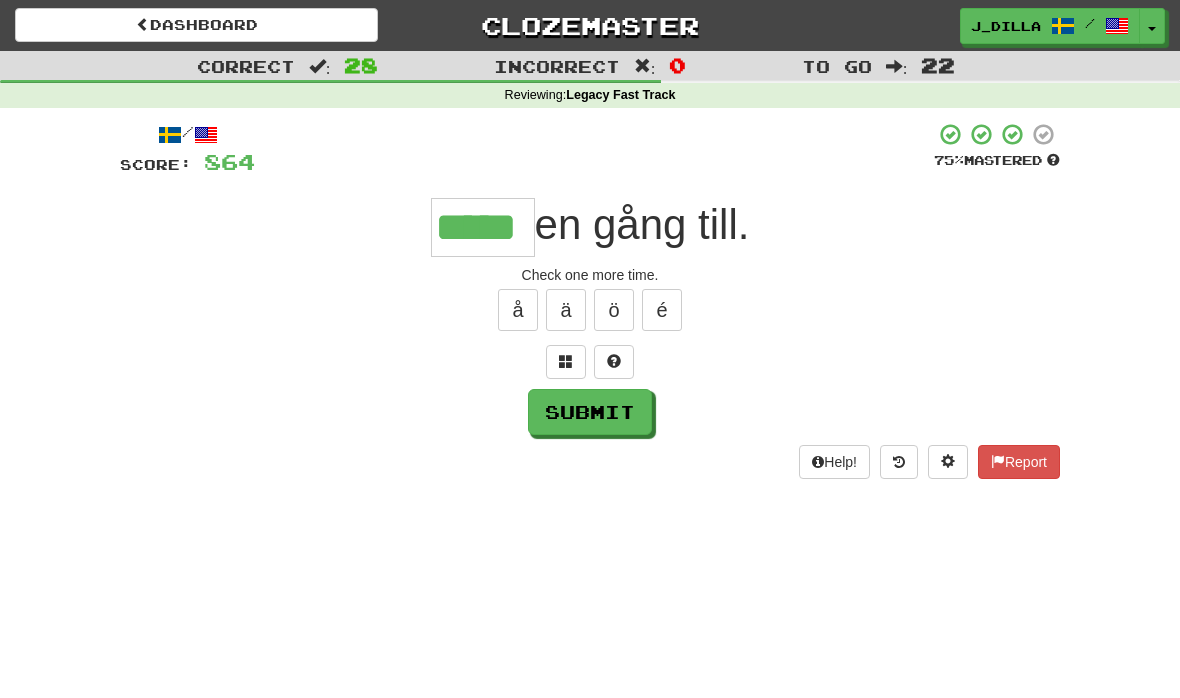 type on "*****" 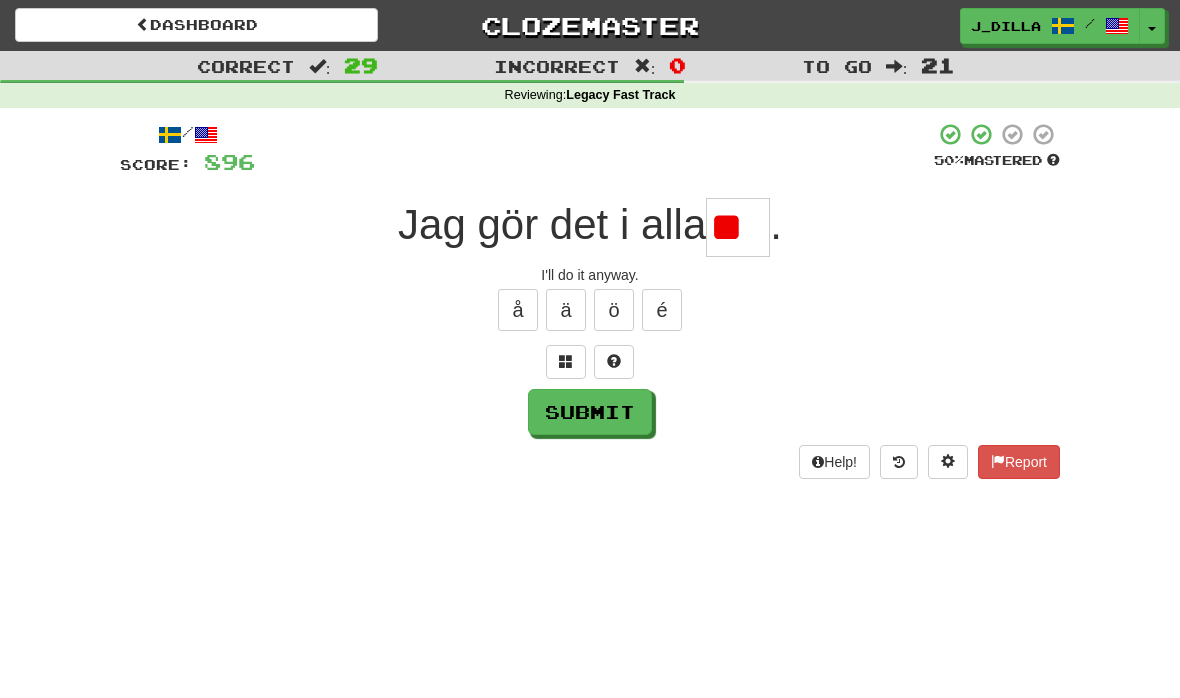 type on "*" 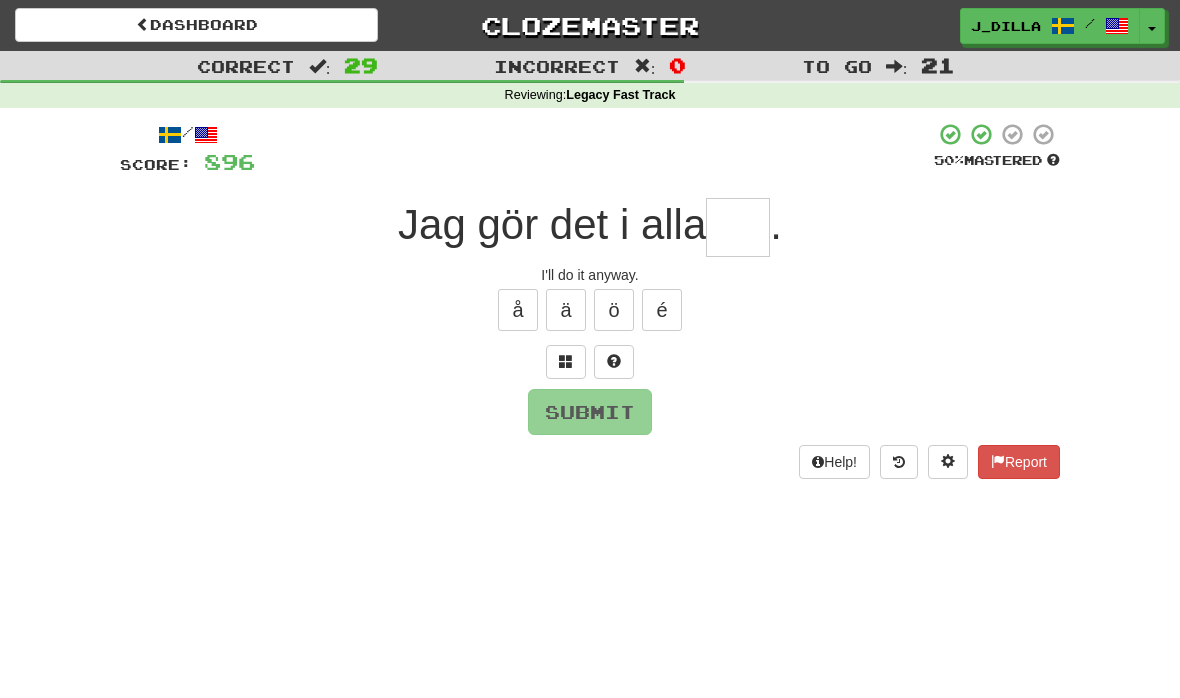 type on "*" 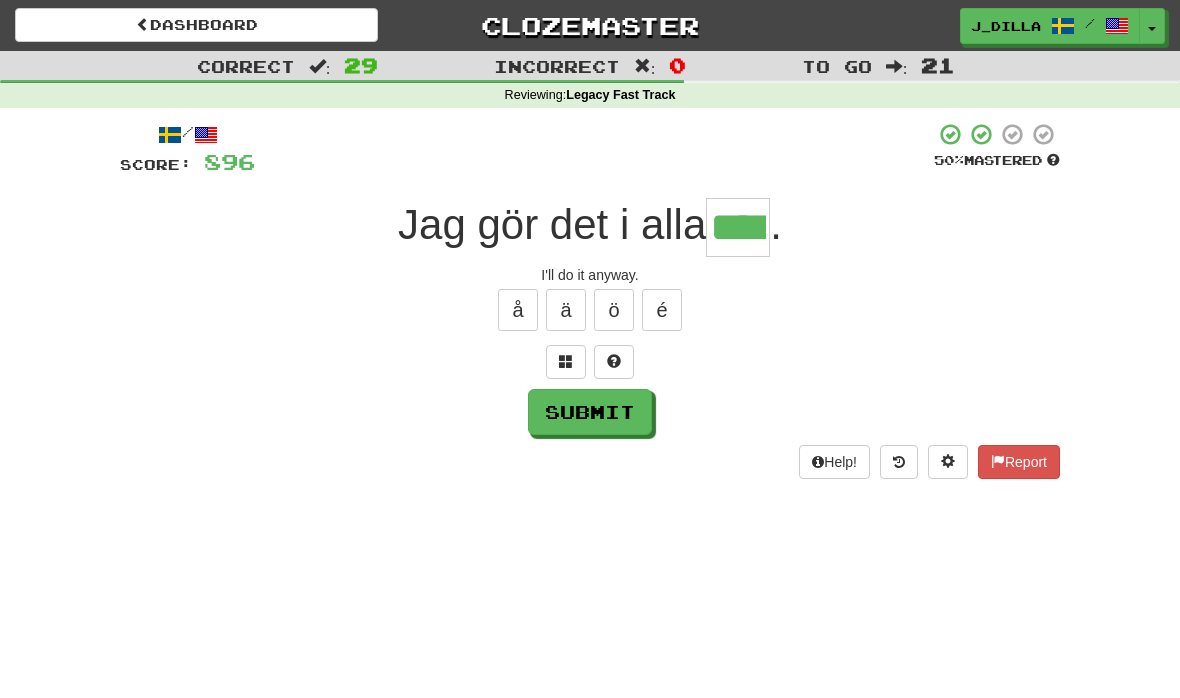type on "****" 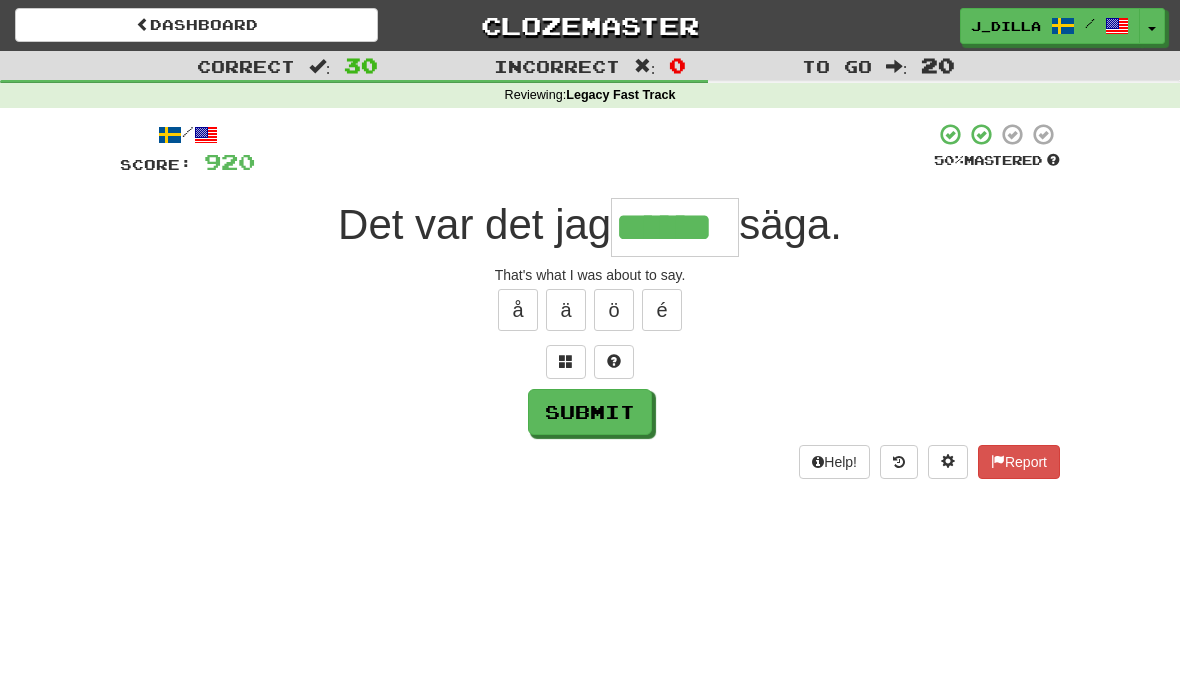 type on "******" 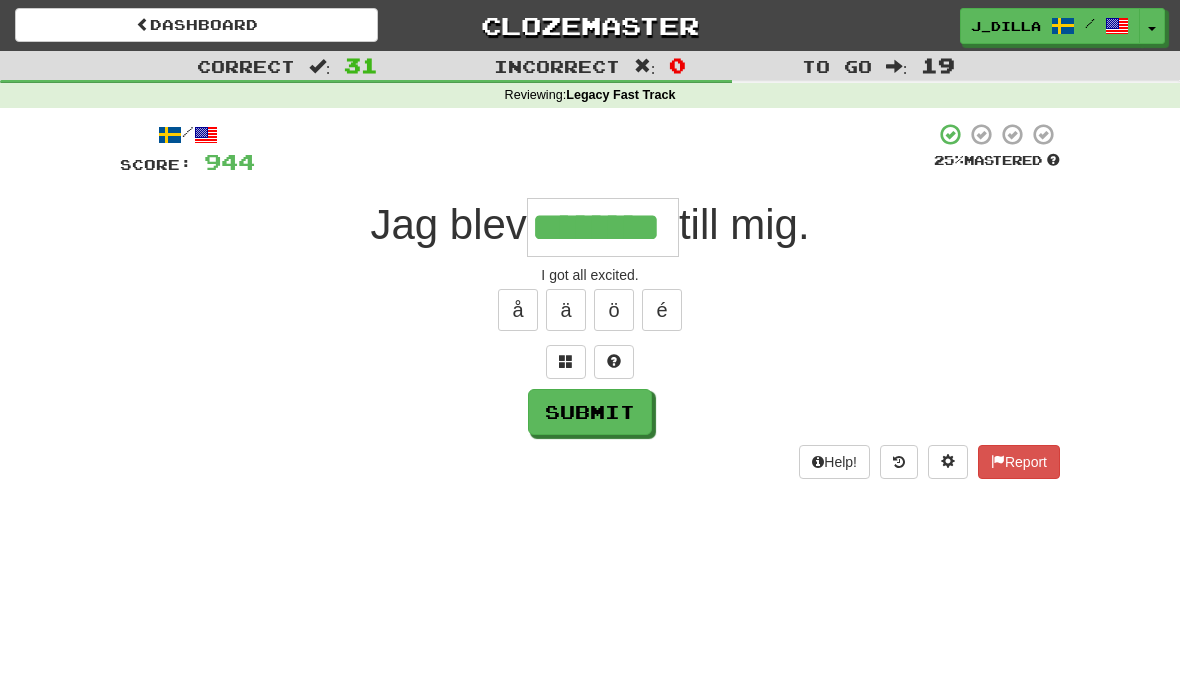 type on "********" 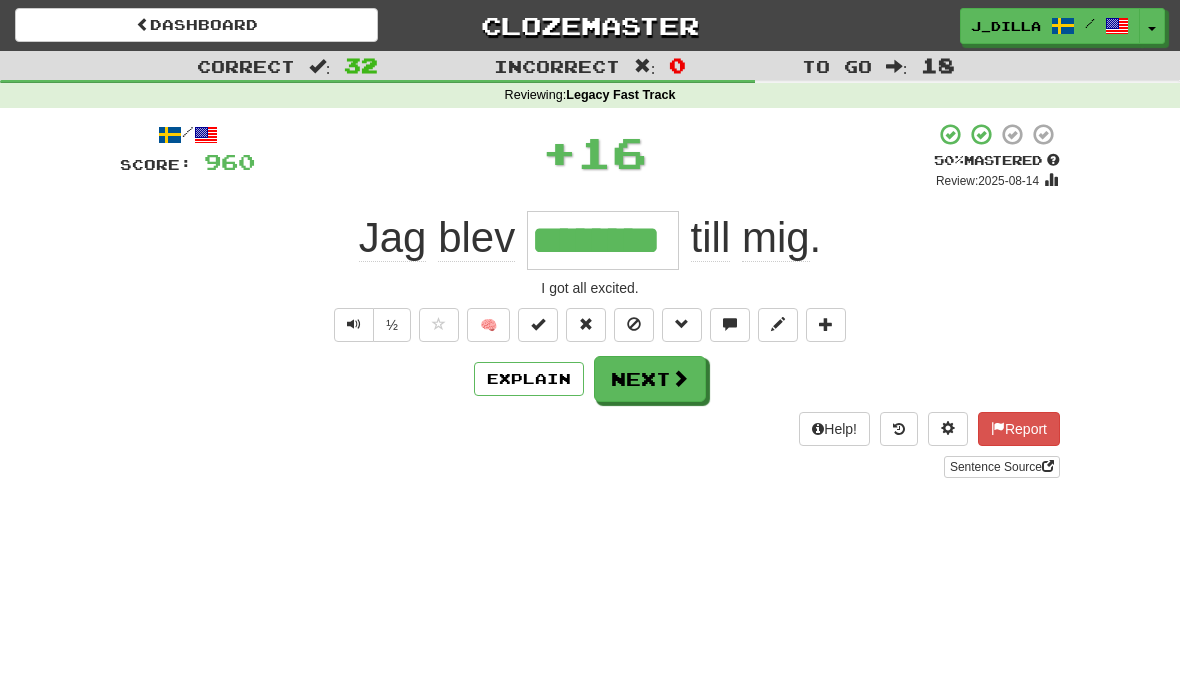 click on "Explain Next" at bounding box center [590, 379] 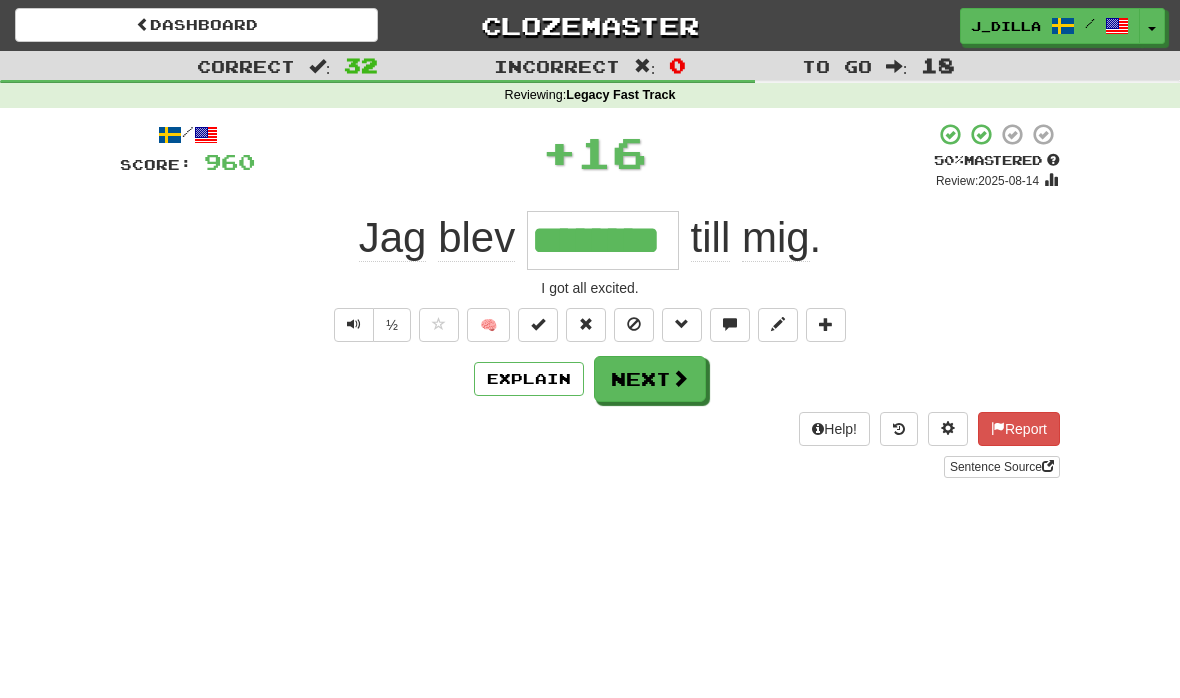 click on "Explain" at bounding box center (529, 379) 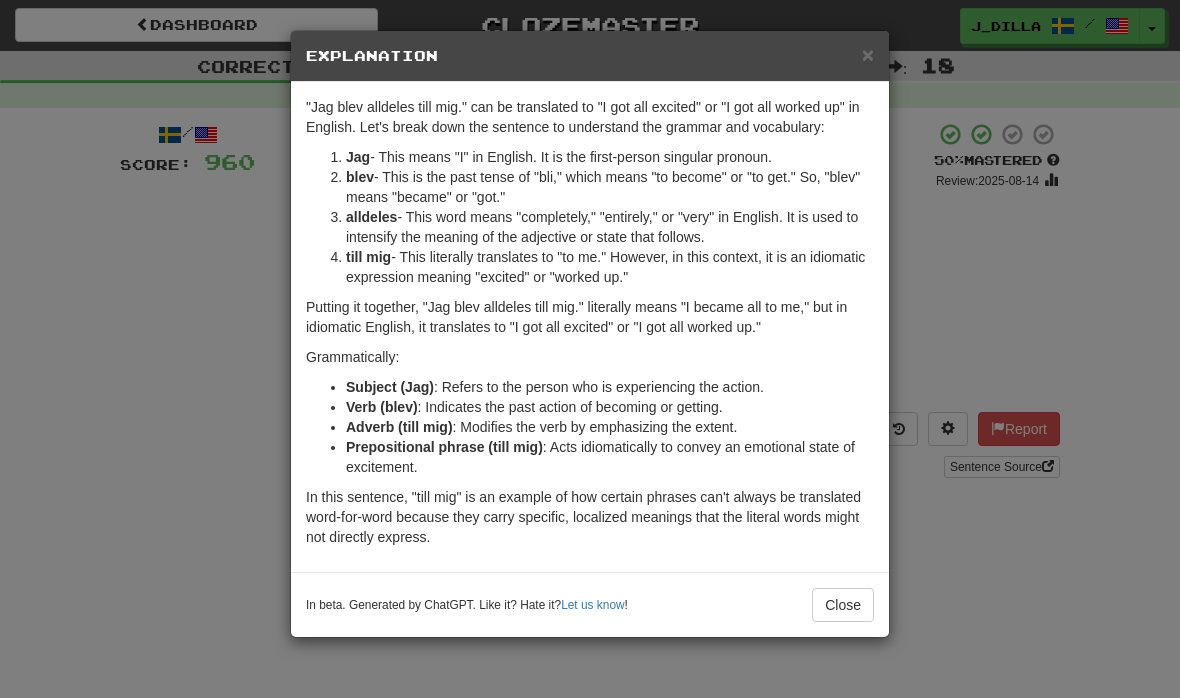 click on "In beta. Generated by ChatGPT. Like it? Hate it?  Let us know ! Close" at bounding box center [590, 604] 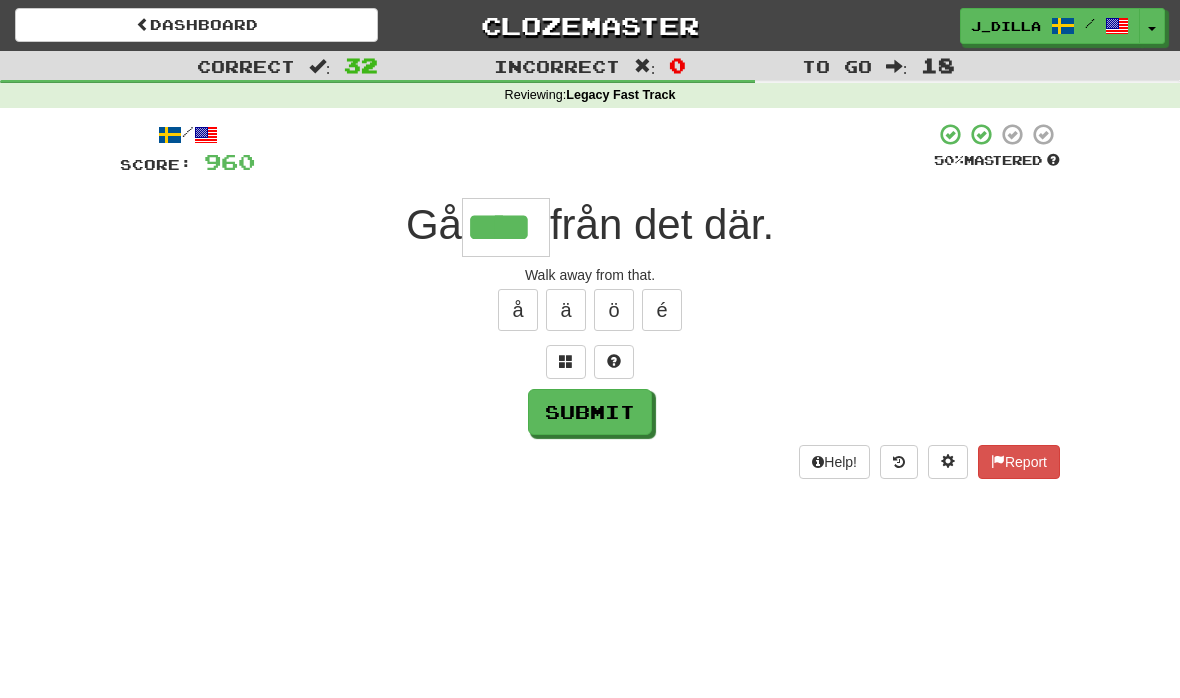type on "****" 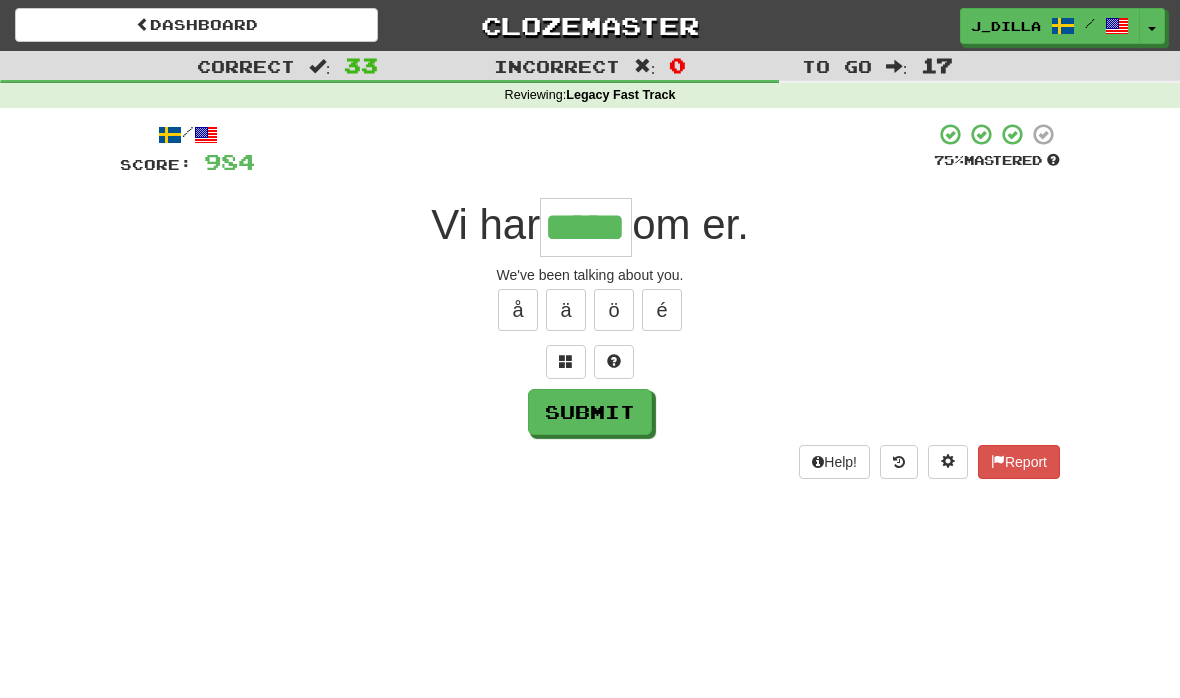 type on "*****" 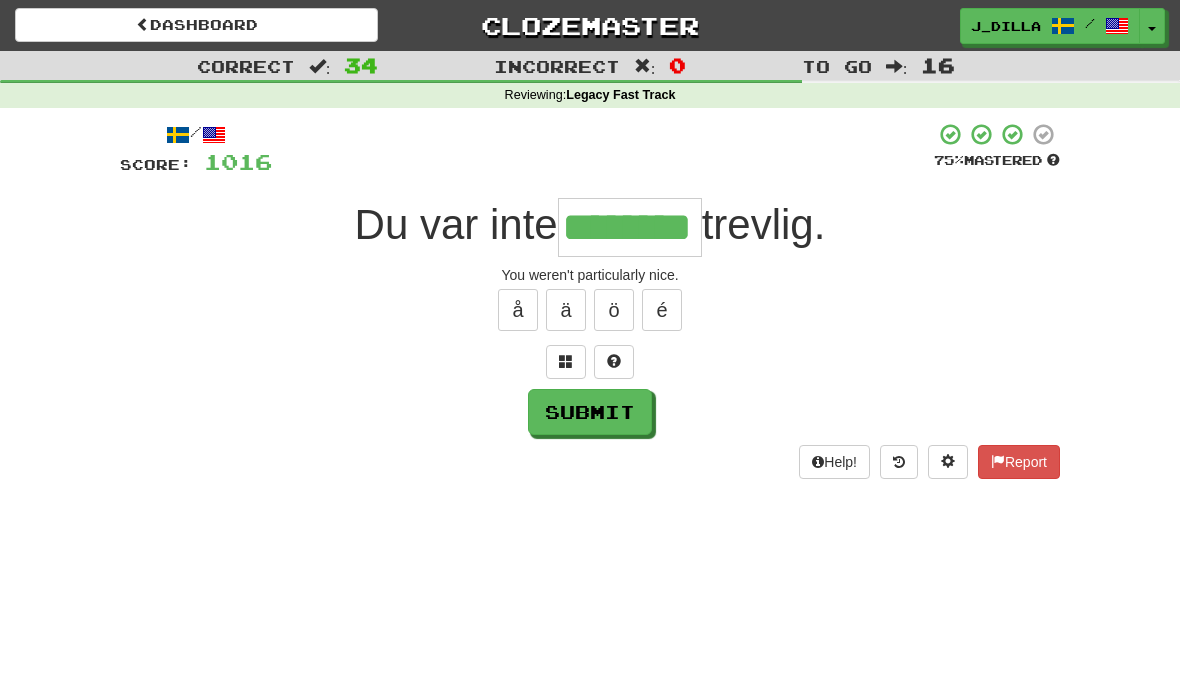 type on "********" 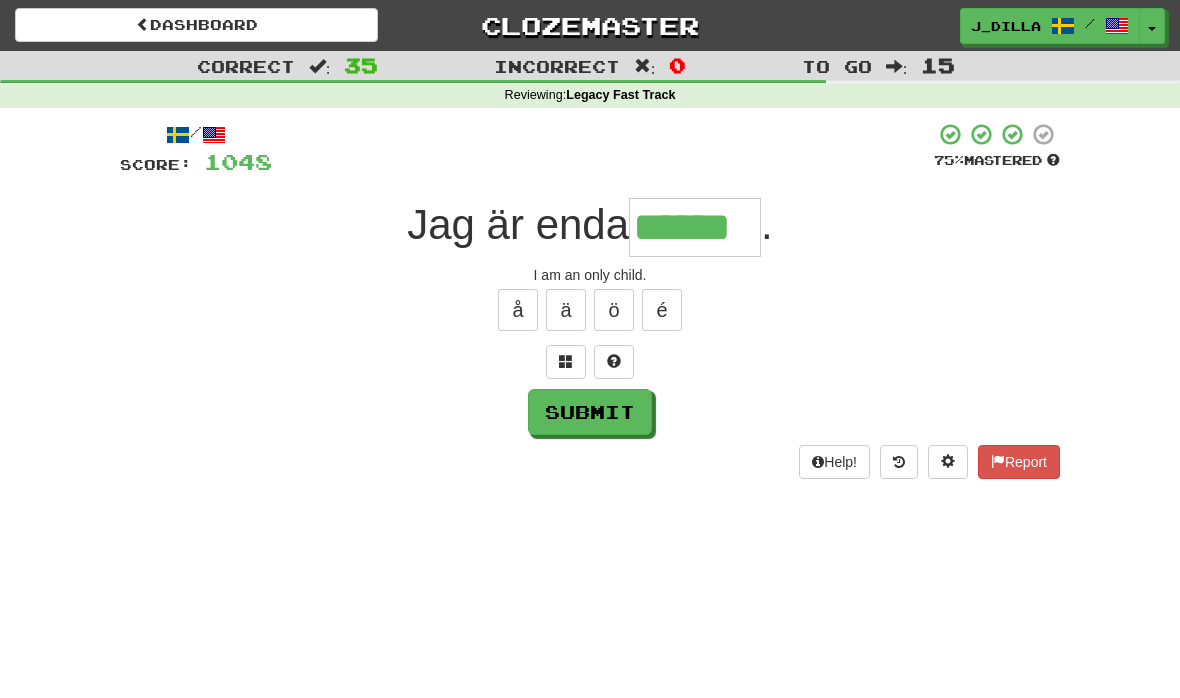 type on "******" 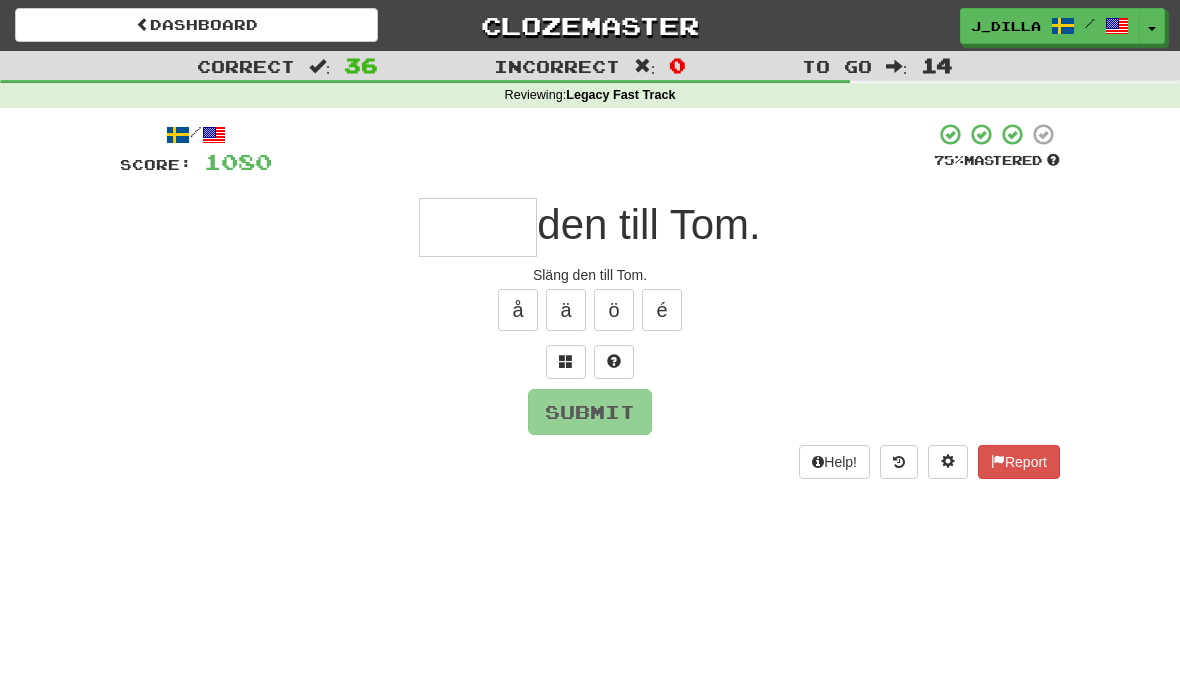 type on "*" 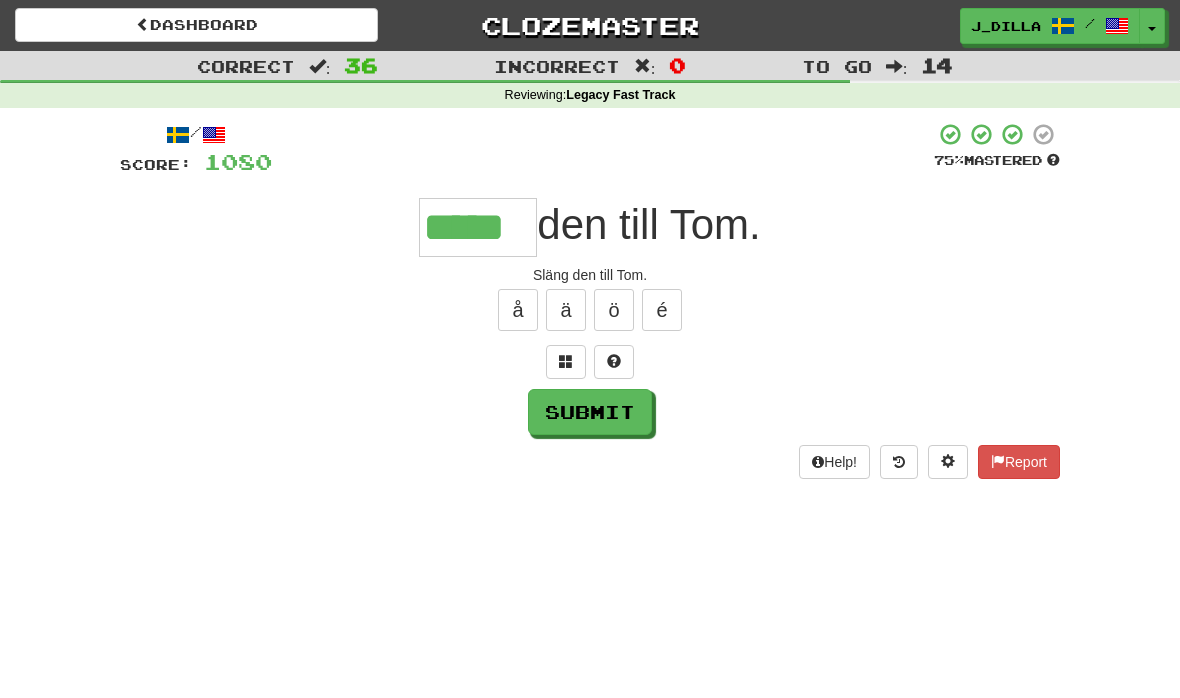 type on "*****" 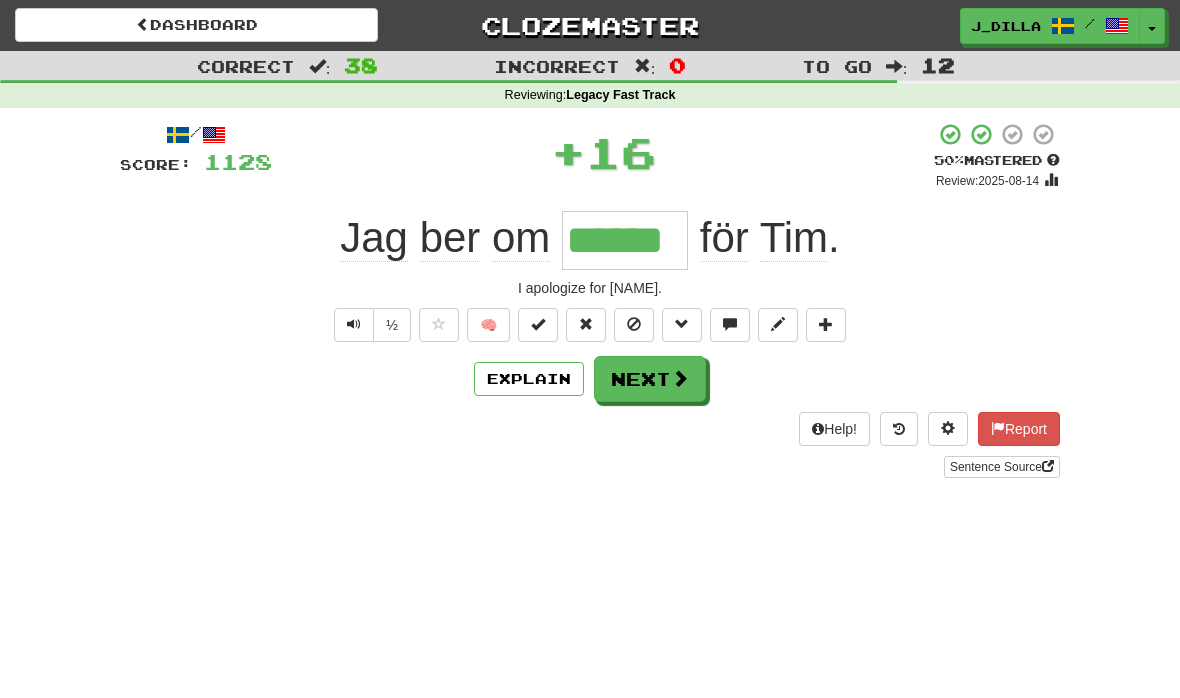 type on "******" 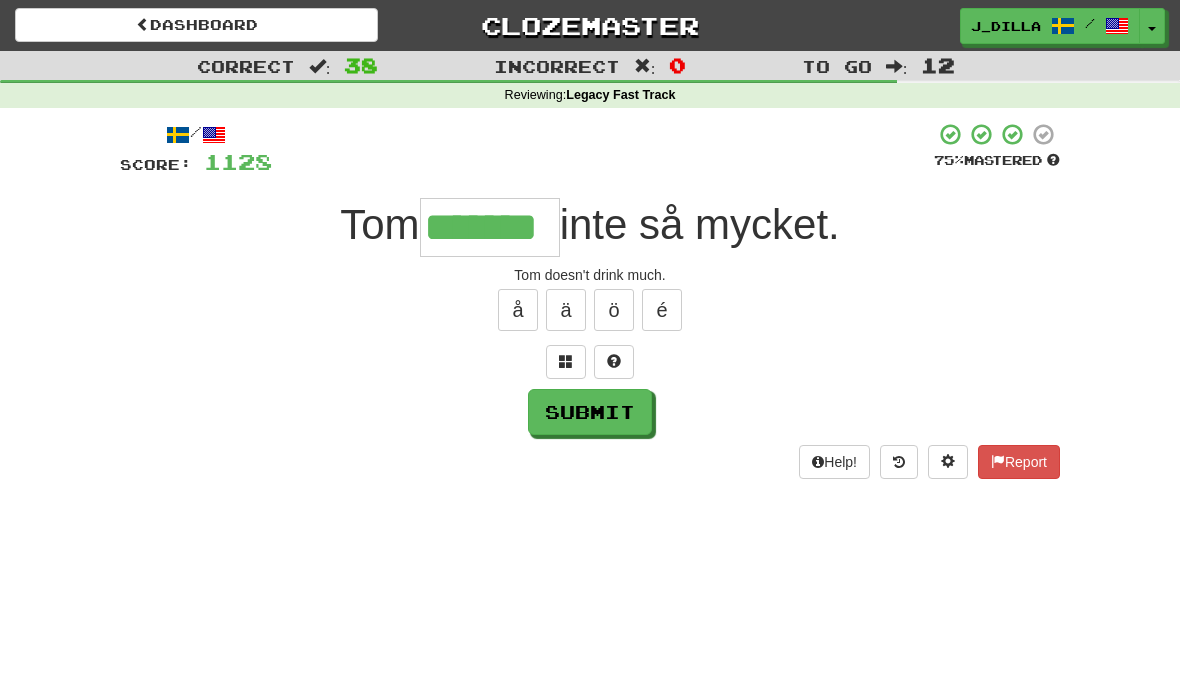 type on "*******" 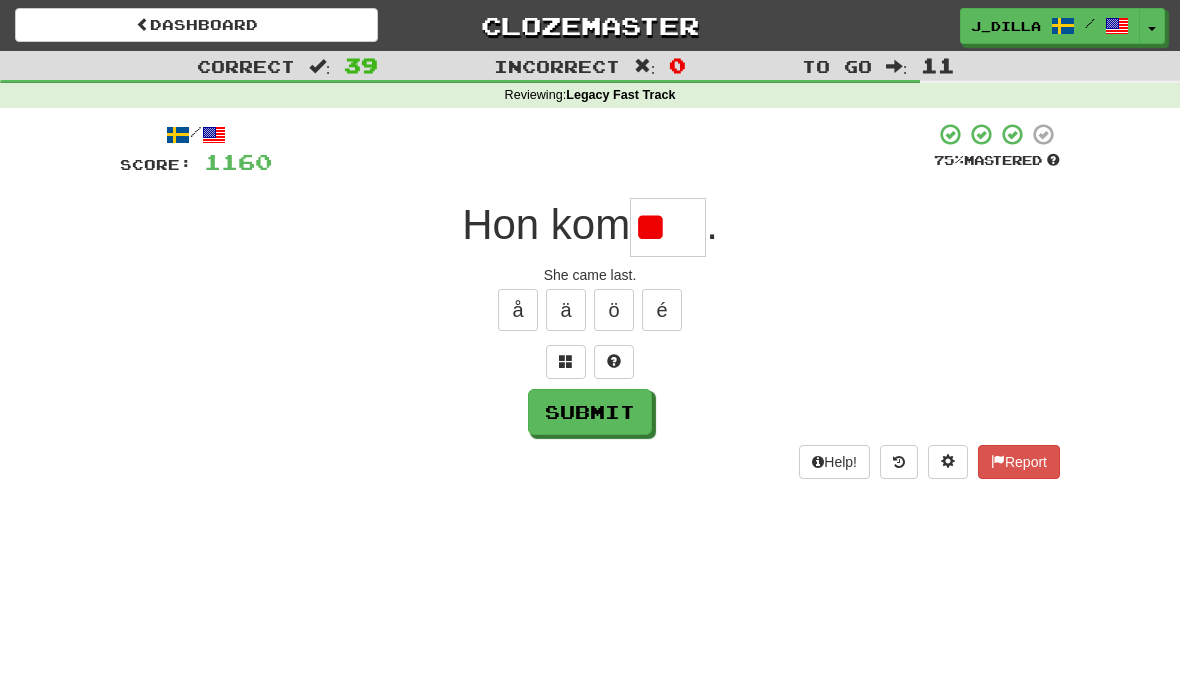 type on "*" 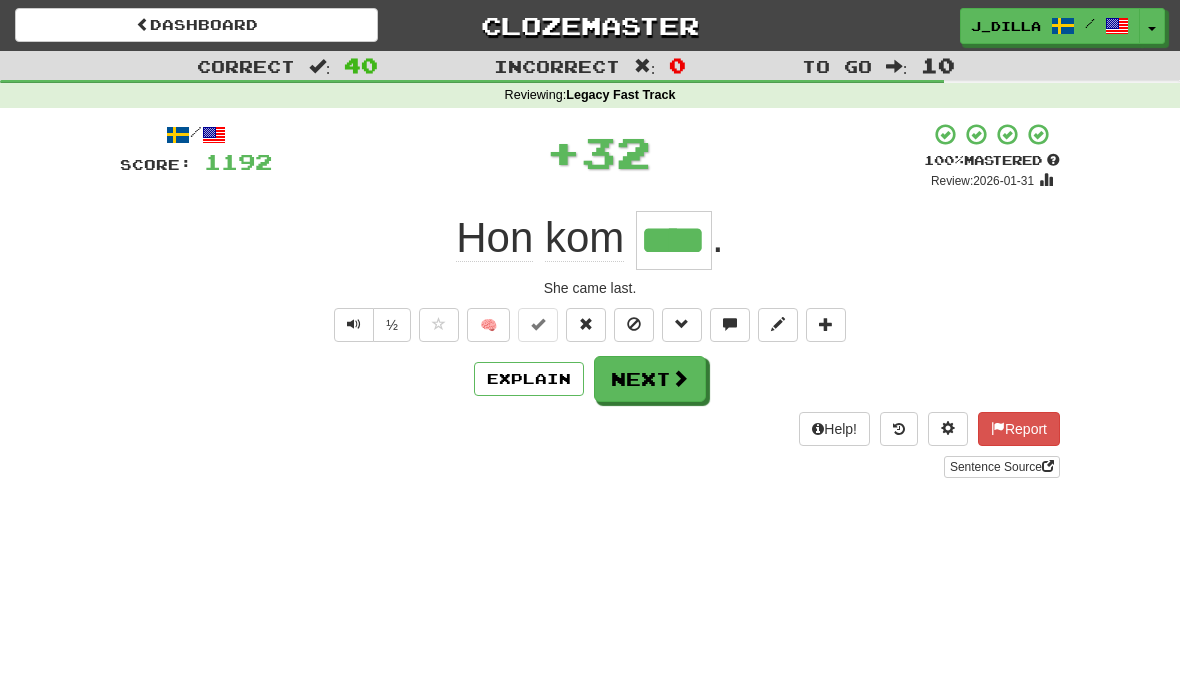 type on "****" 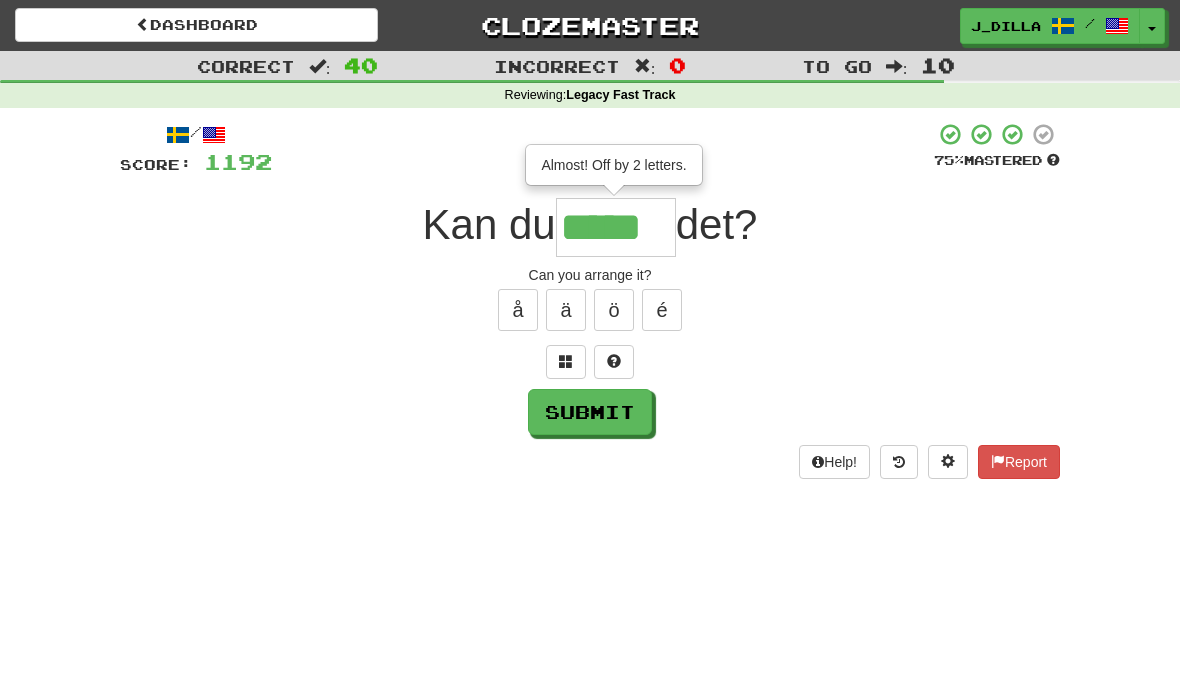 type on "*****" 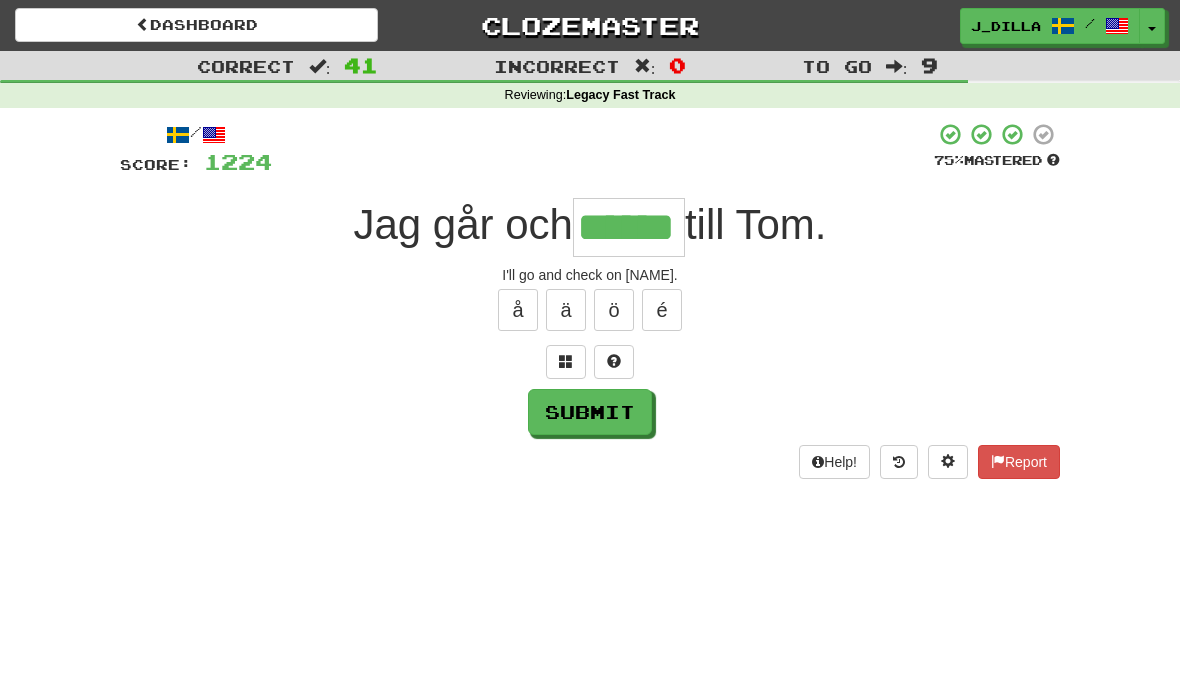 type on "******" 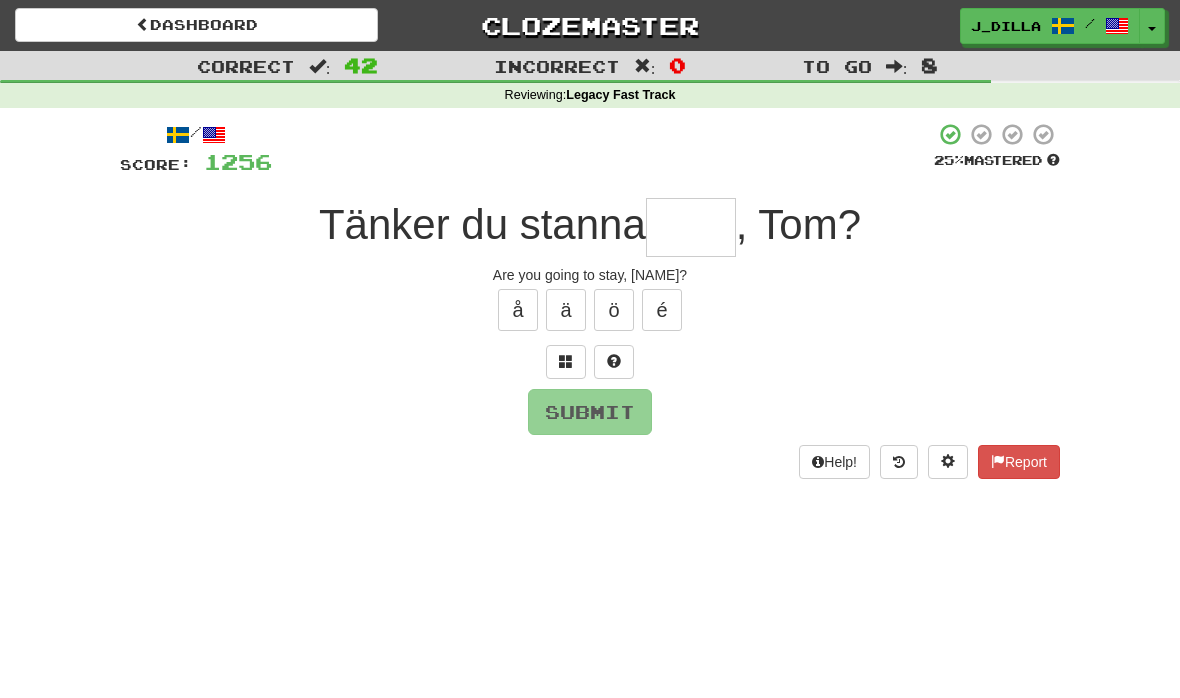 type on "*" 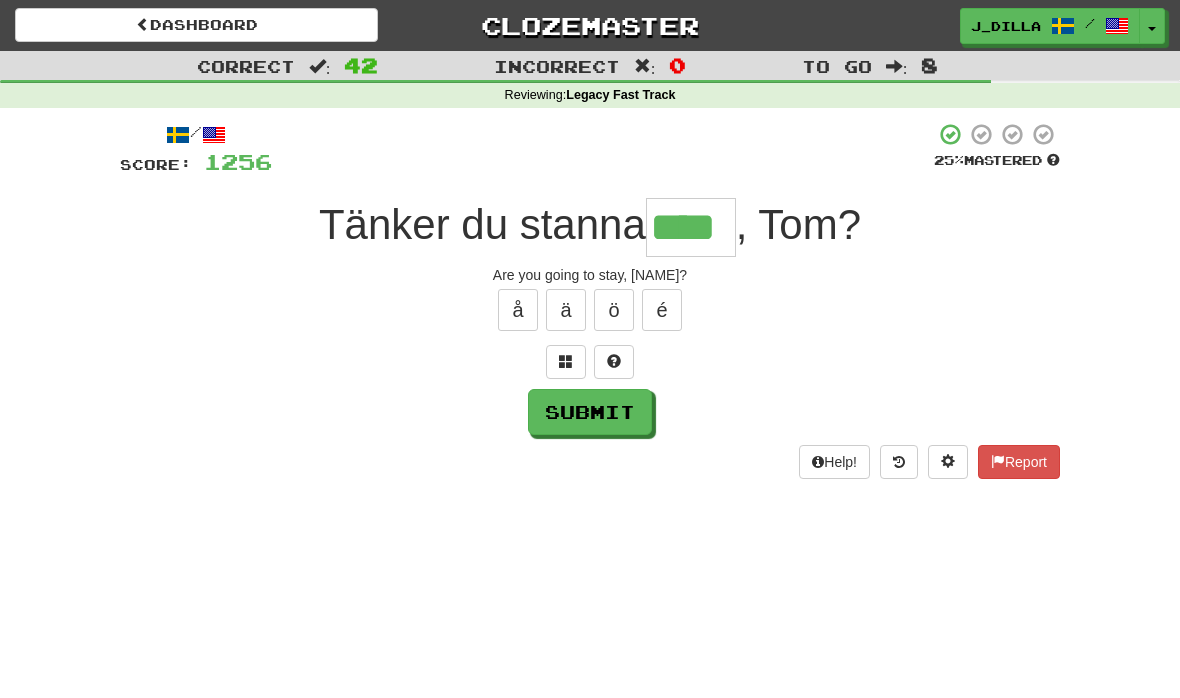 type on "****" 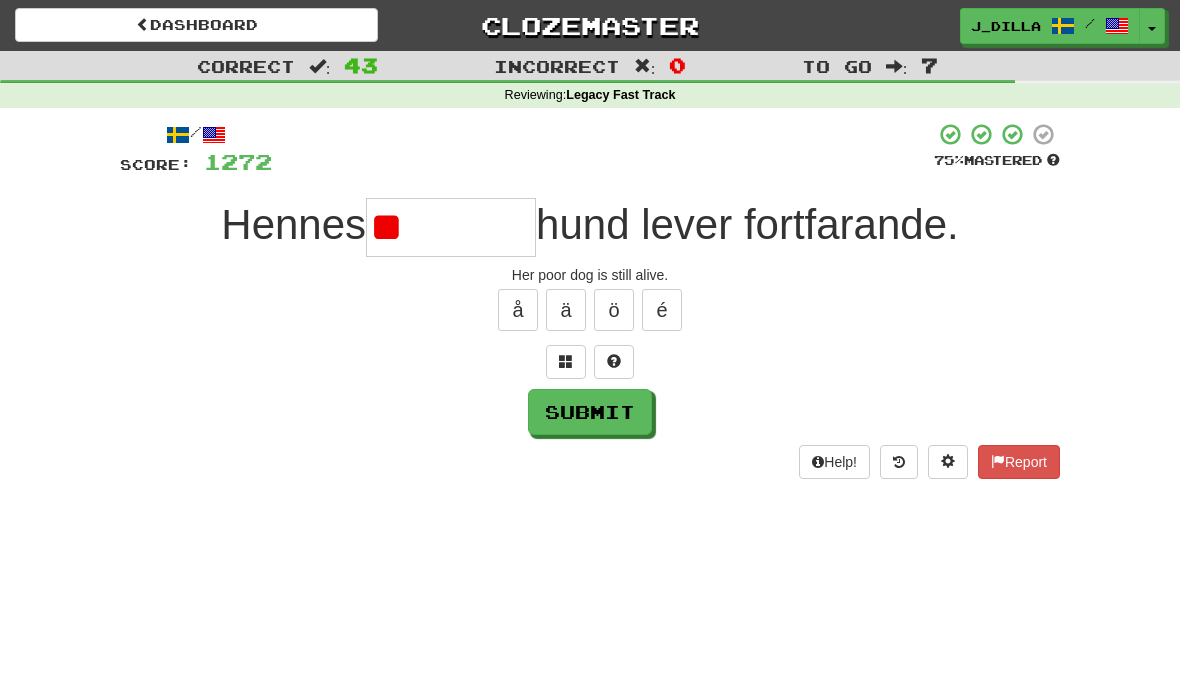 type on "*" 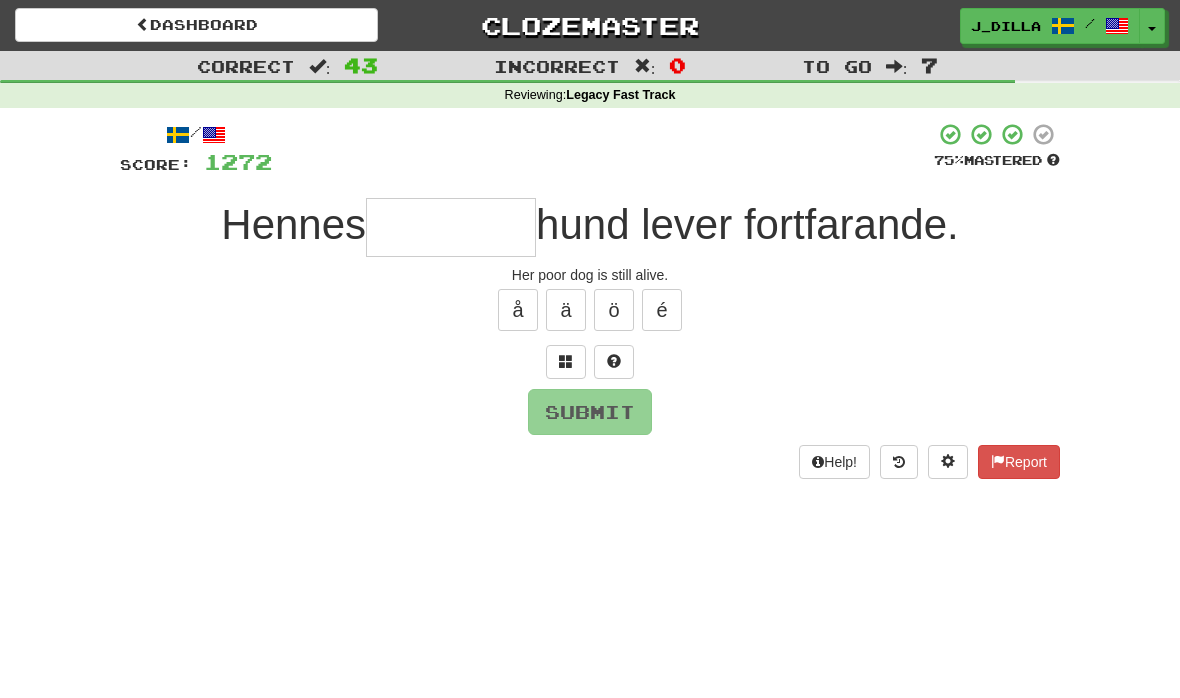 type on "*" 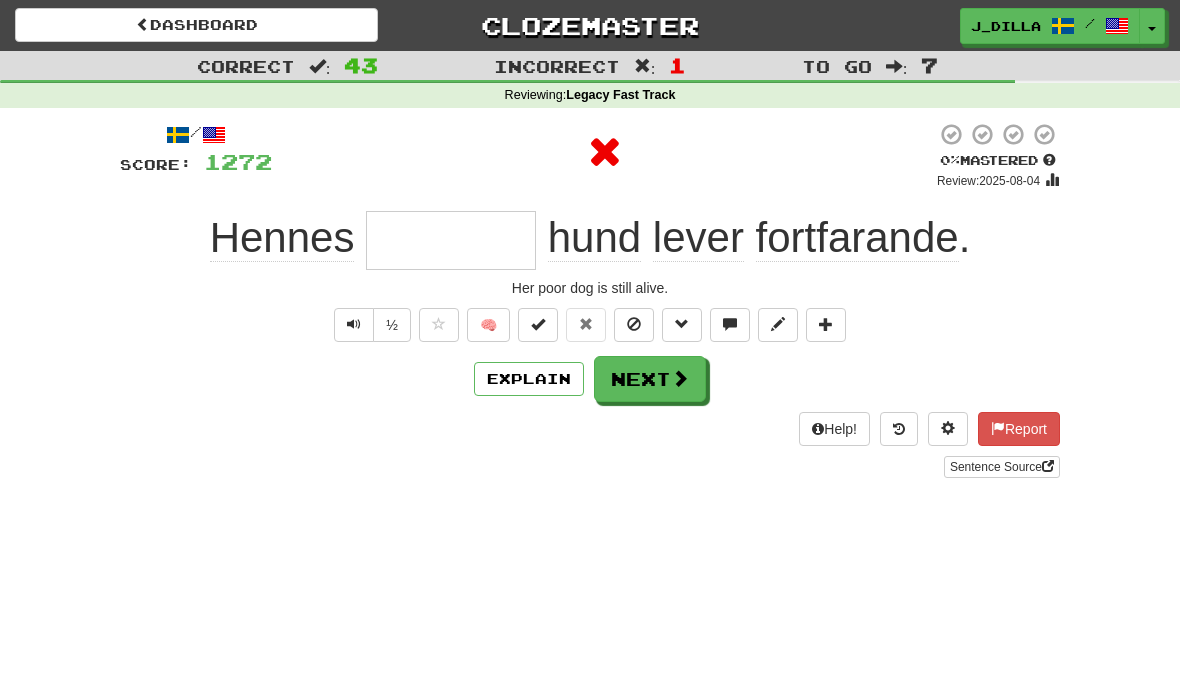 type on "*" 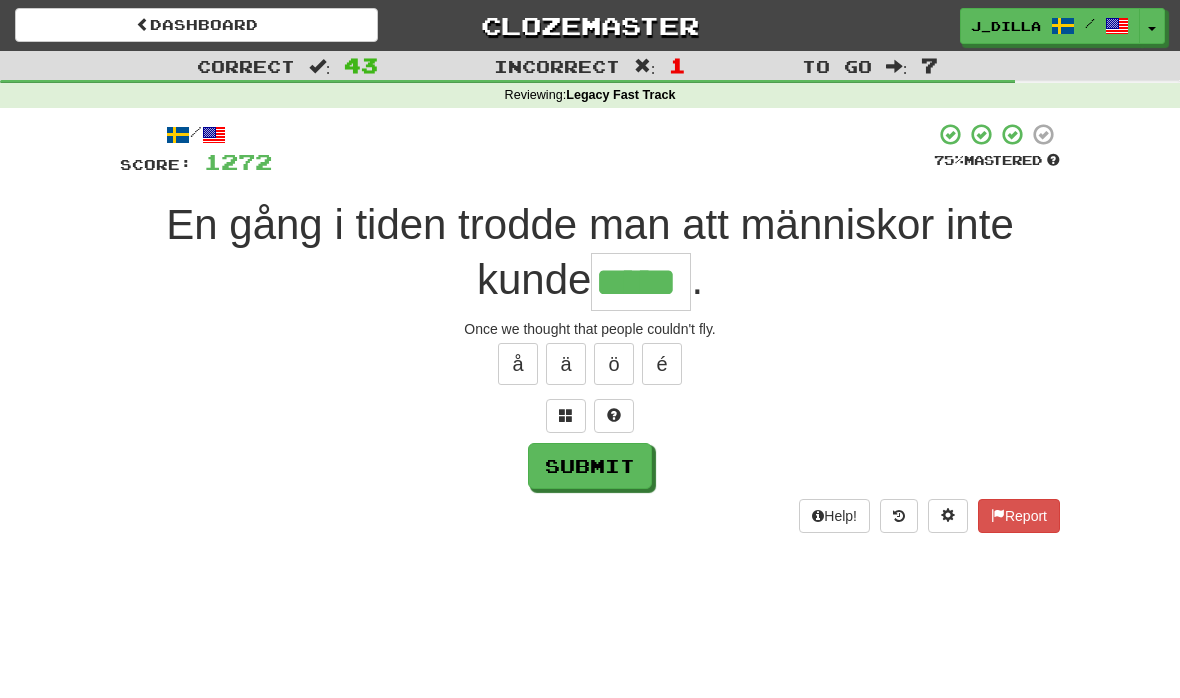 type on "*****" 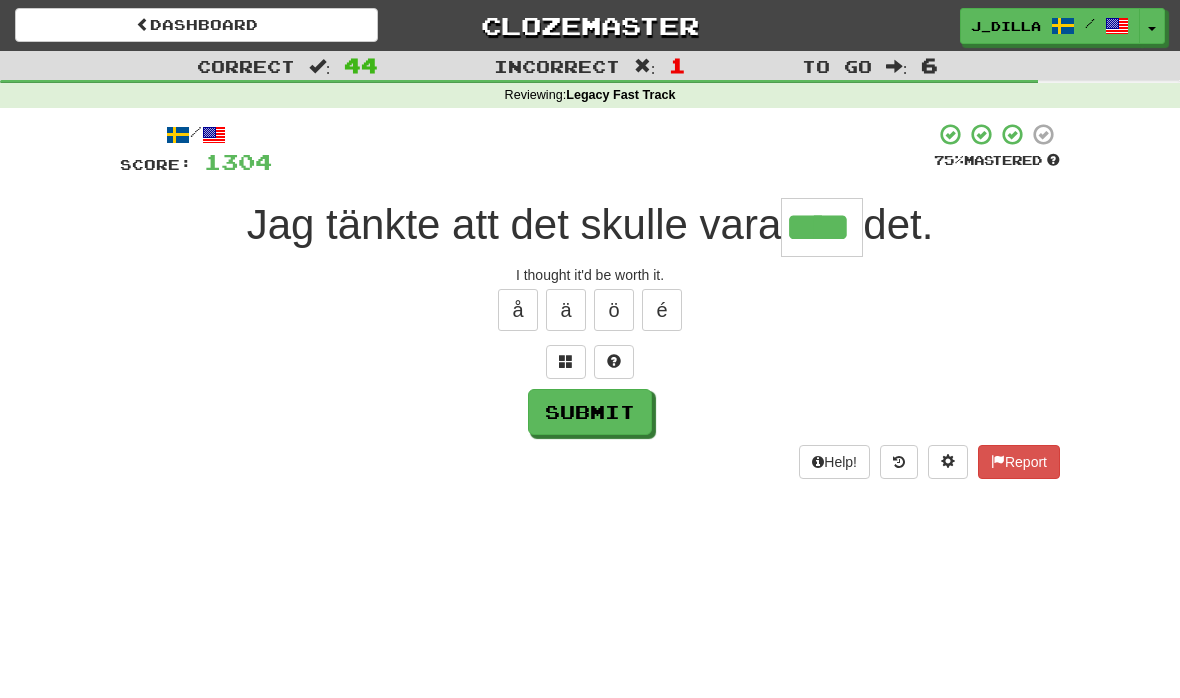 type on "****" 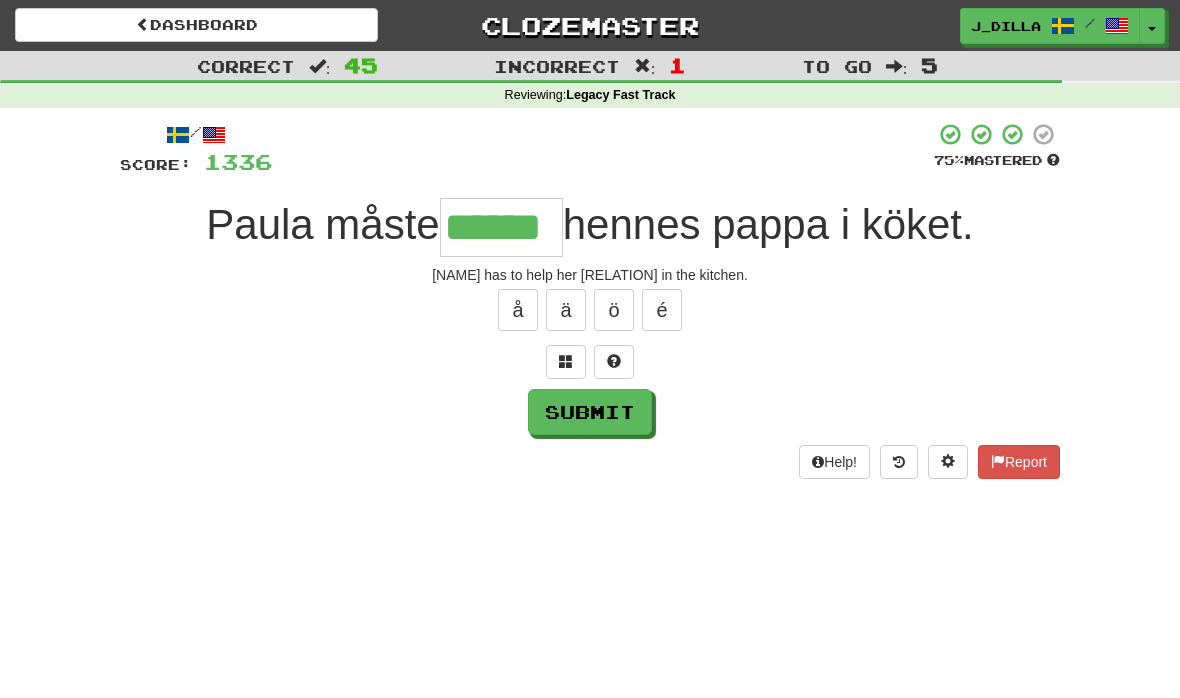 type on "******" 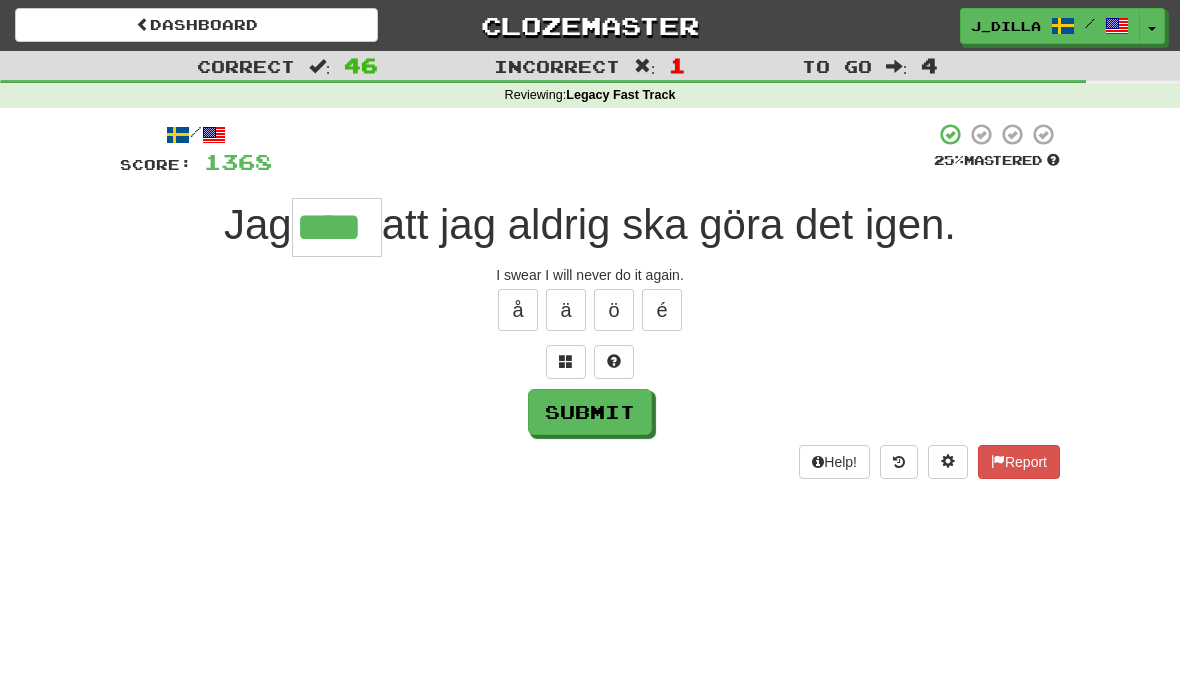 type on "****" 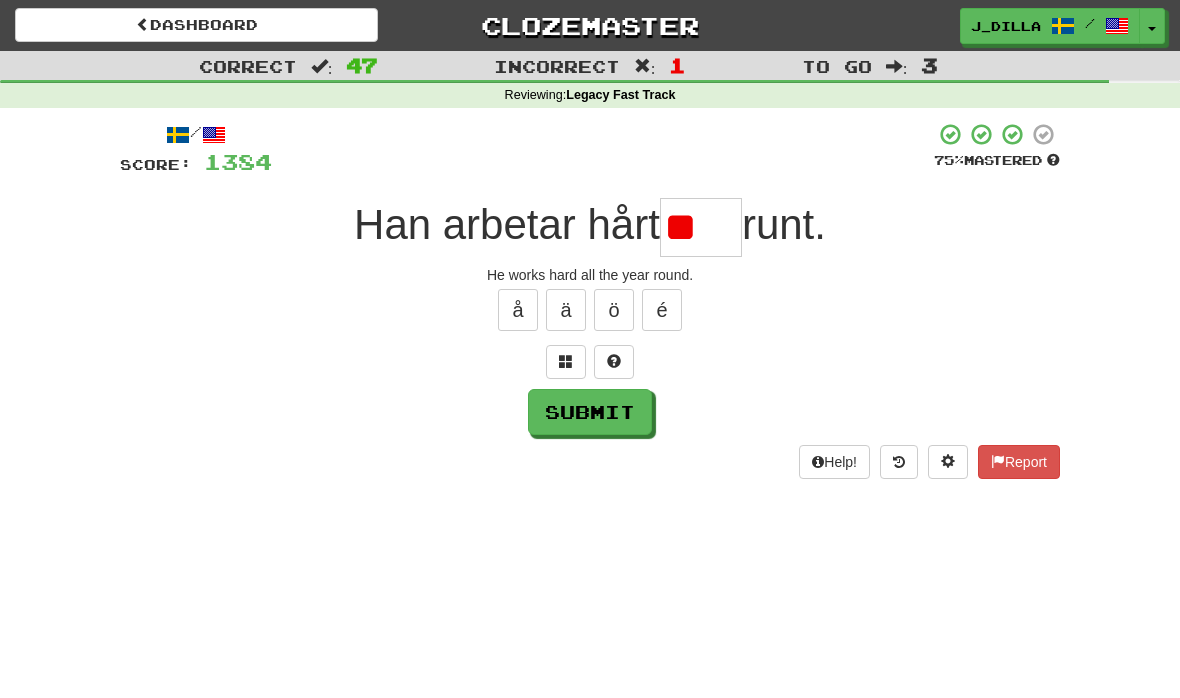 type on "*" 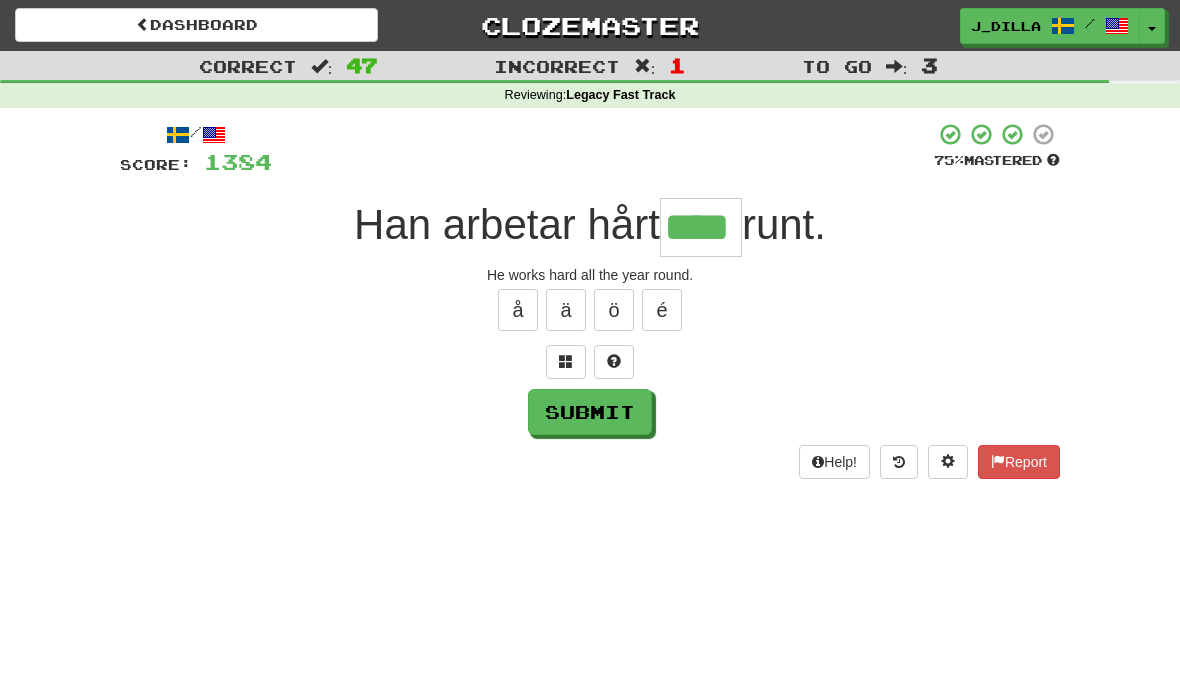 type on "****" 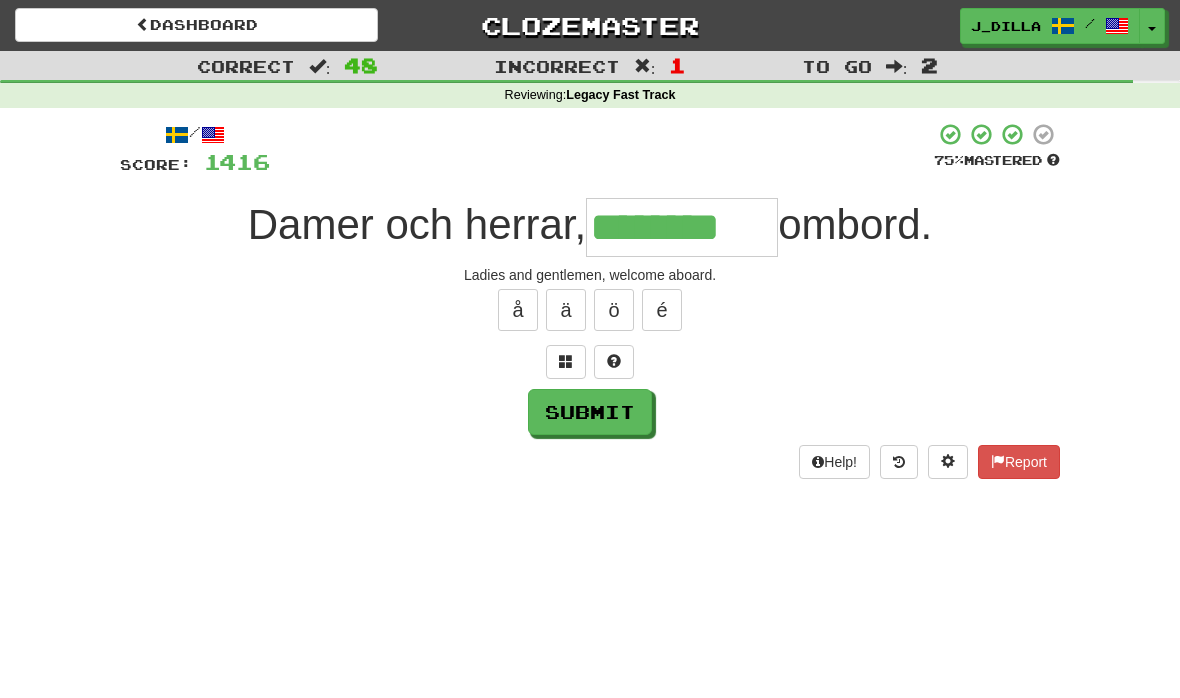 type on "********" 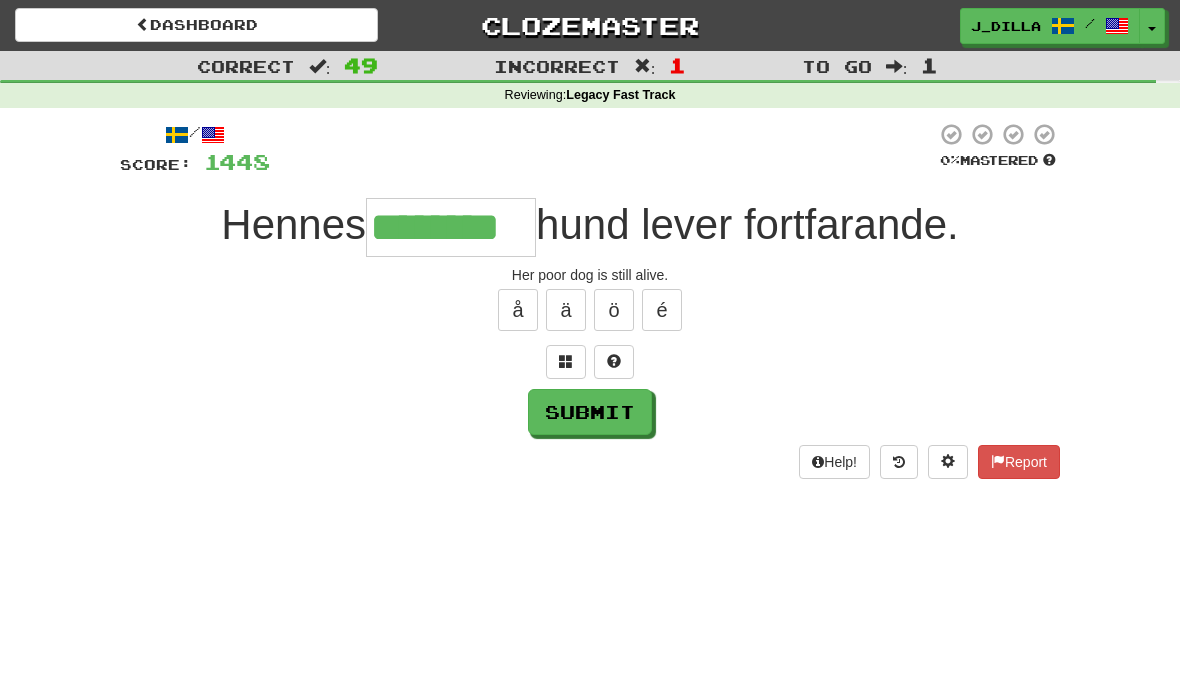 type on "********" 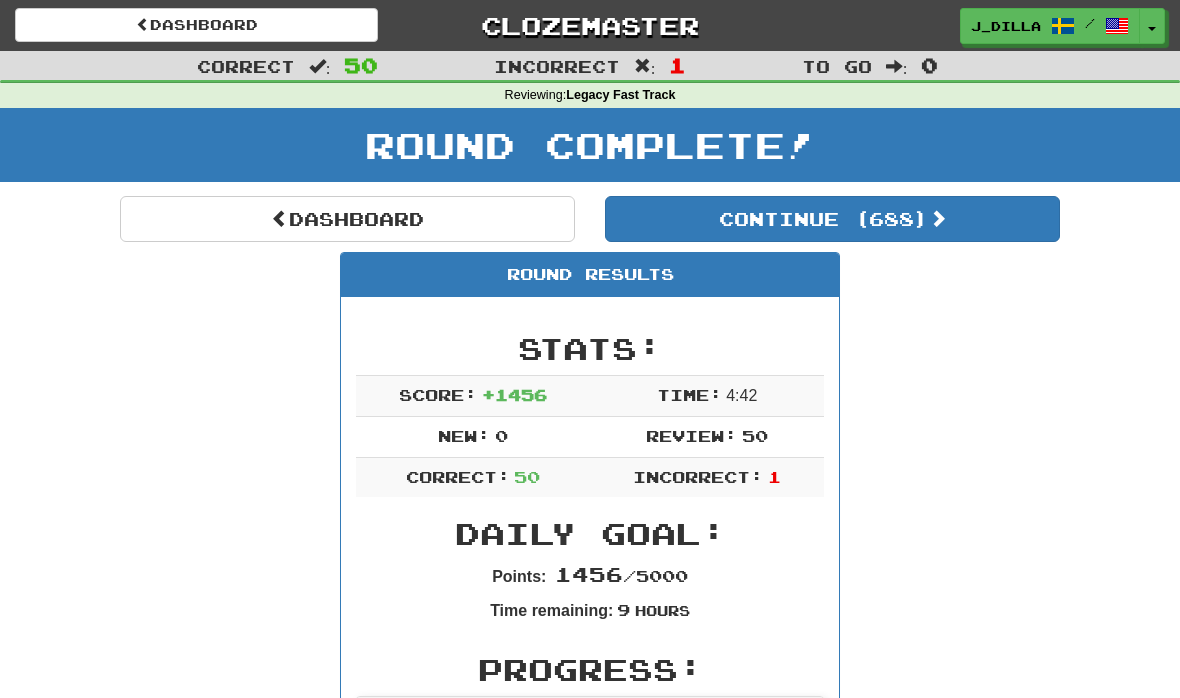 click on "Continue ( 688 )" at bounding box center (832, 219) 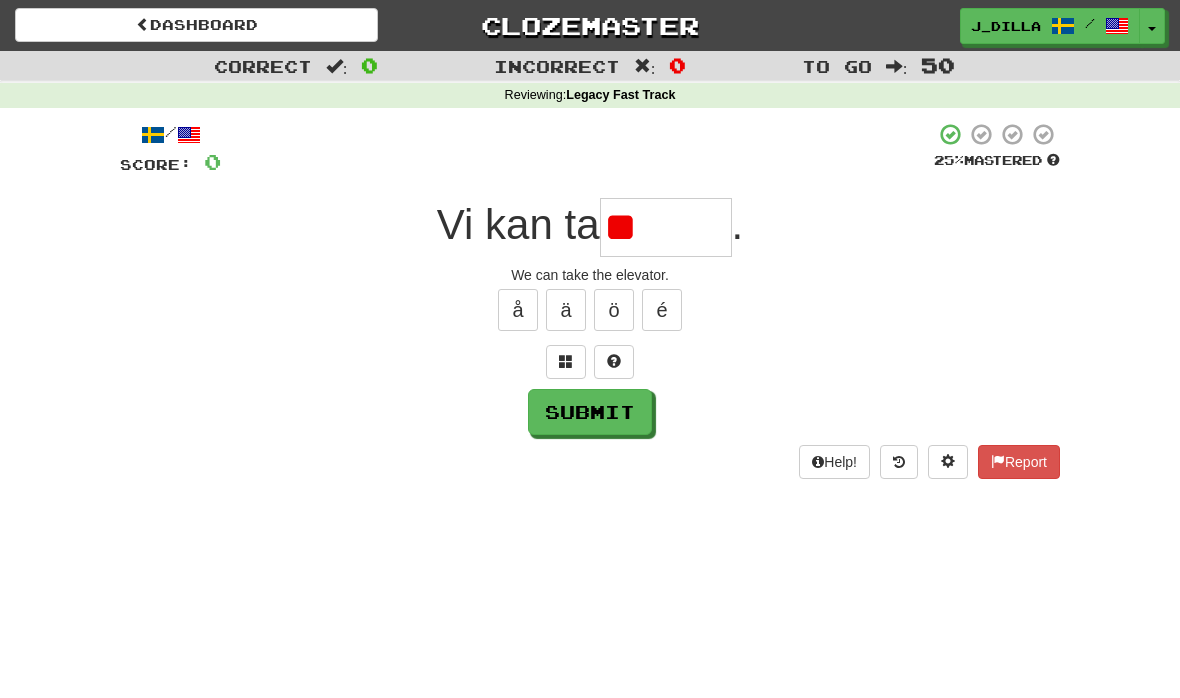 type on "*" 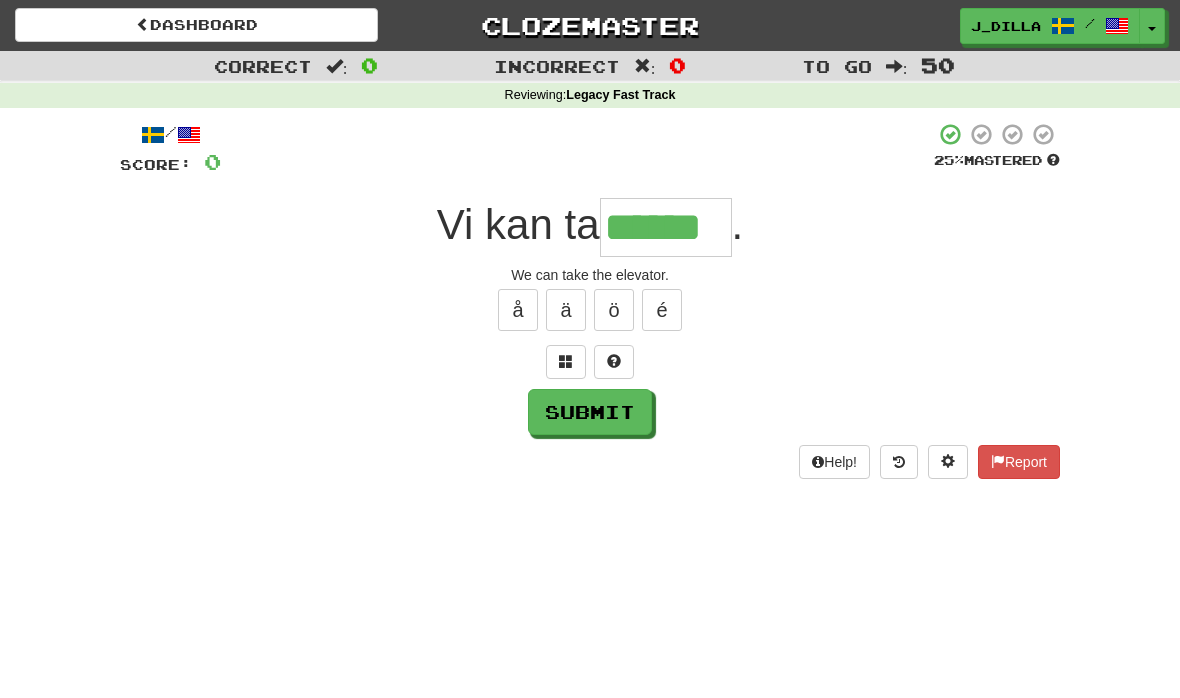 type on "******" 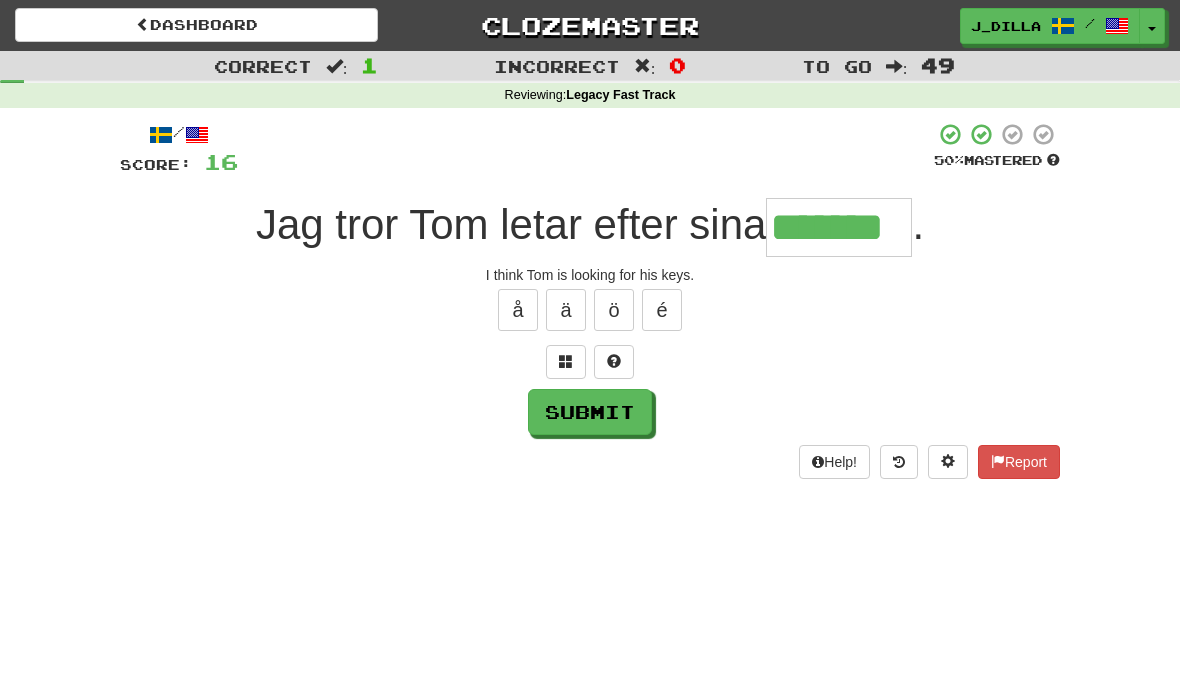 type on "*******" 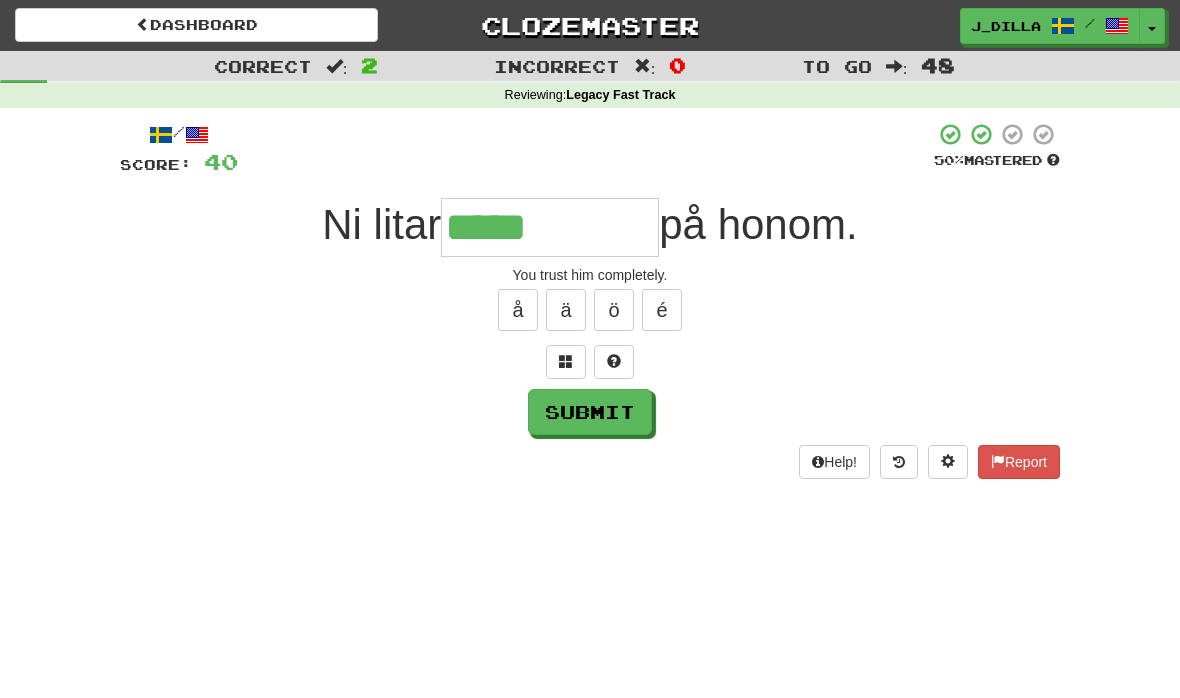 type on "**********" 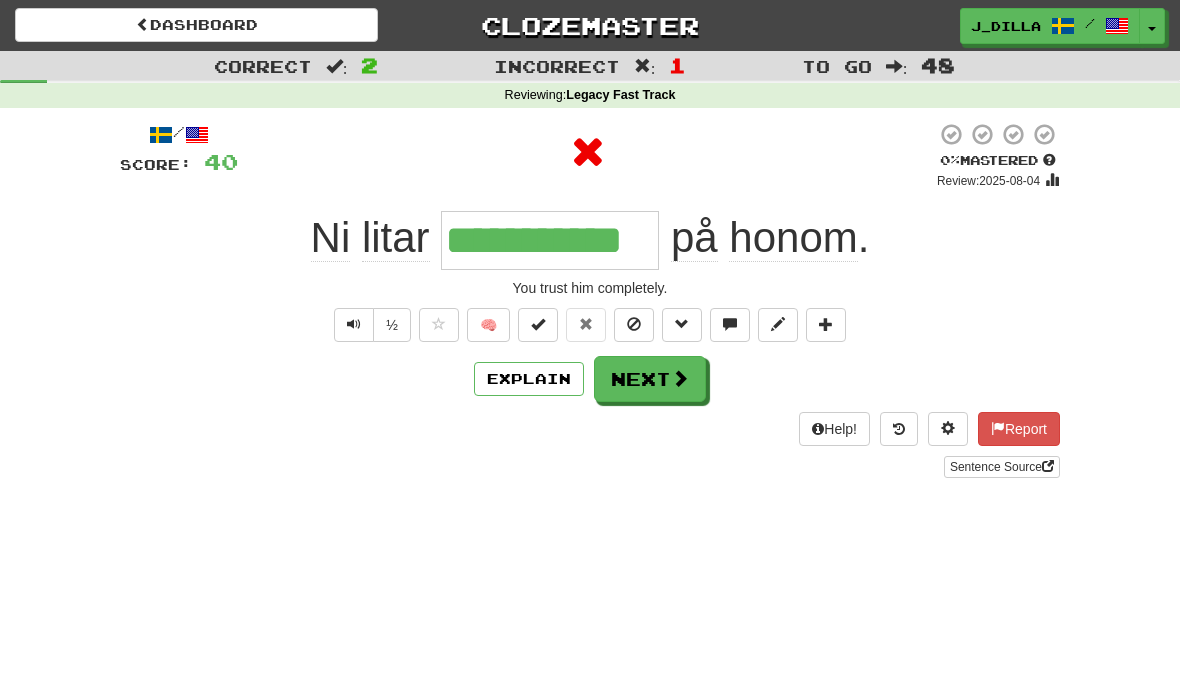 type on "**********" 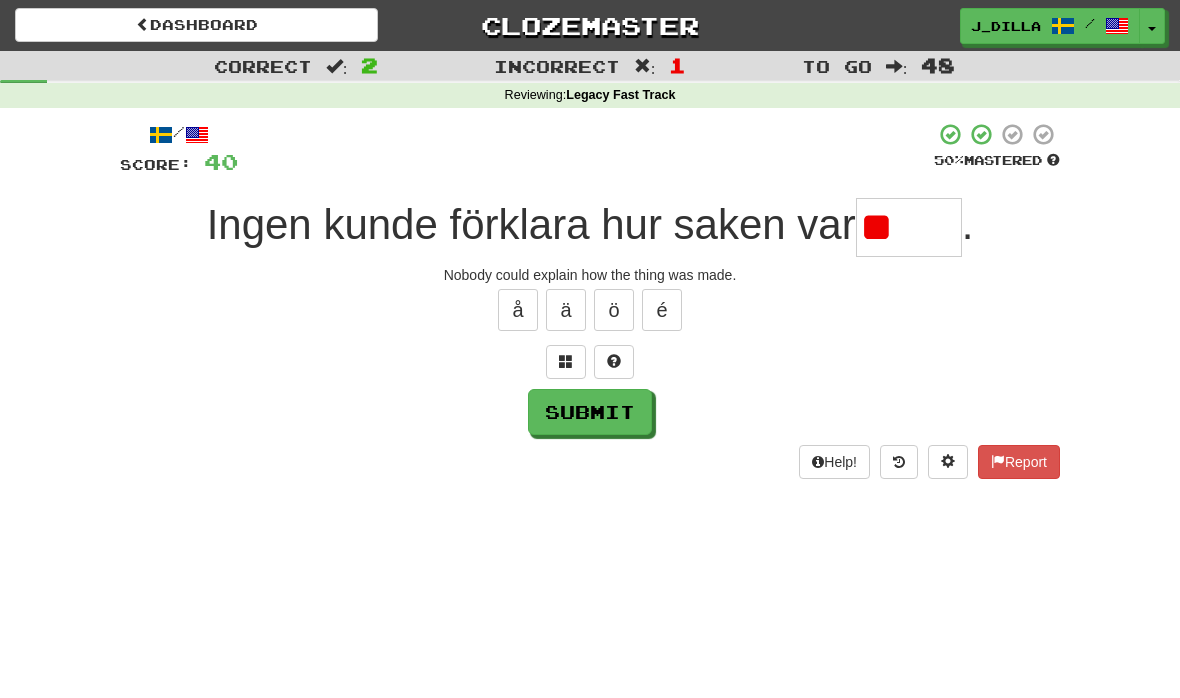 type on "*" 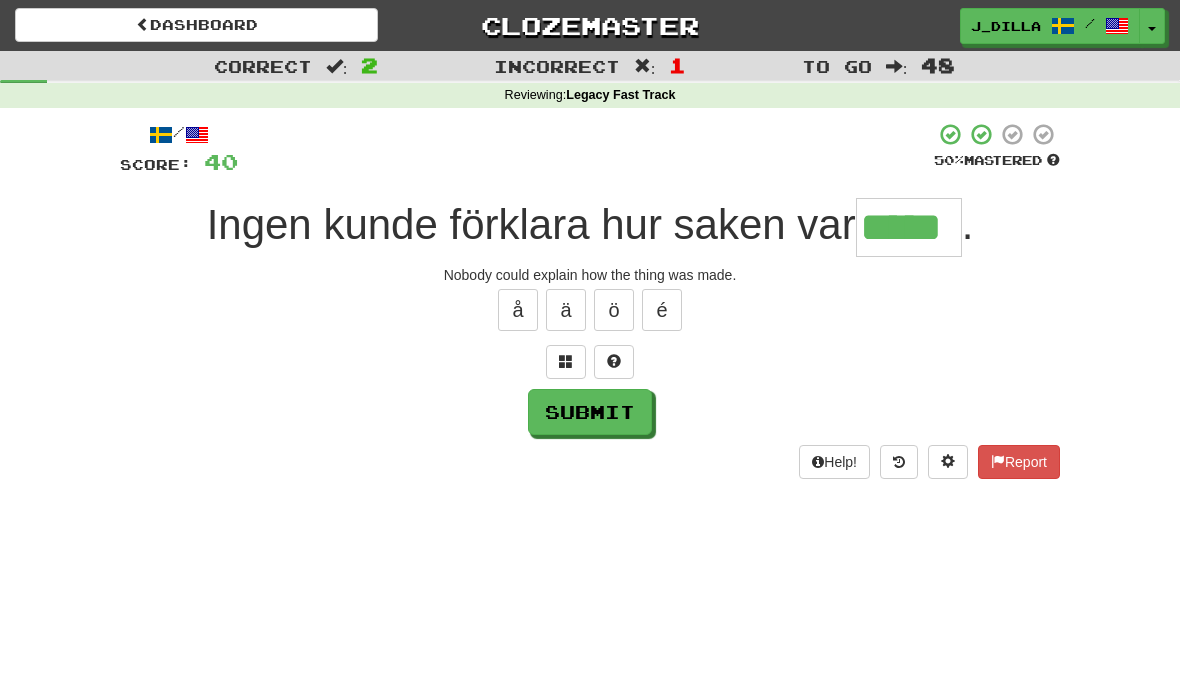 type on "*****" 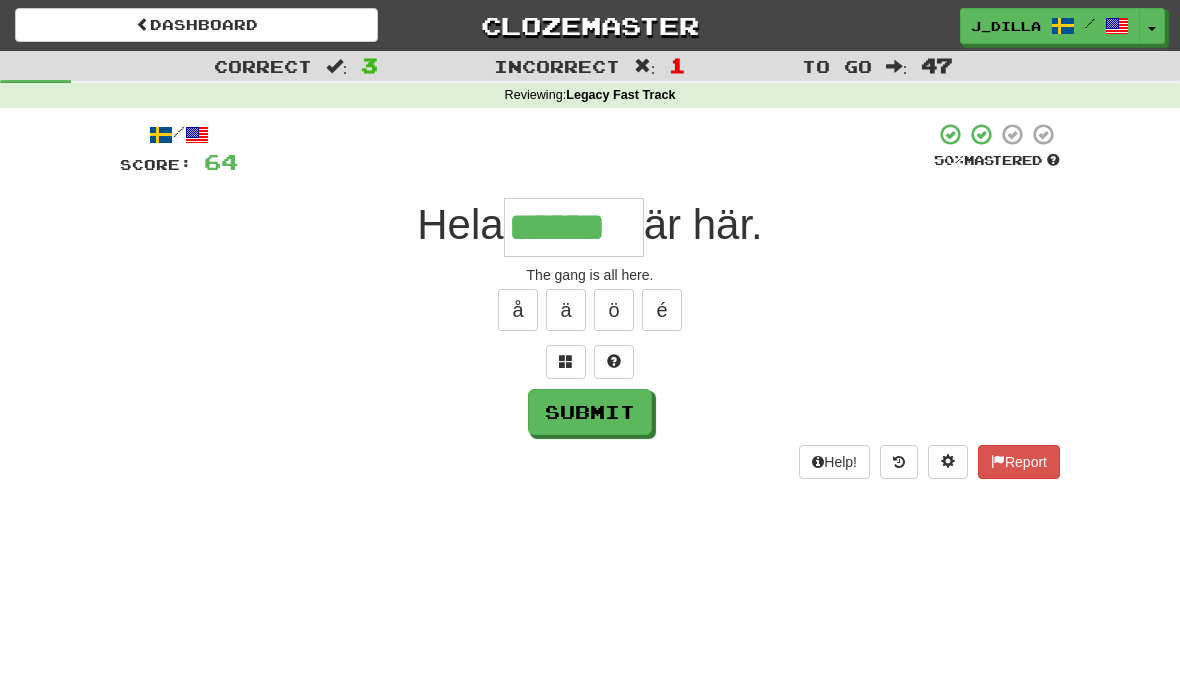 type on "******" 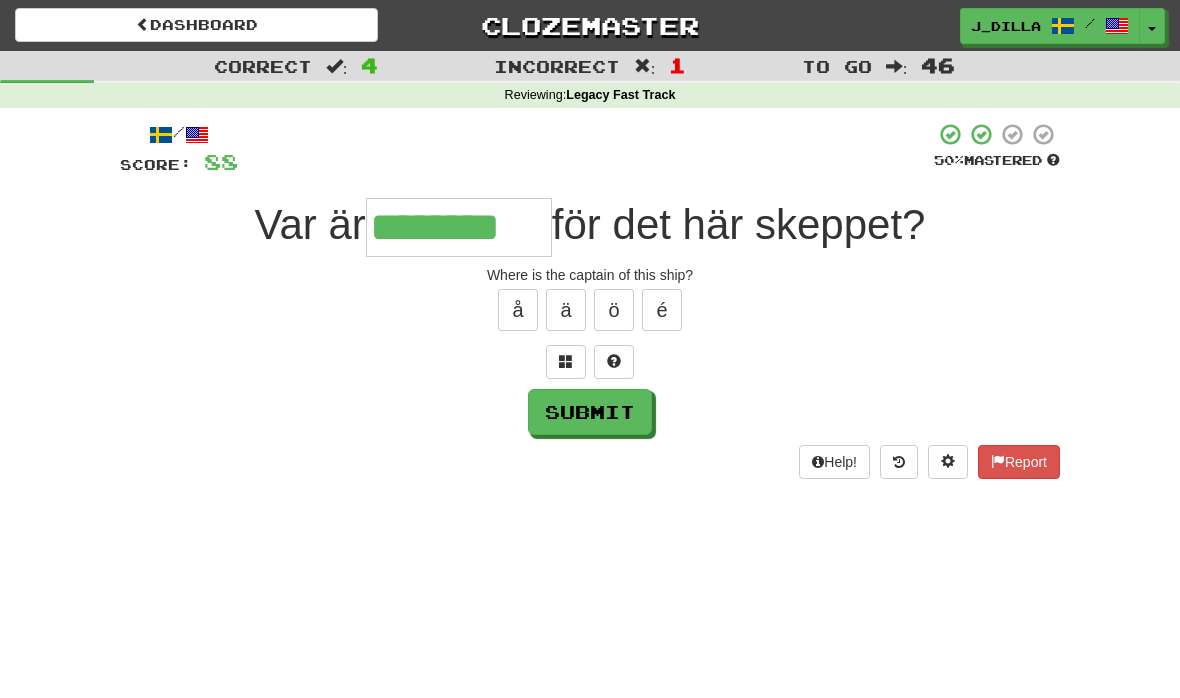 type on "********" 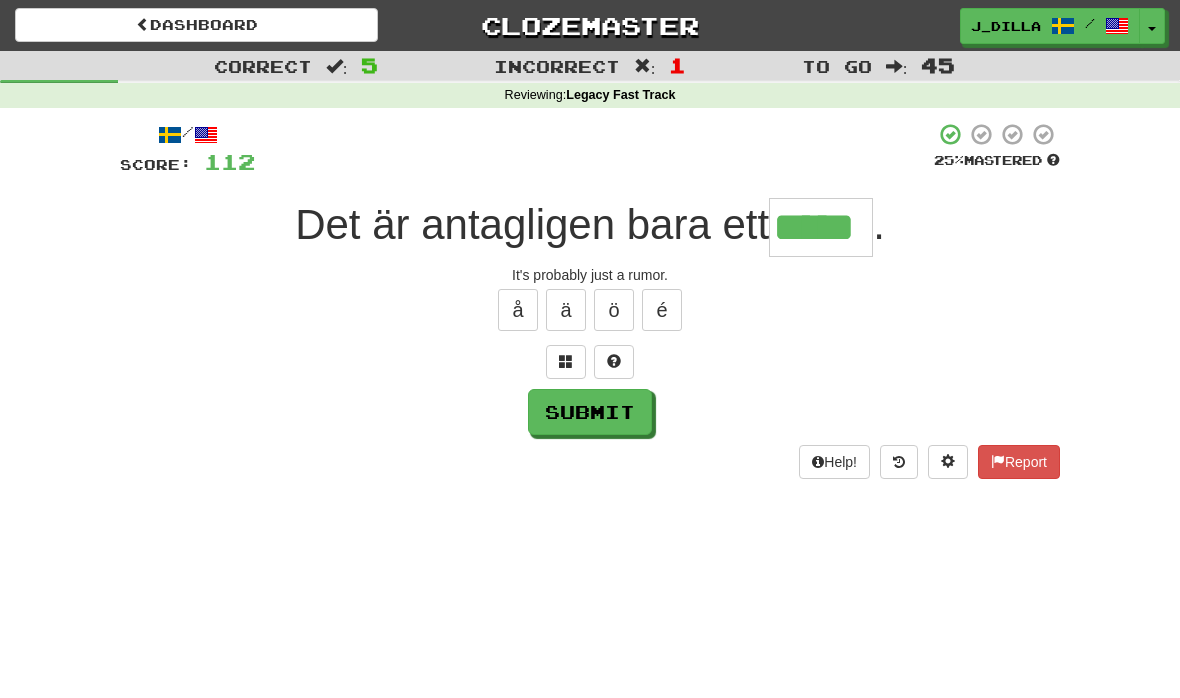 type on "*****" 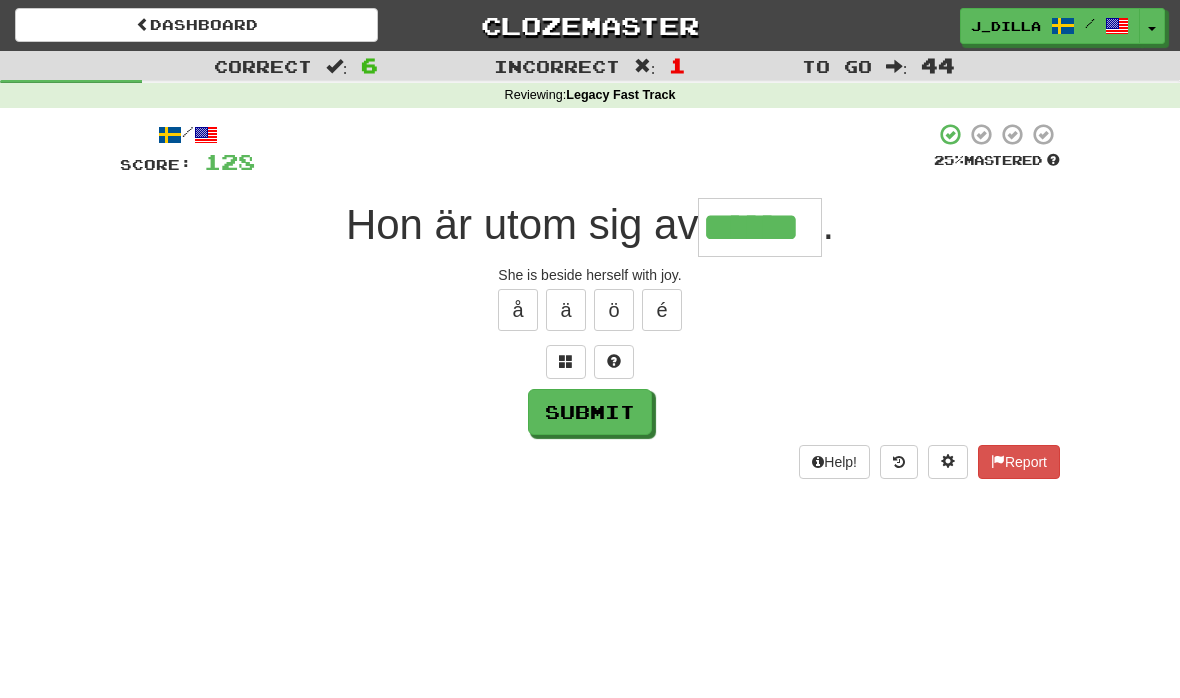 type on "******" 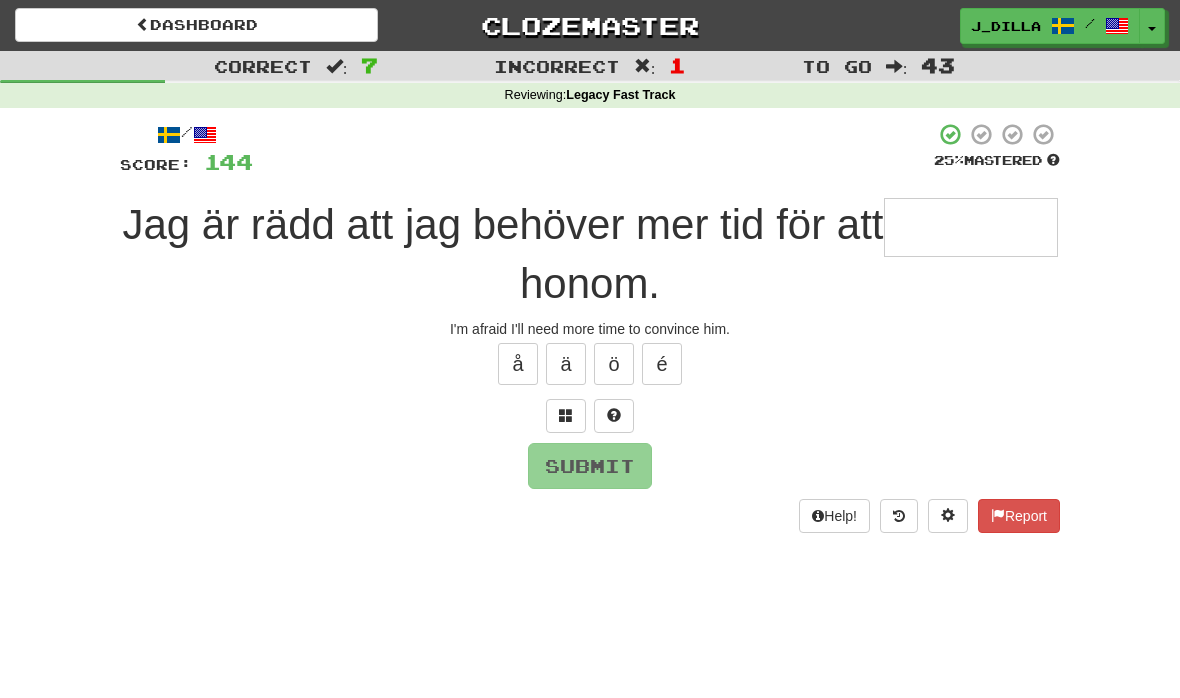 type on "********" 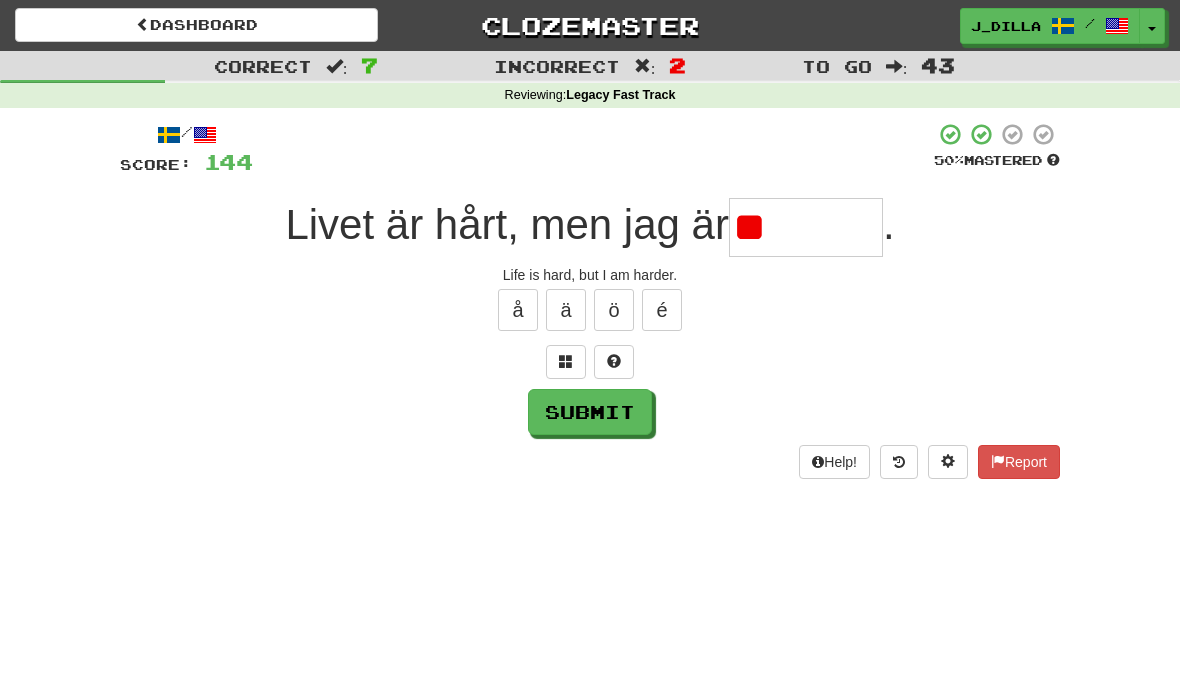 type on "*" 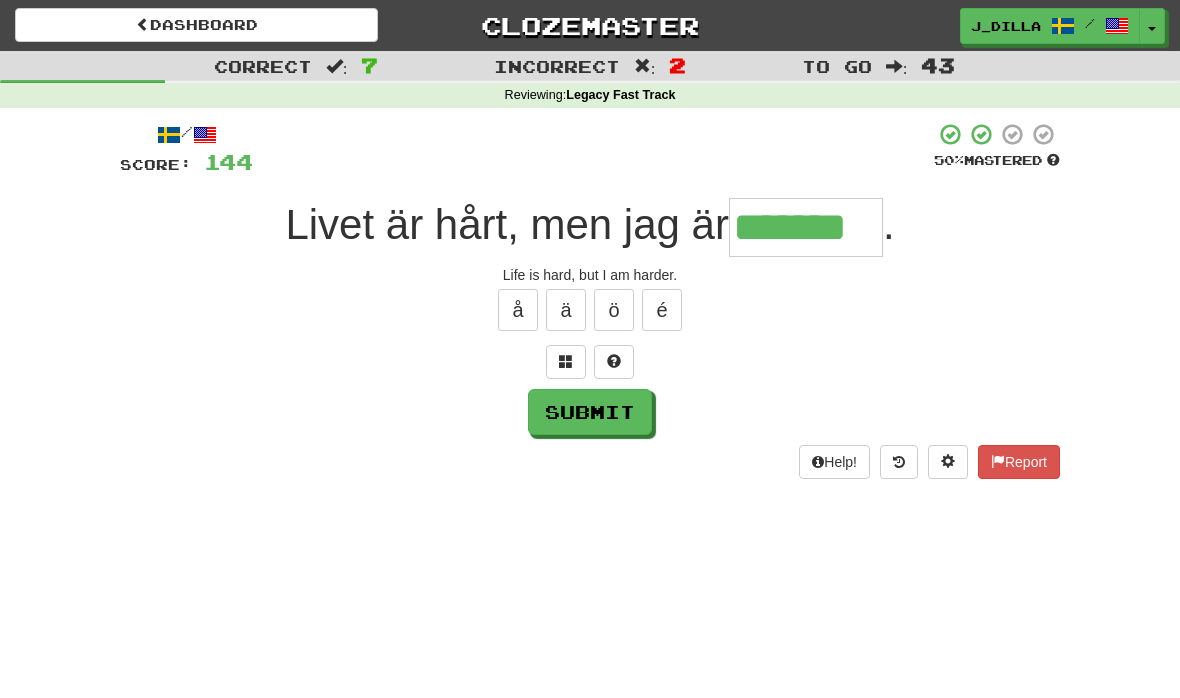 type on "*******" 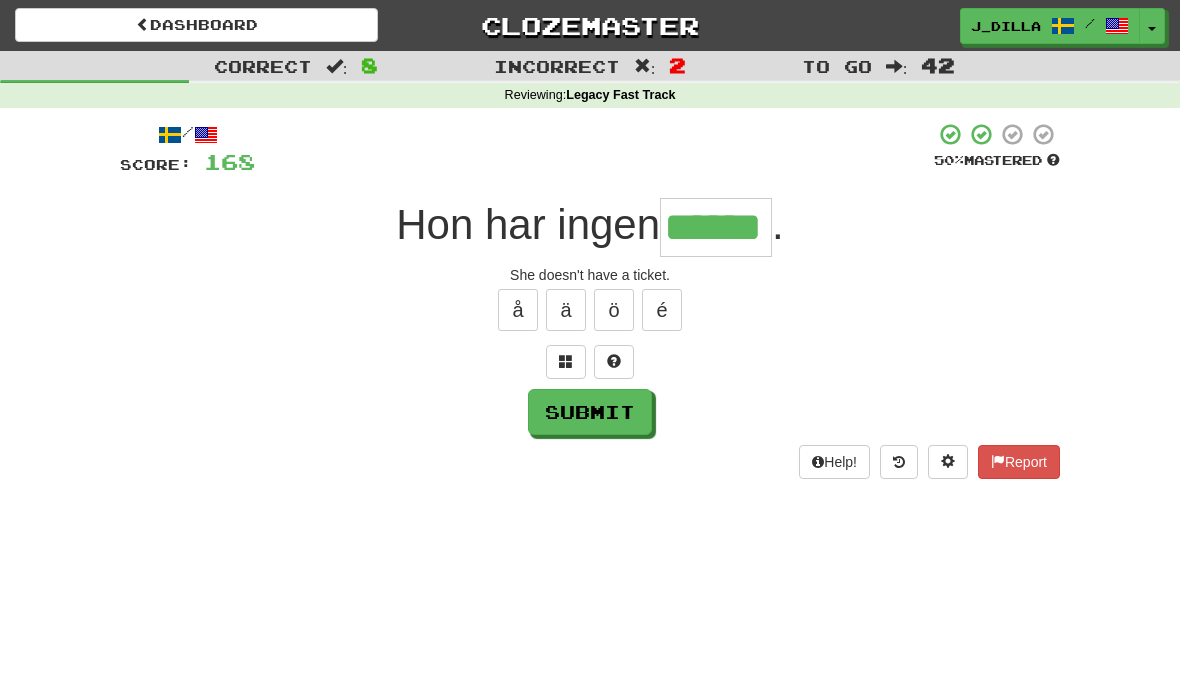 type on "*******" 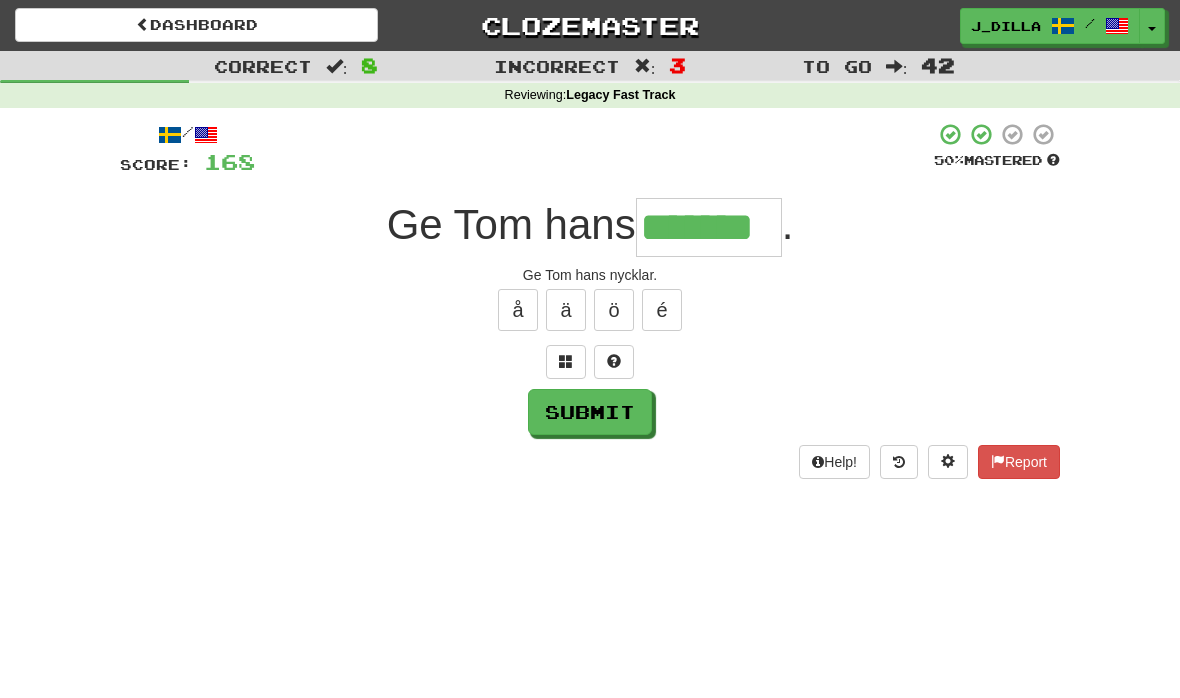 type on "*******" 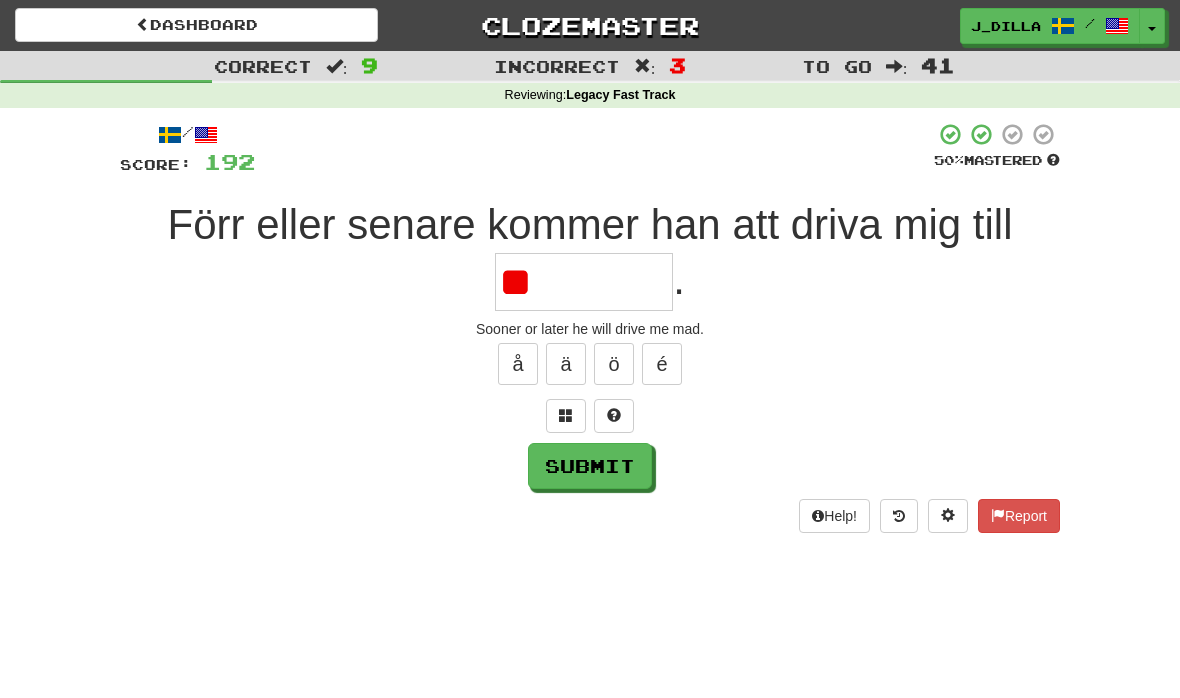 type on "*" 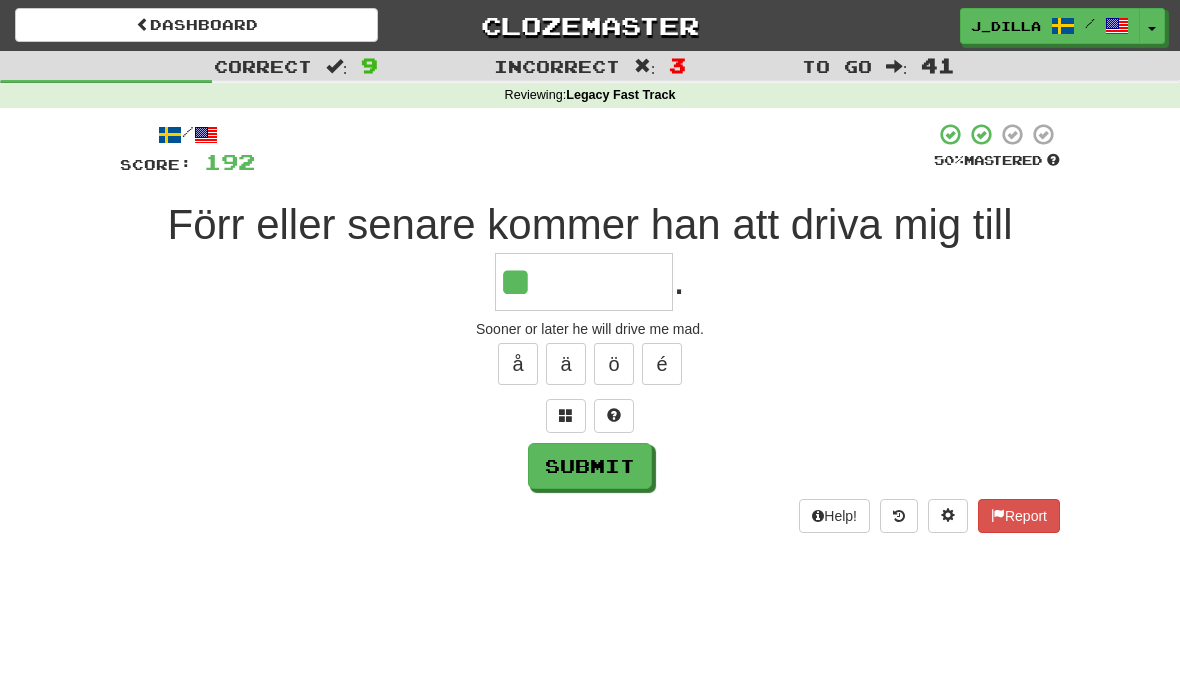 type on "********" 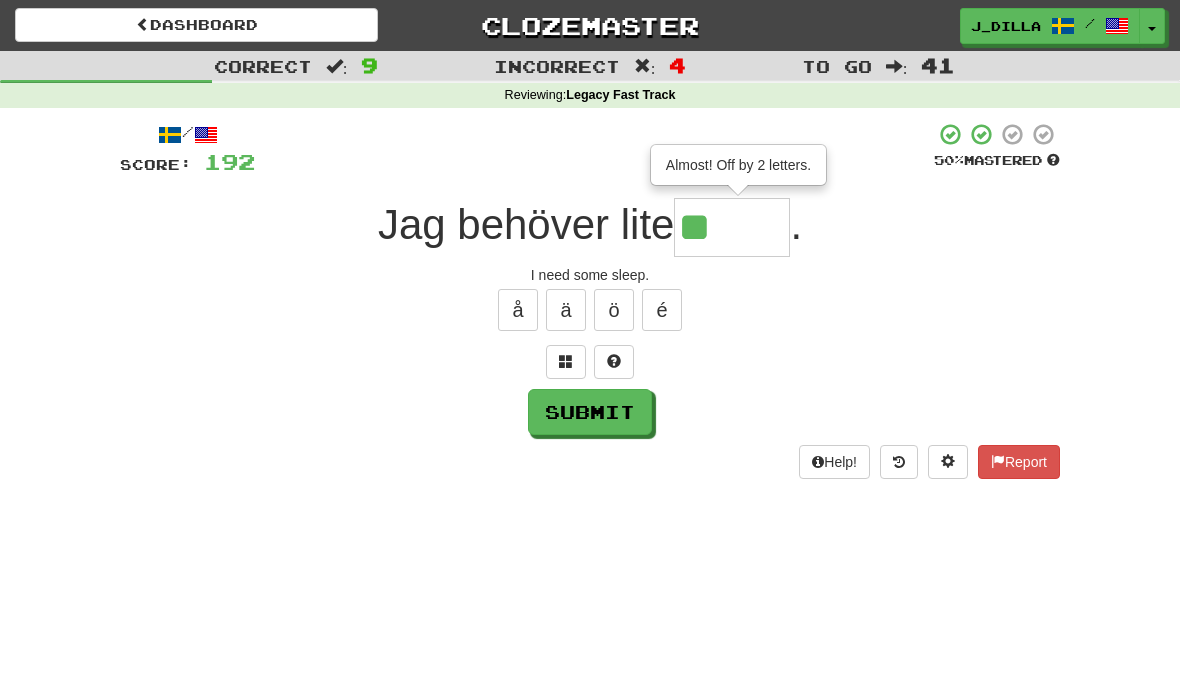 type on "****" 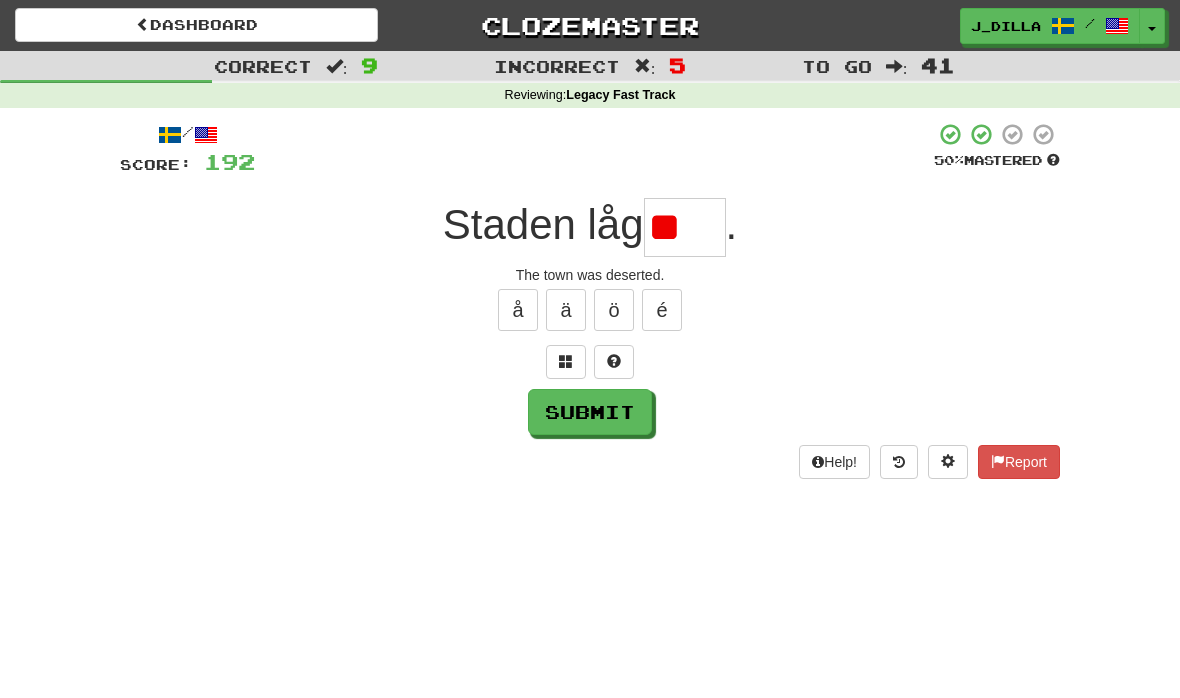 type on "*" 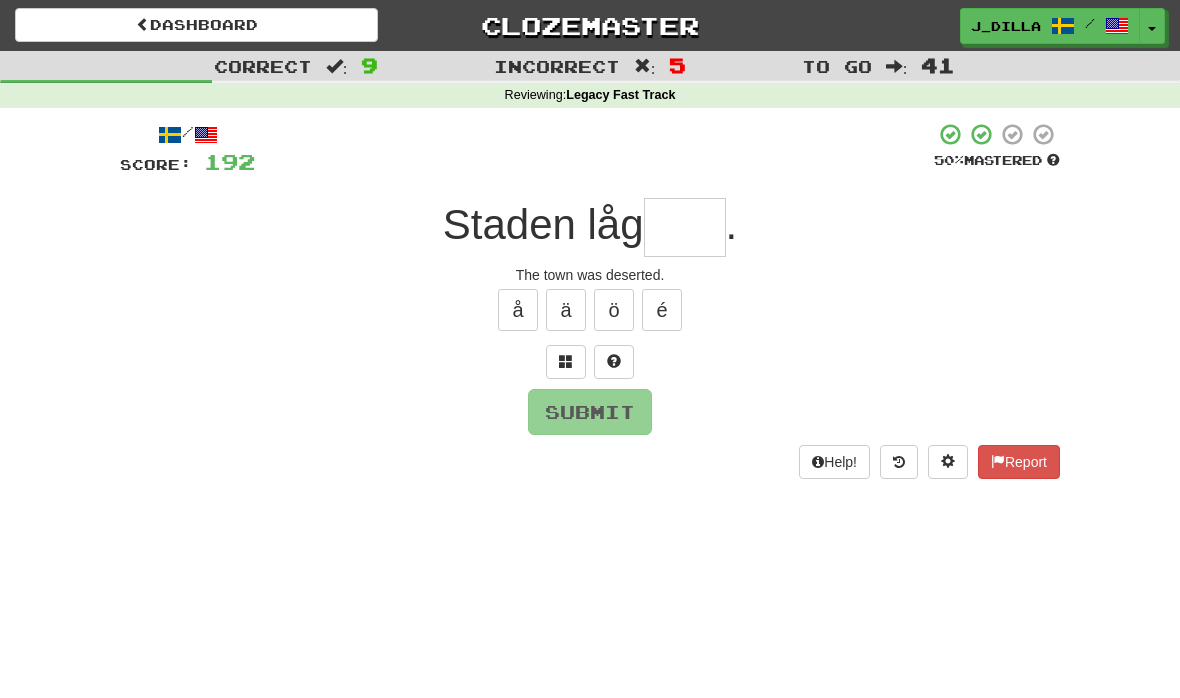 type on "*" 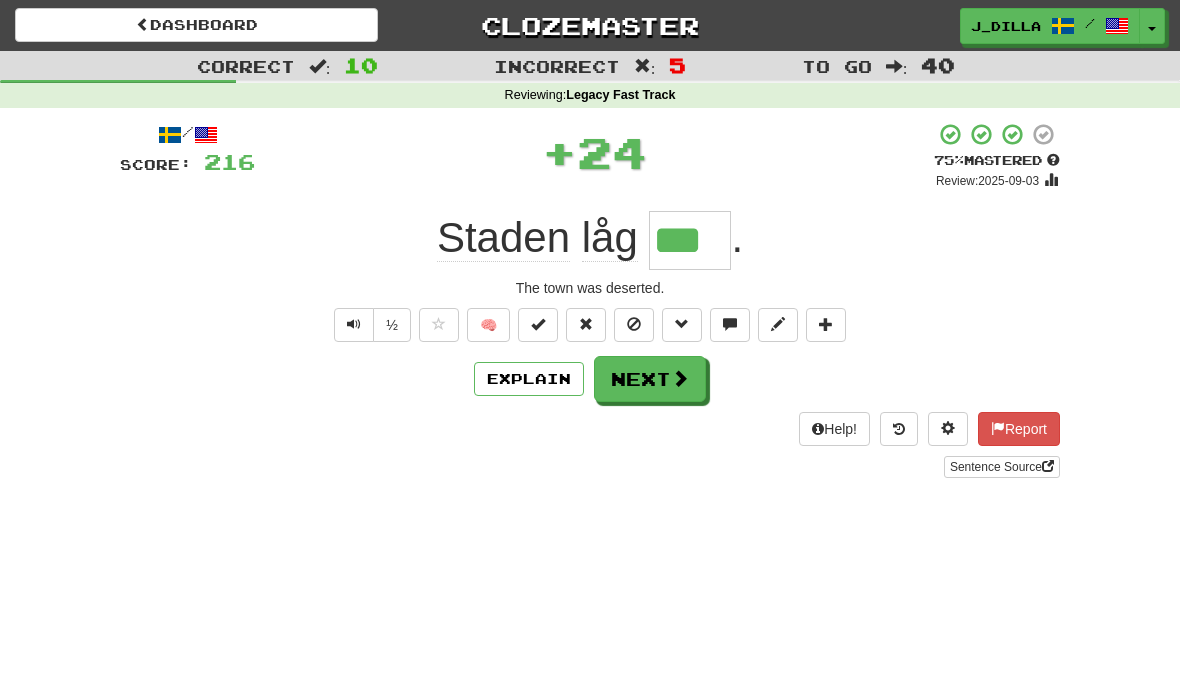 type on "***" 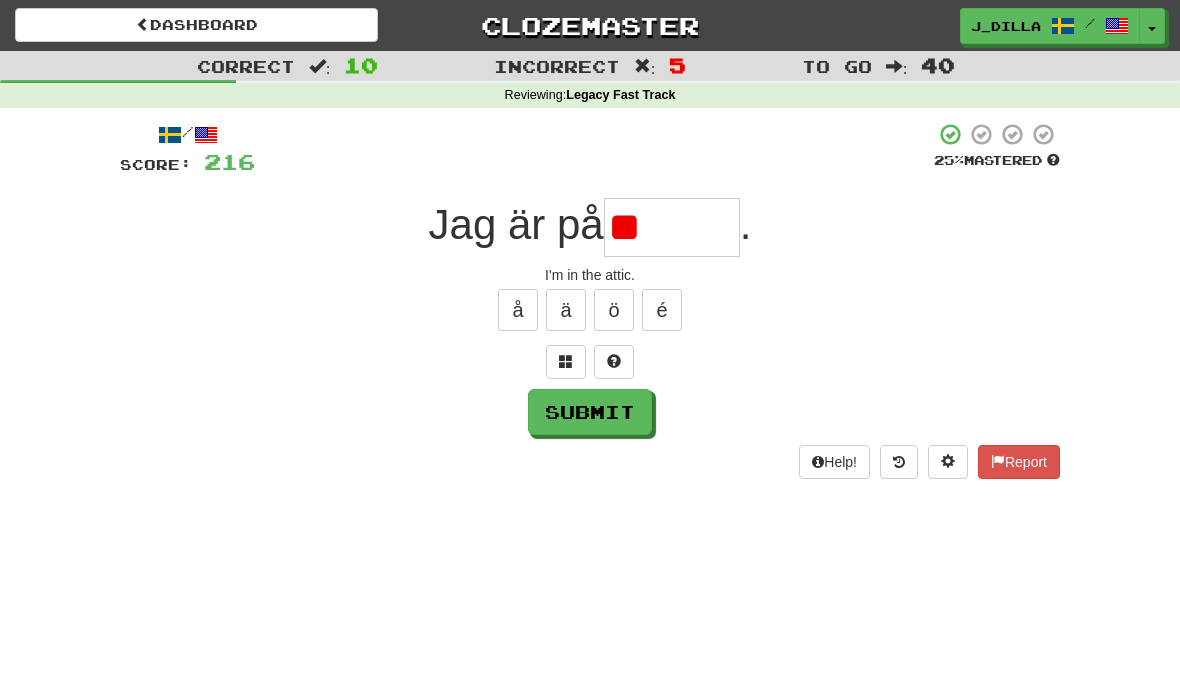 type on "*" 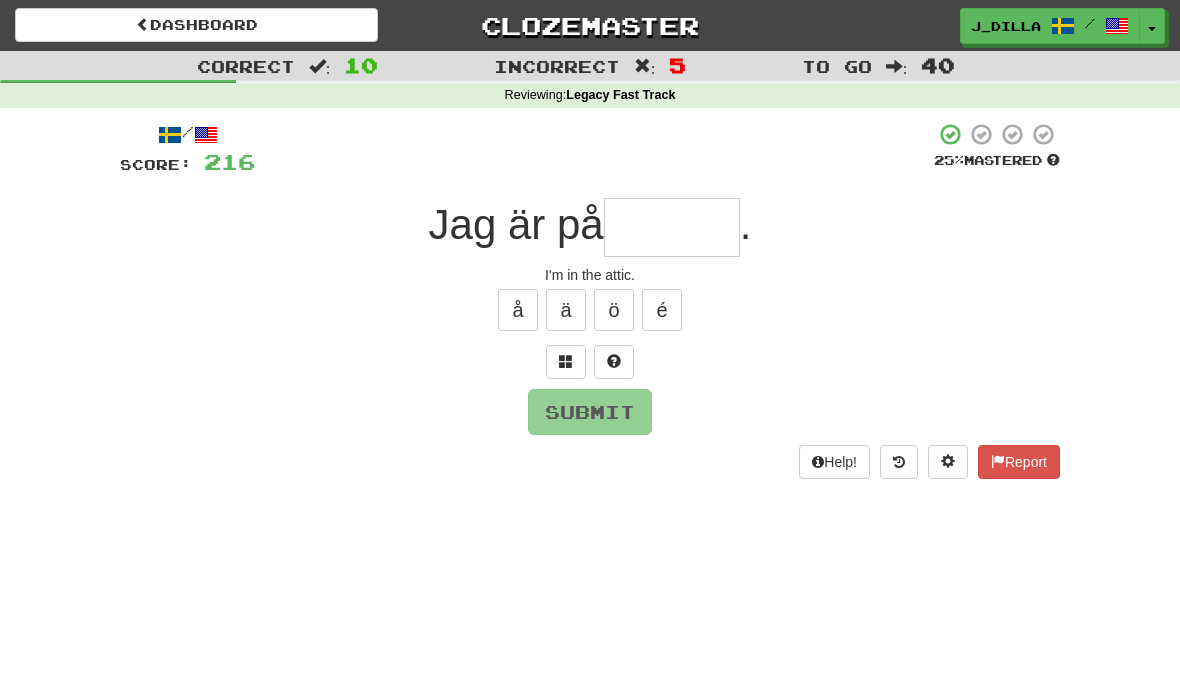 type on "*" 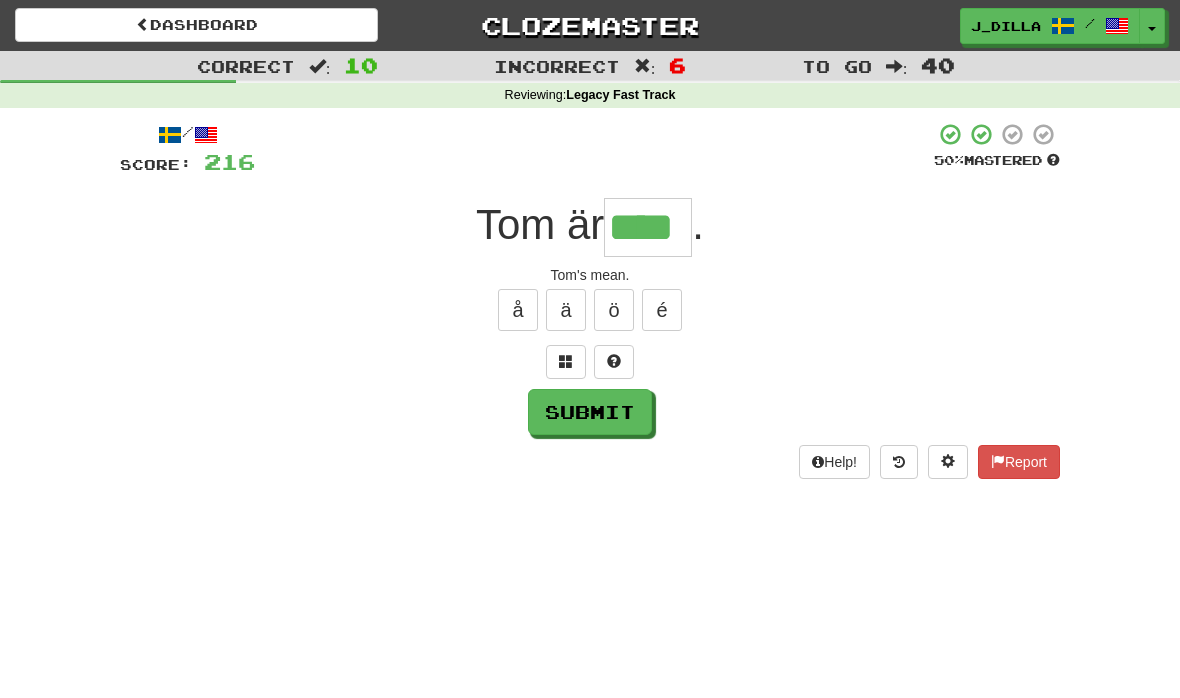 type on "****" 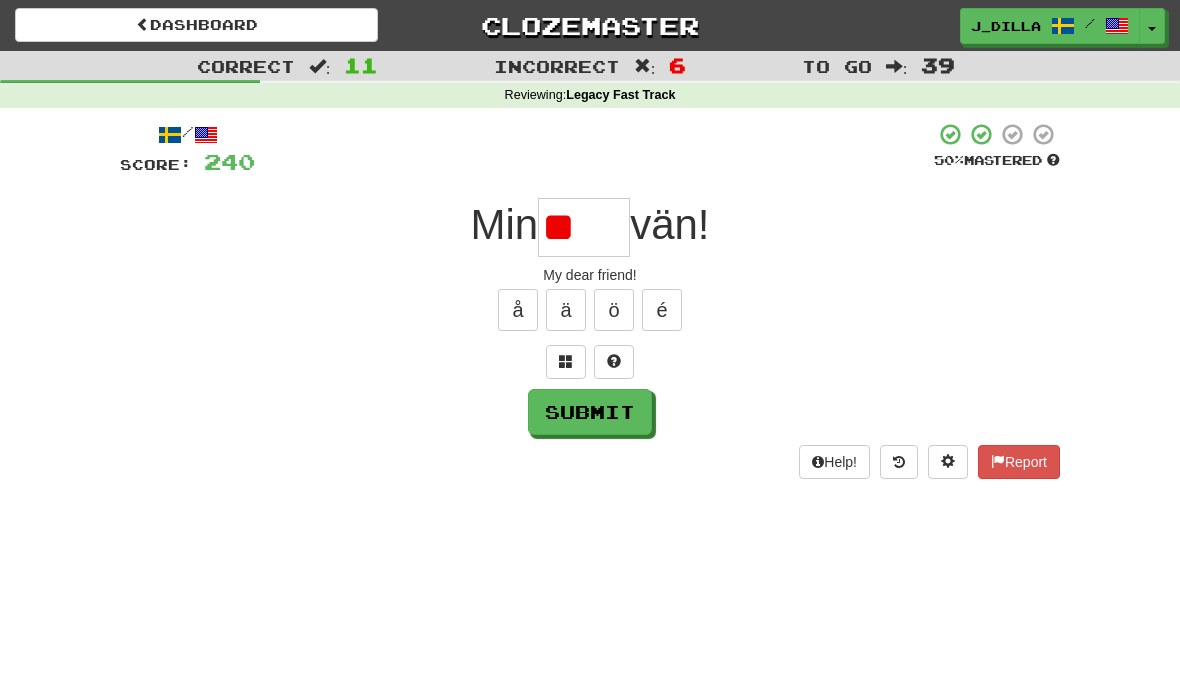 type on "*" 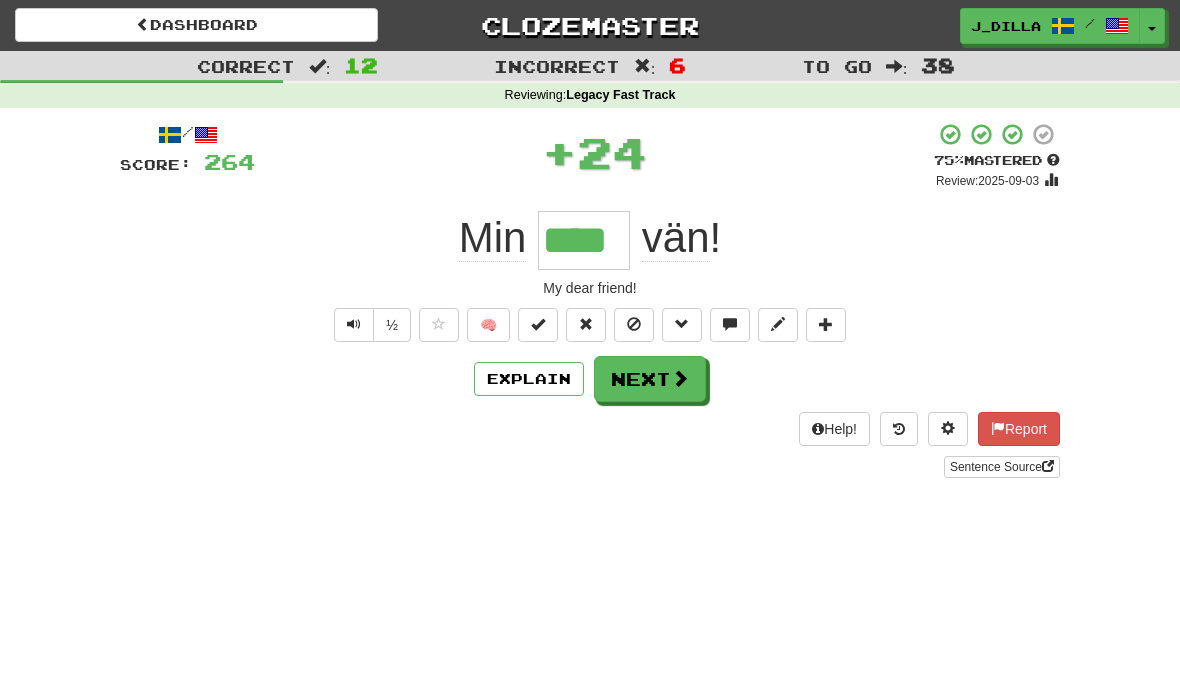 type on "****" 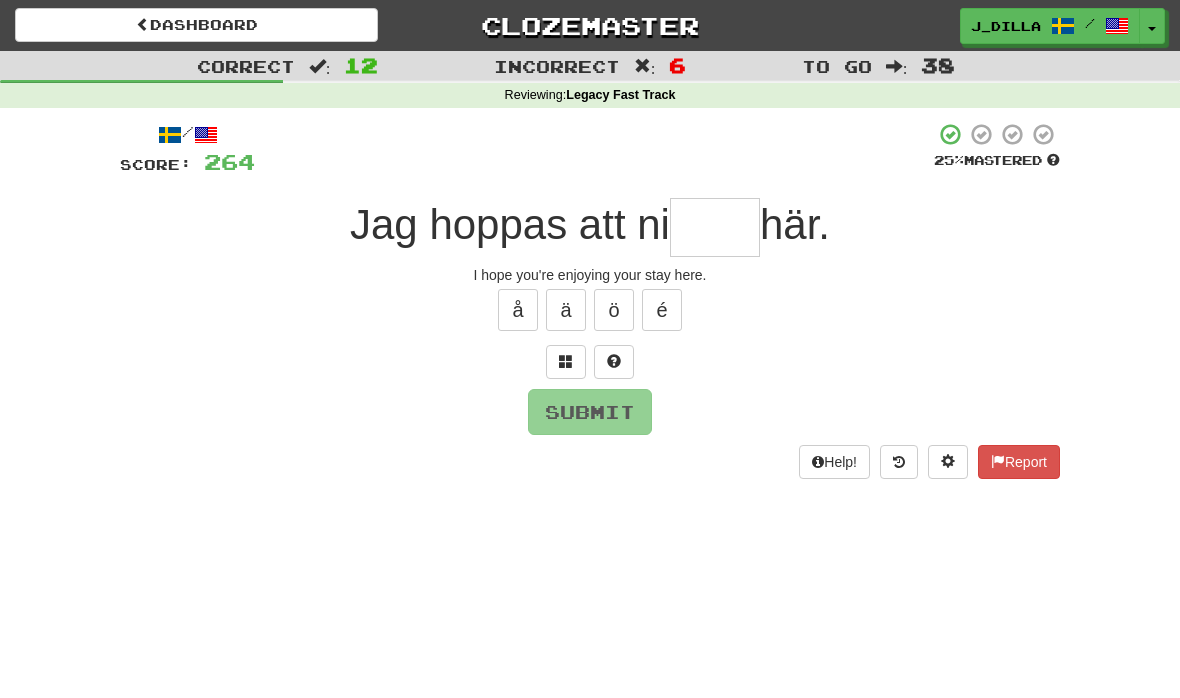 type on "*" 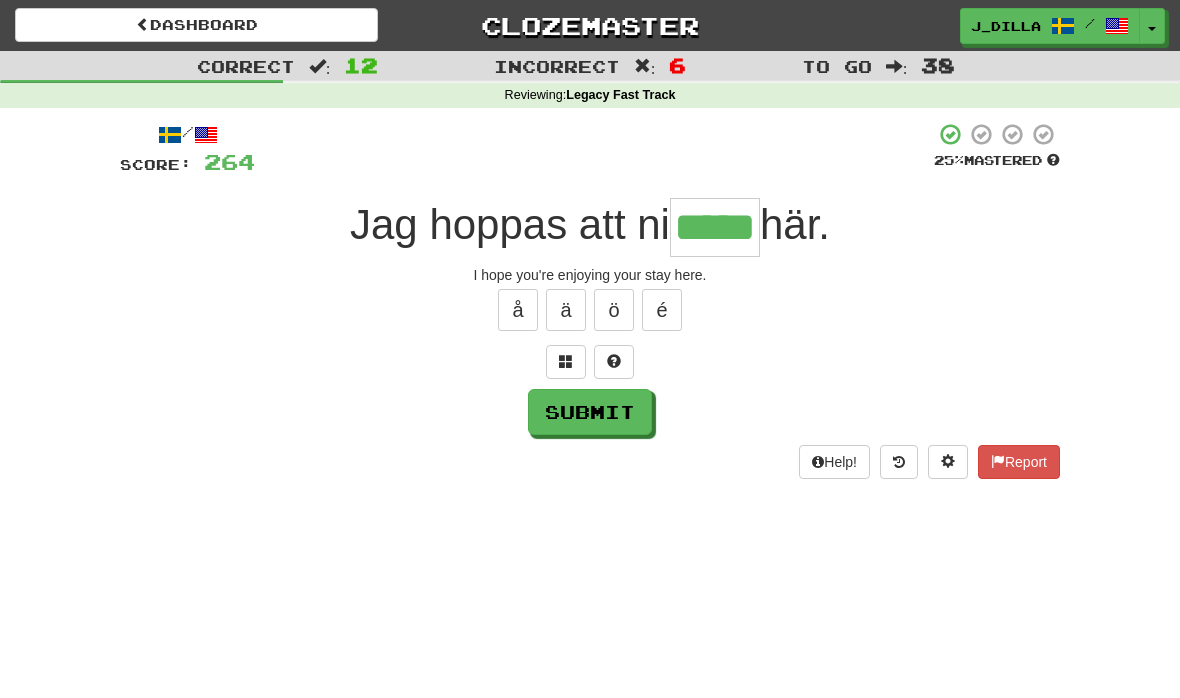 type on "*****" 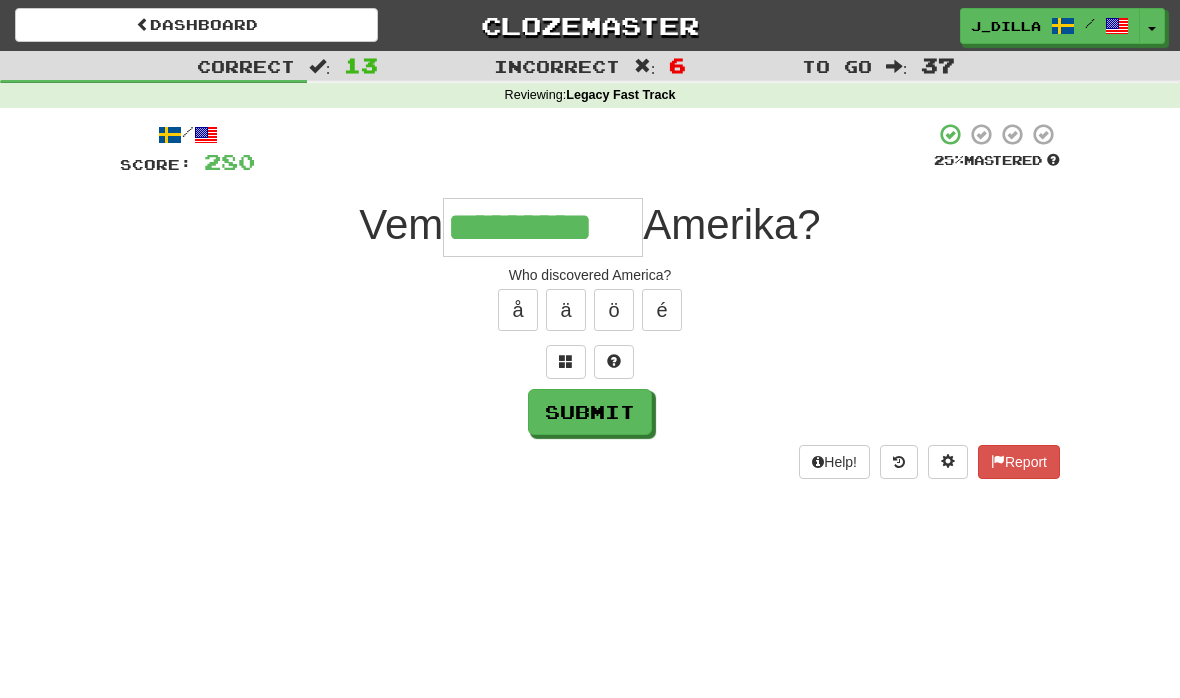type on "*********" 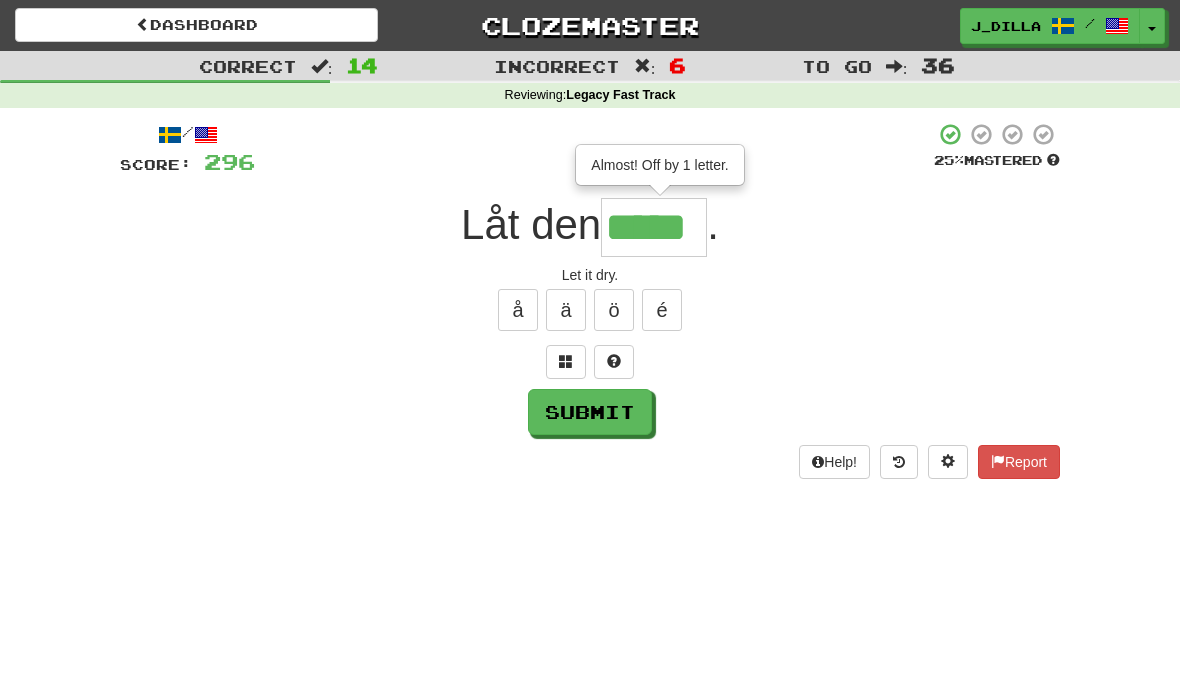 type on "*****" 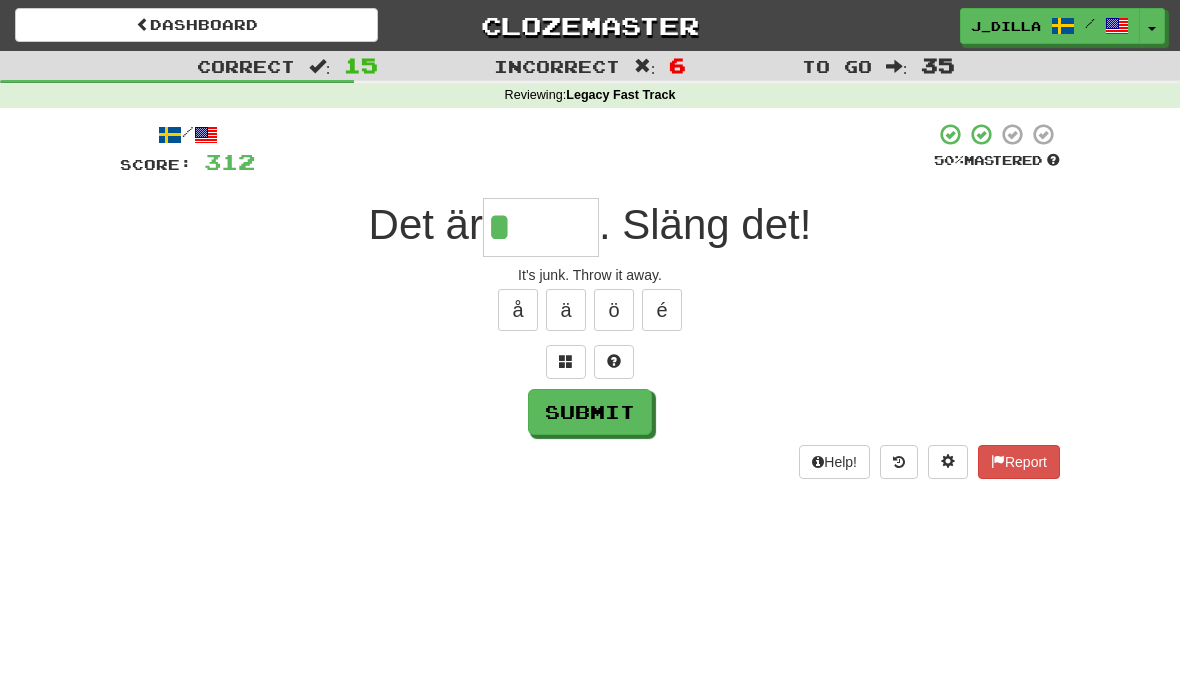 type on "*****" 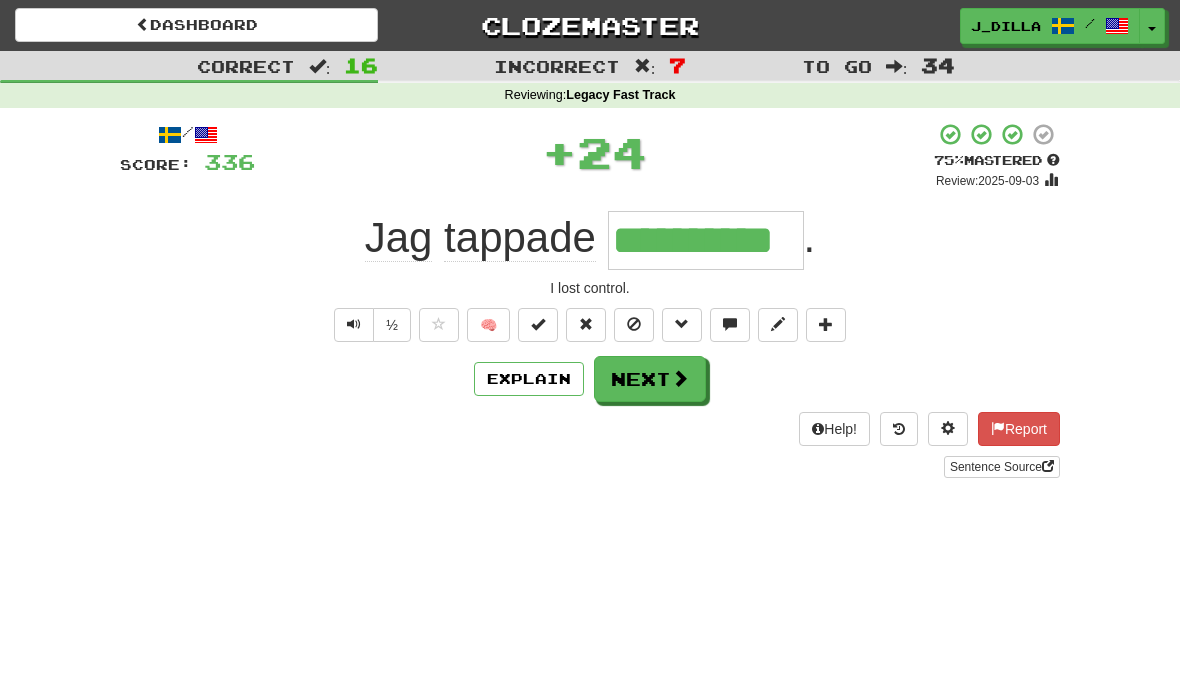type on "**********" 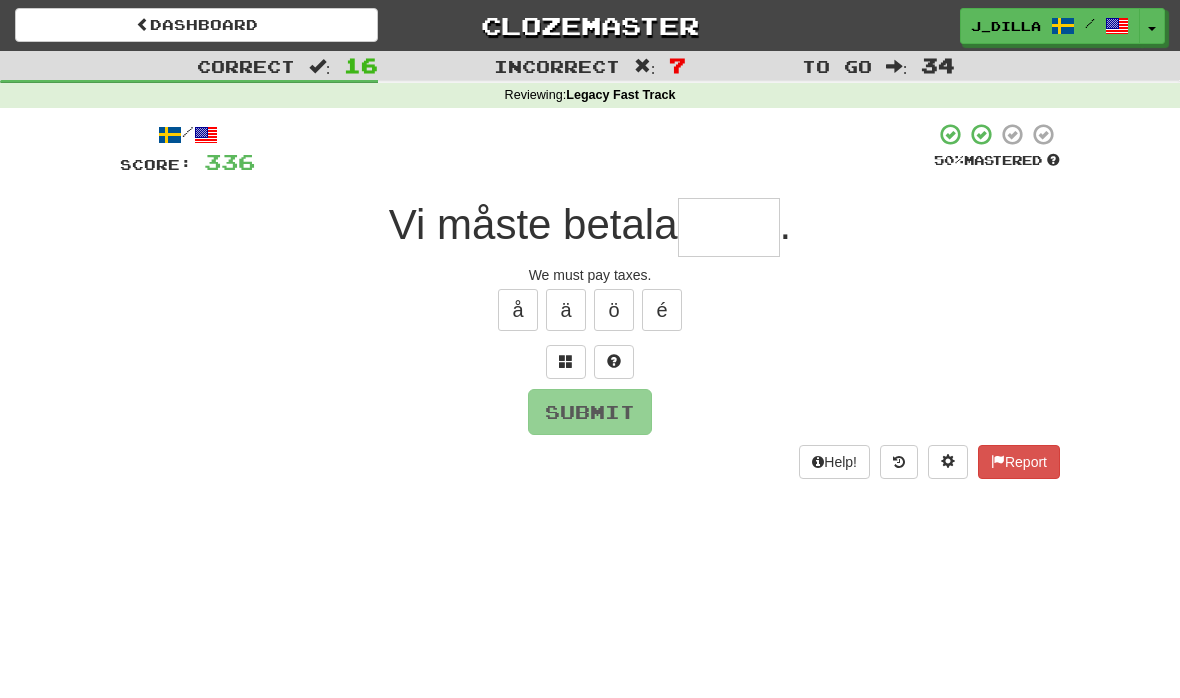 type on "*****" 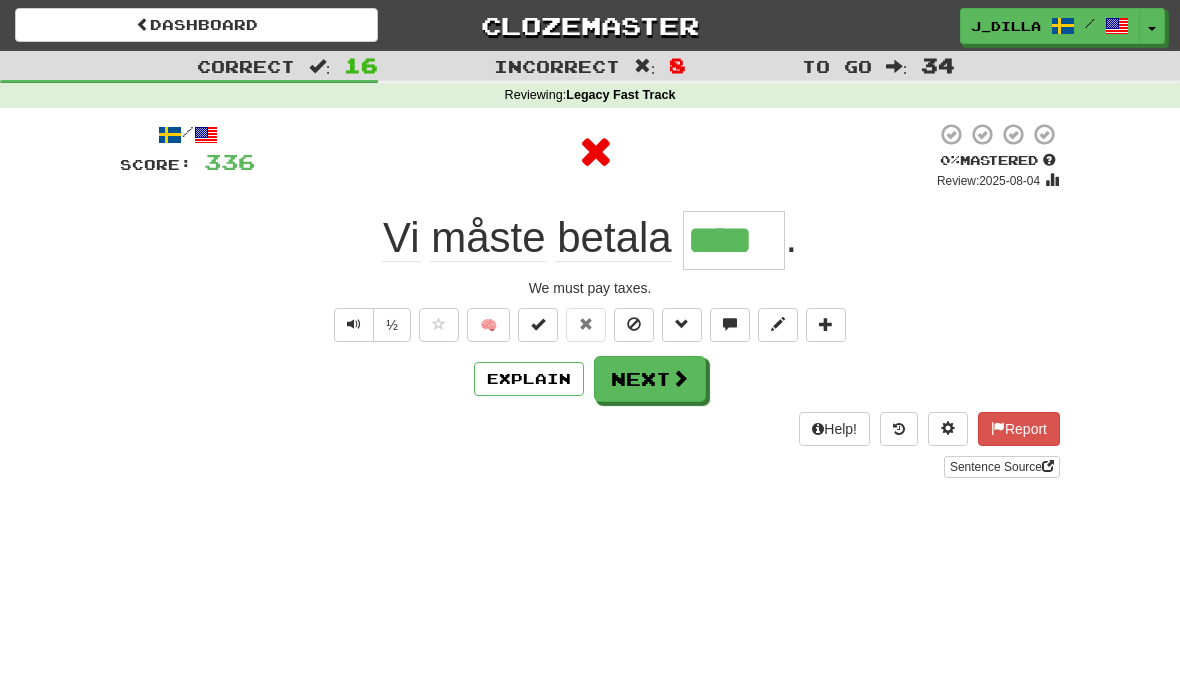 type on "*****" 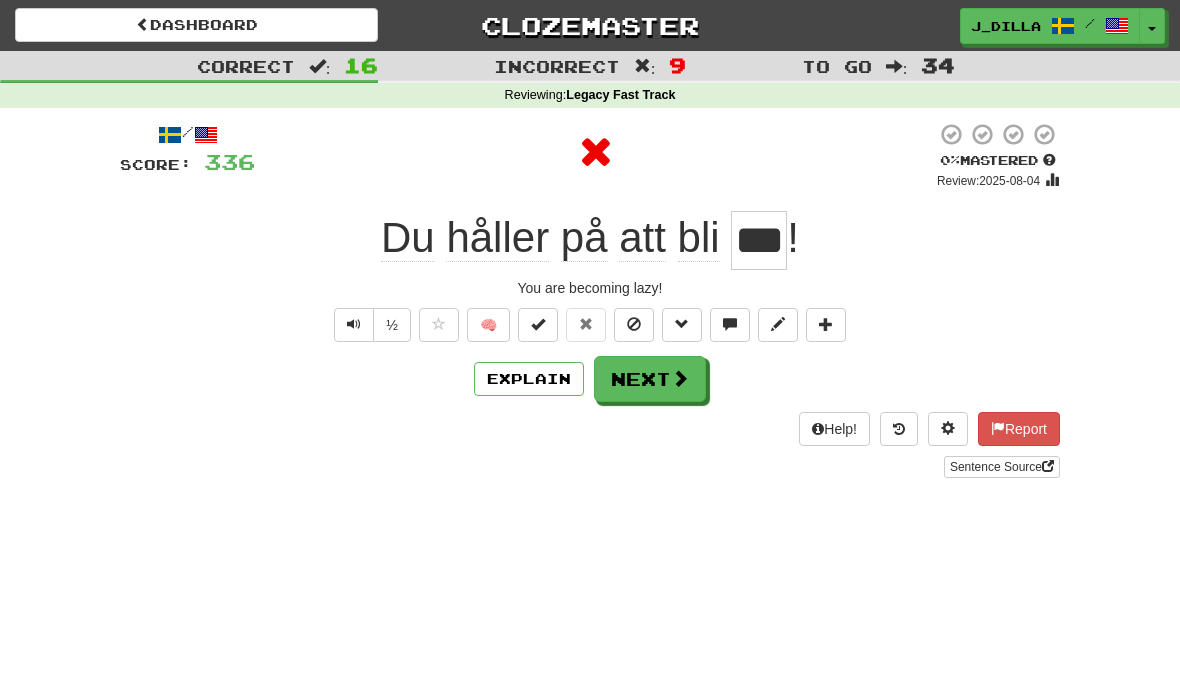 type on "***" 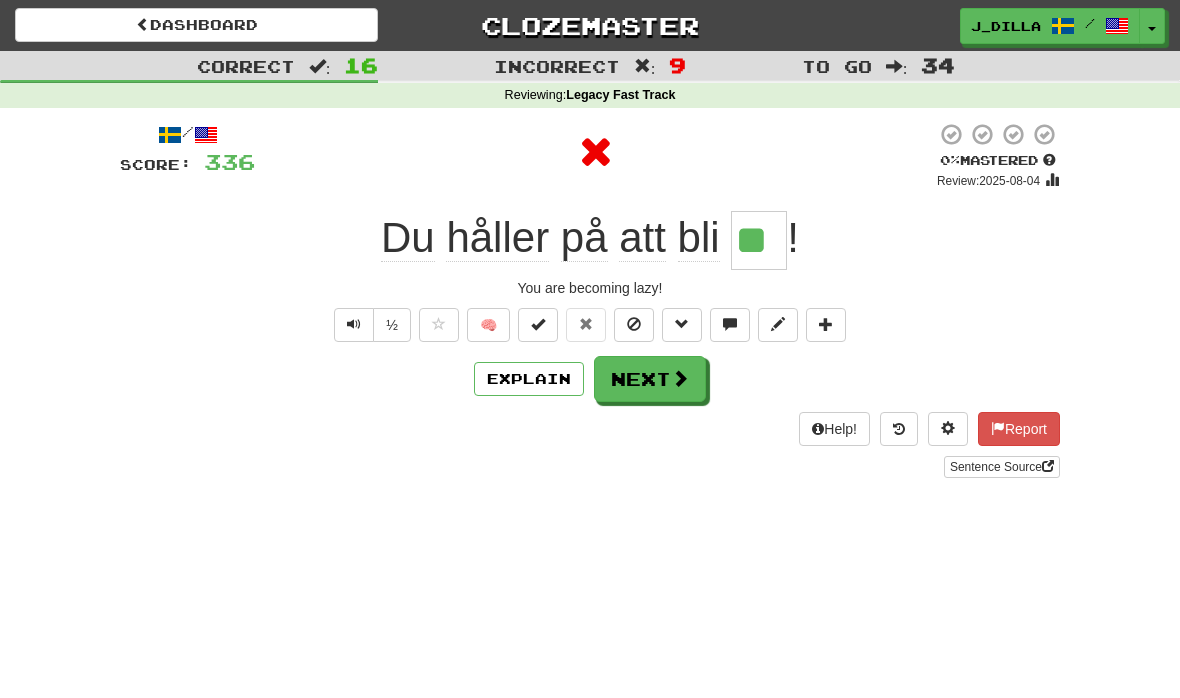 type on "***" 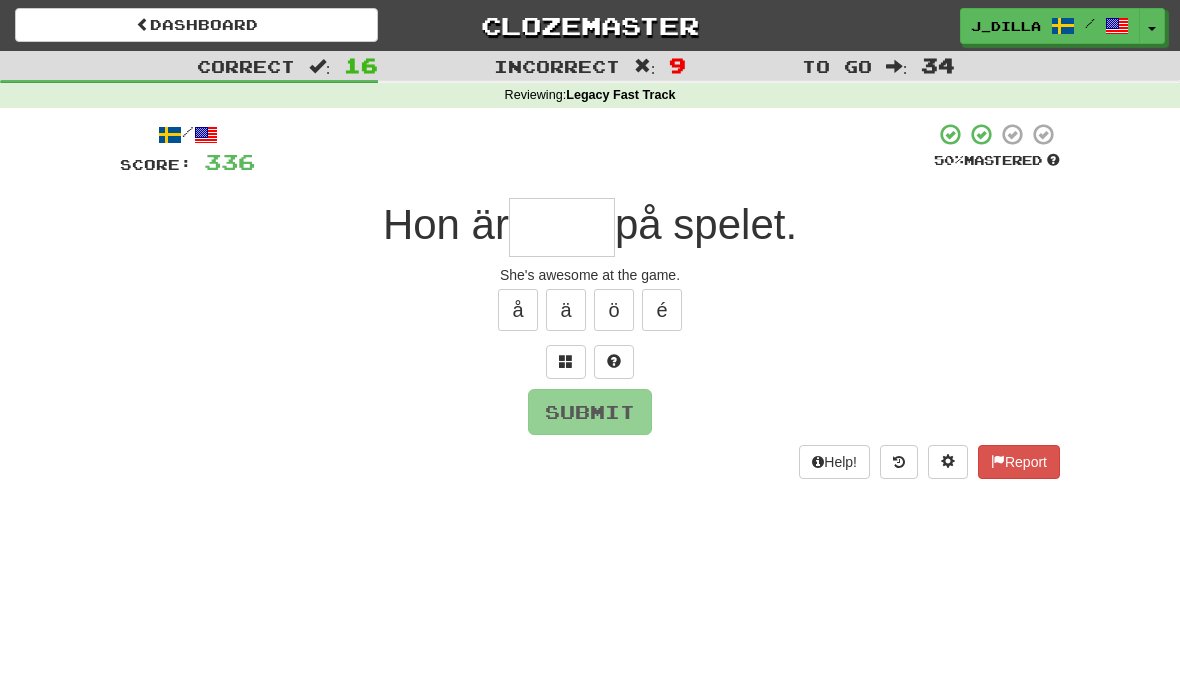 type on "****" 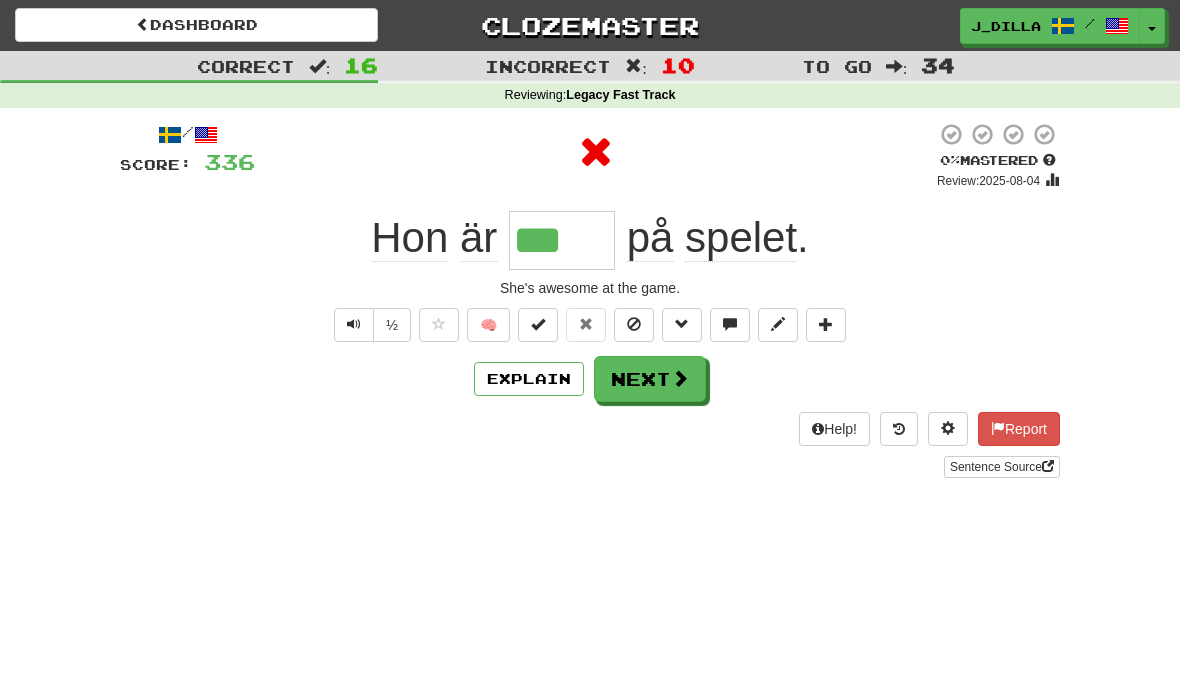 type on "***" 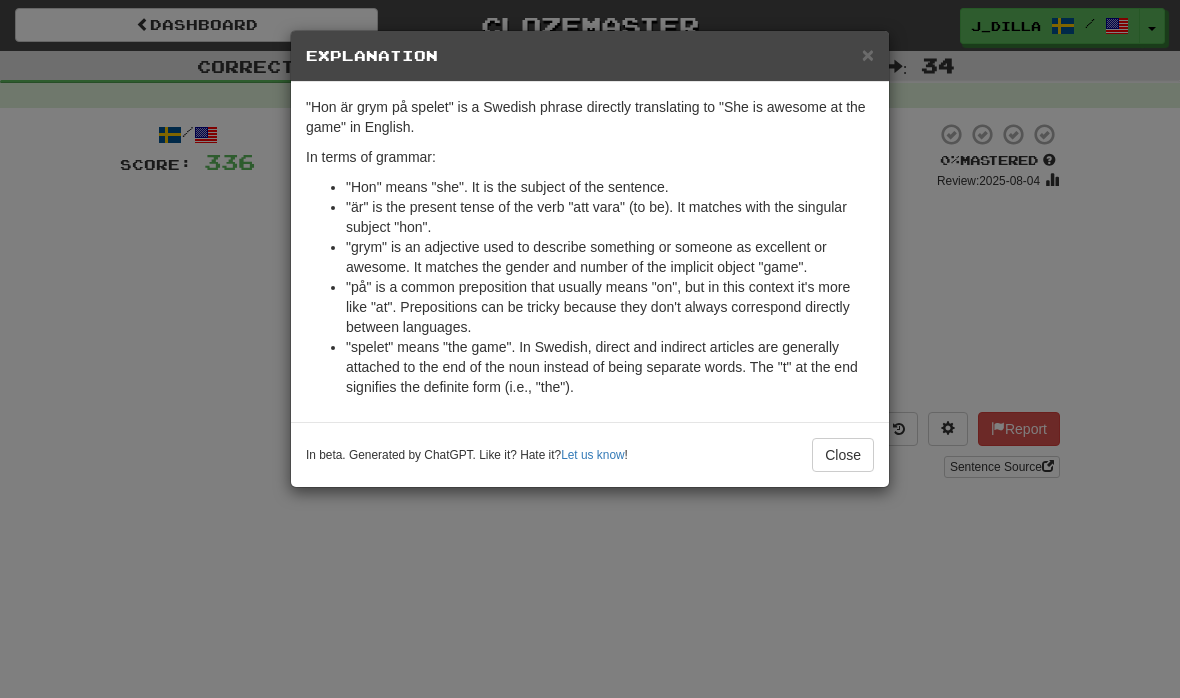 click on "Close" at bounding box center [843, 455] 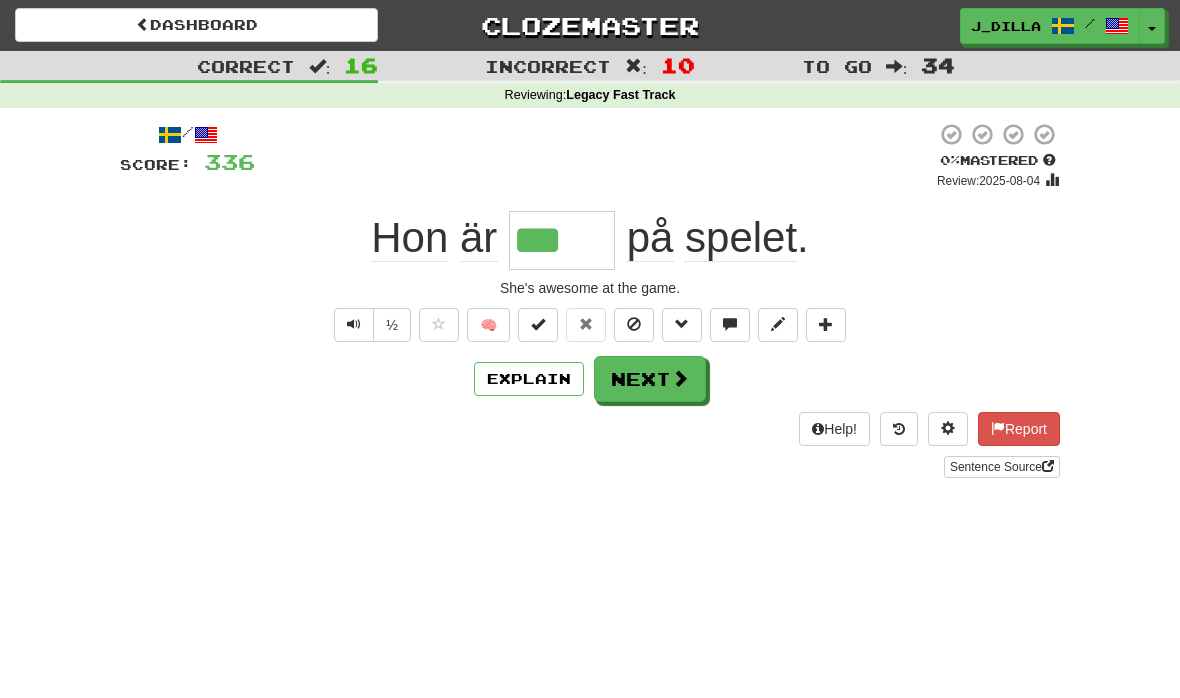 click at bounding box center [680, 378] 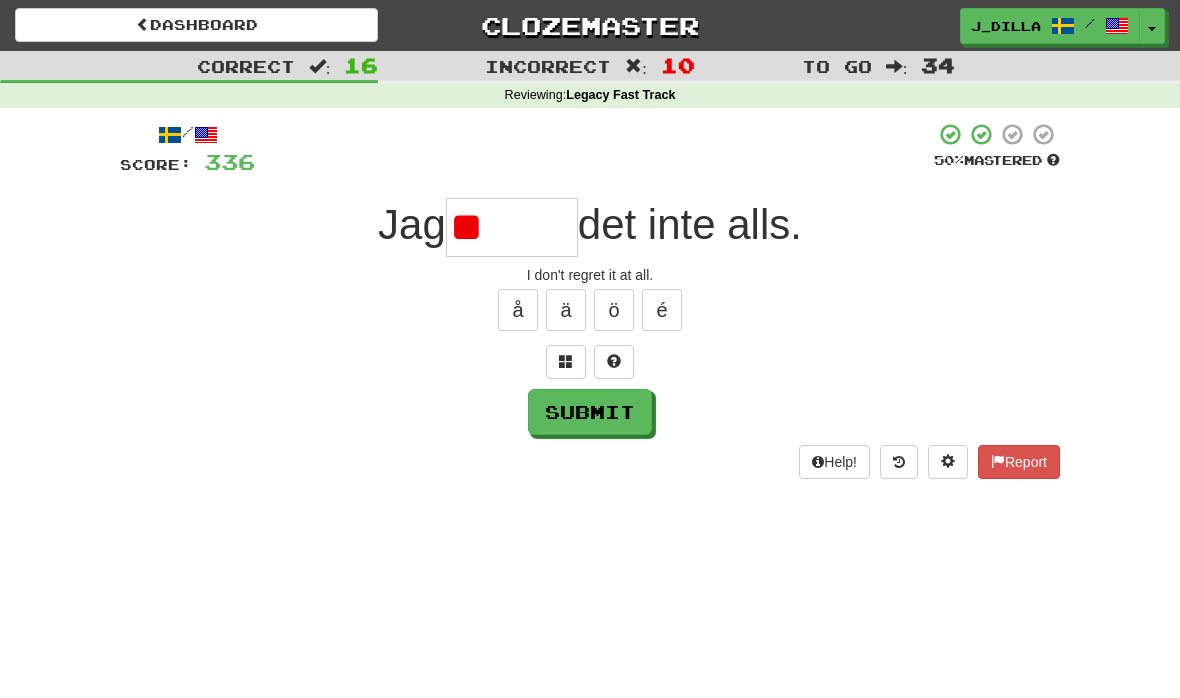 type on "*" 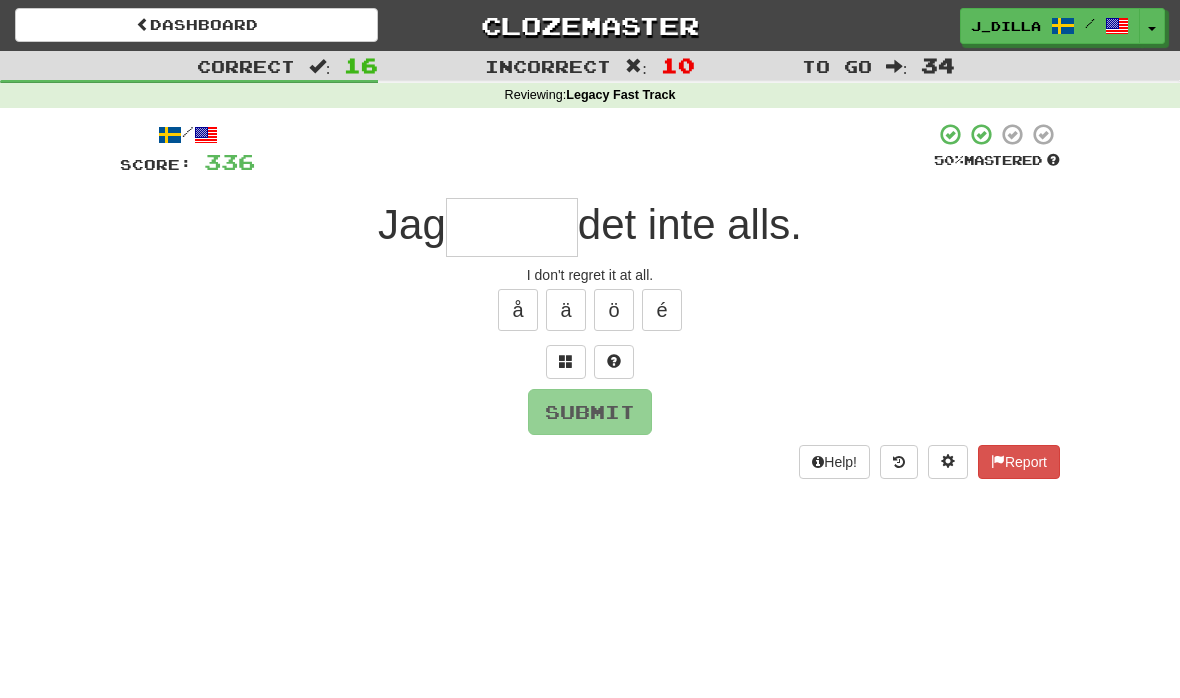 type on "*" 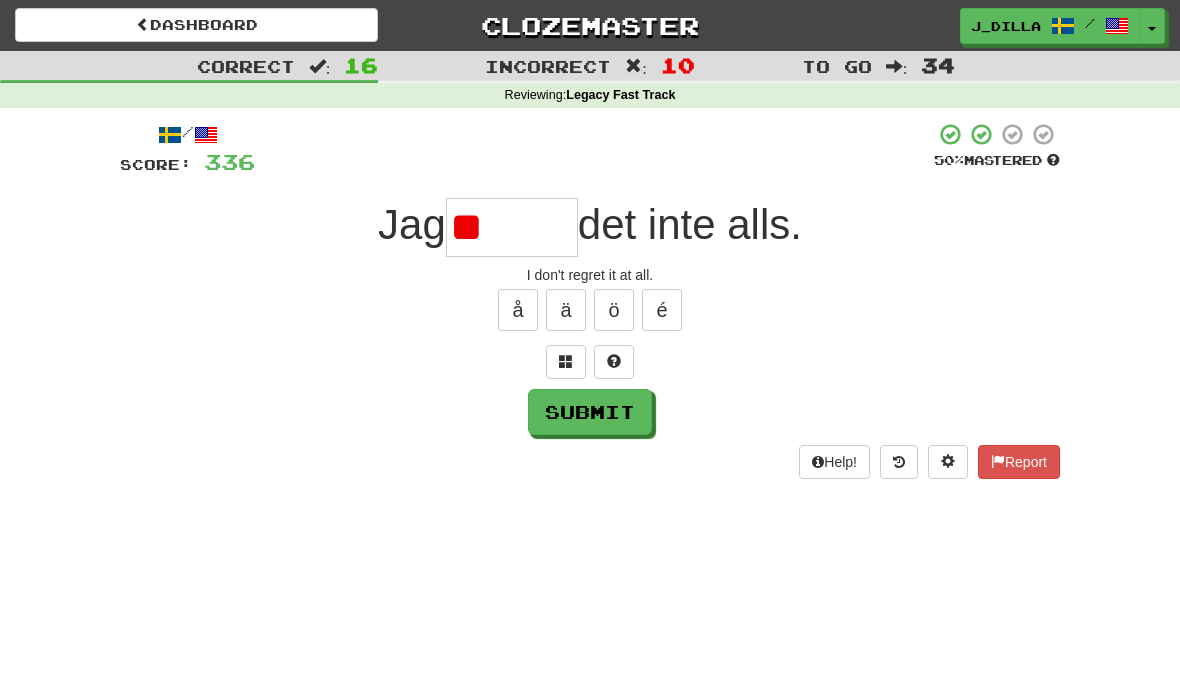 type on "*" 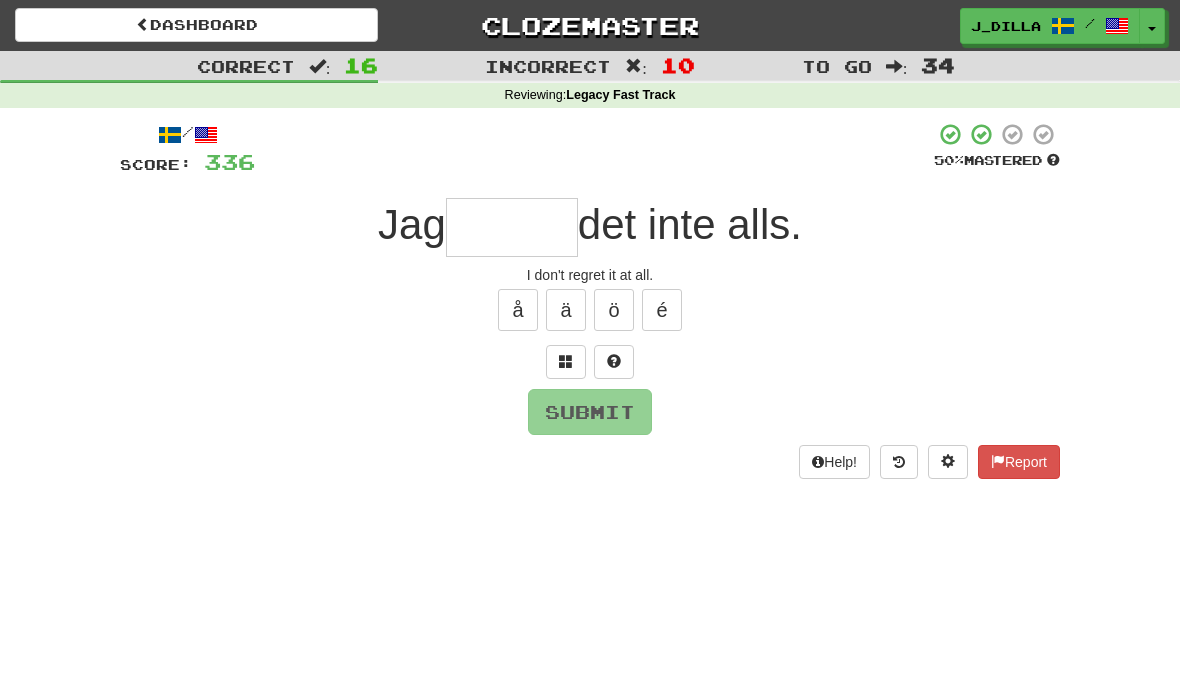 type on "******" 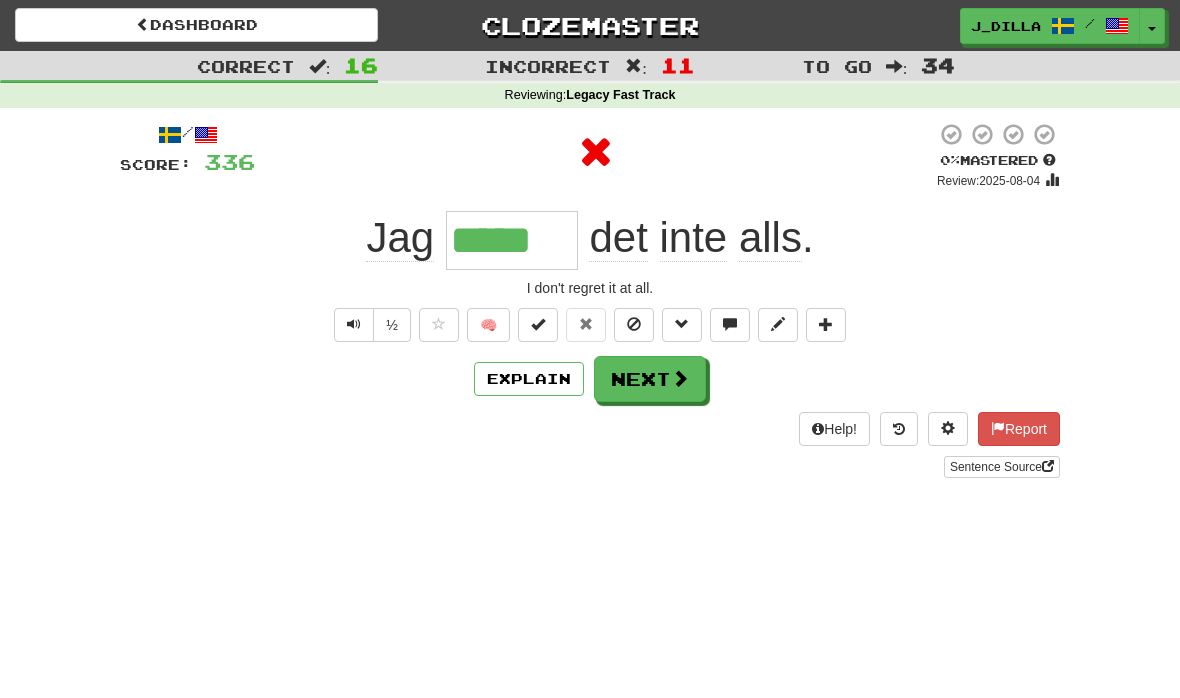 type on "******" 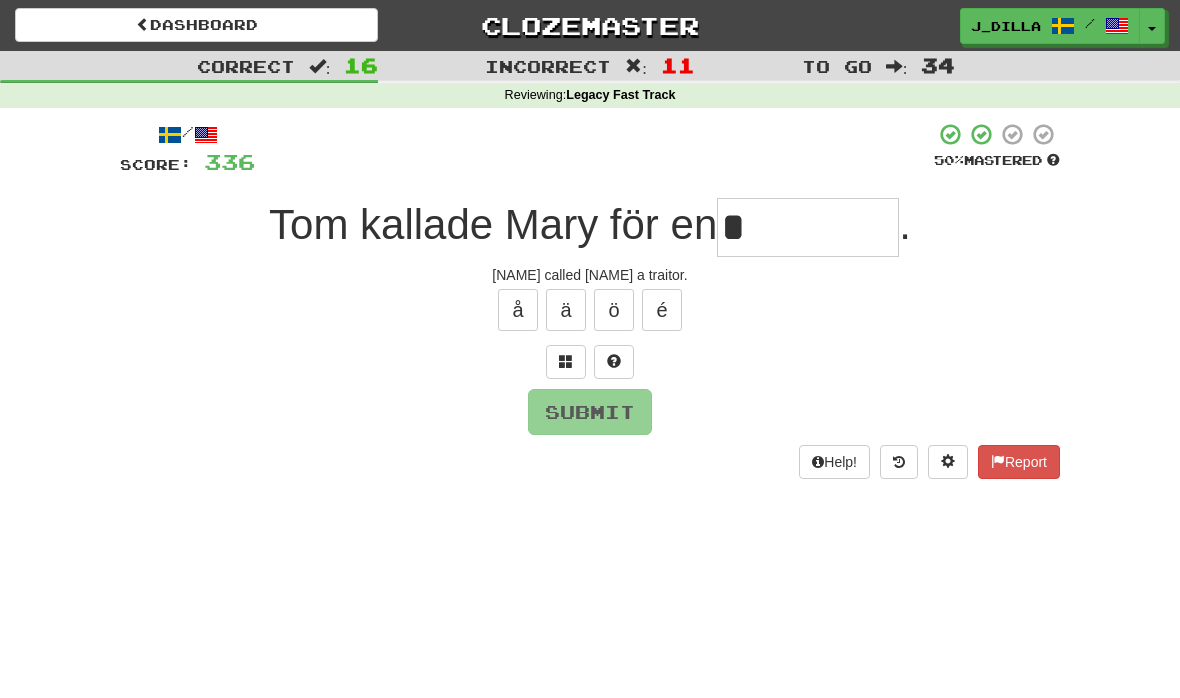 type on "*********" 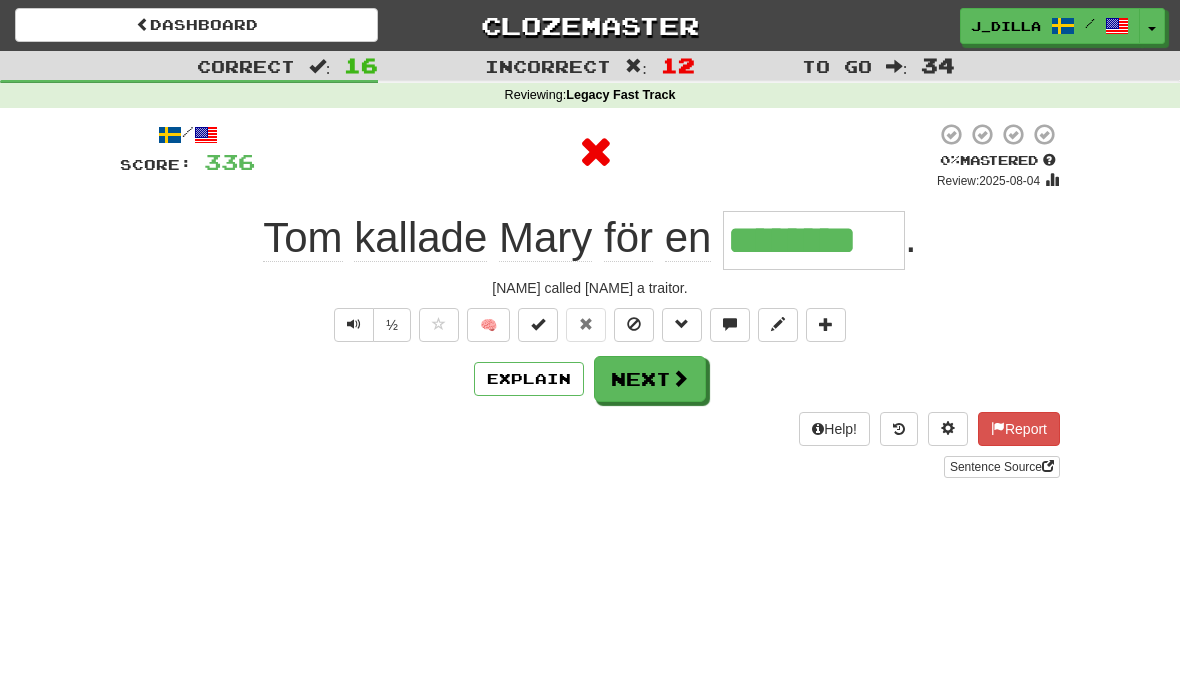 type on "*********" 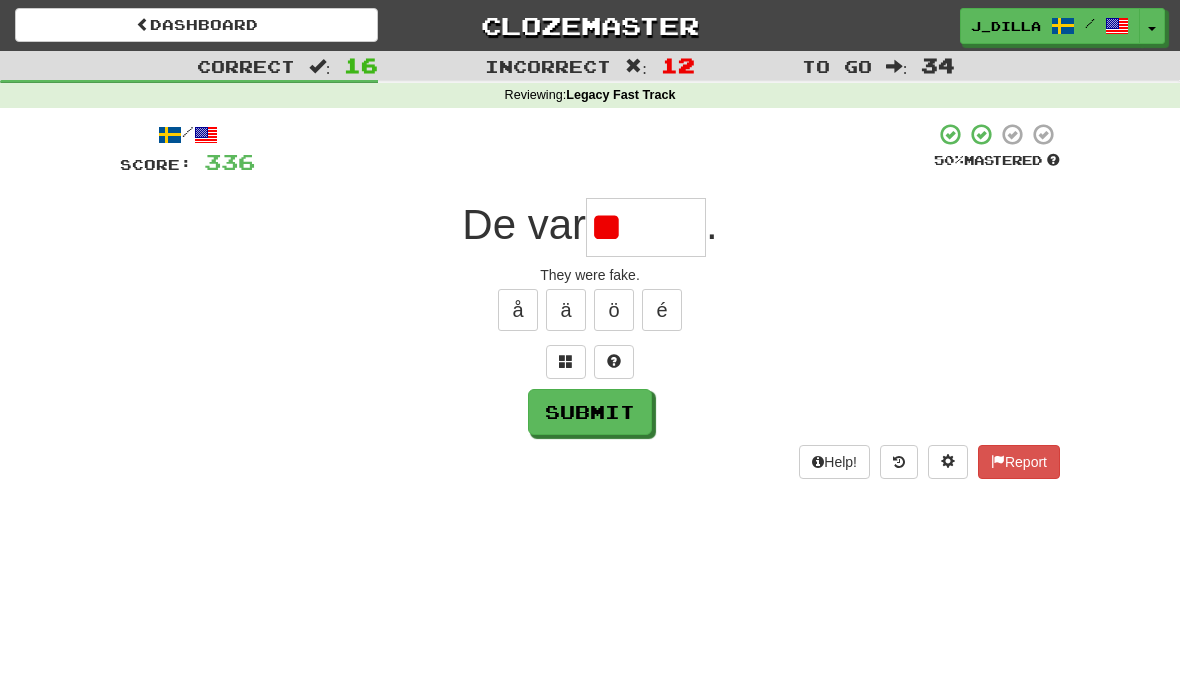 type on "*" 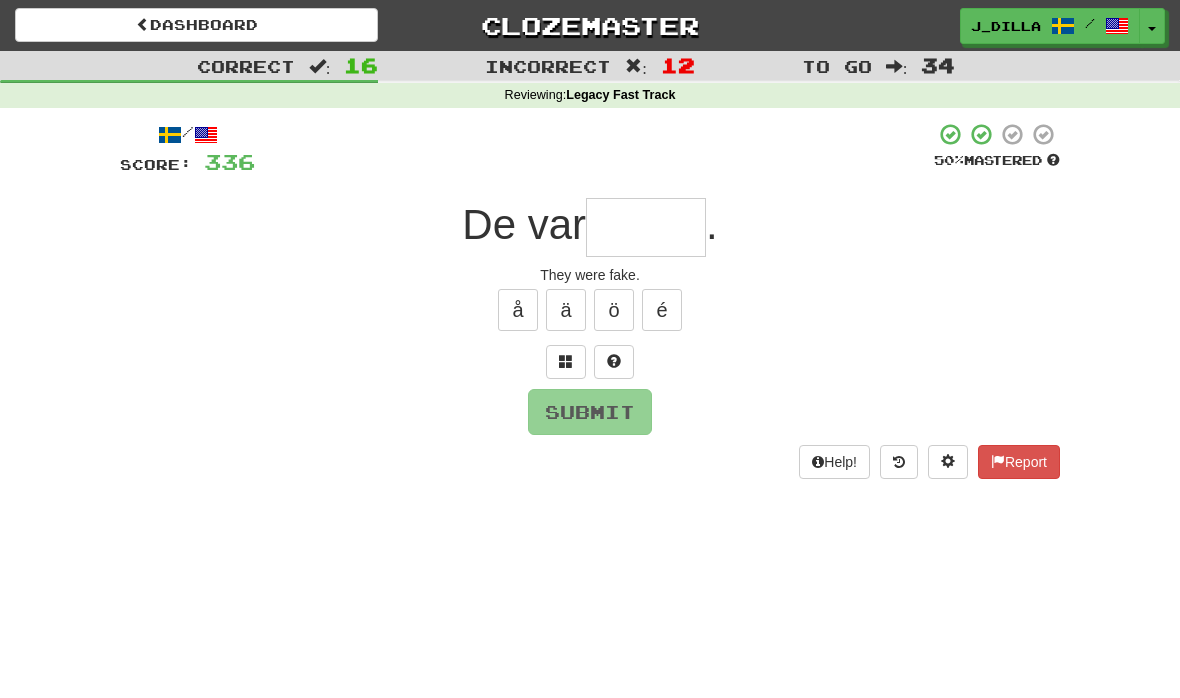 type on "******" 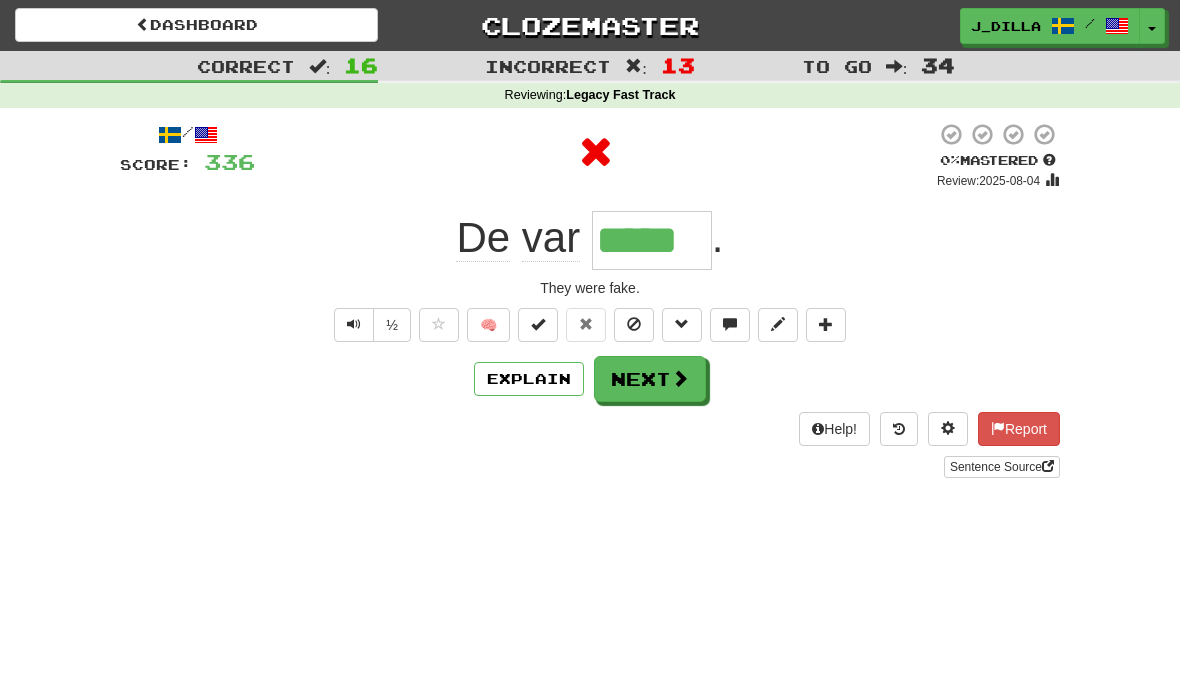 type on "******" 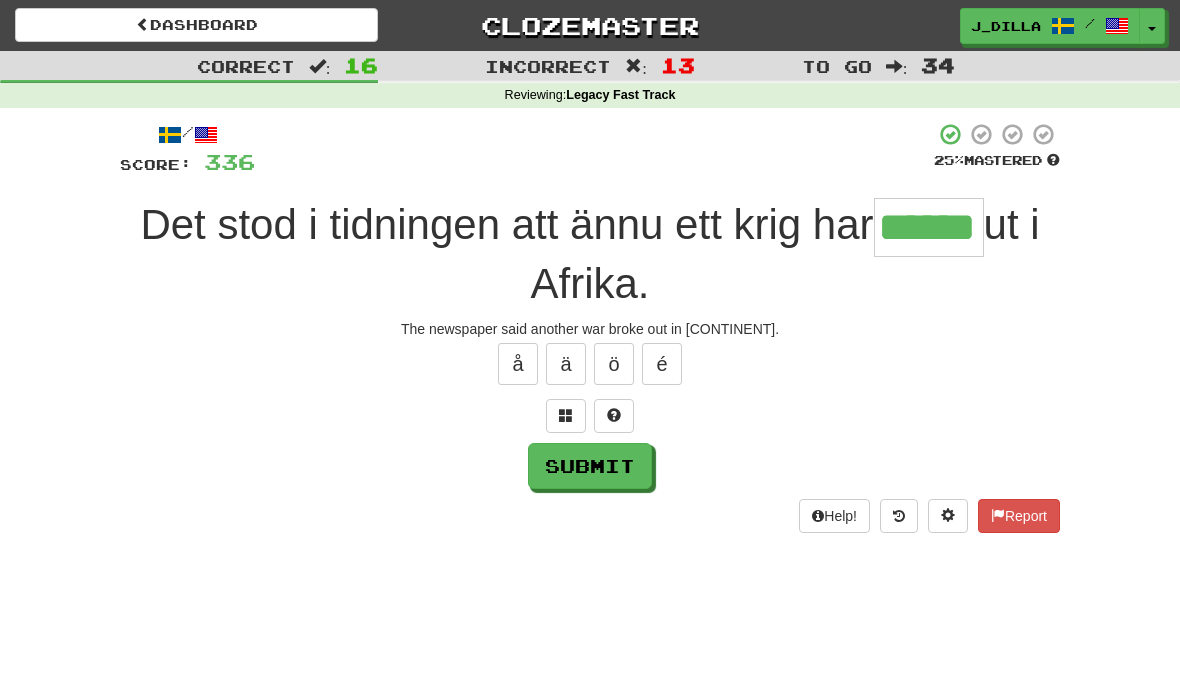 type on "******" 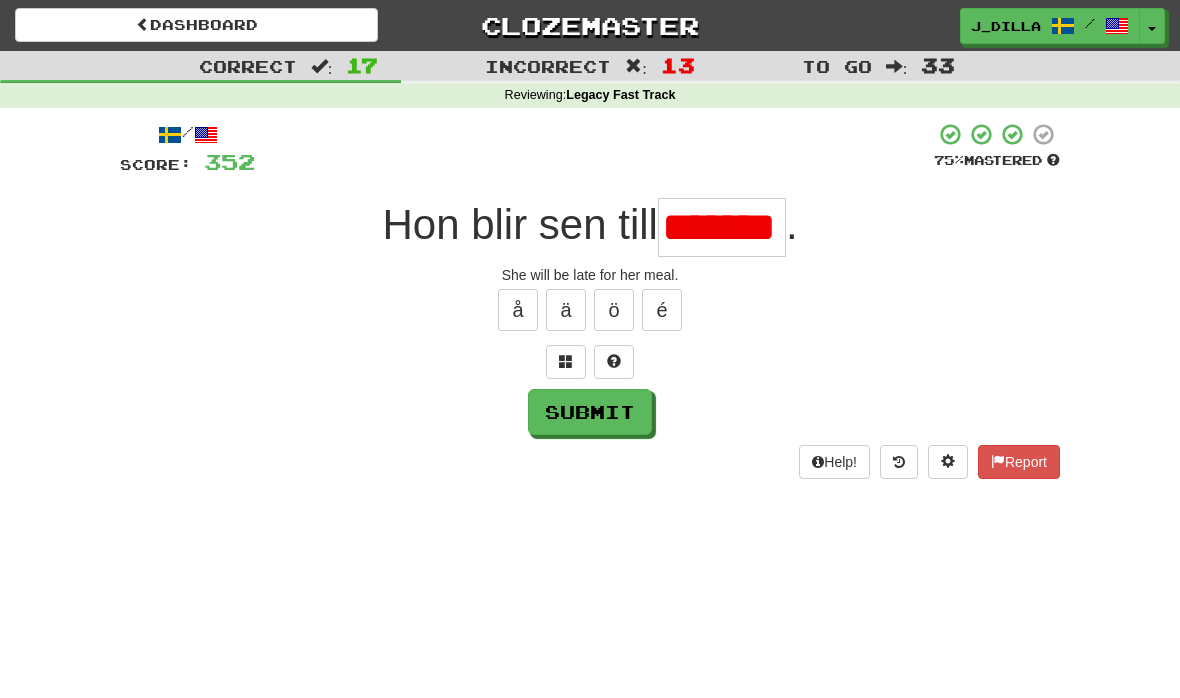 type on "*****" 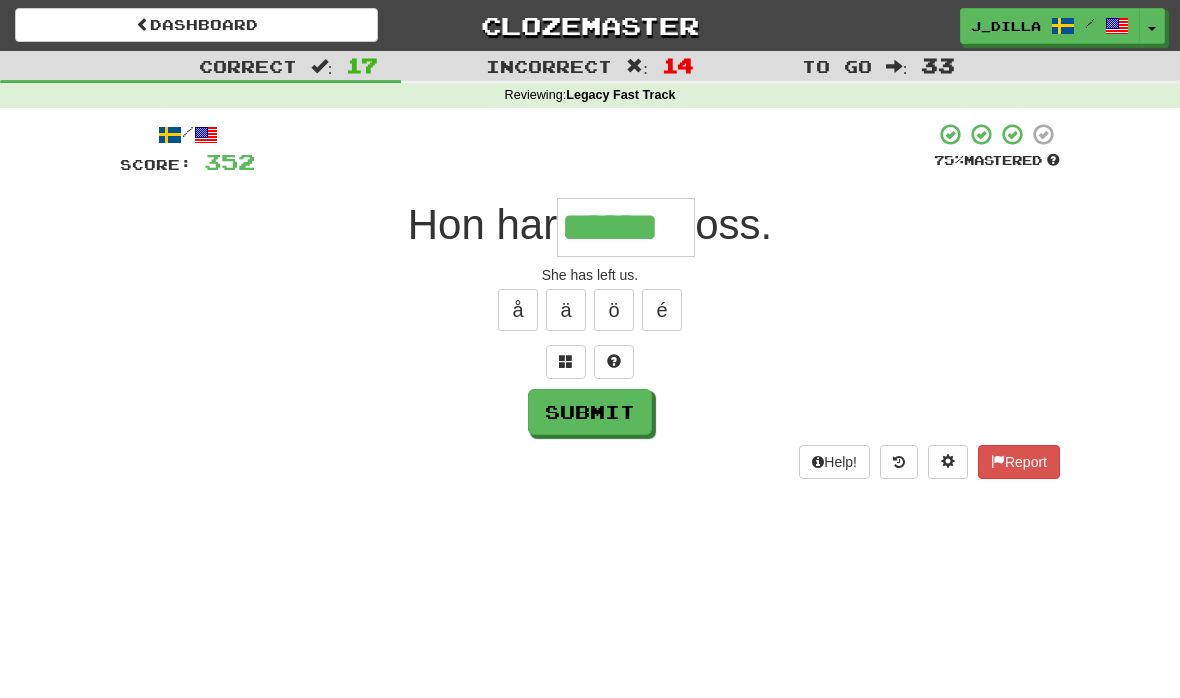 type on "******" 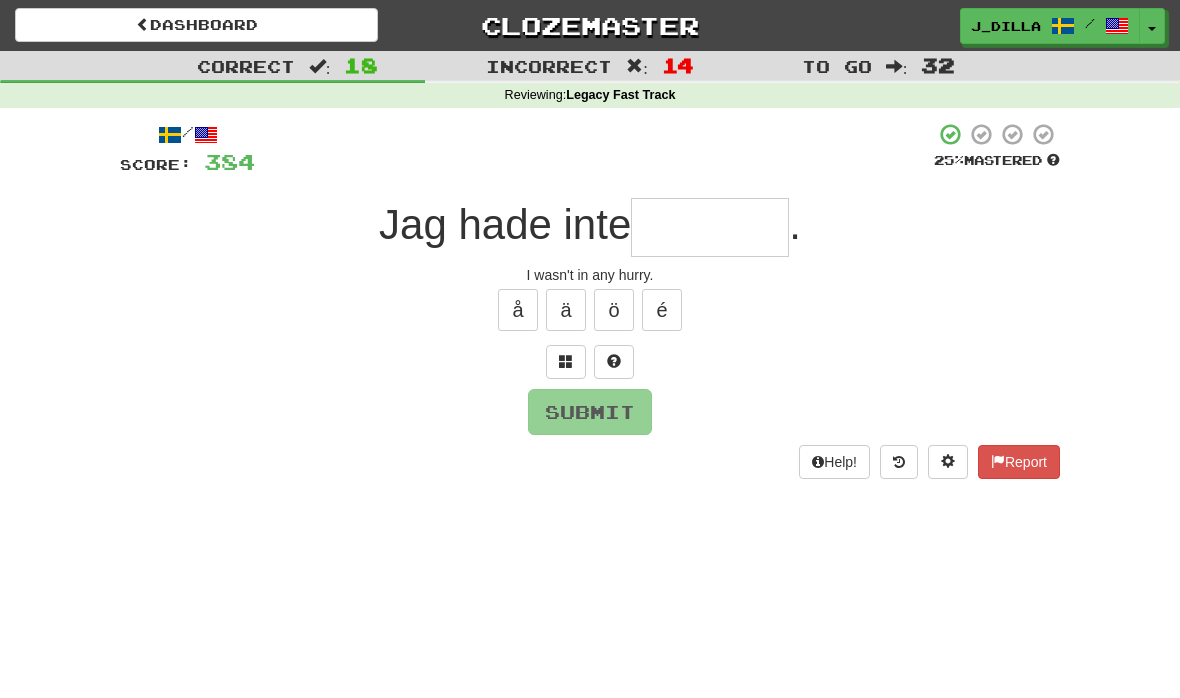 type on "*" 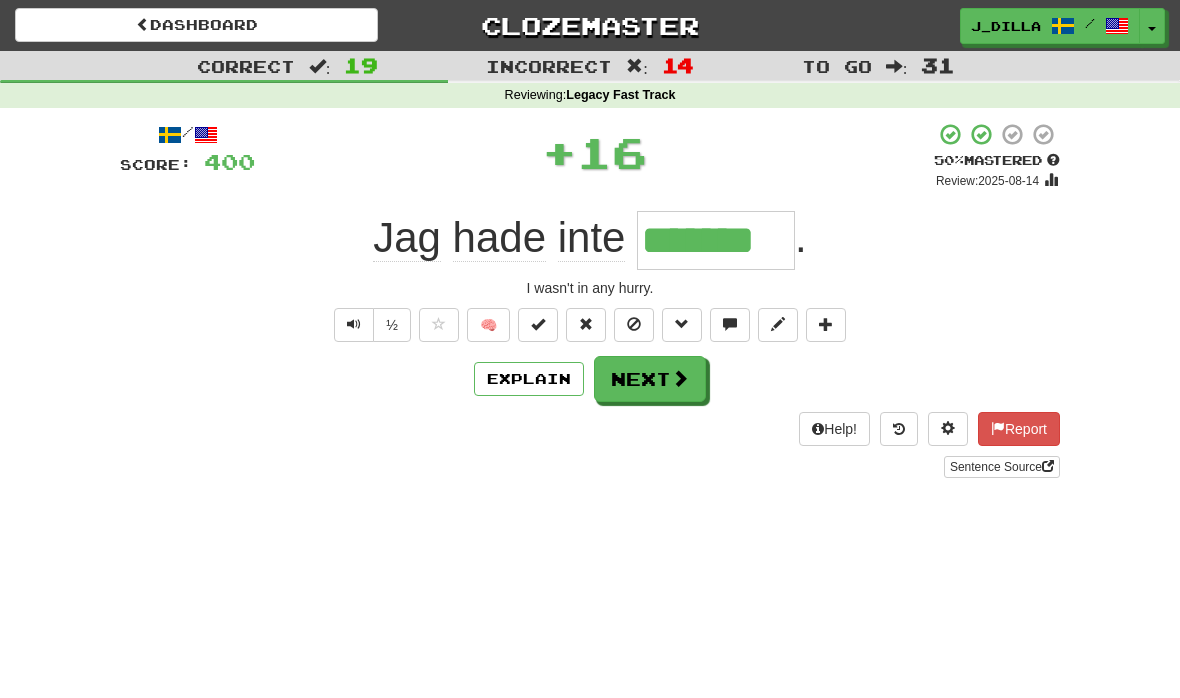 type on "*******" 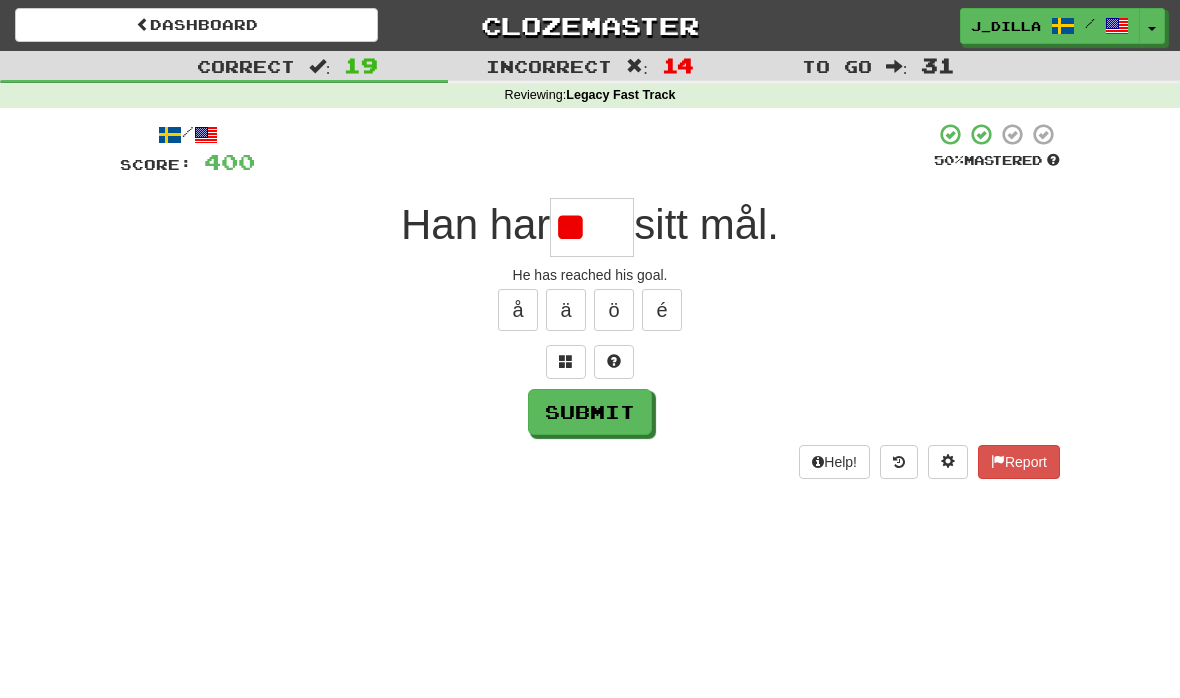 type on "*" 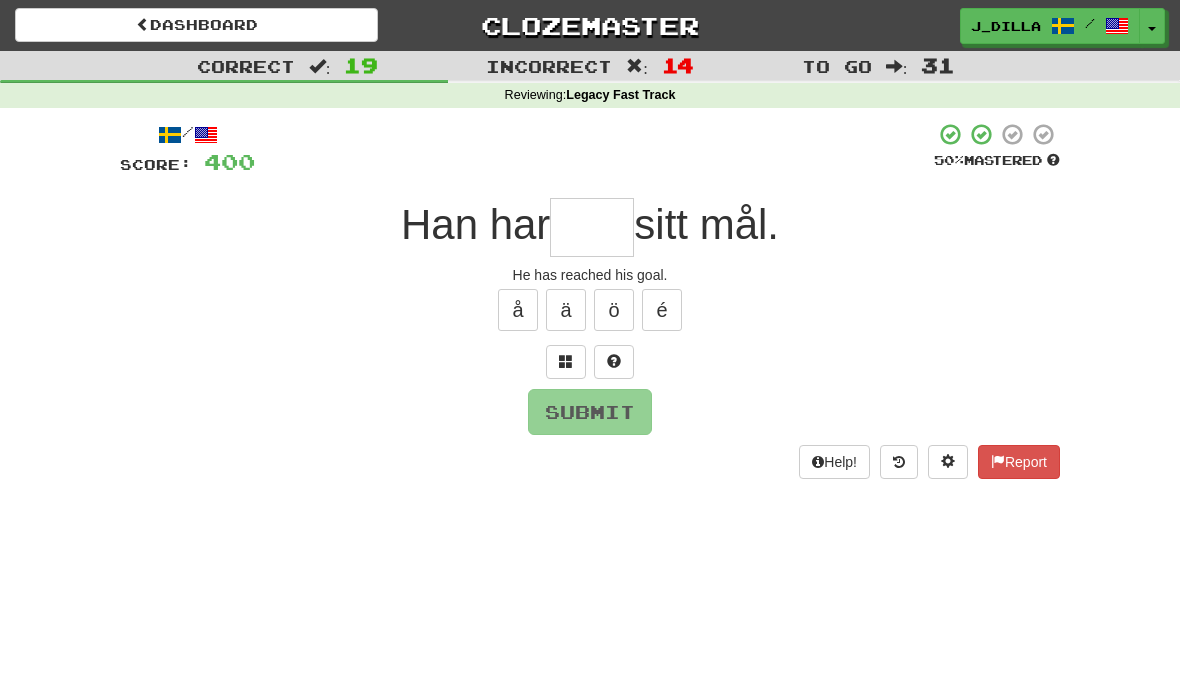 type on "*" 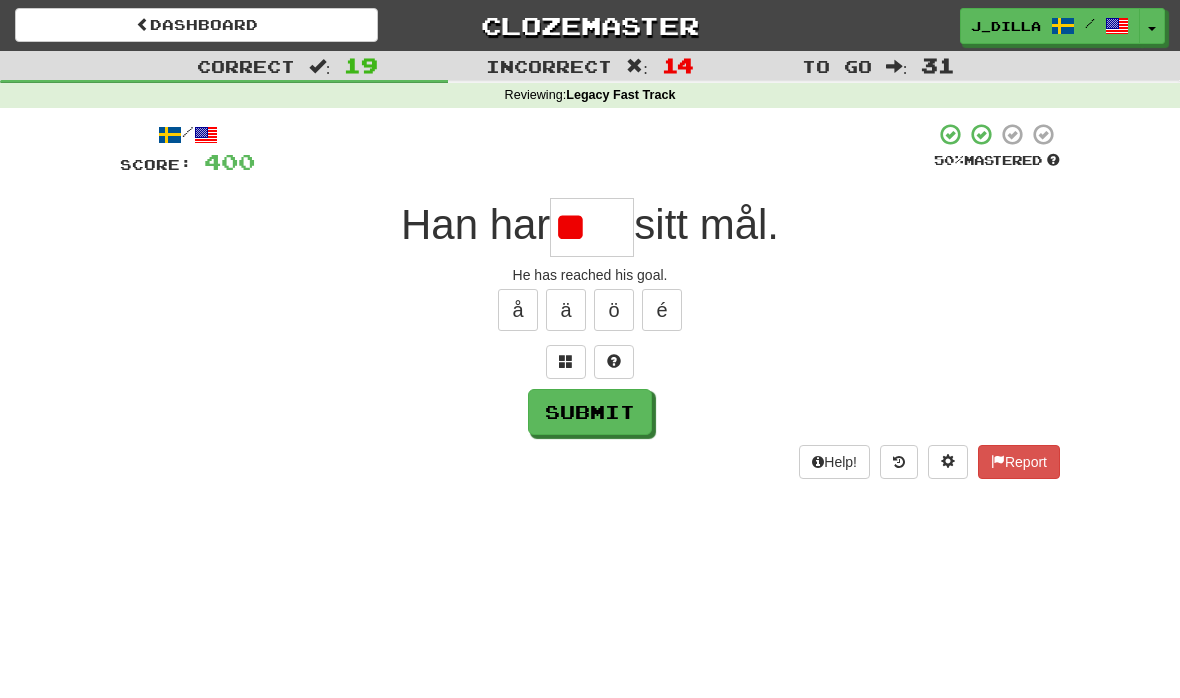 type on "*" 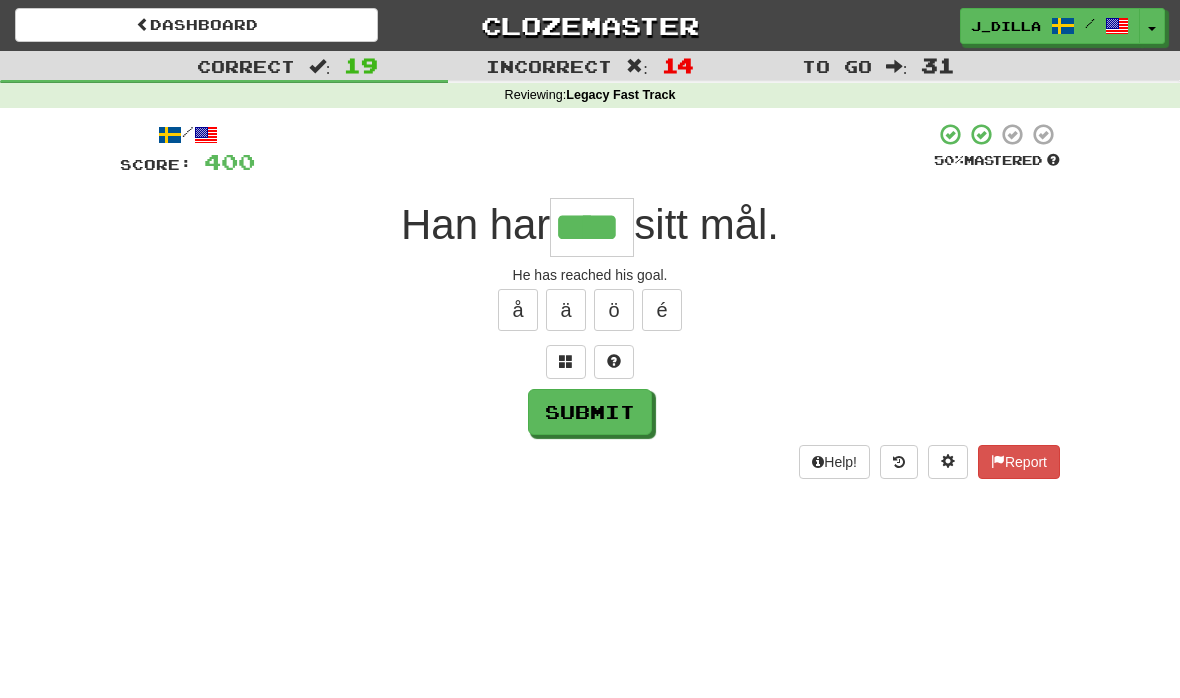 type on "****" 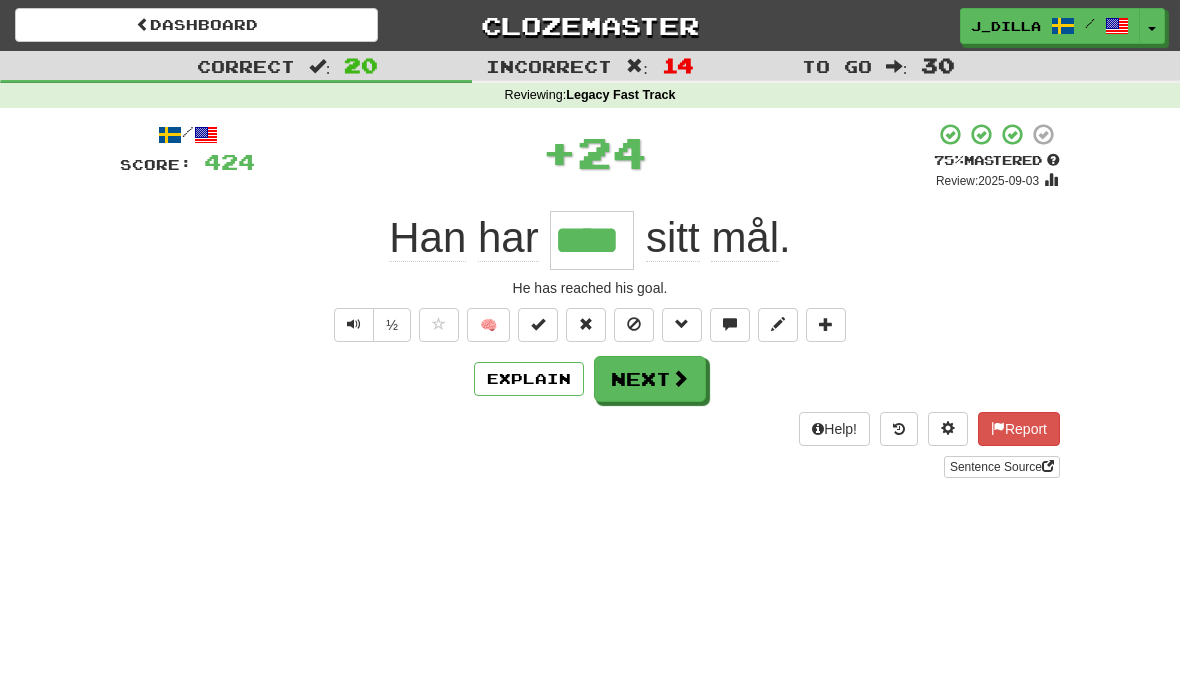 click on "Explain" at bounding box center (529, 379) 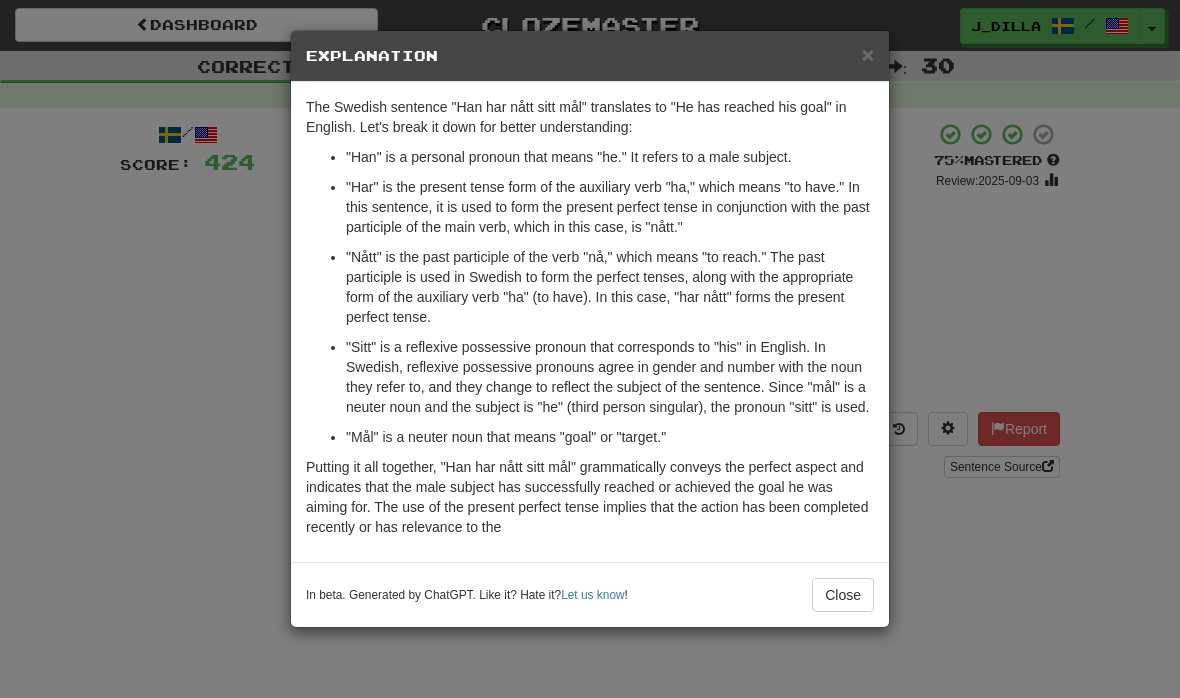 click on "Close" at bounding box center (843, 595) 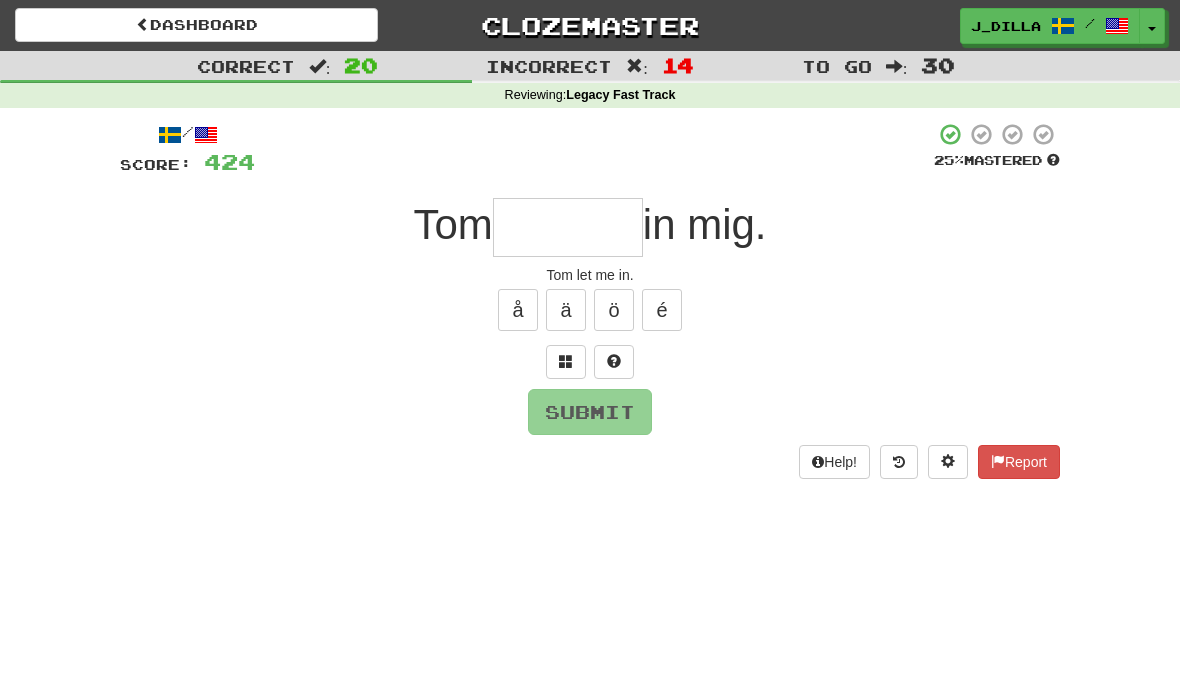 type on "*" 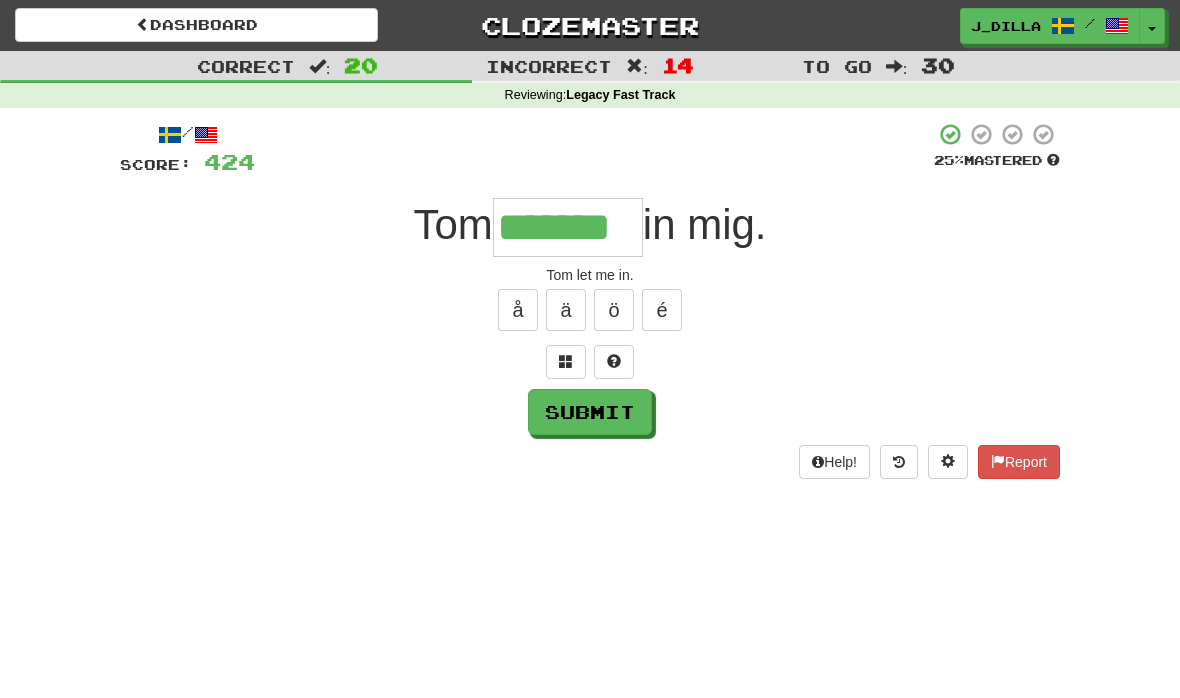 type on "*******" 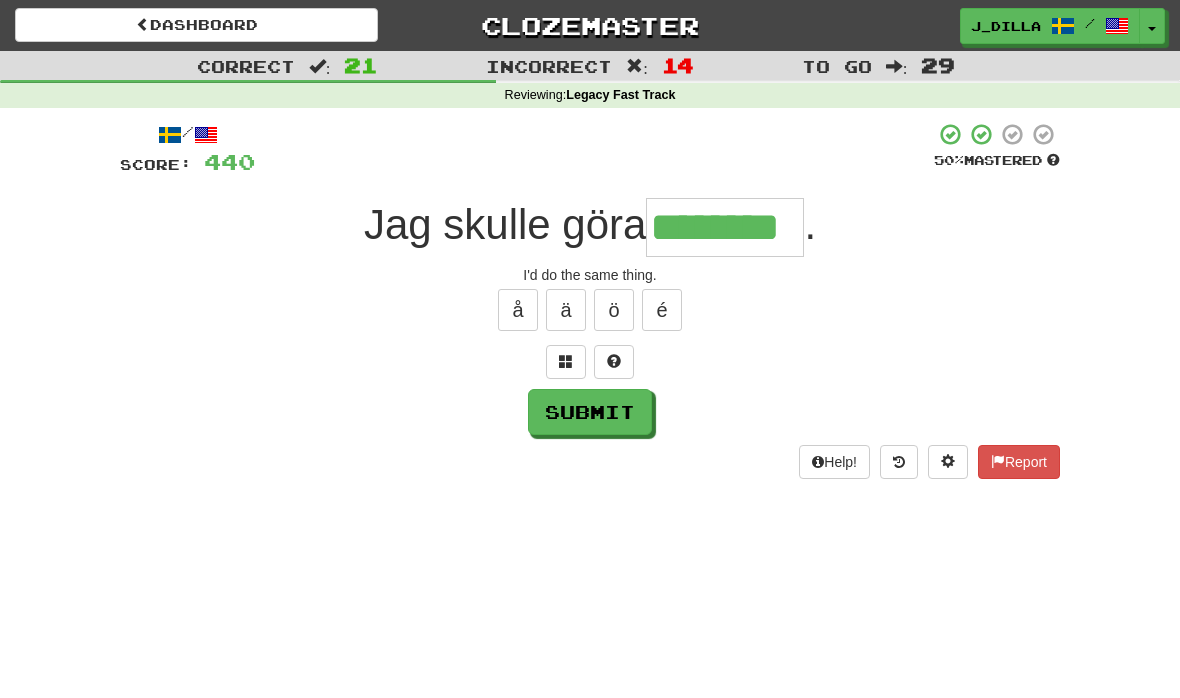 type on "********" 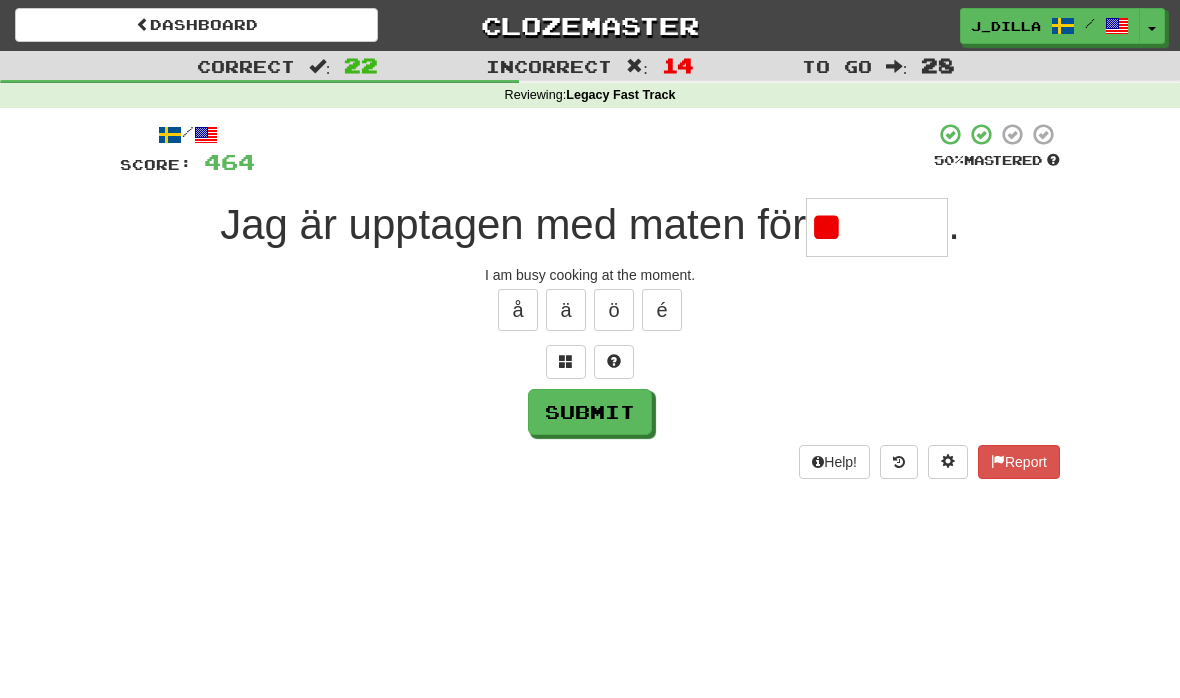 type on "*" 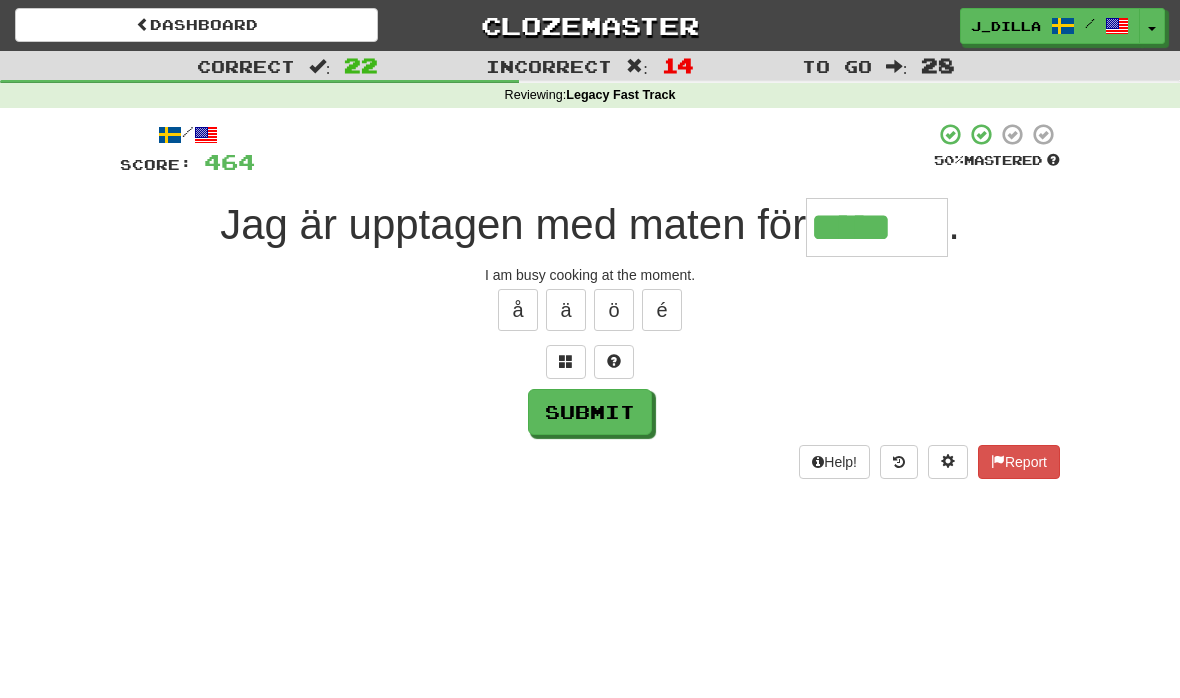 type on "**********" 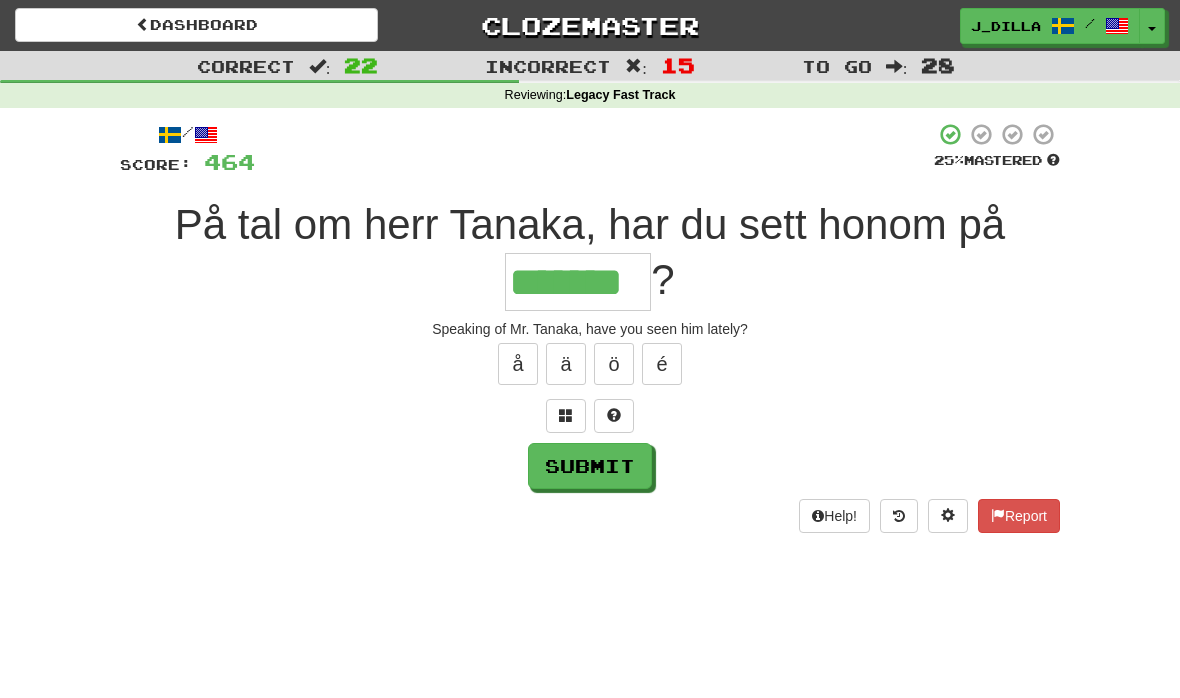 type on "*******" 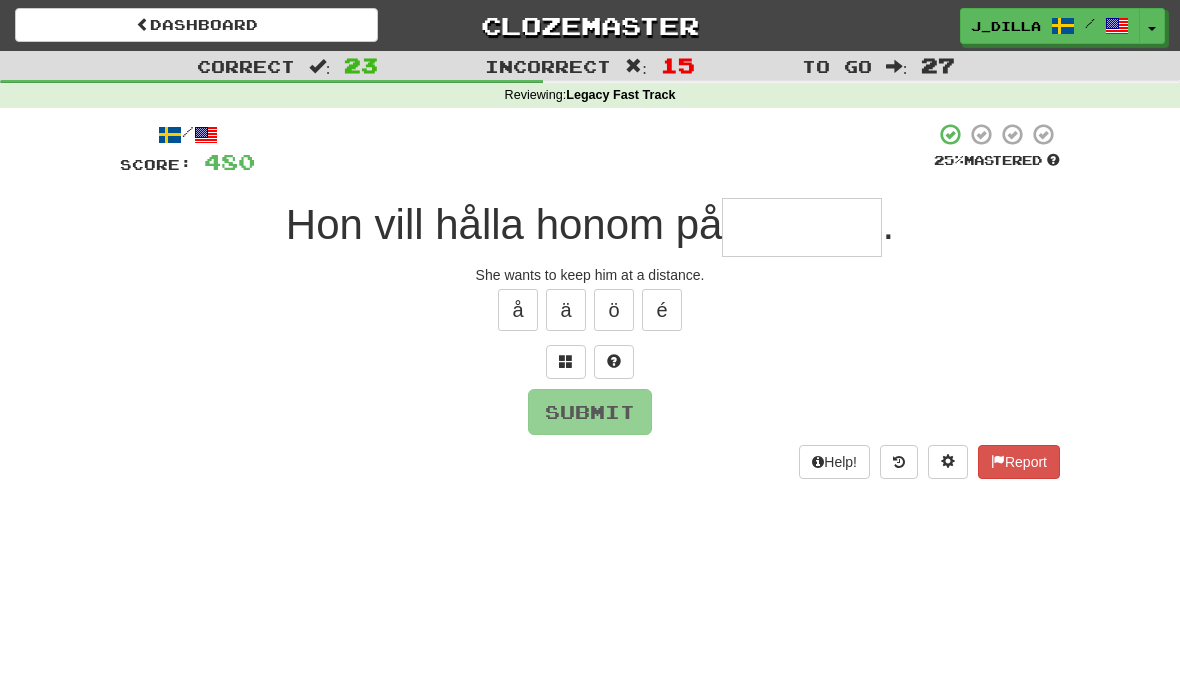 type on "*" 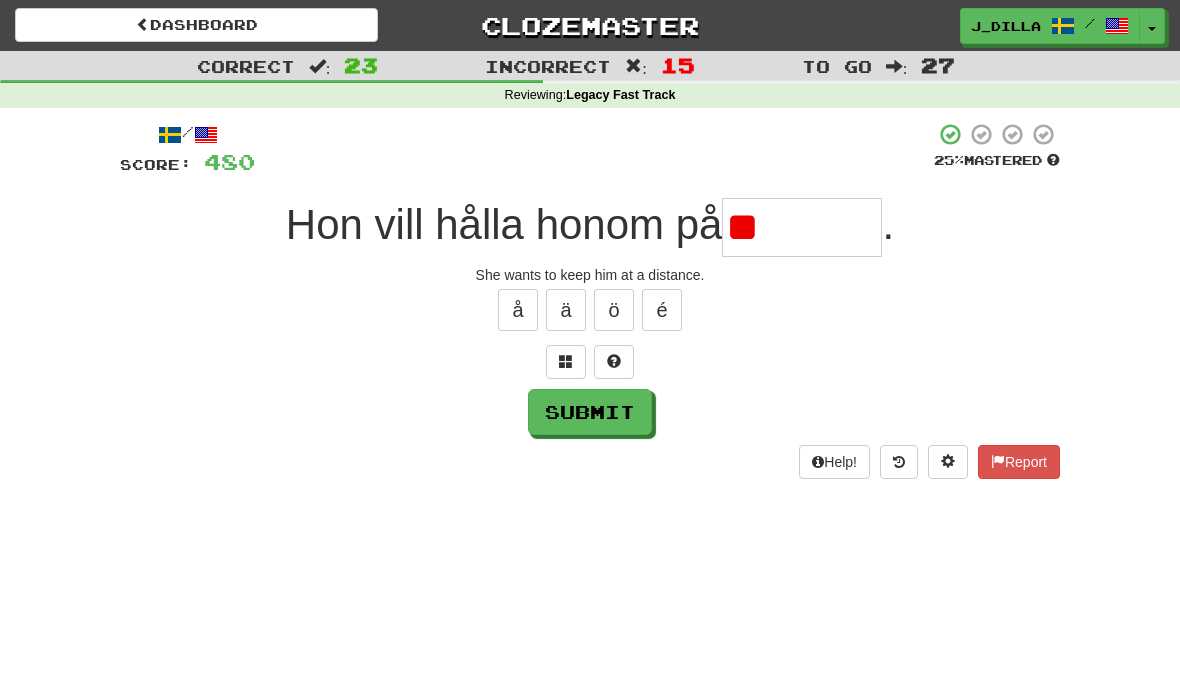 type on "*" 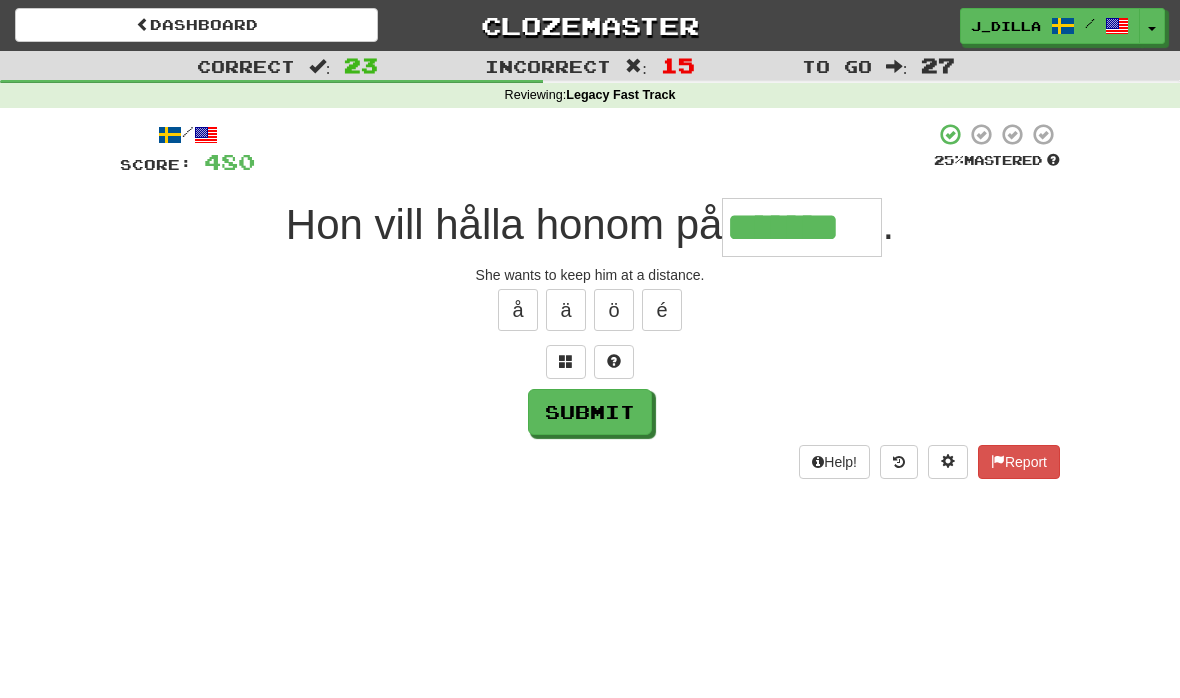 type on "*******" 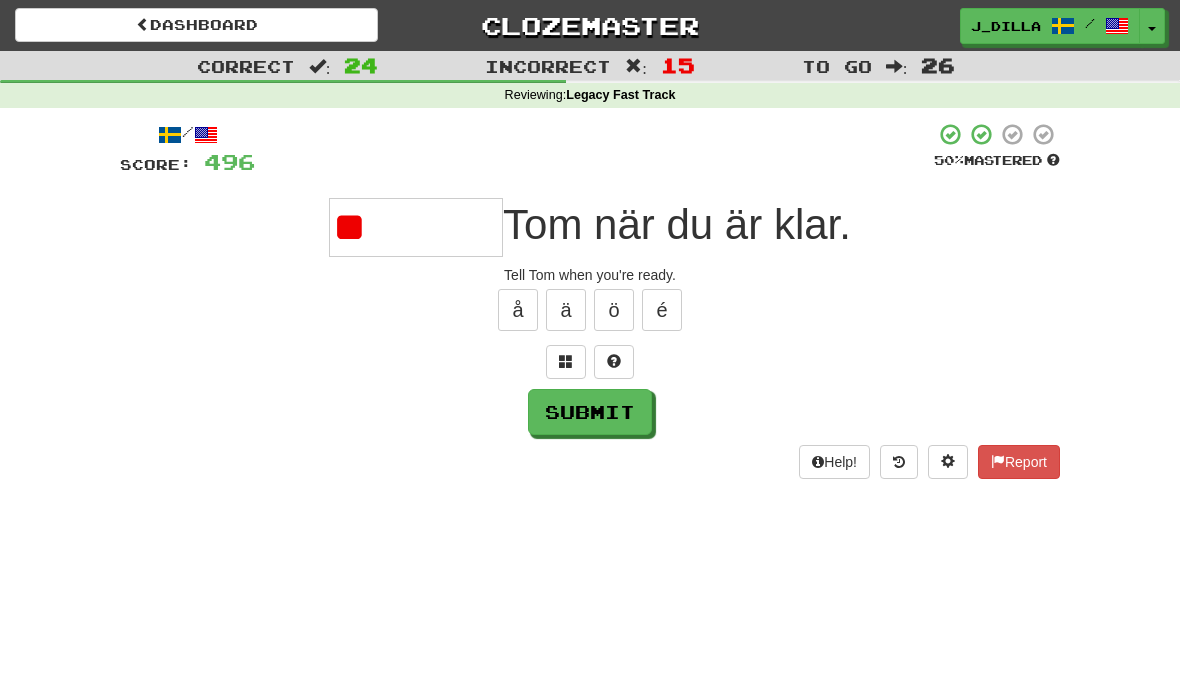 type on "*" 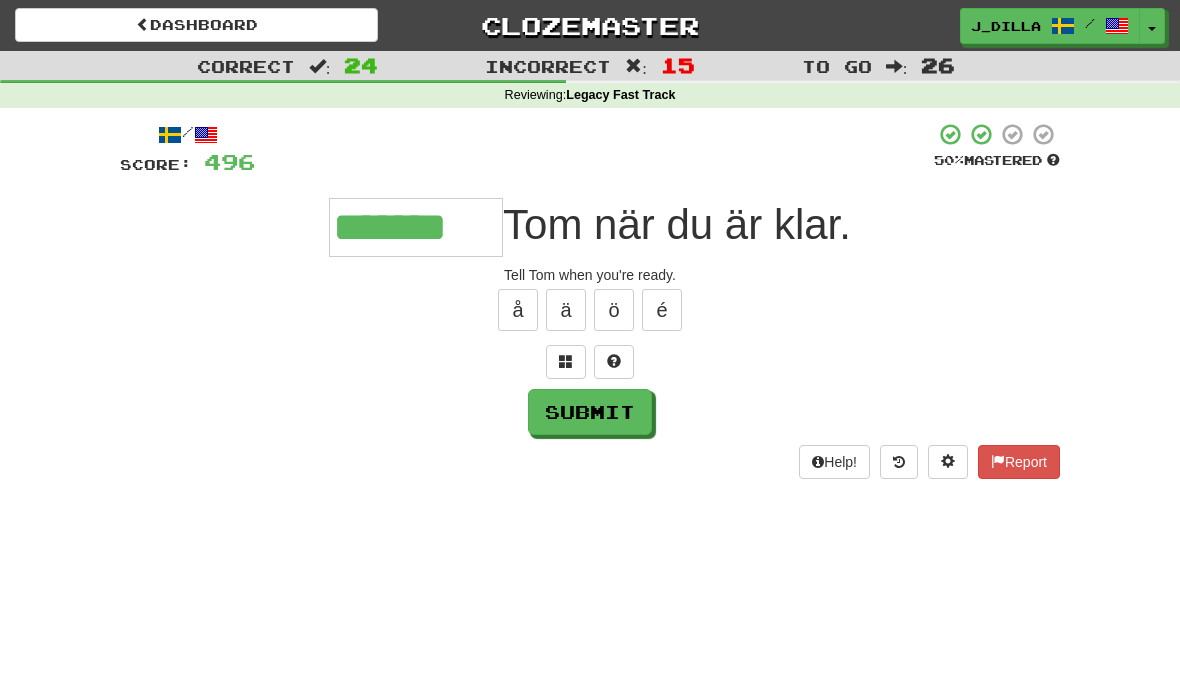 type on "*******" 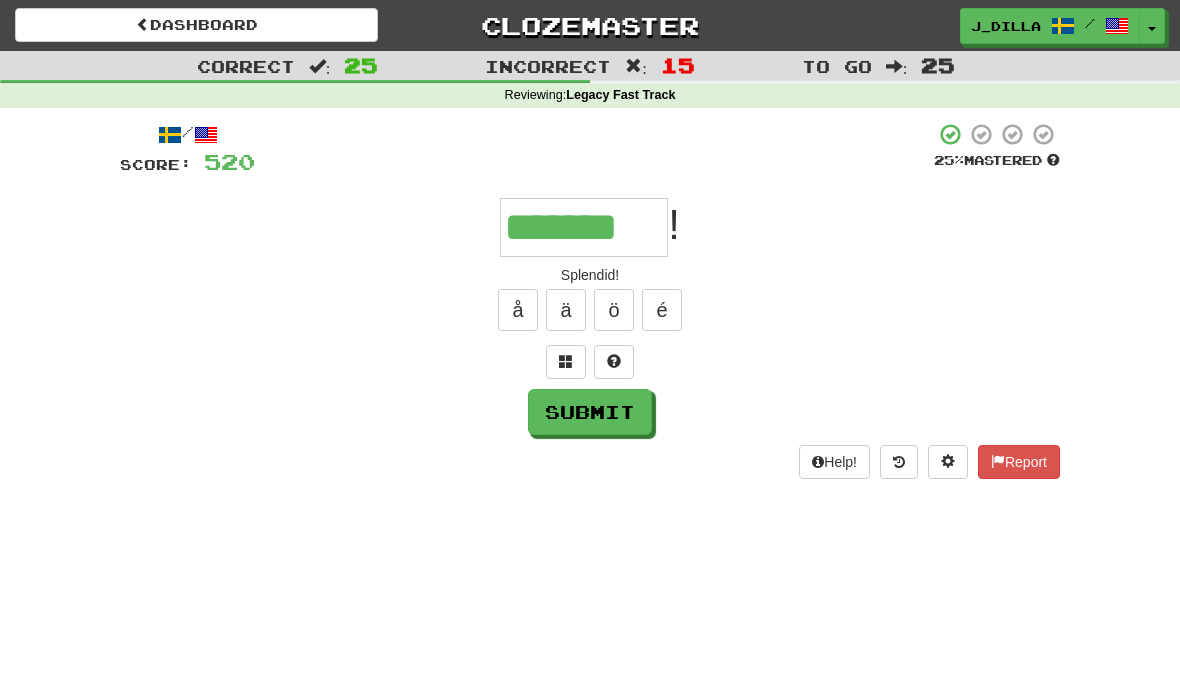 type on "*******" 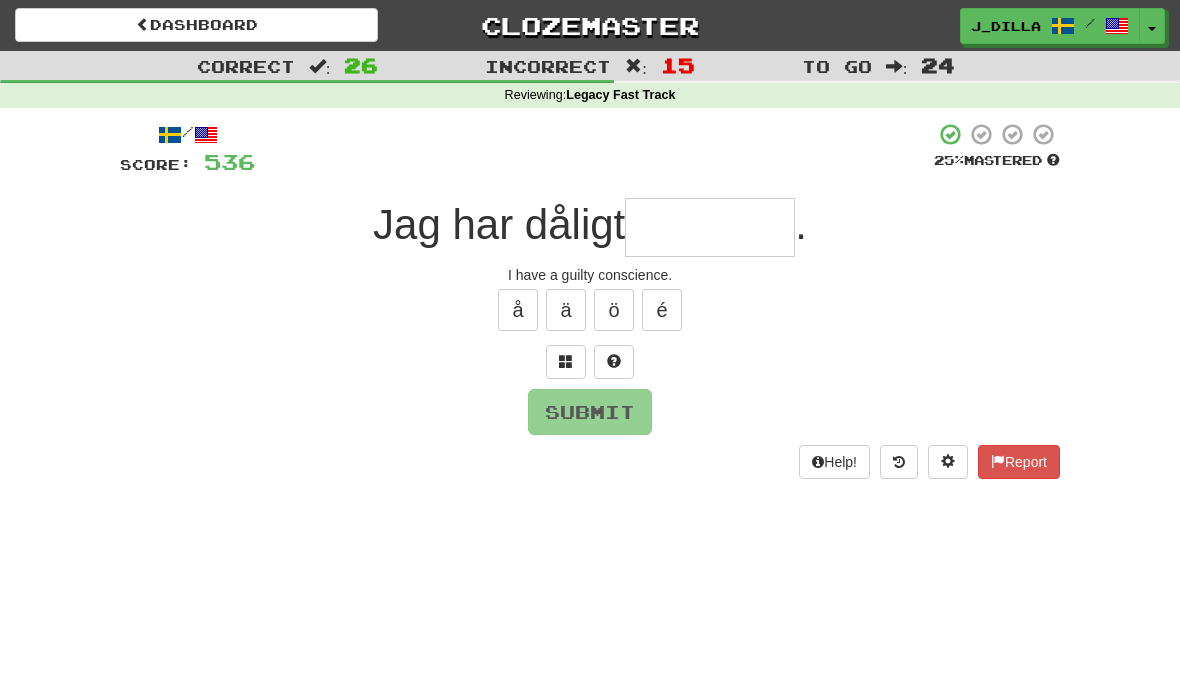 type on "*" 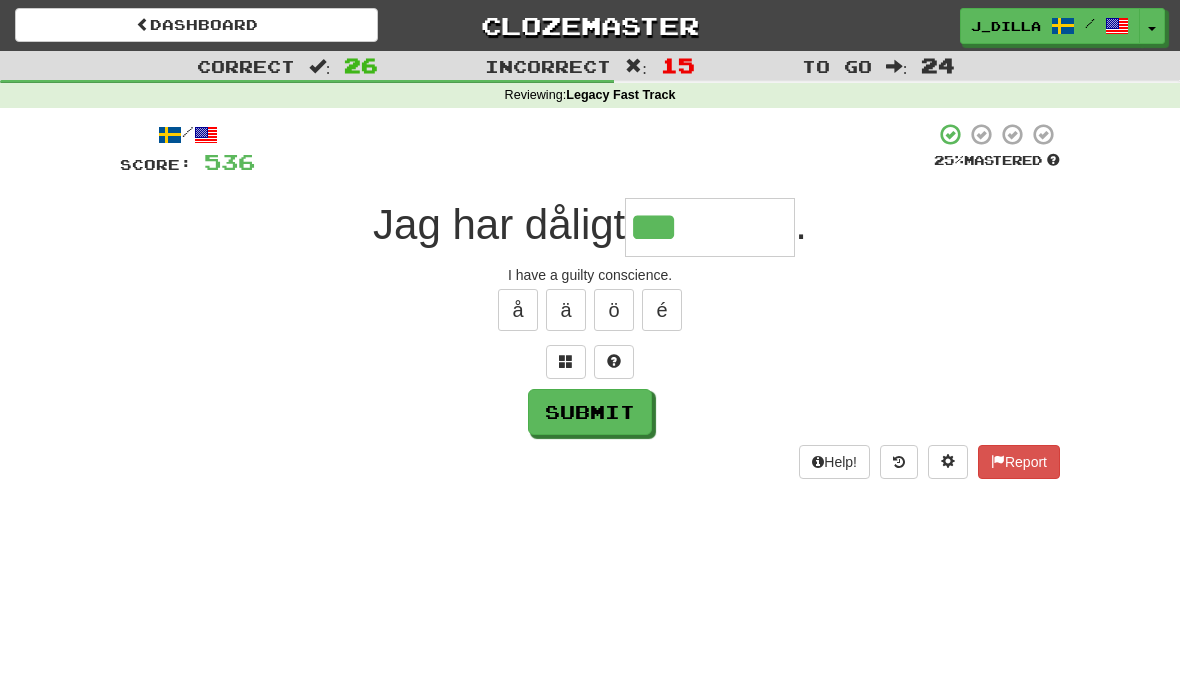 type on "*******" 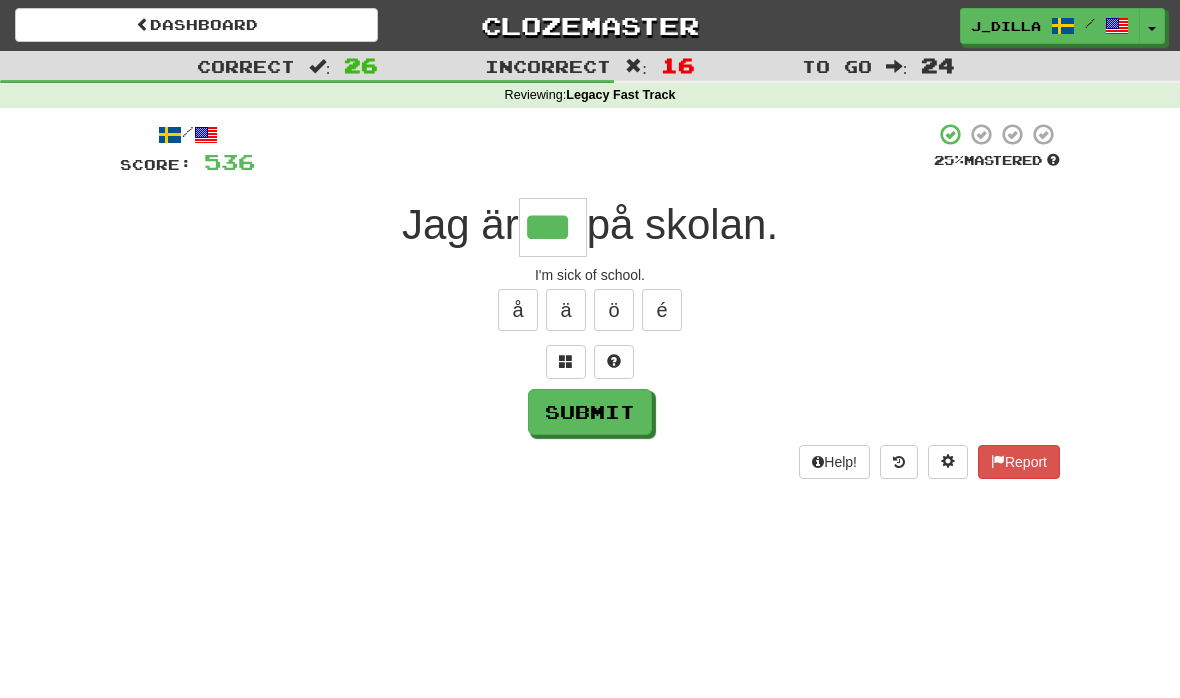 type on "***" 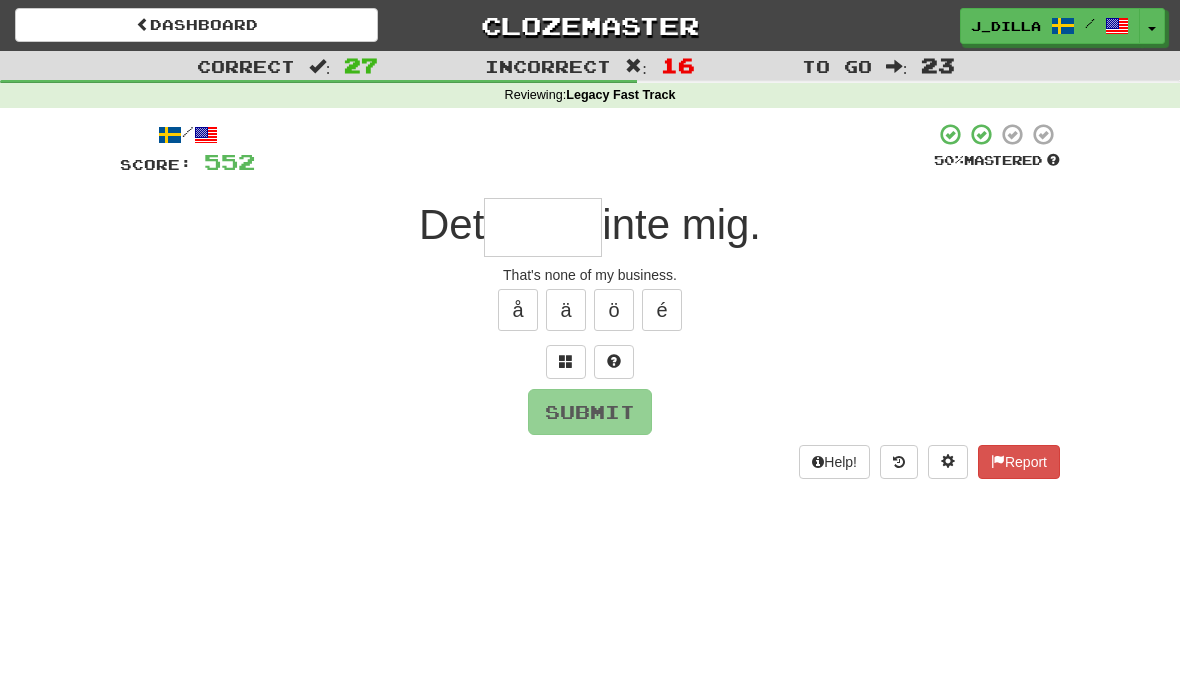 type on "*" 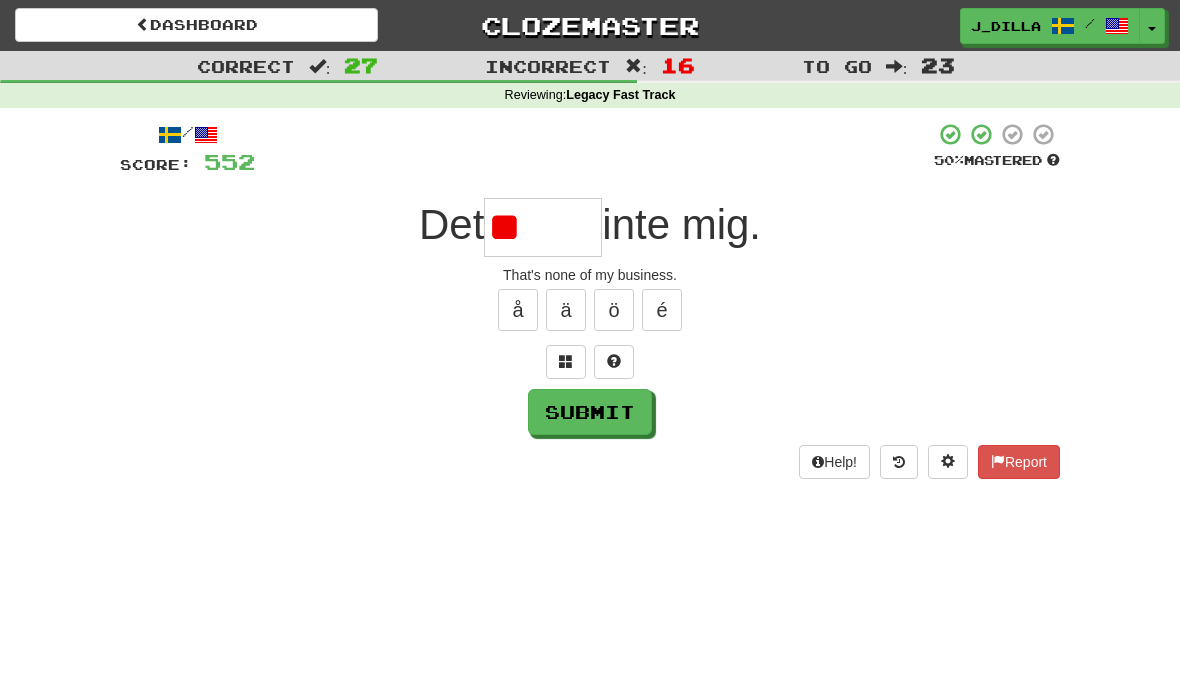 type on "*" 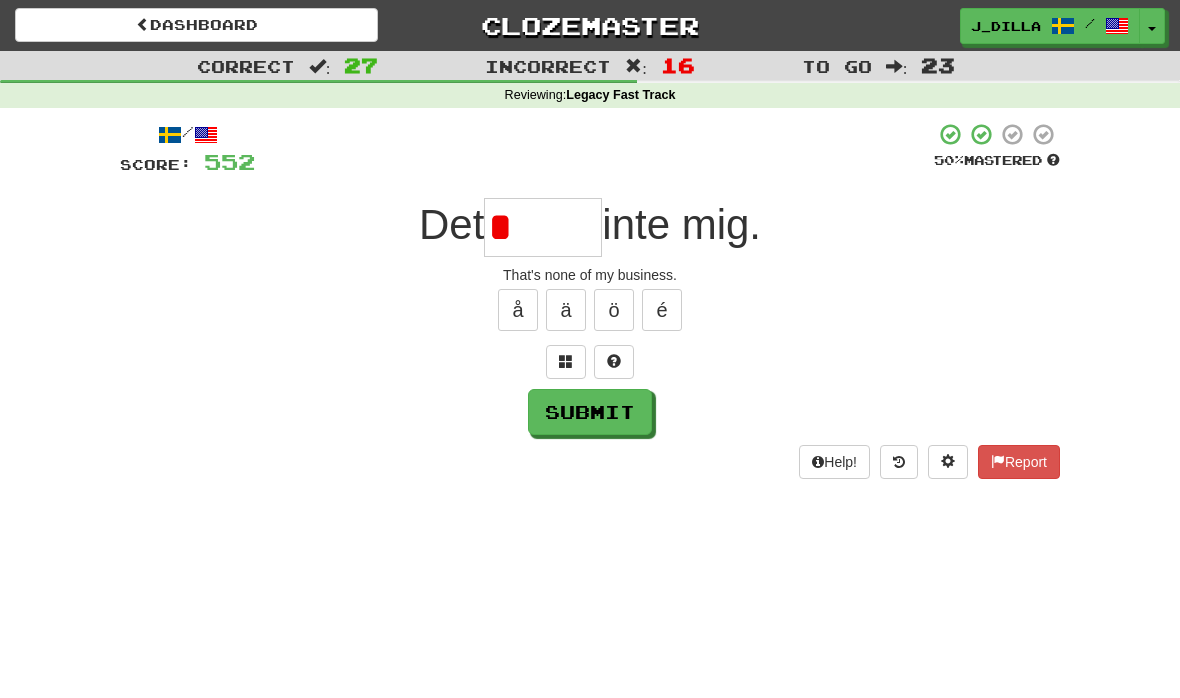 type on "*****" 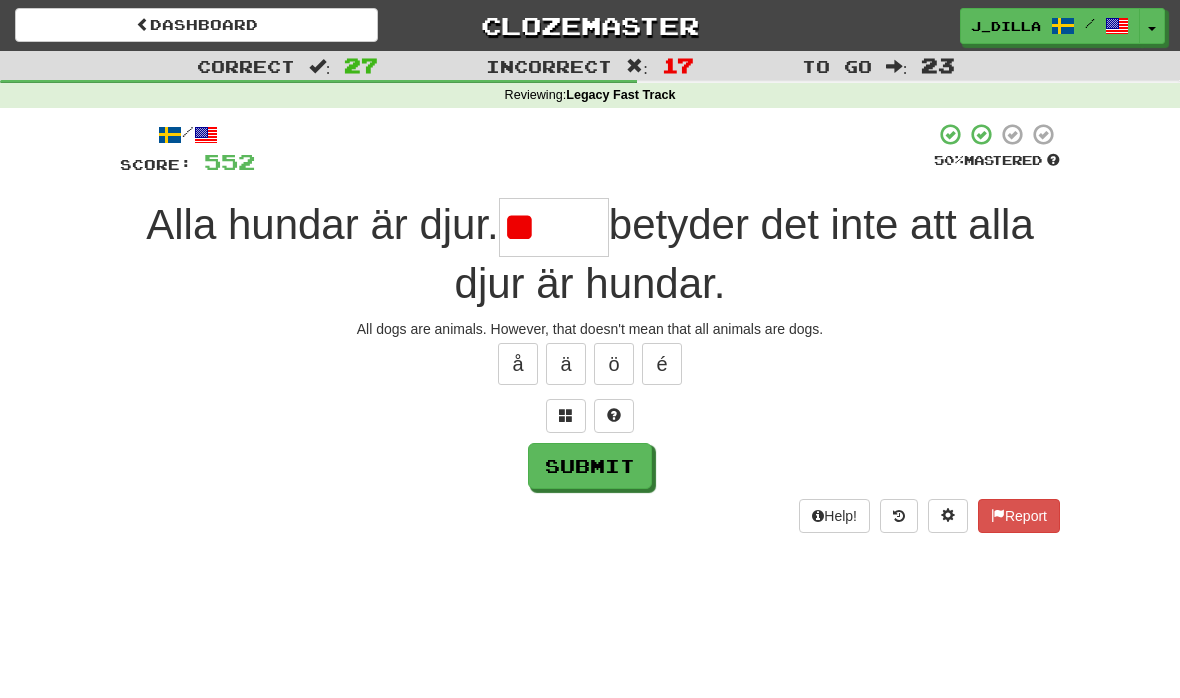 type on "*" 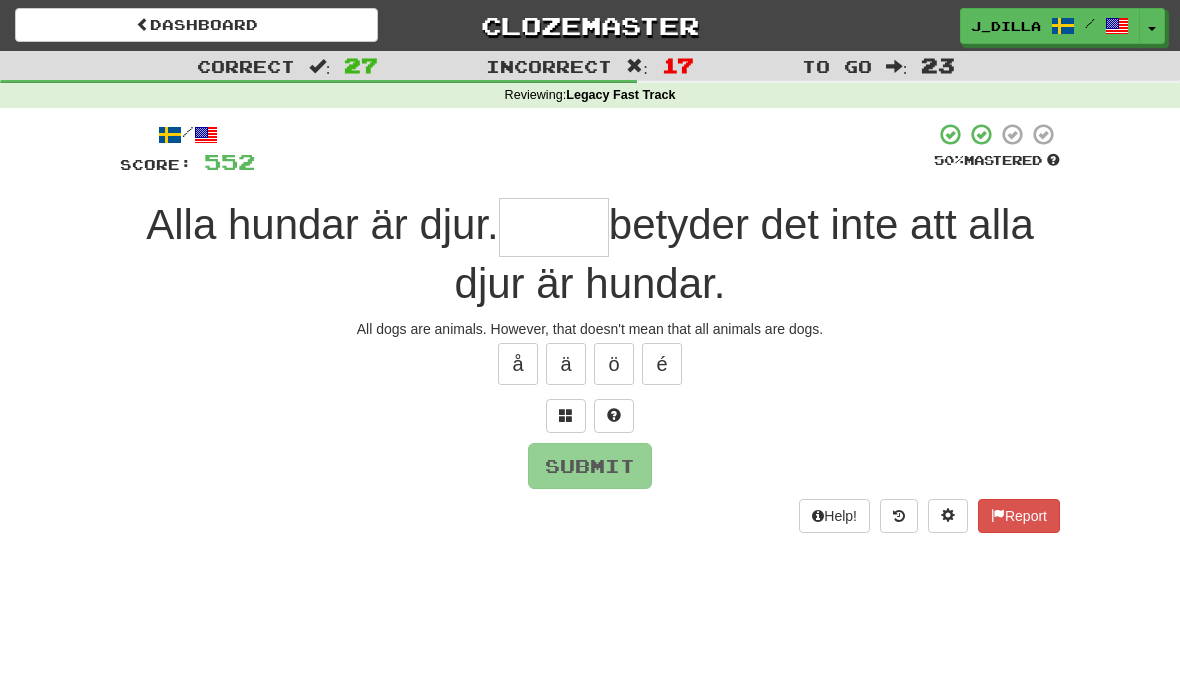 type on "****" 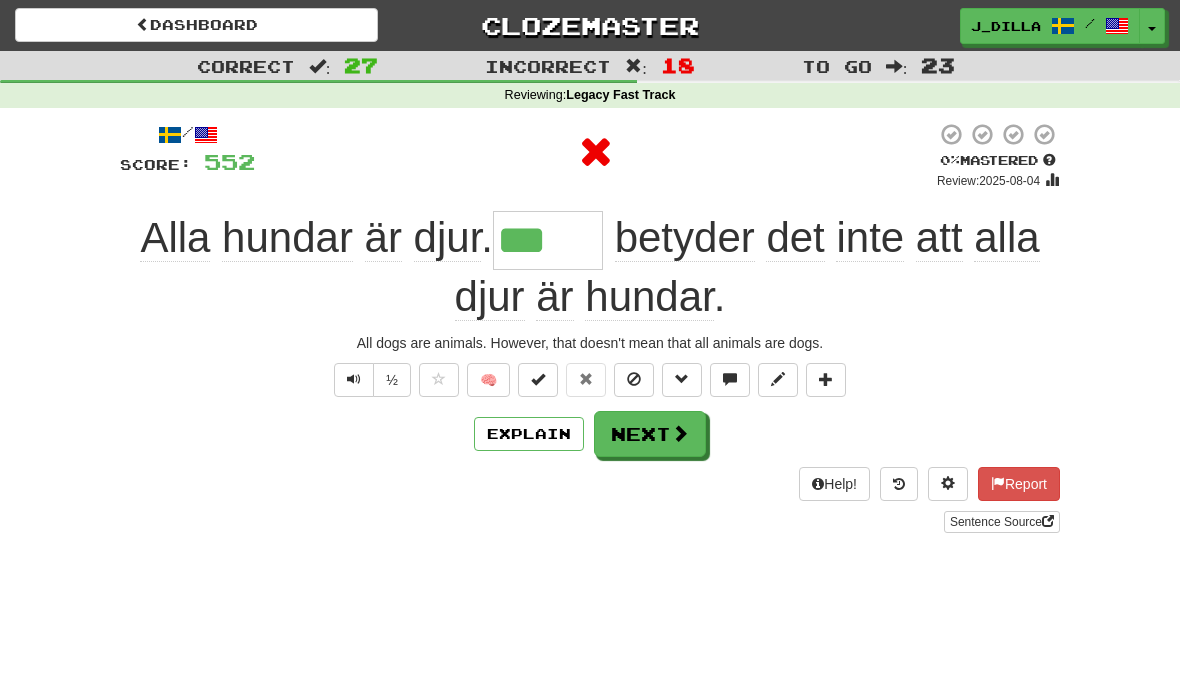 type on "****" 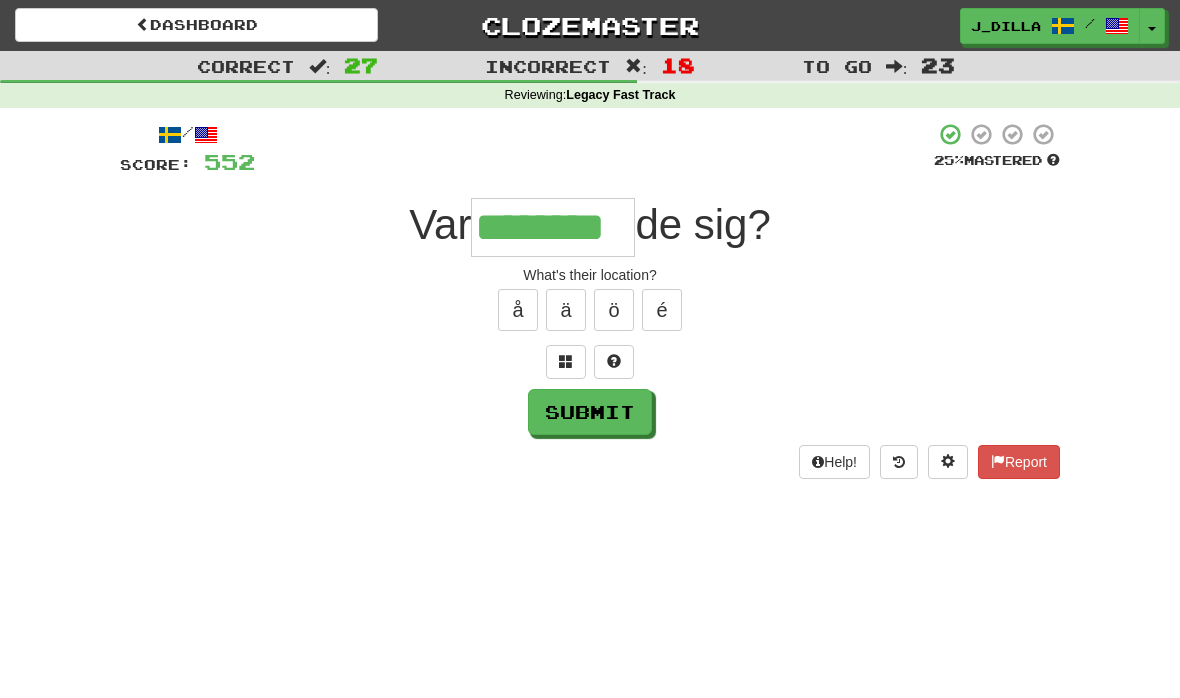 type on "********" 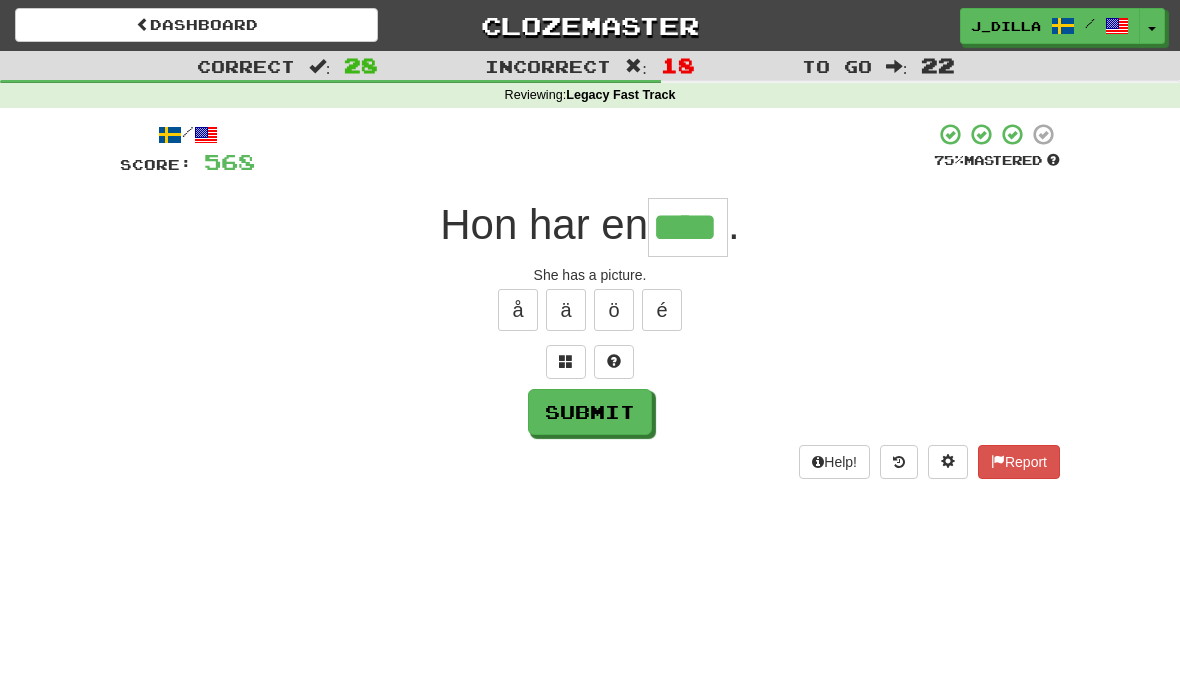 type on "****" 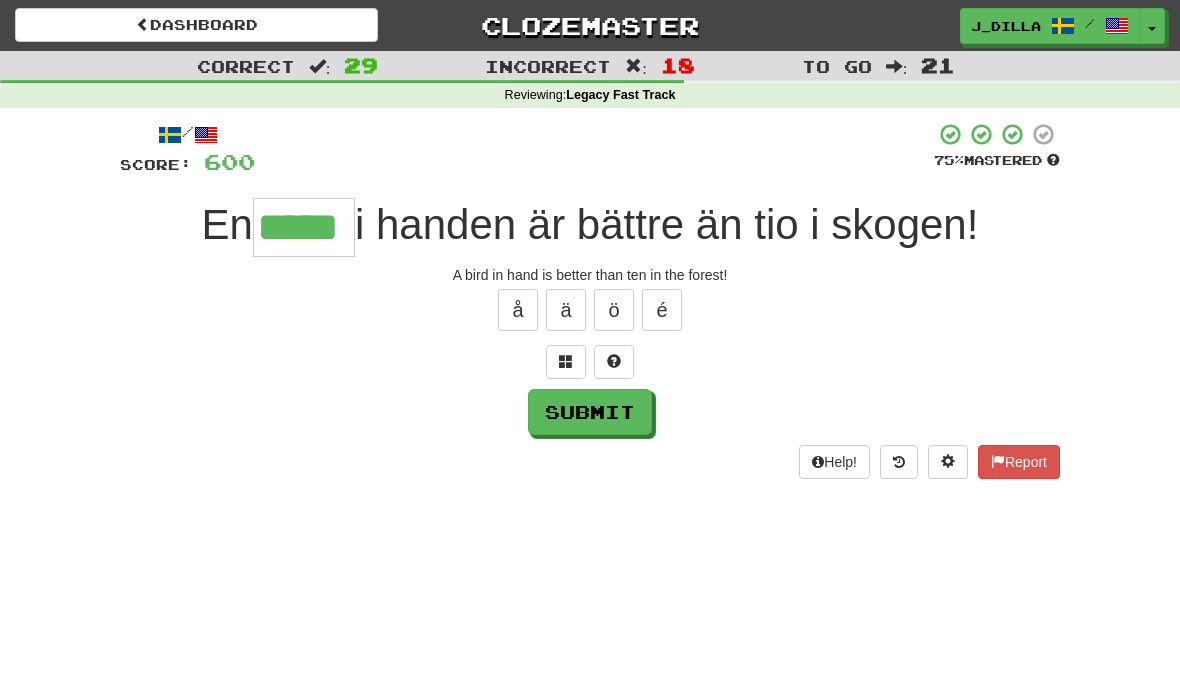 type on "*****" 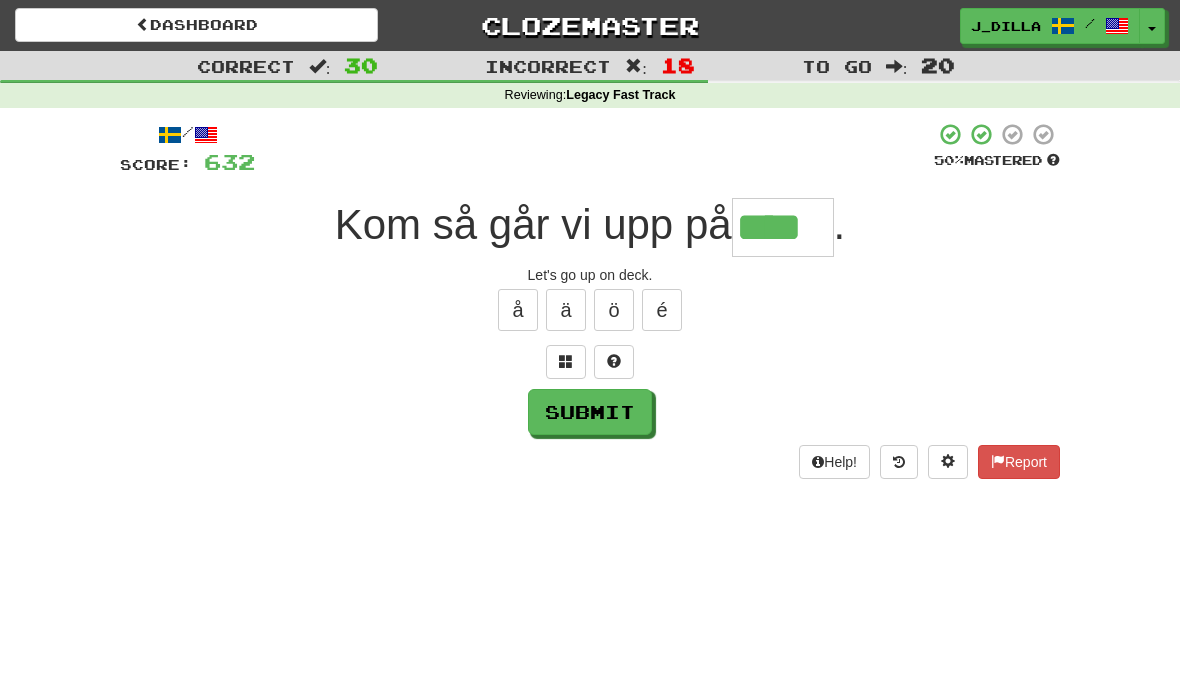 type on "****" 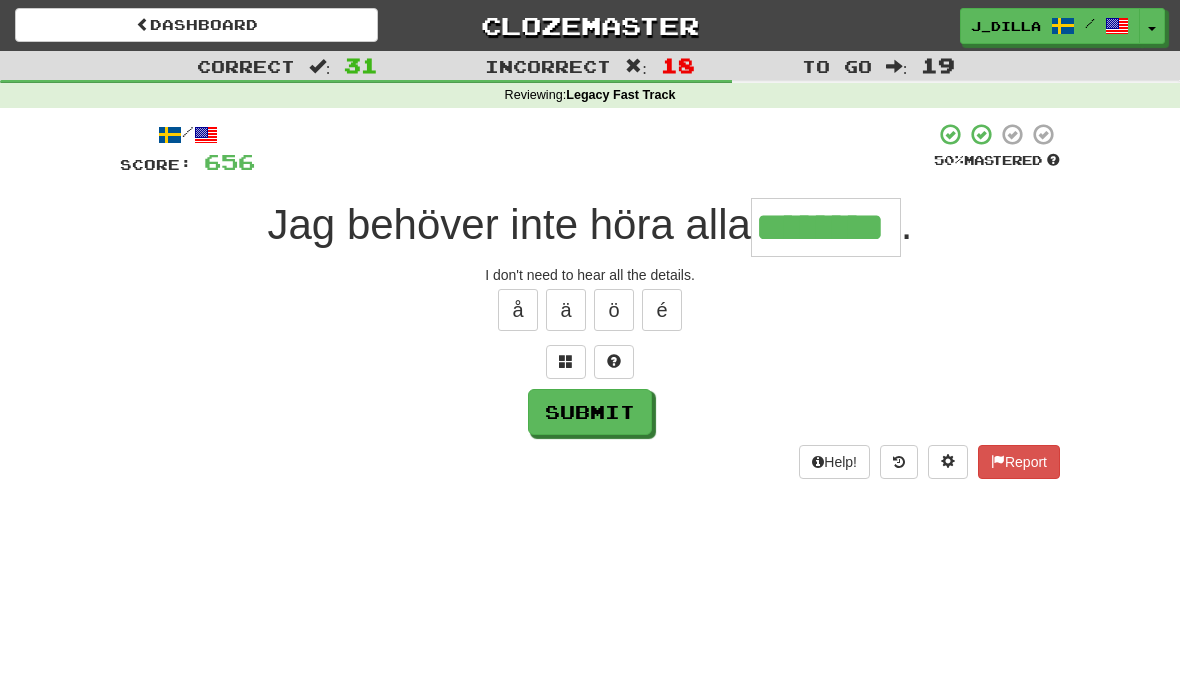 type on "********" 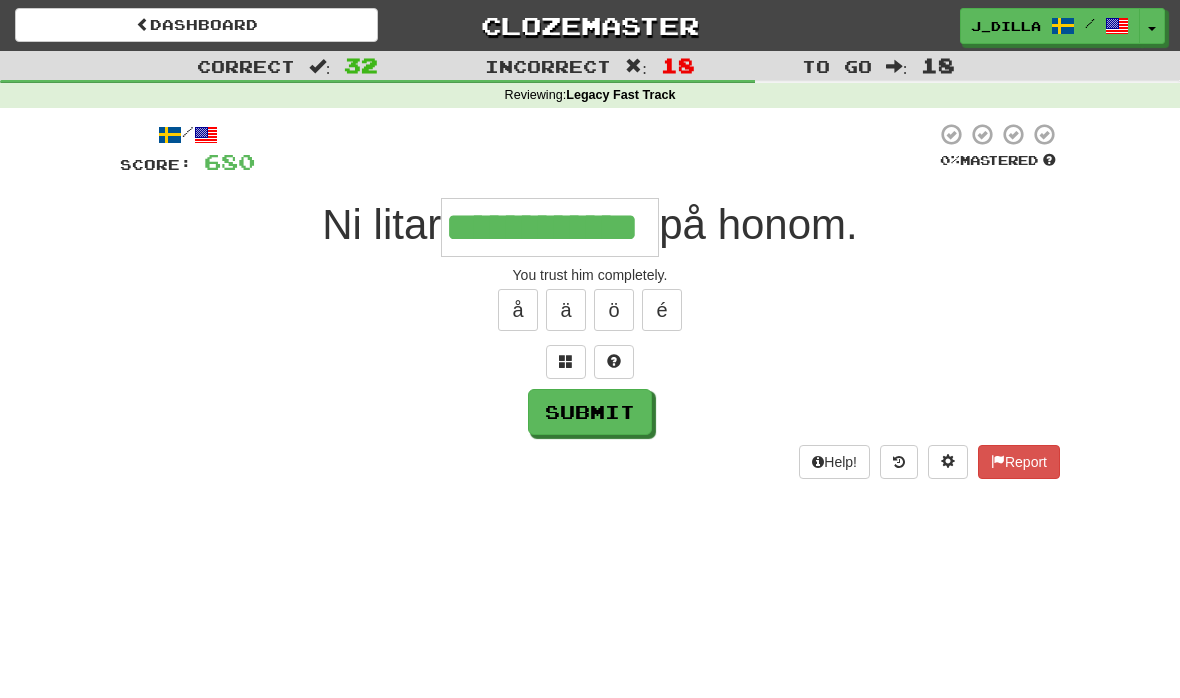 type on "**********" 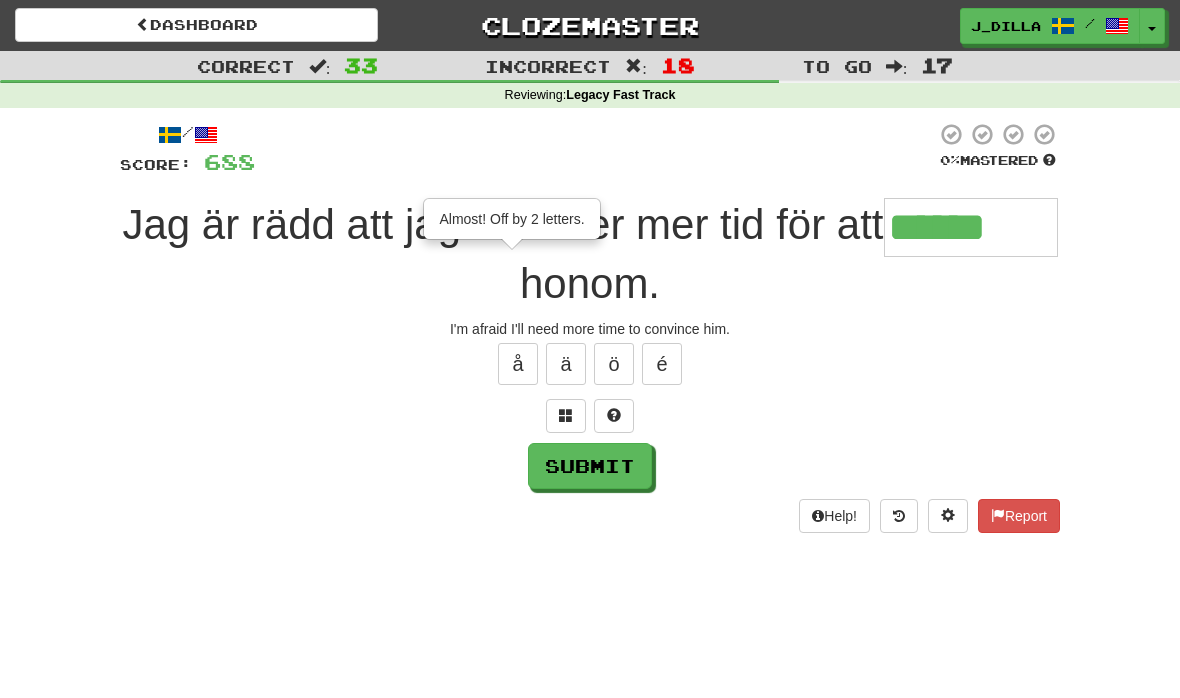 type on "********" 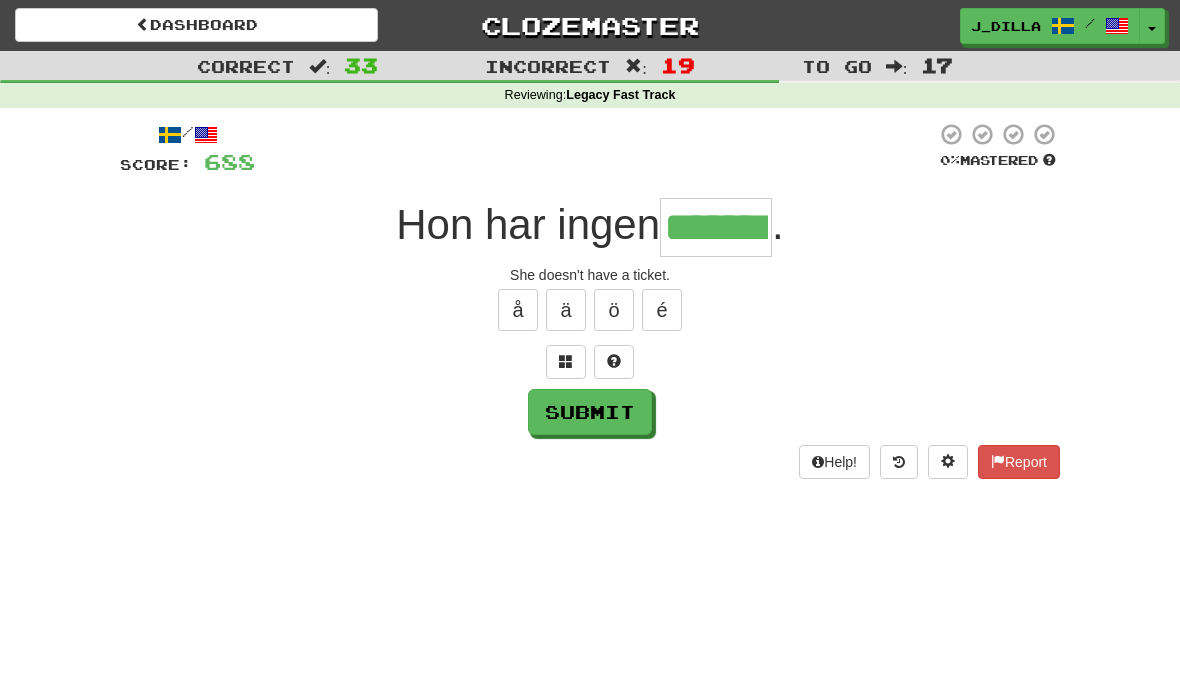 type on "*******" 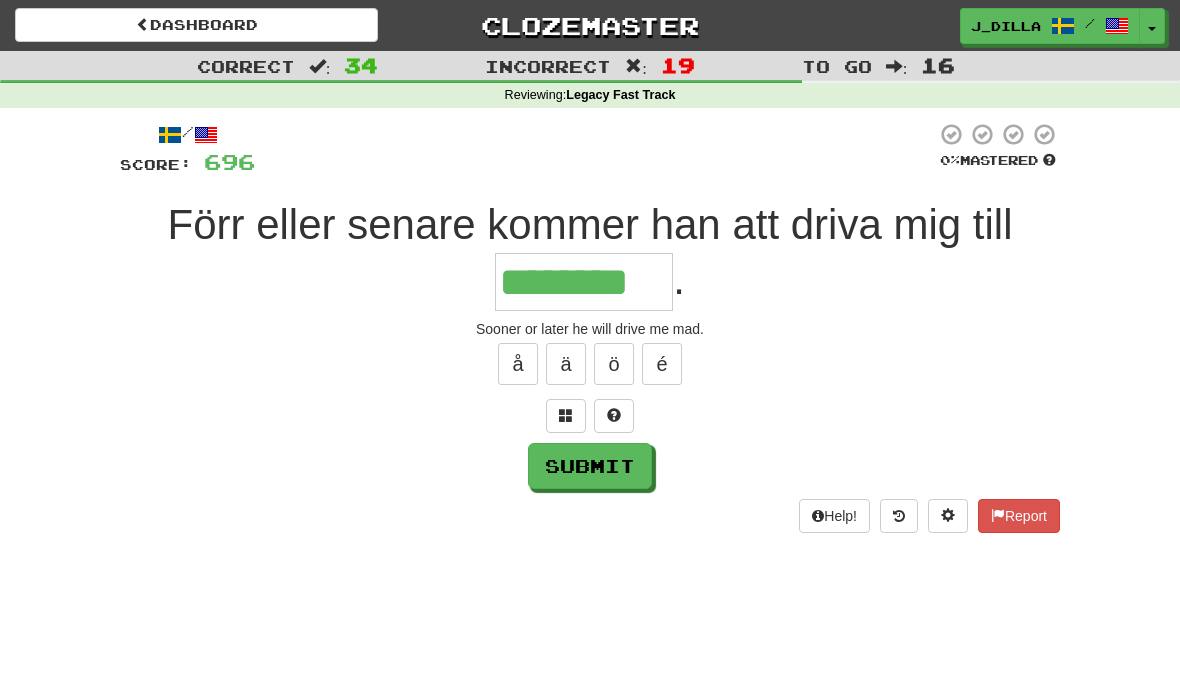 type on "********" 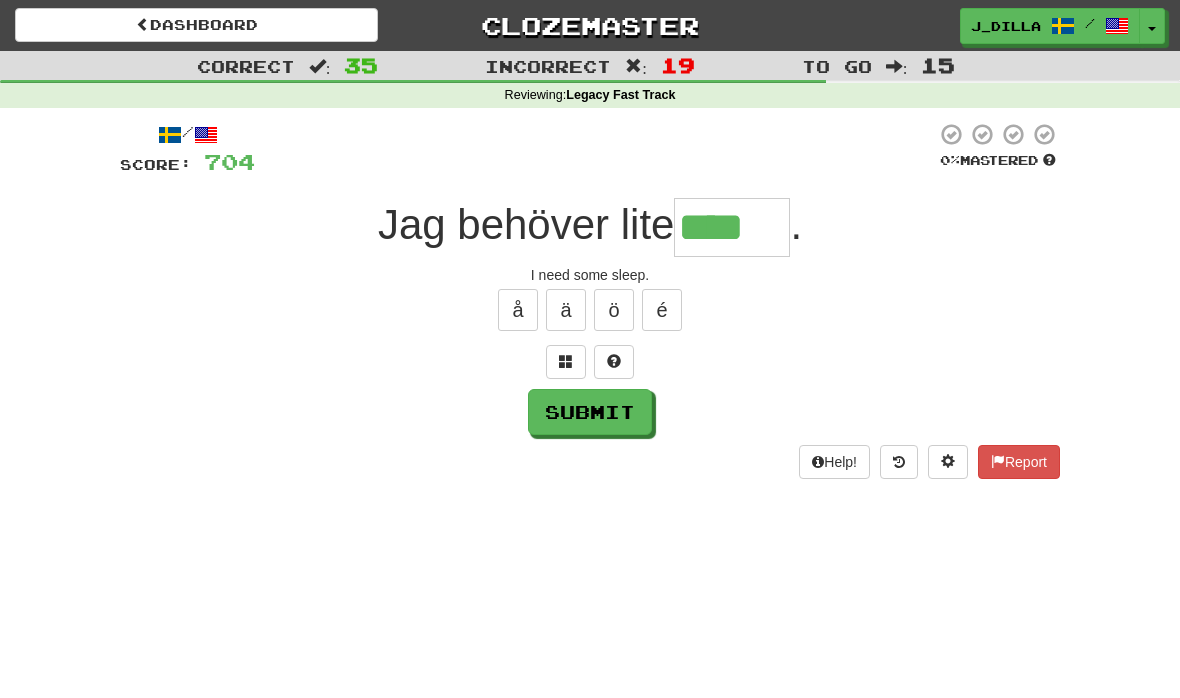 type on "****" 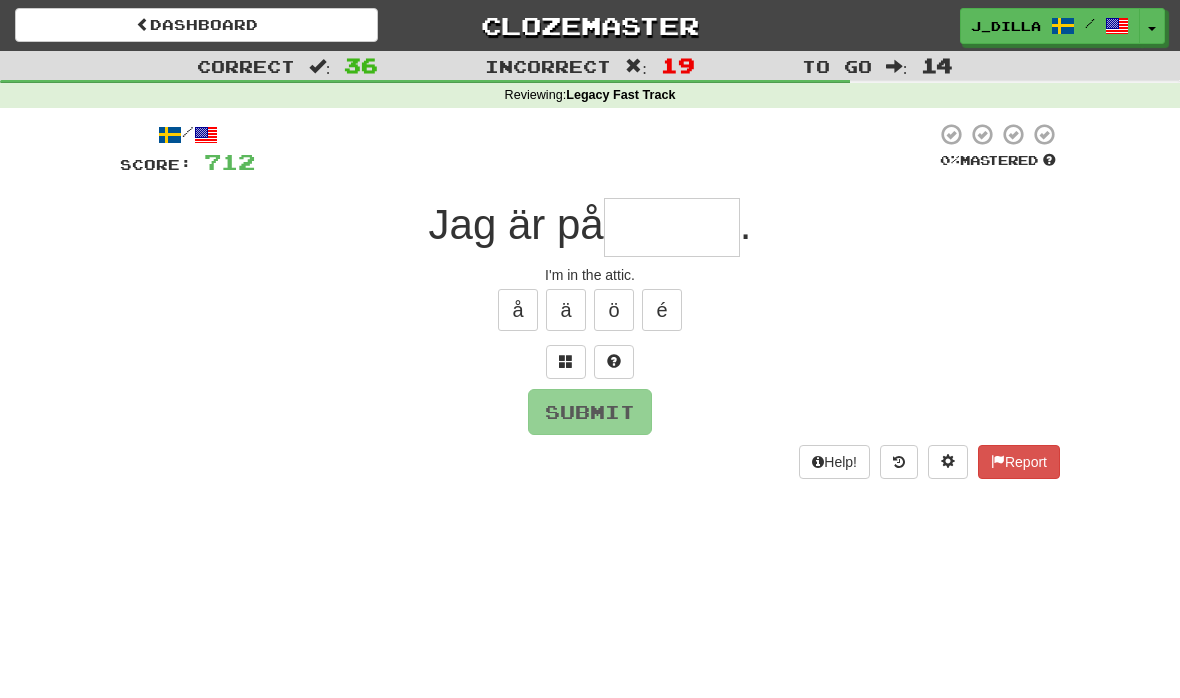 type on "*" 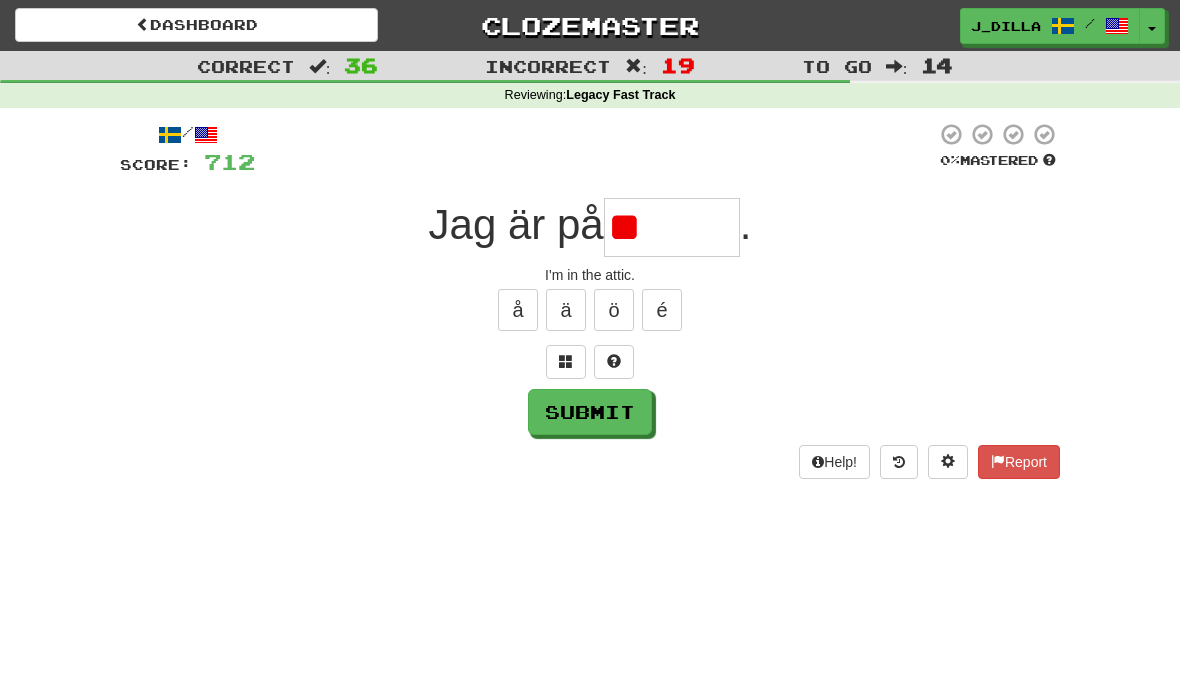 type on "*" 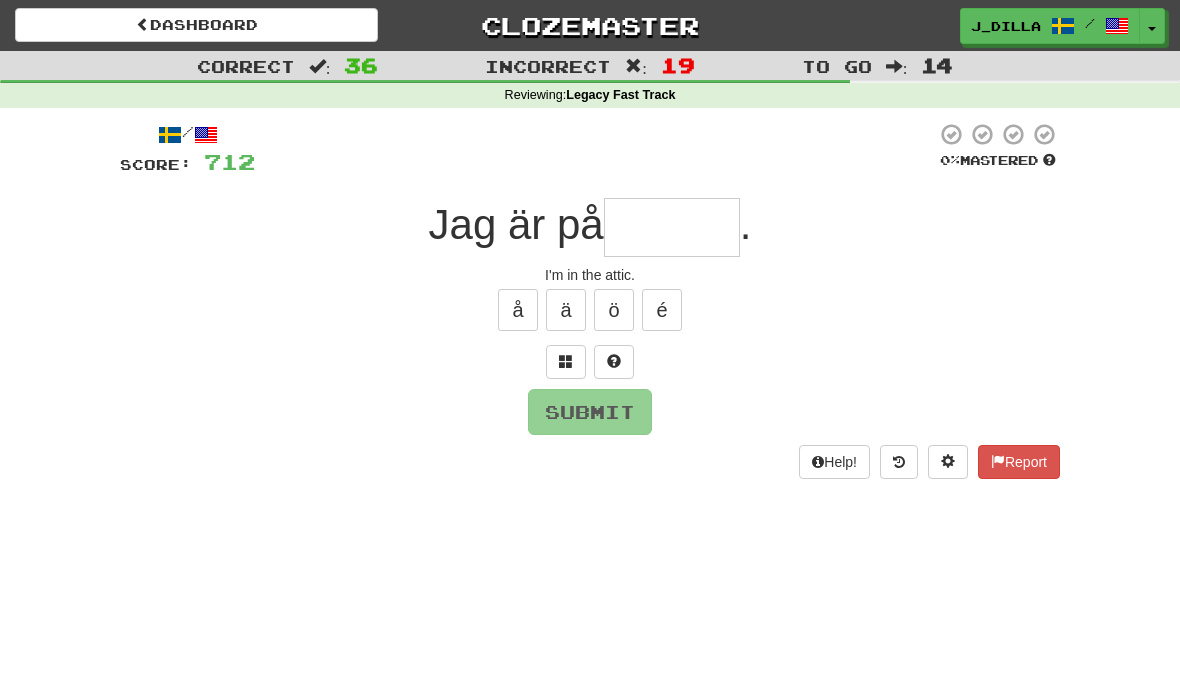 type on "*" 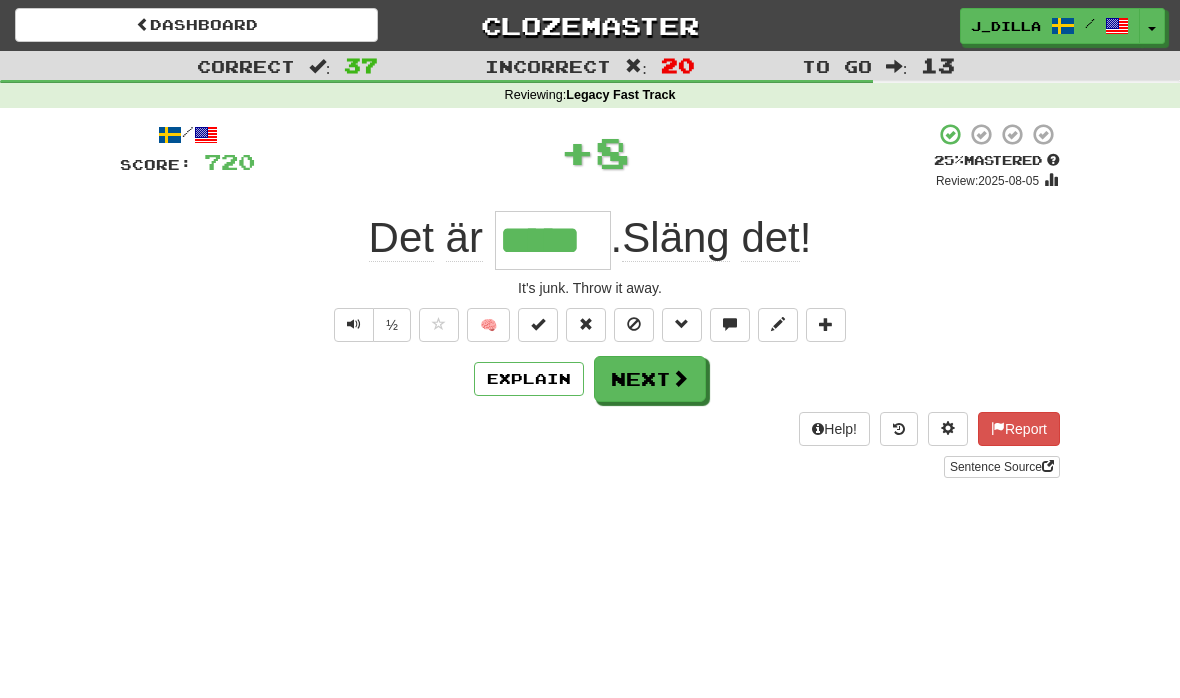 type on "*****" 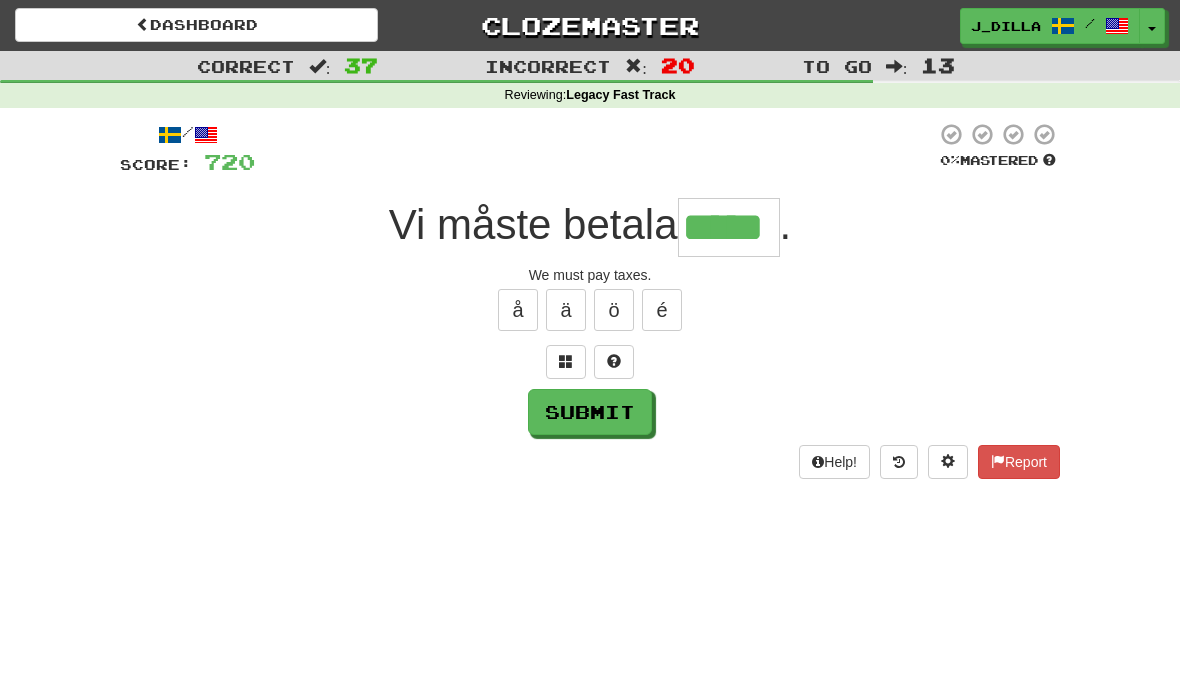 type on "*****" 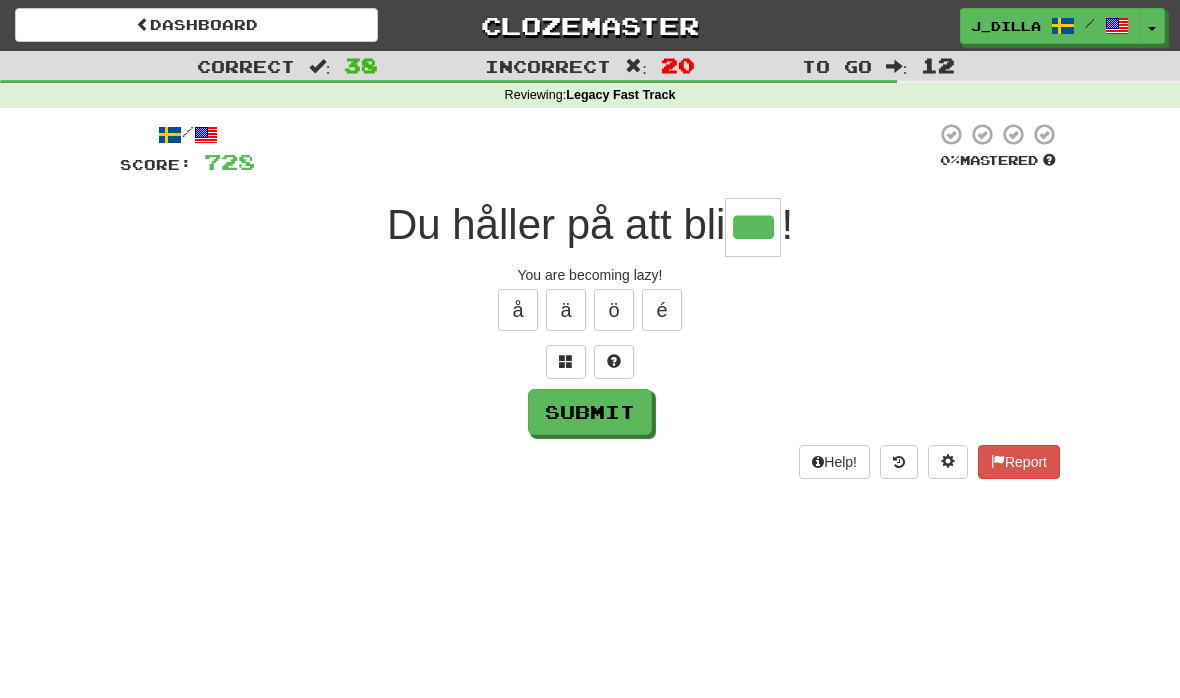 type on "***" 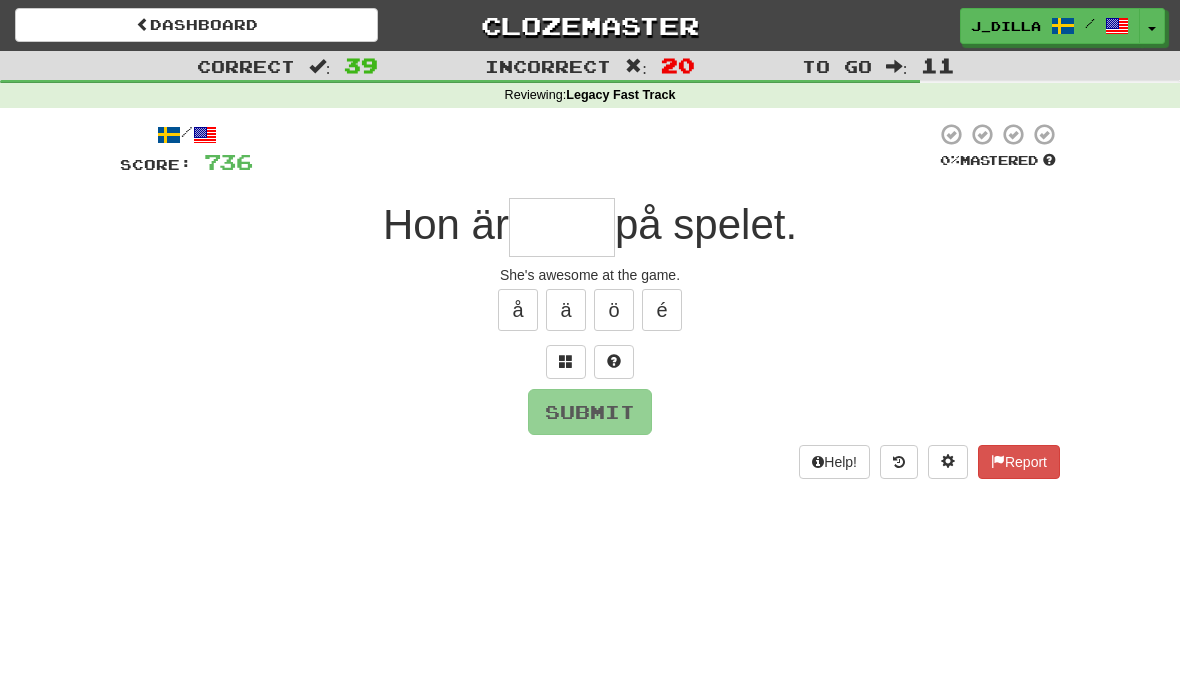 type on "*" 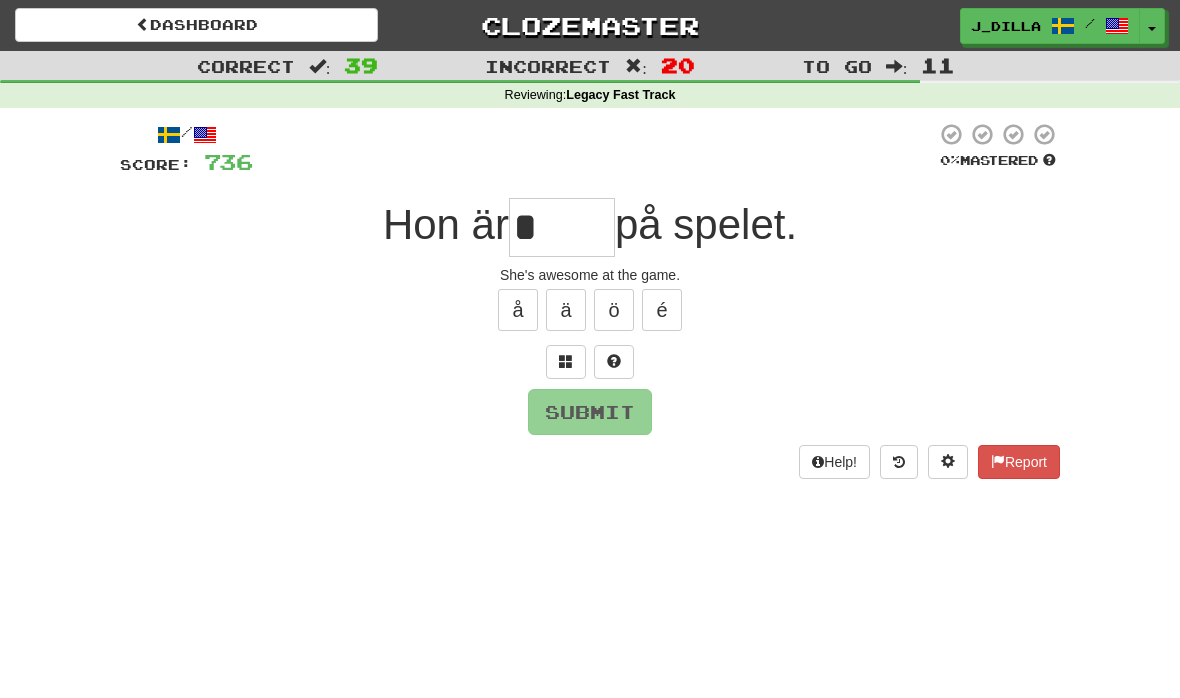 type on "****" 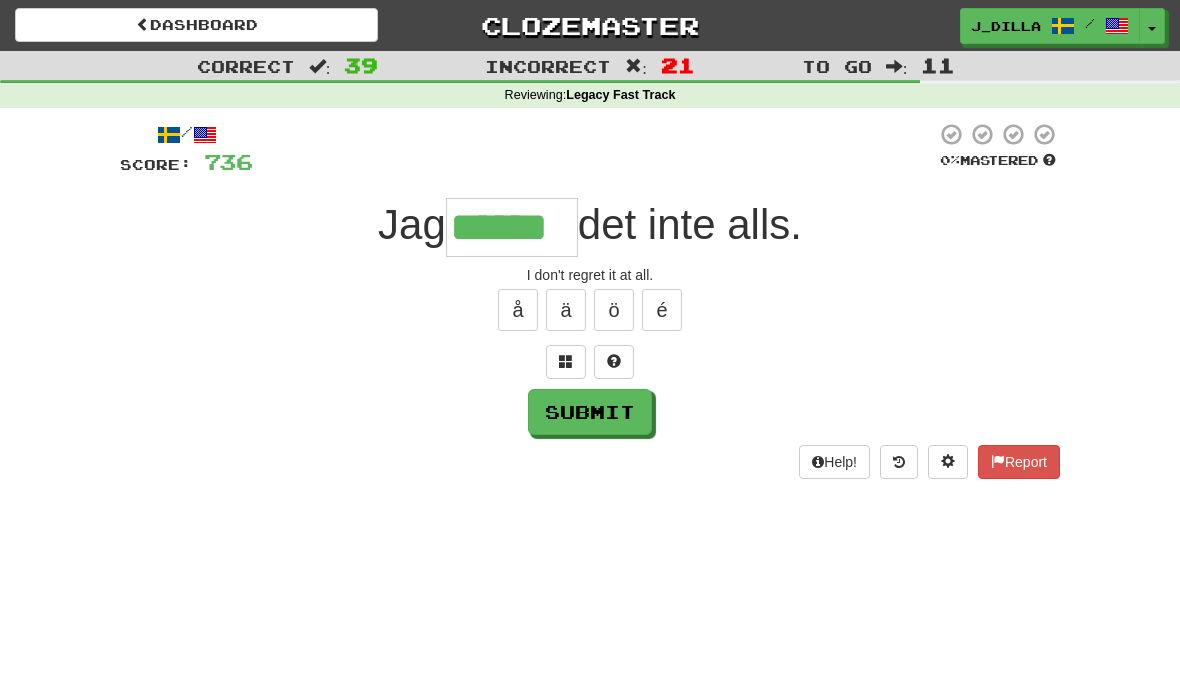 type on "******" 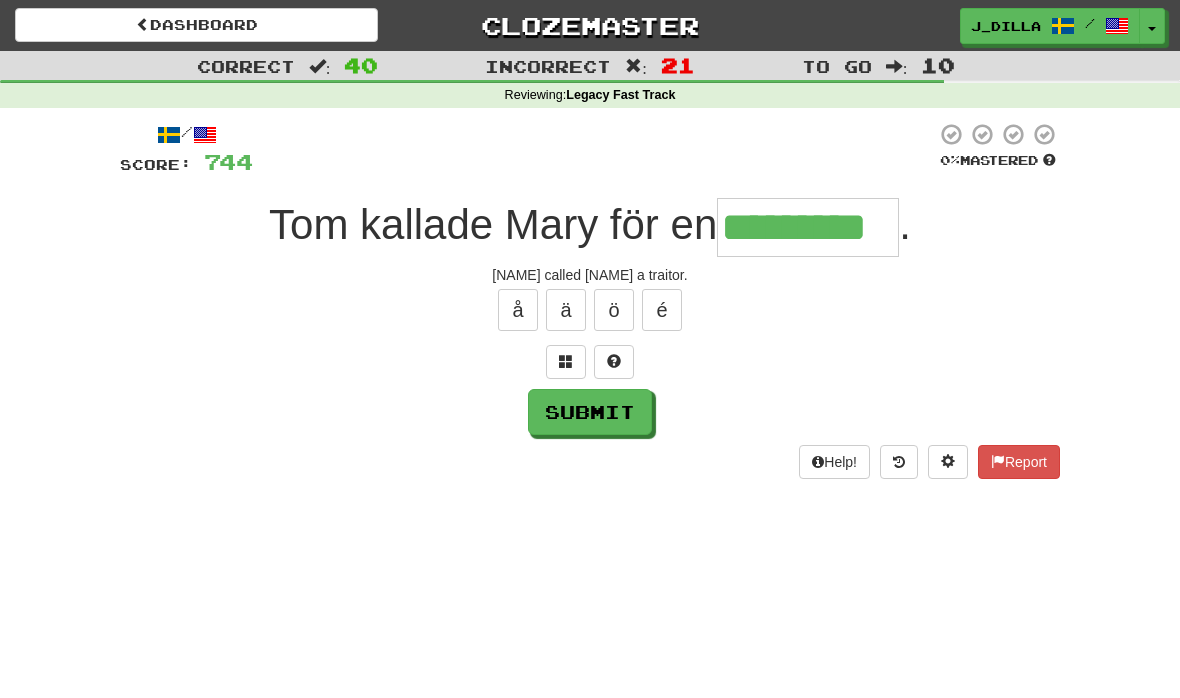type on "*********" 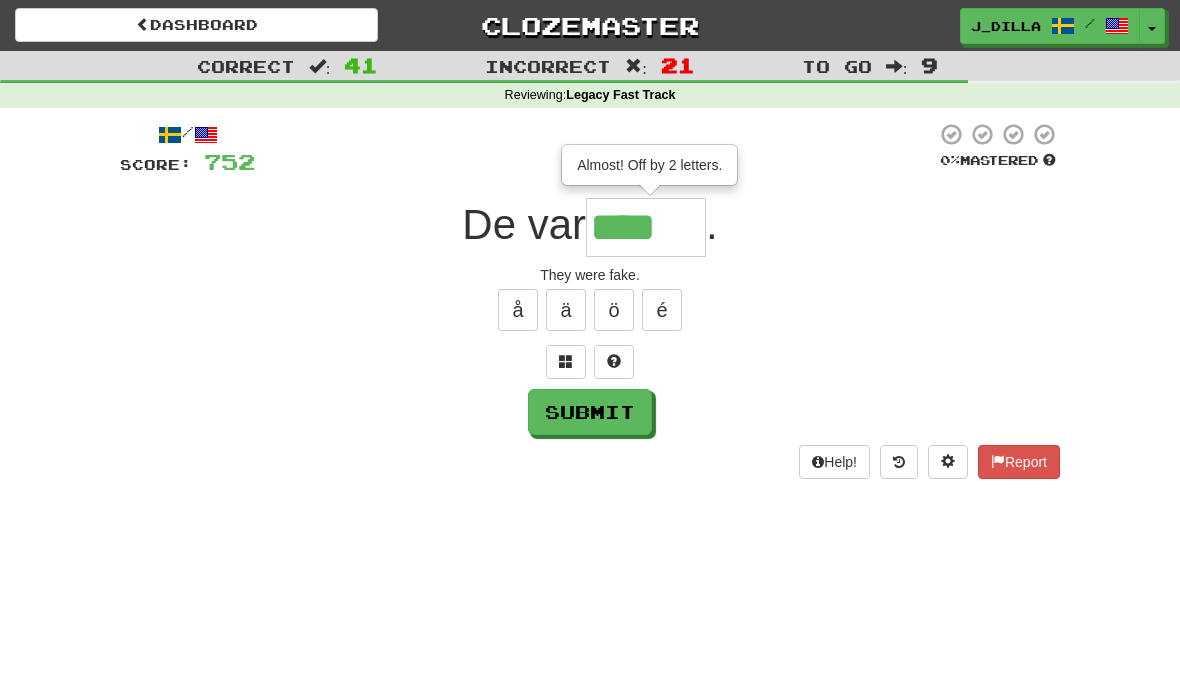 type on "******" 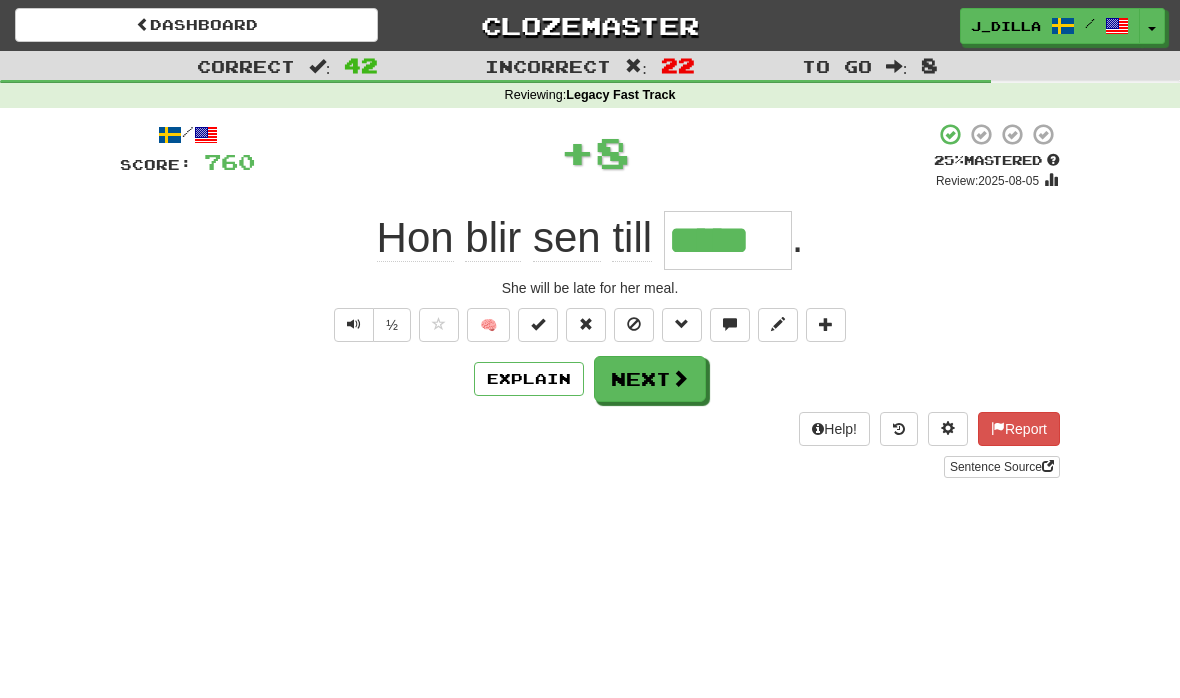 type on "*****" 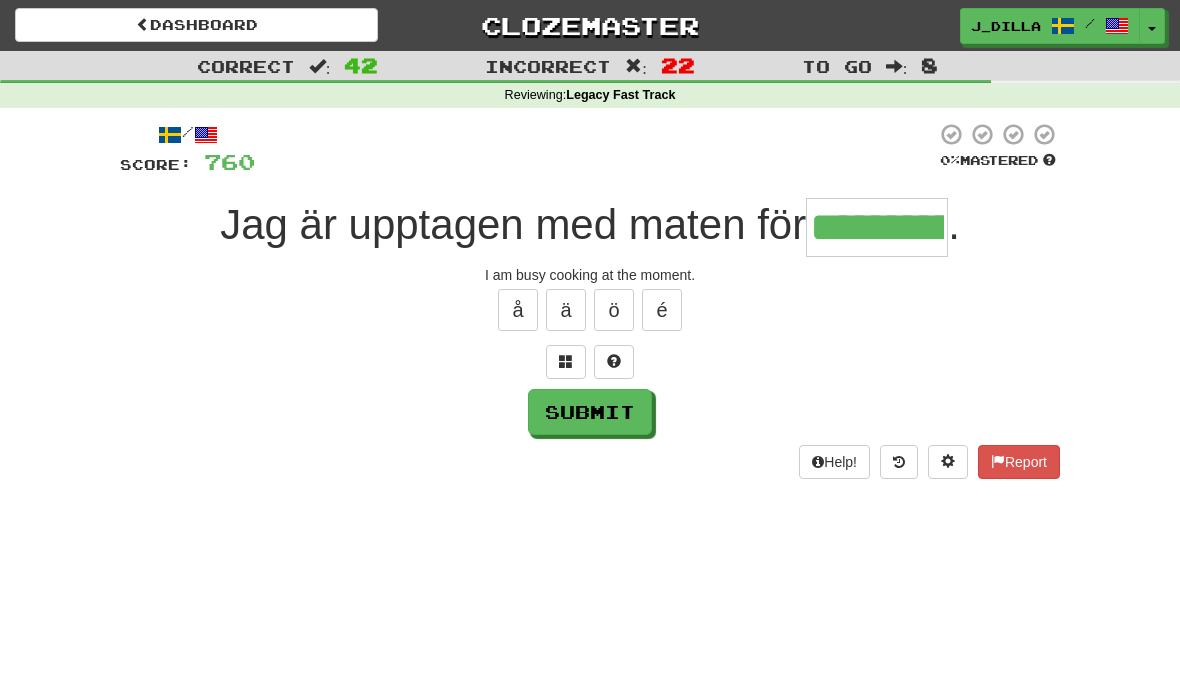 type on "**********" 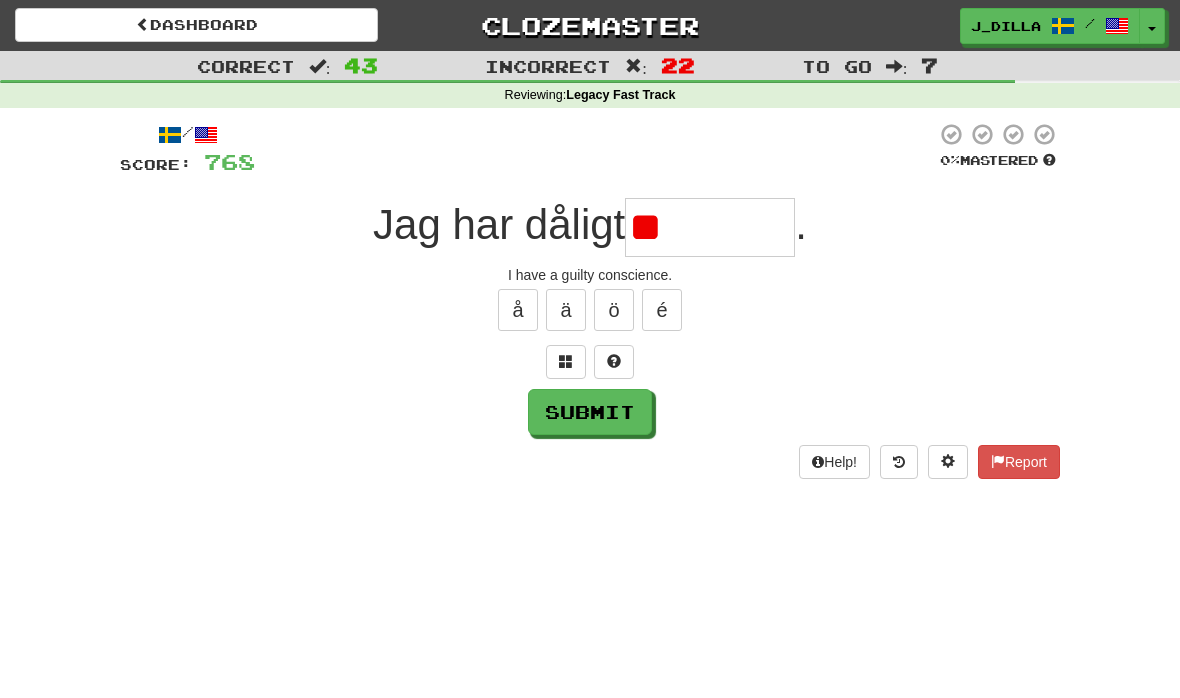 type on "*" 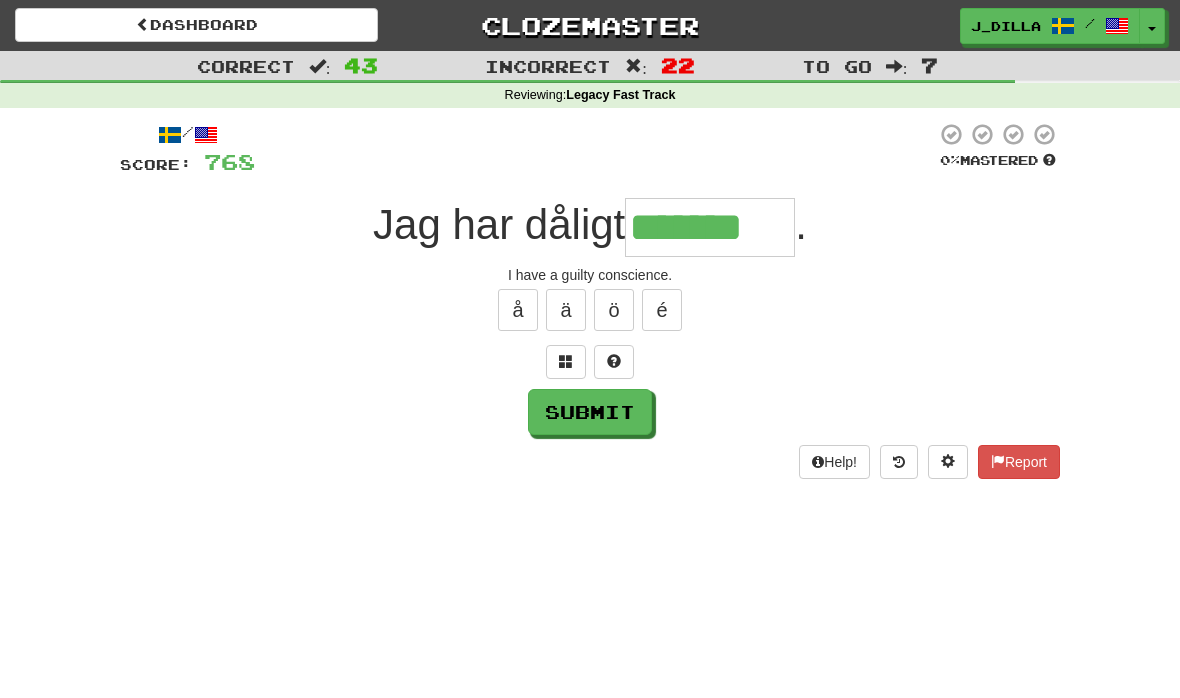 type on "*******" 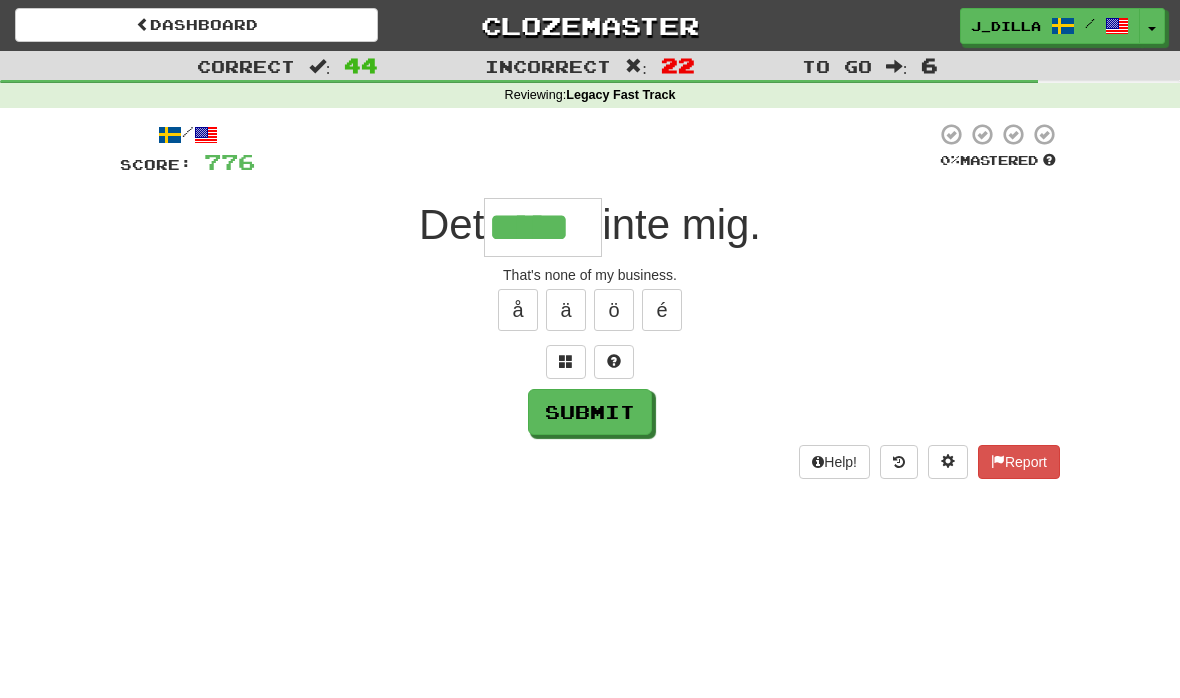 type on "*****" 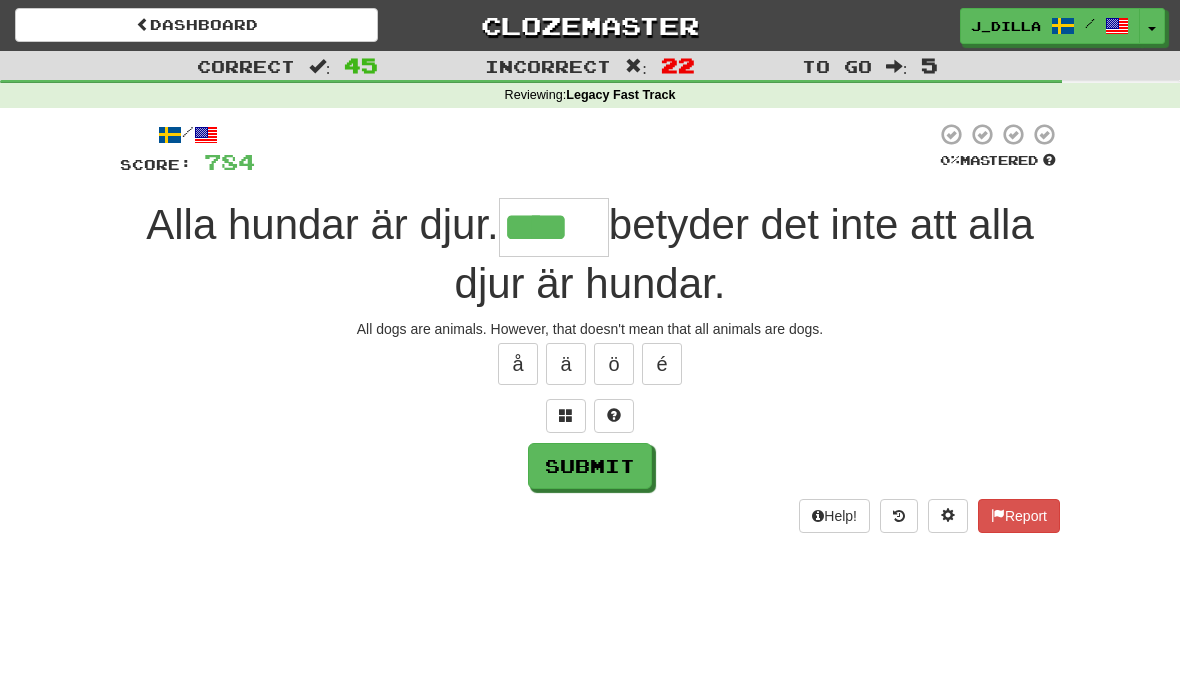type on "****" 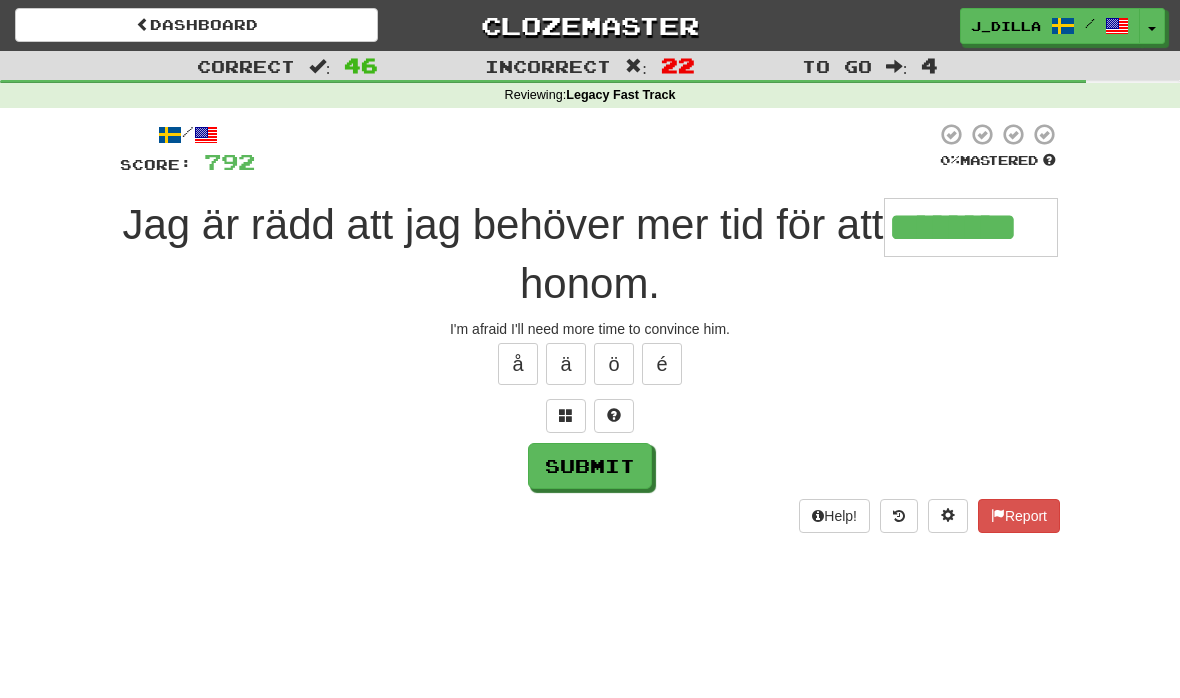 type on "********" 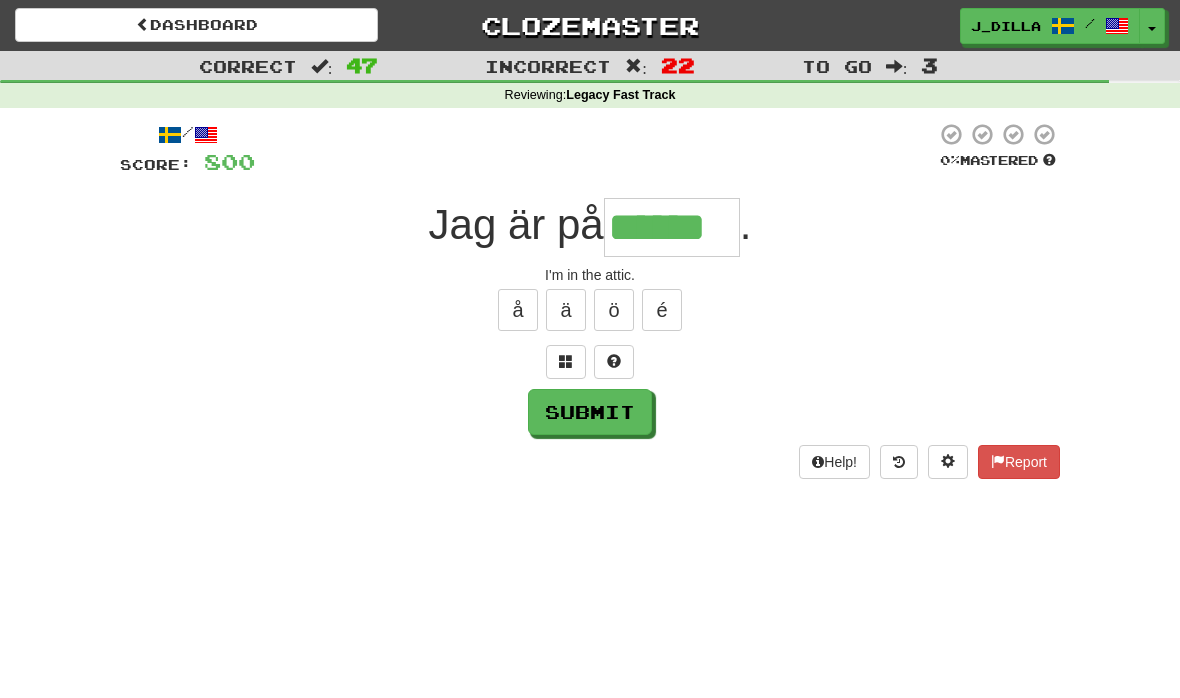 type on "******" 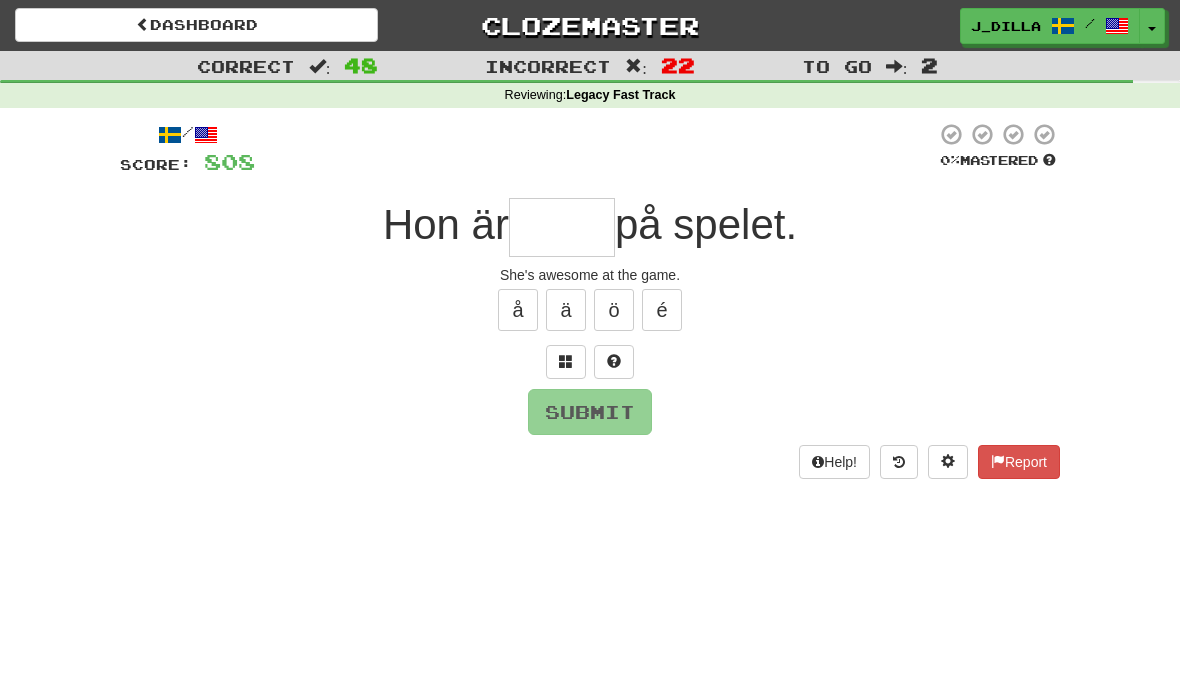 type on "*" 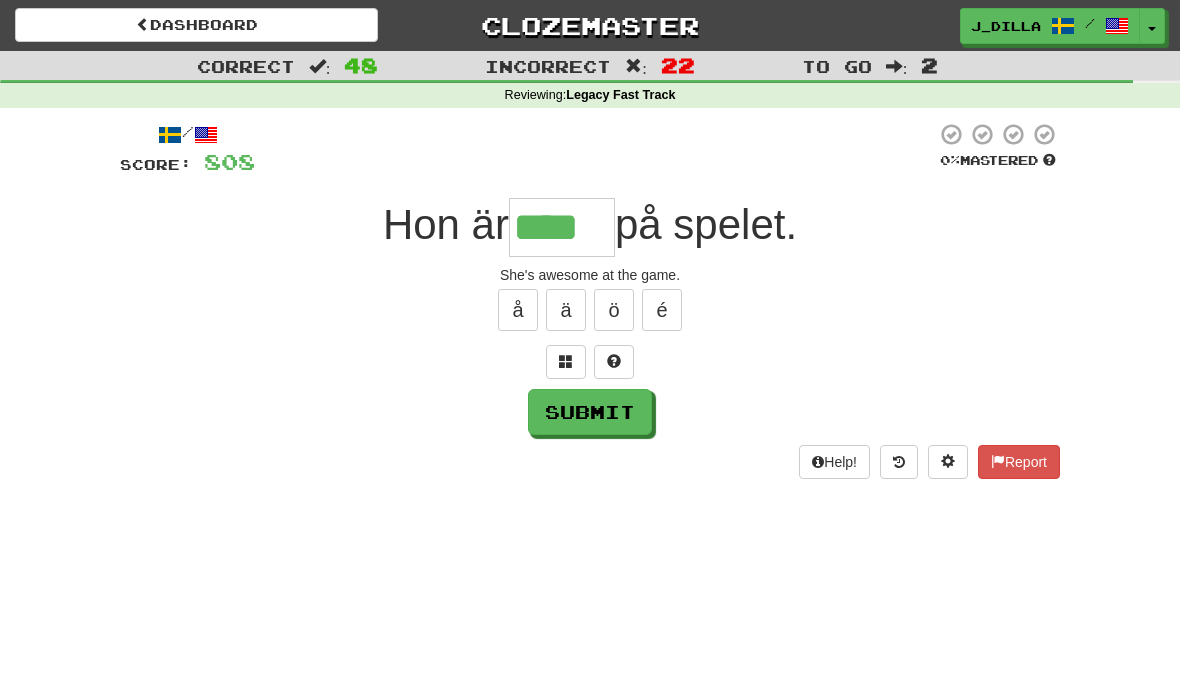 type on "****" 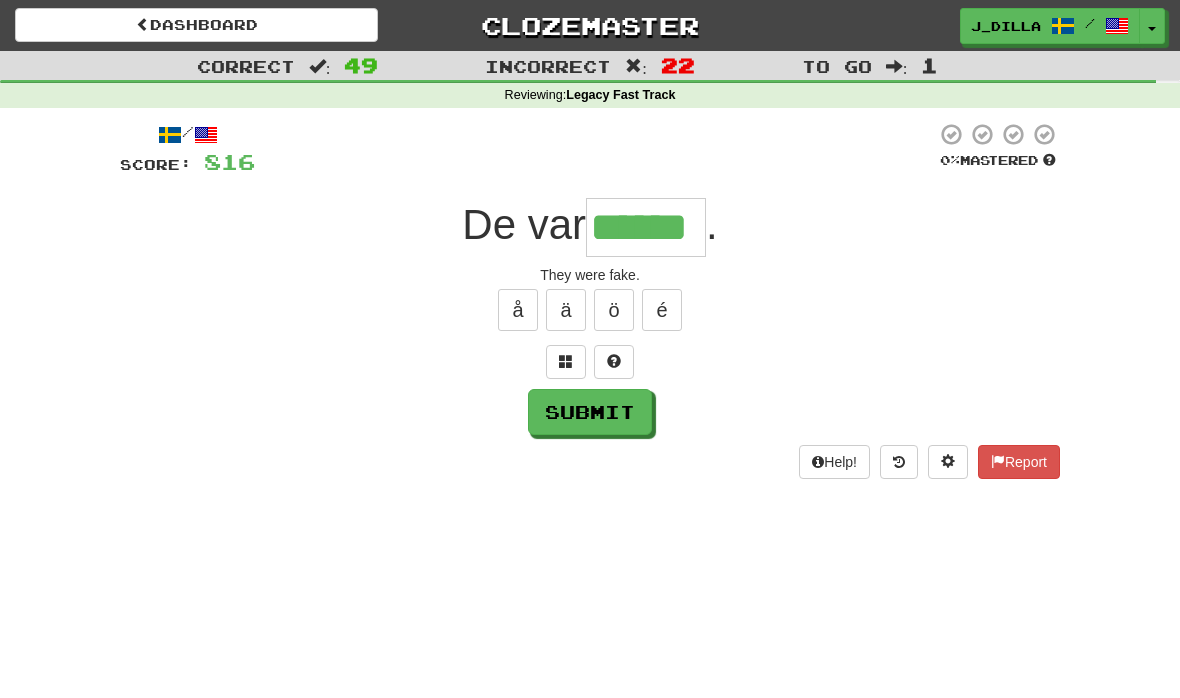 type on "******" 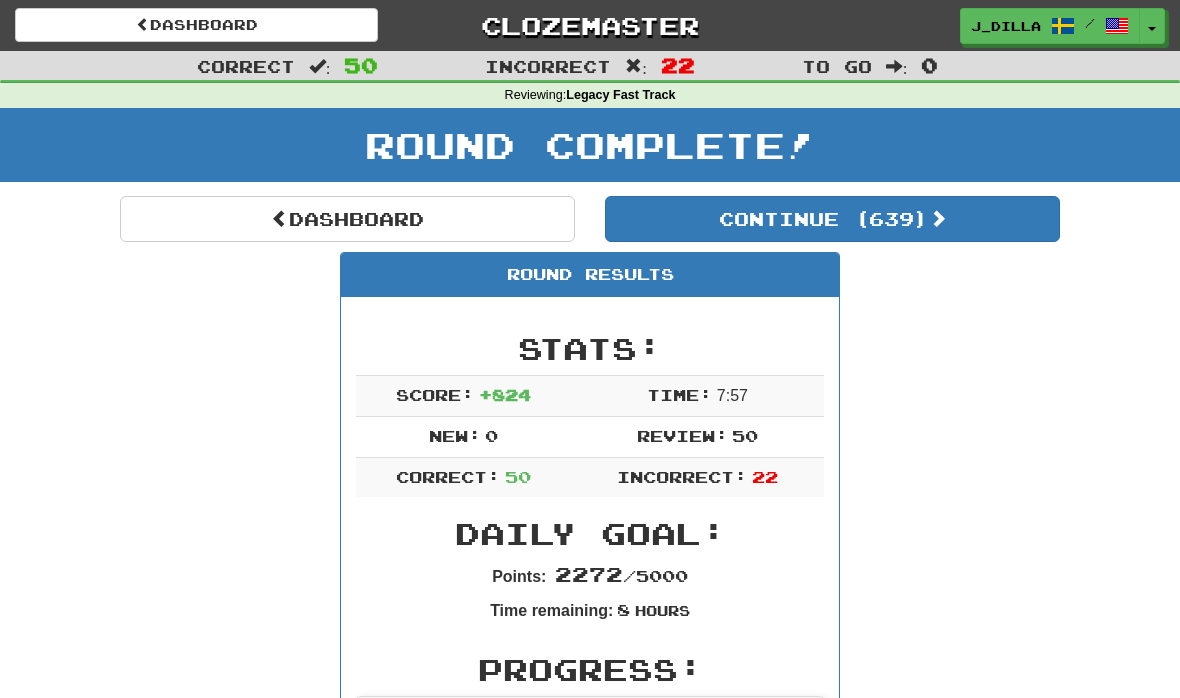 click on "Continue ( 639 )" at bounding box center (832, 219) 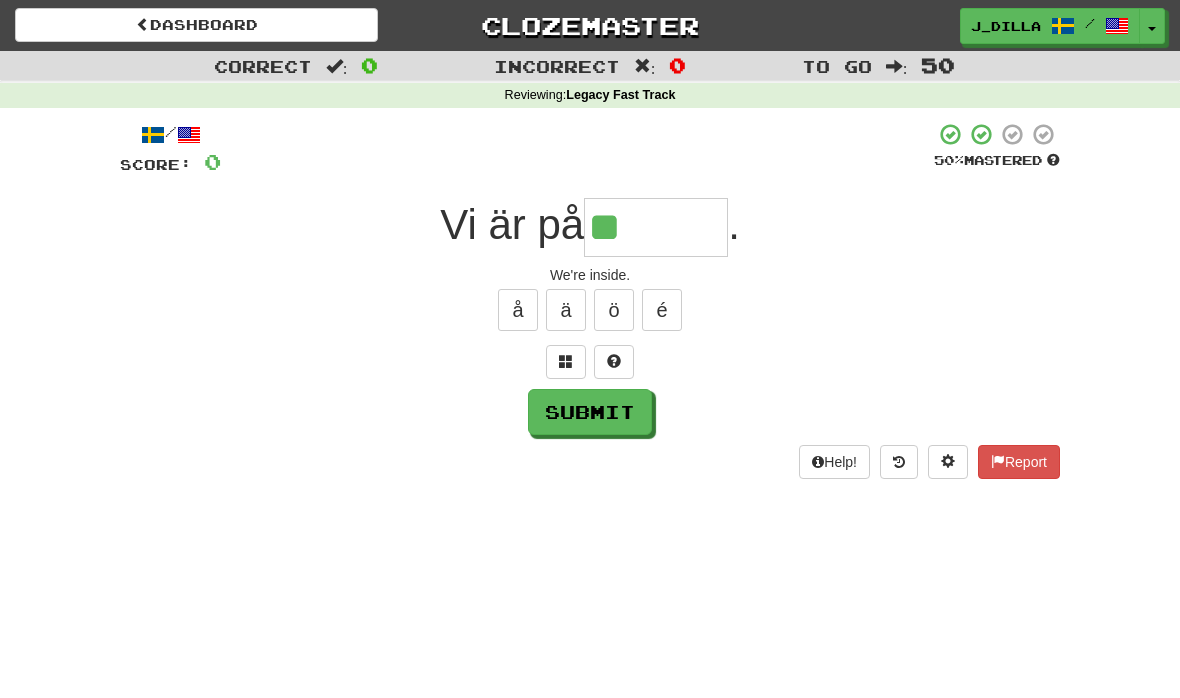type on "*******" 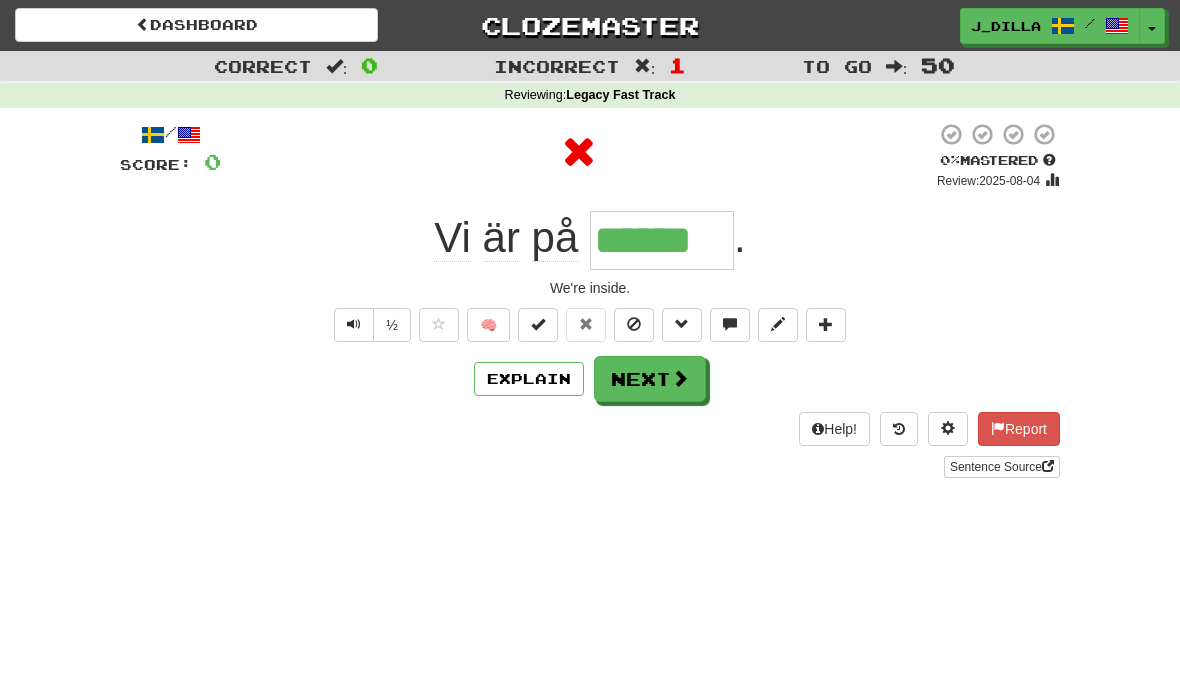 type on "*******" 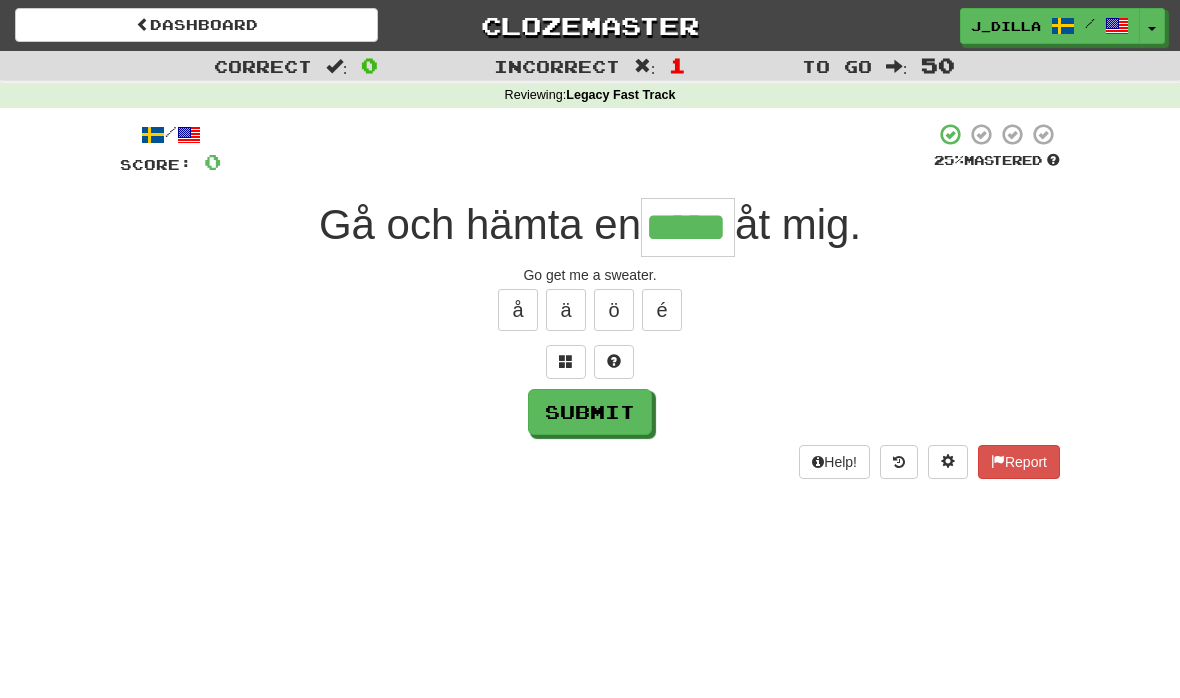 type on "*****" 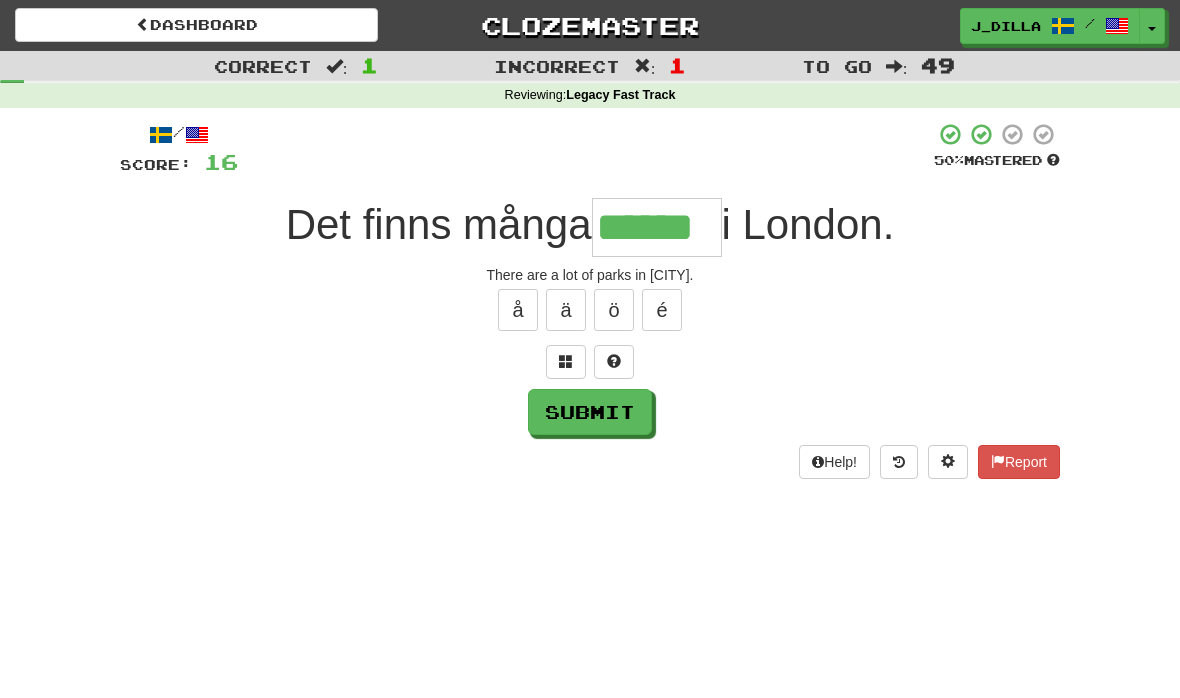 type on "******" 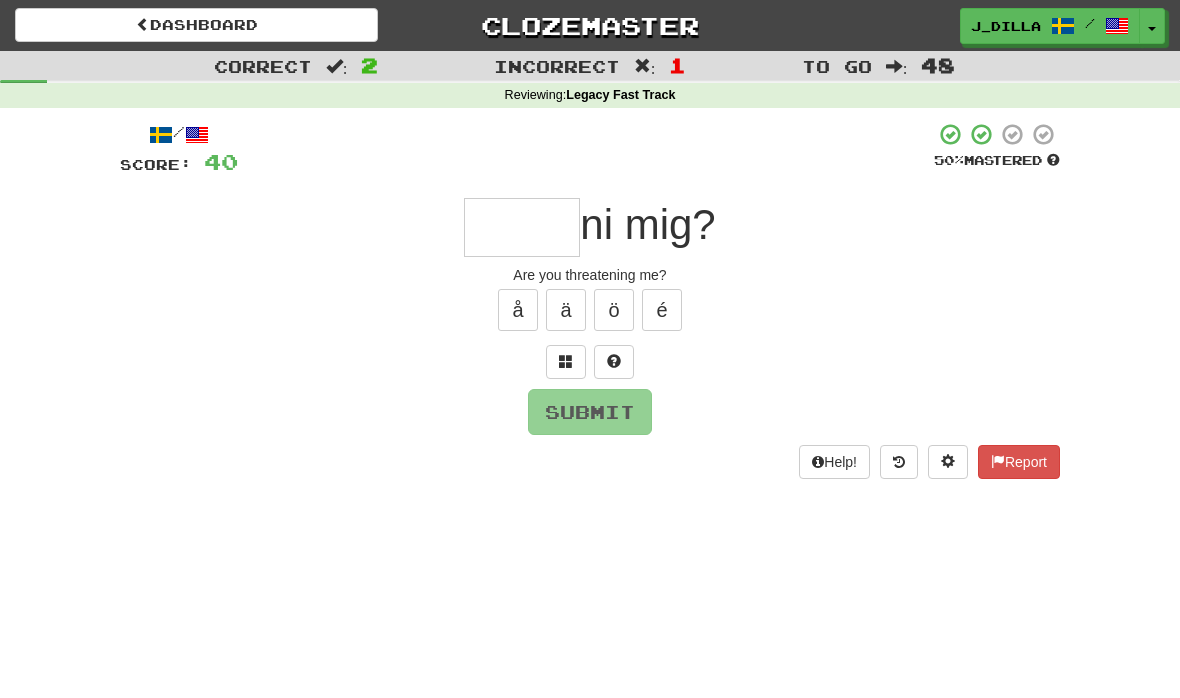 type on "*" 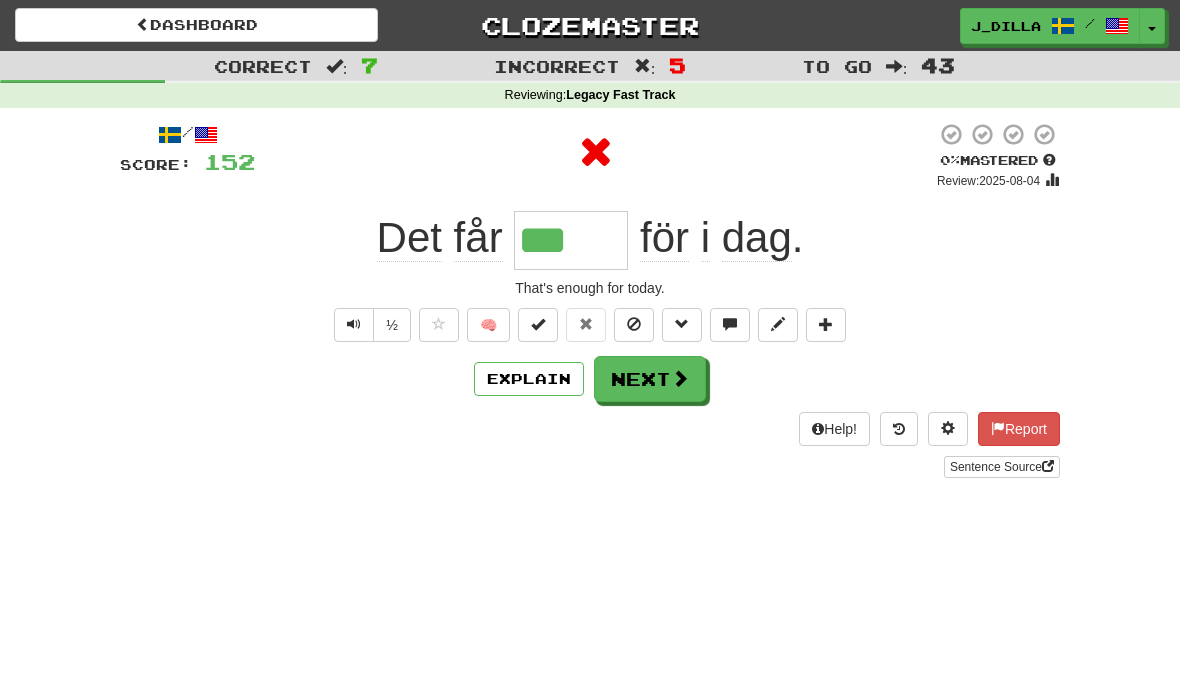 click on "Explain" at bounding box center (529, 379) 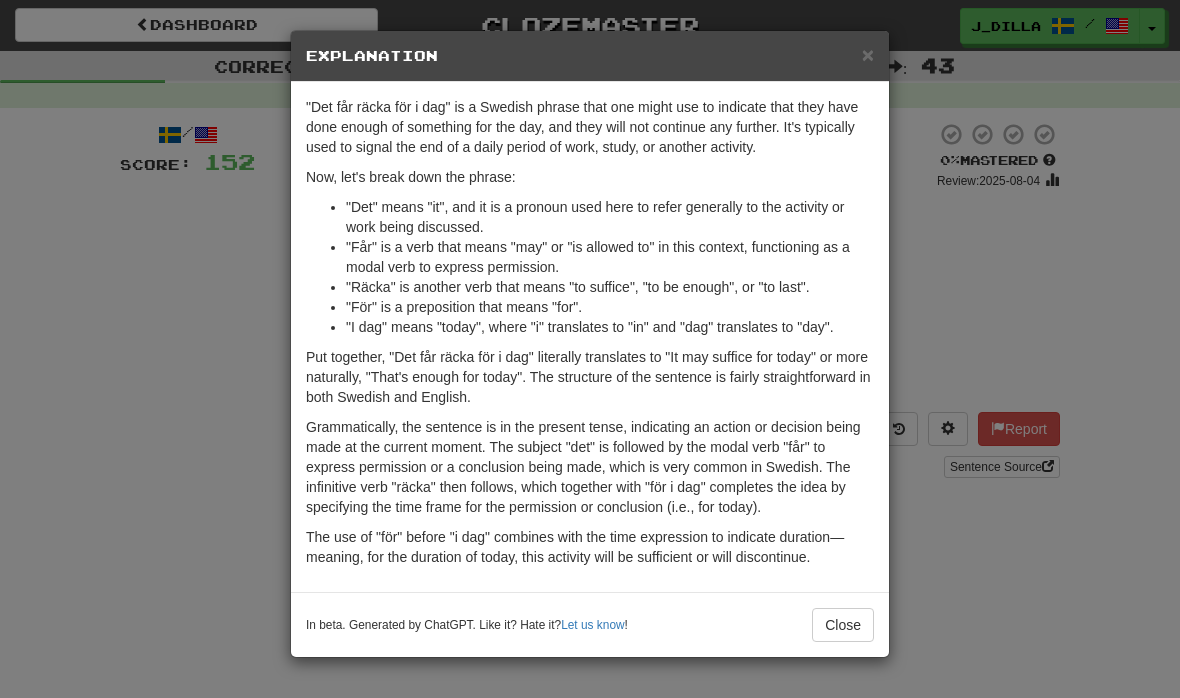 click on "×" at bounding box center (868, 54) 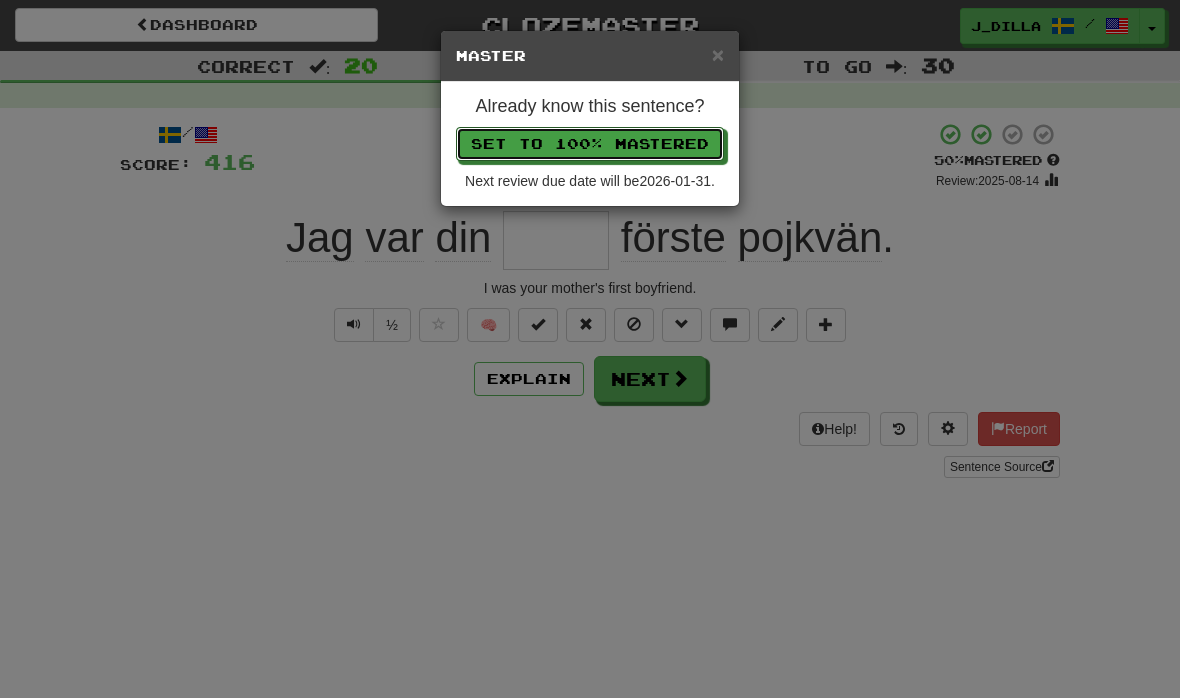 click on "Set to 100% Mastered" at bounding box center (590, 144) 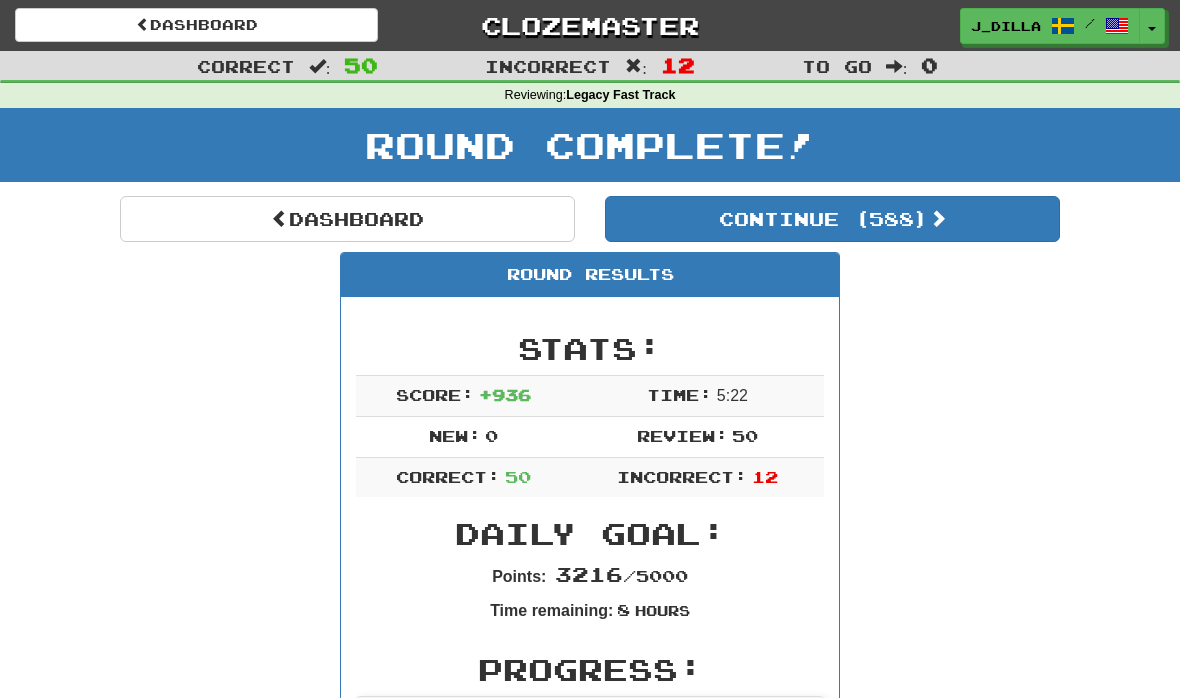 click on "Dashboard" at bounding box center [347, 219] 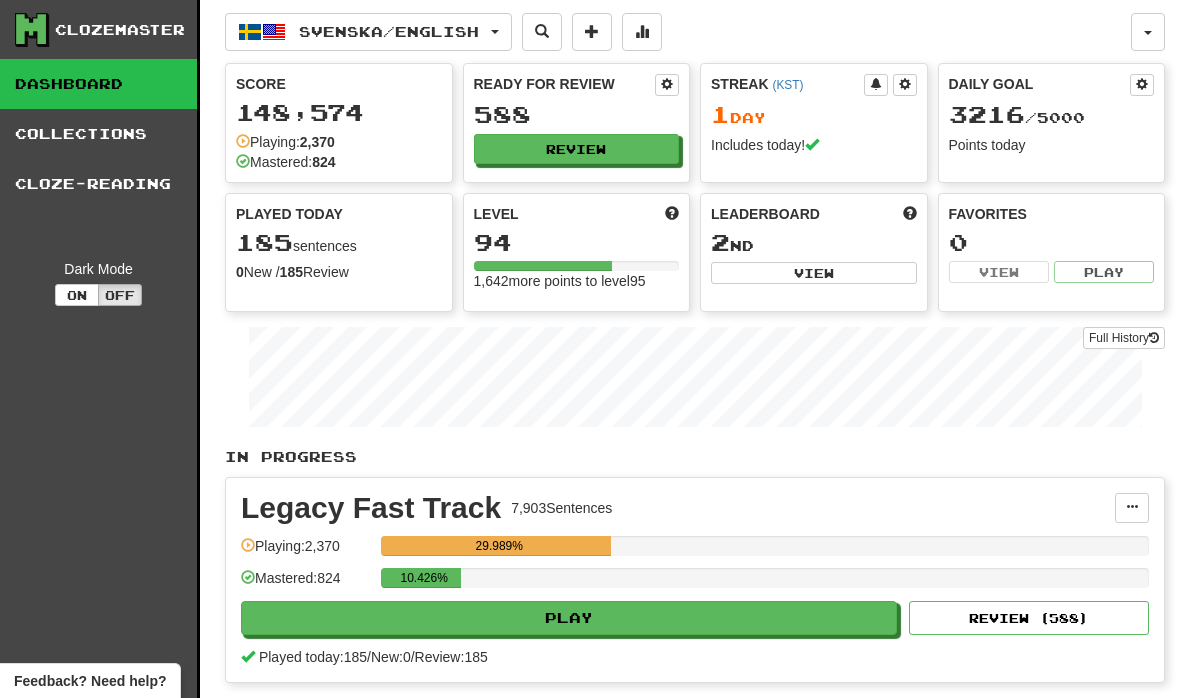 scroll, scrollTop: 0, scrollLeft: 0, axis: both 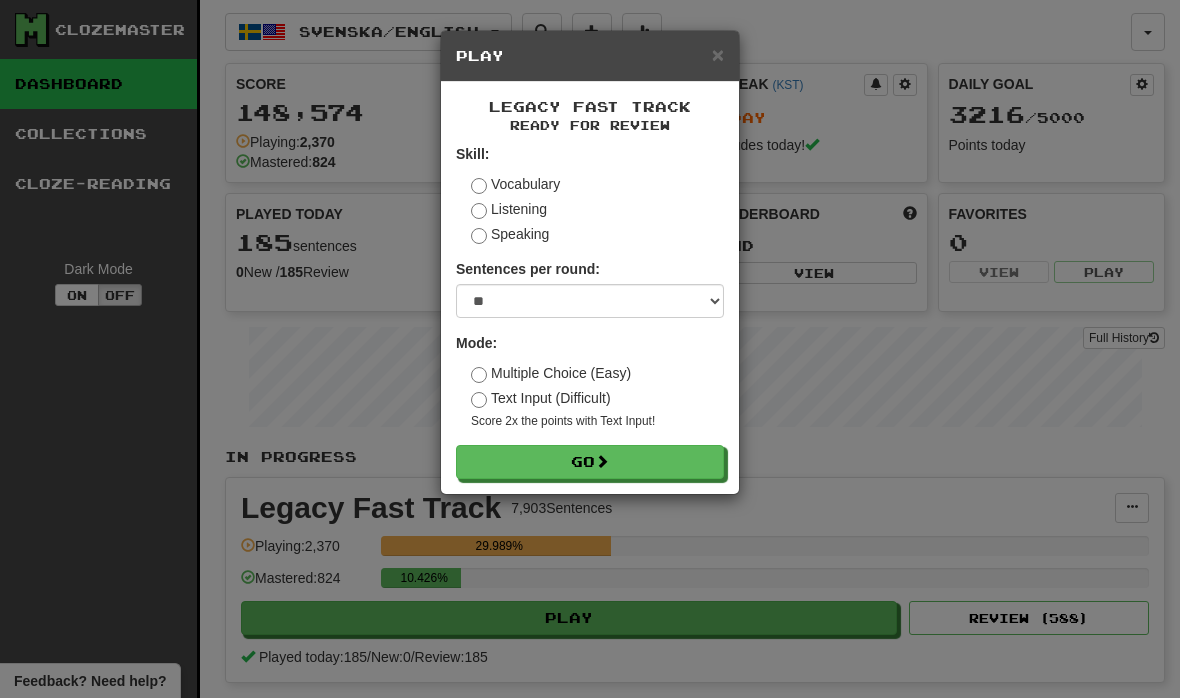 click on "Go" at bounding box center (590, 462) 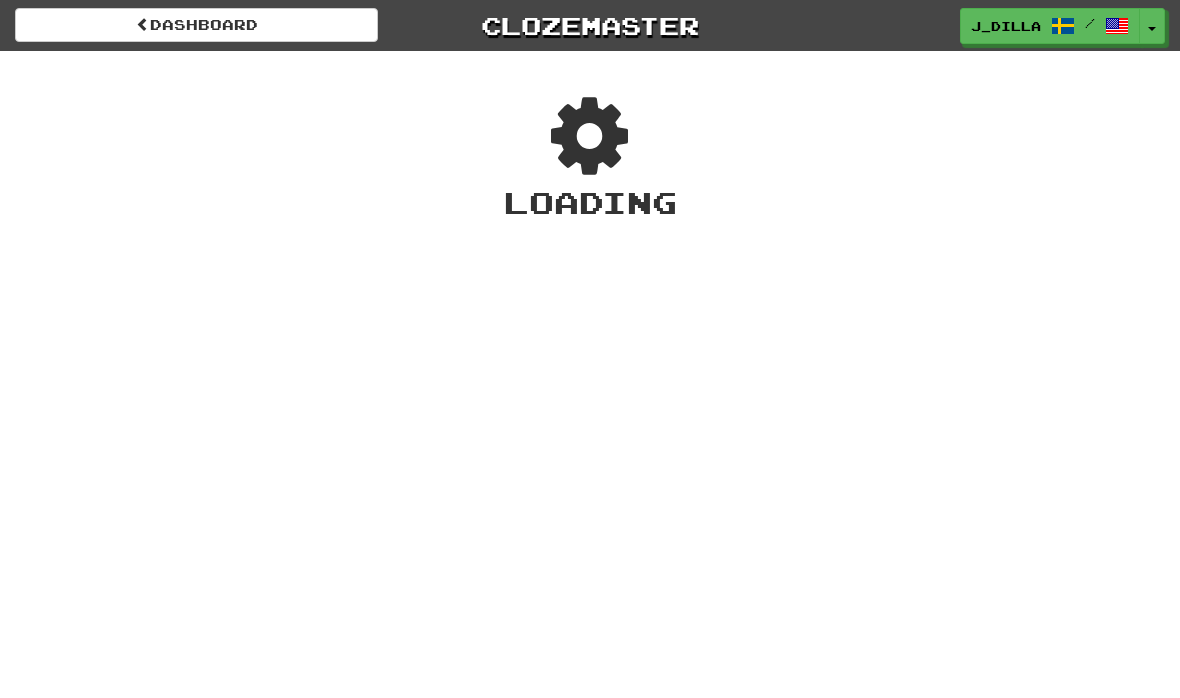 scroll, scrollTop: 0, scrollLeft: 0, axis: both 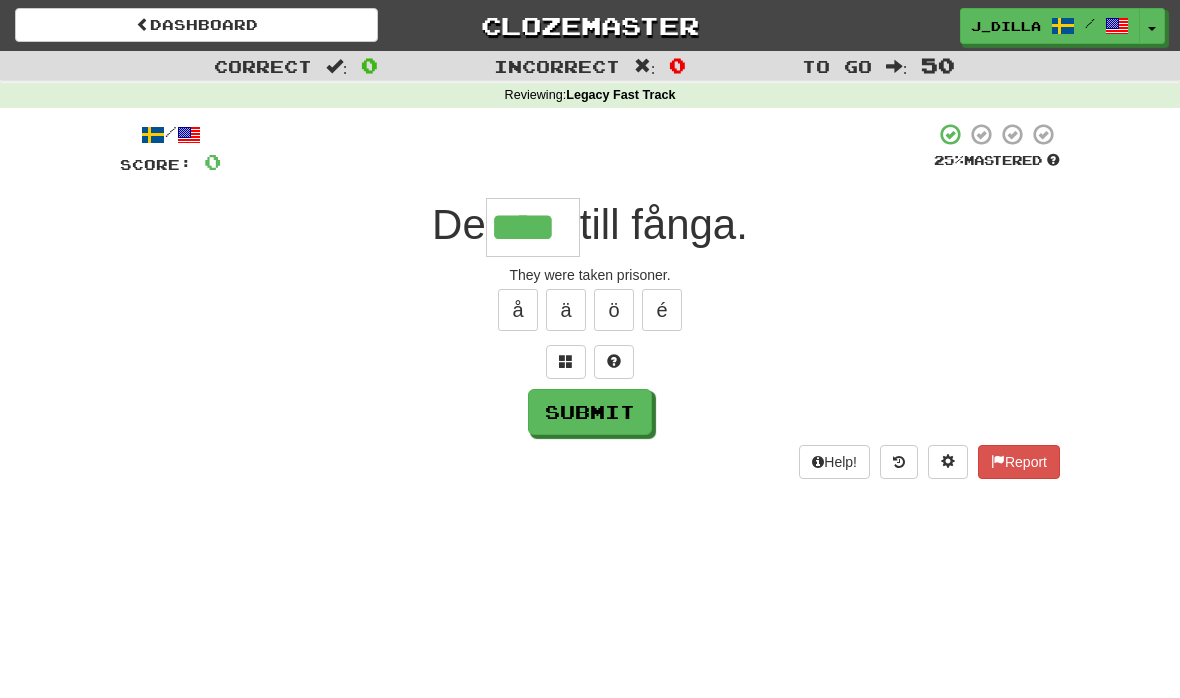 type on "****" 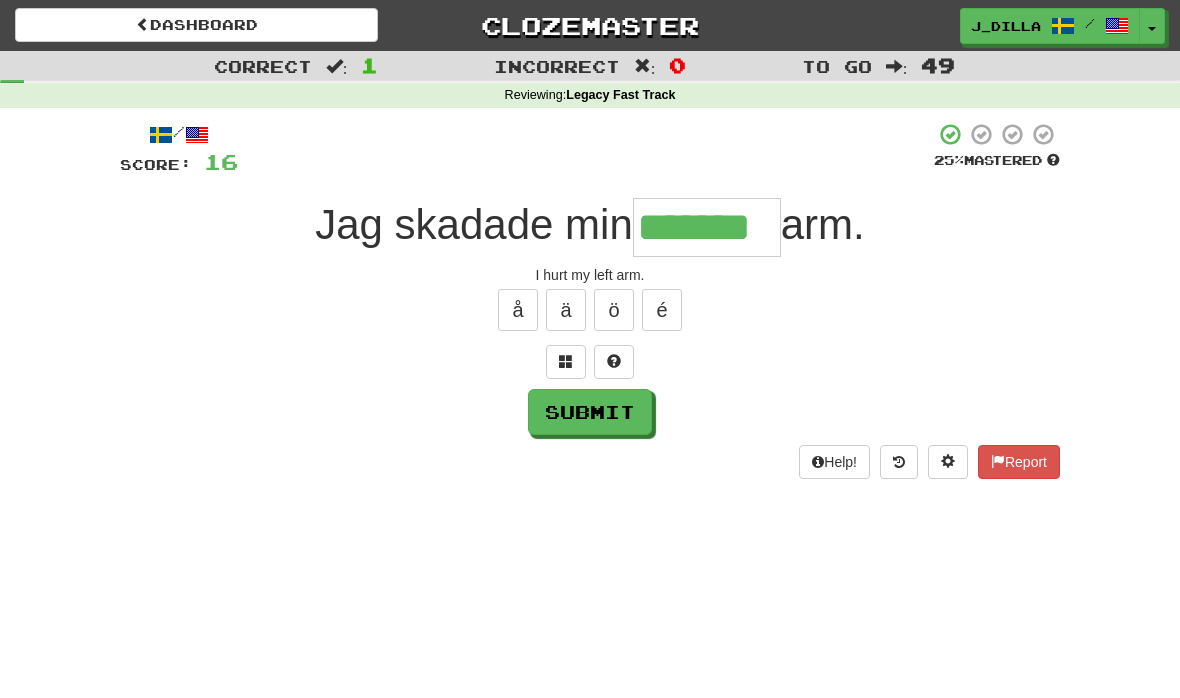 type on "*******" 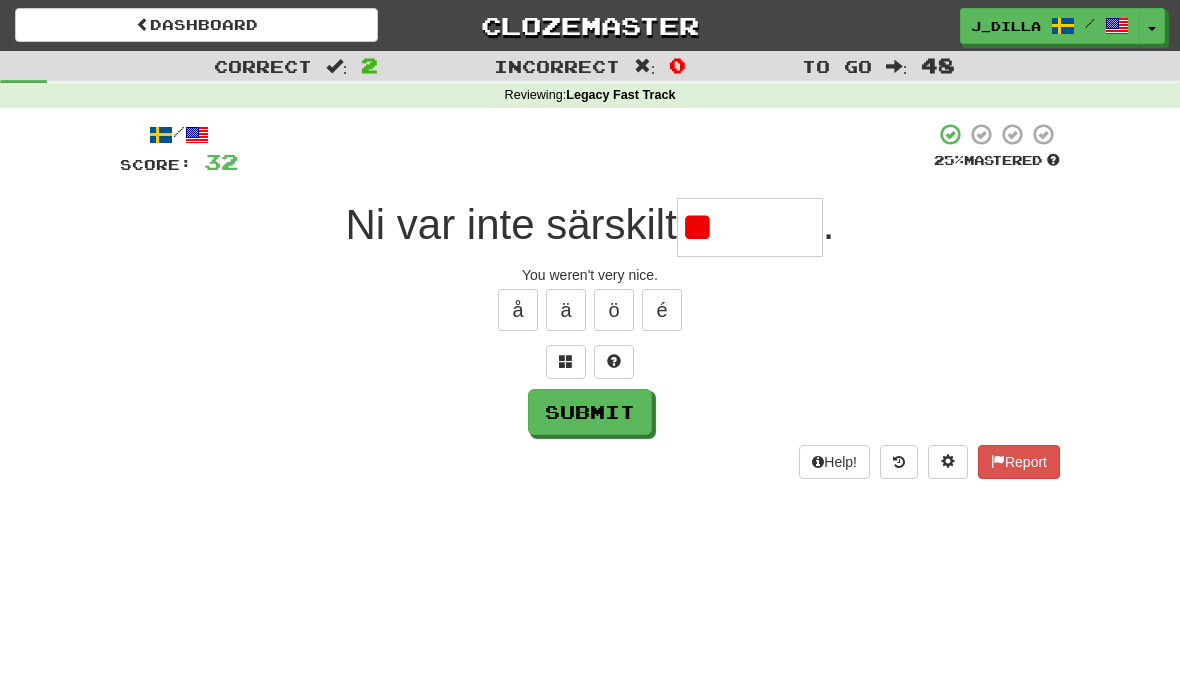 type on "*" 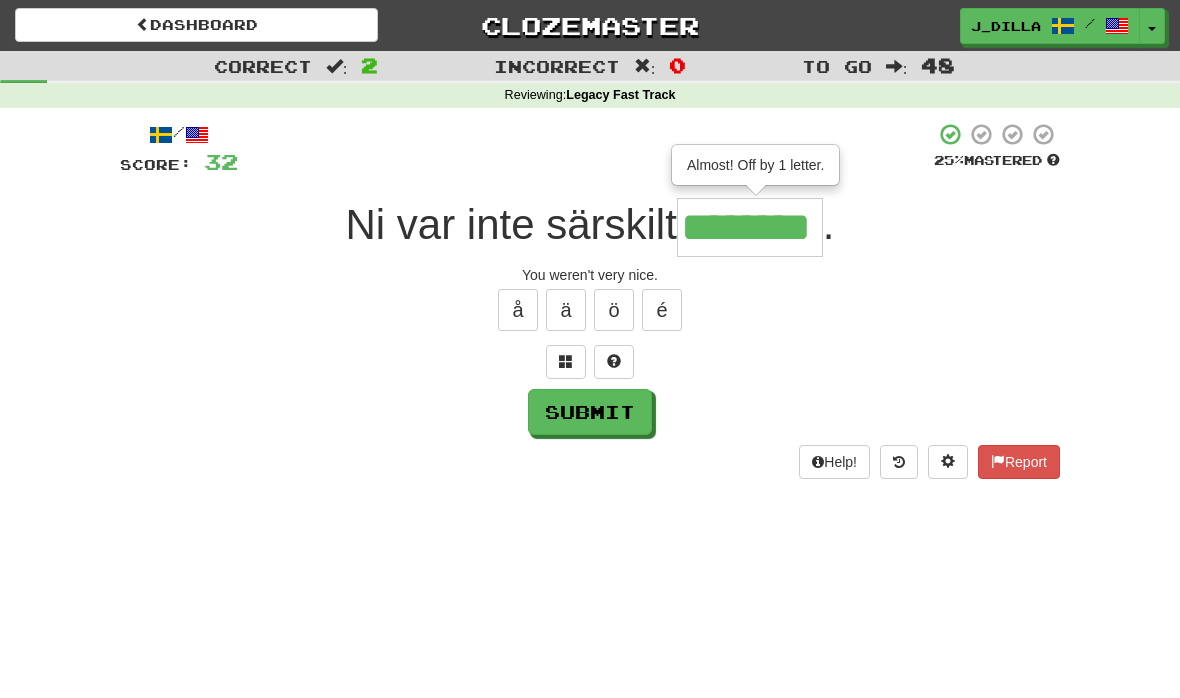 type on "********" 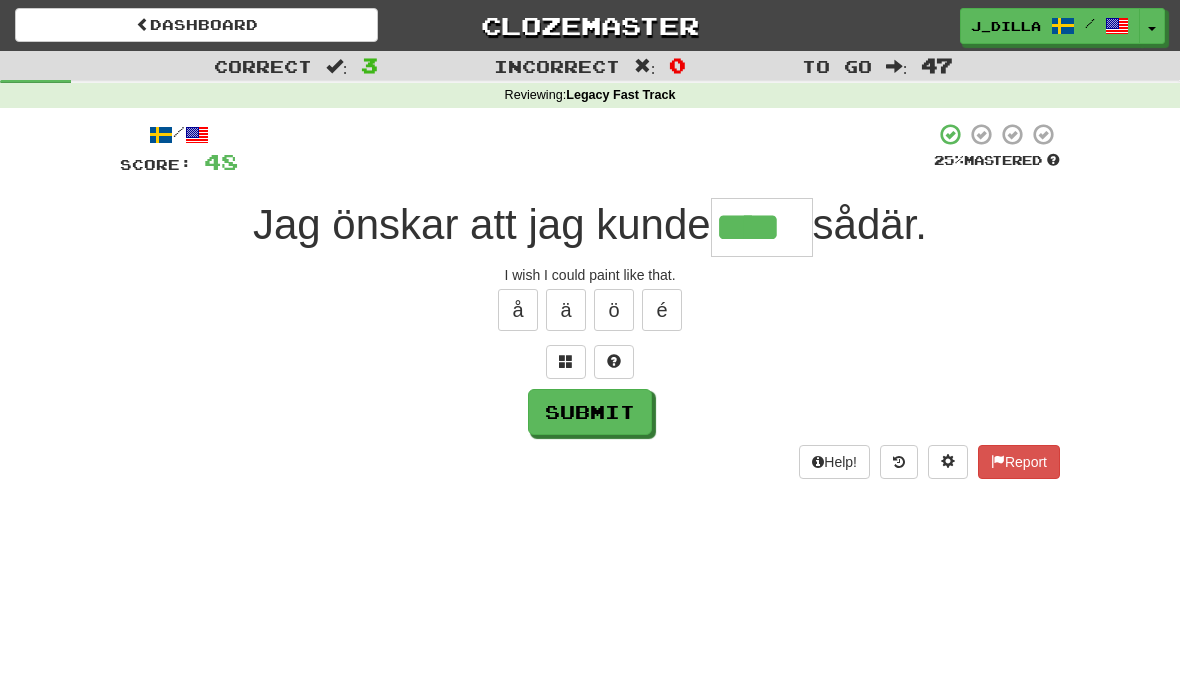 type on "****" 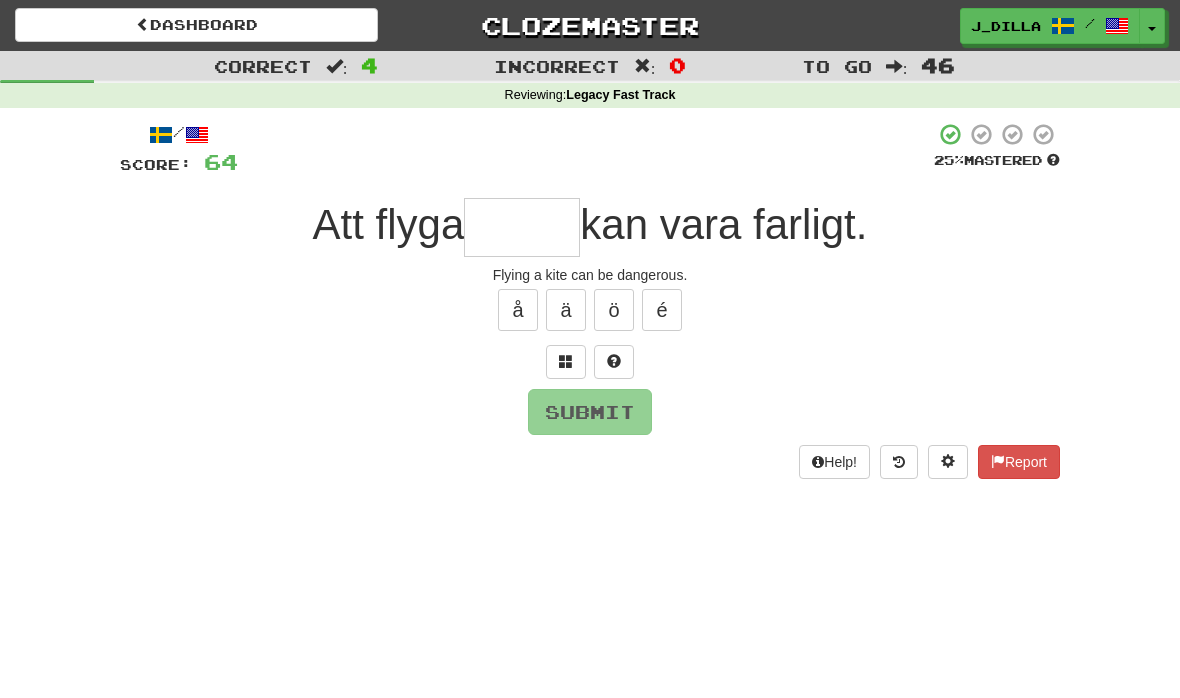 type on "*****" 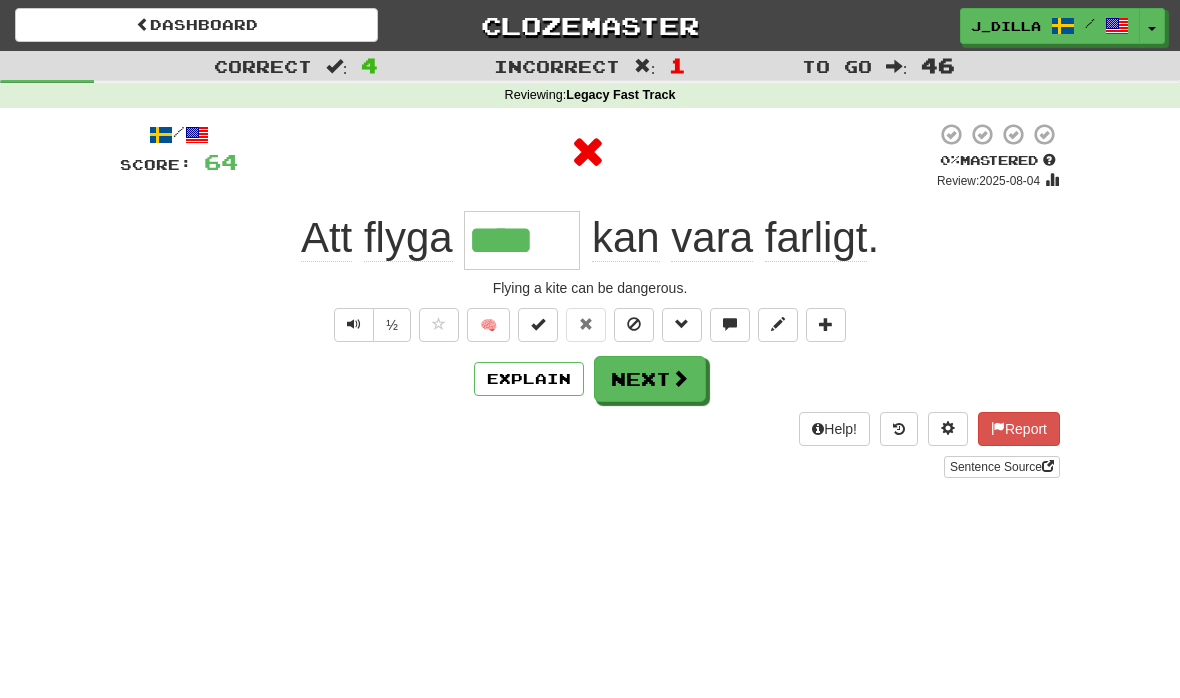 type on "*****" 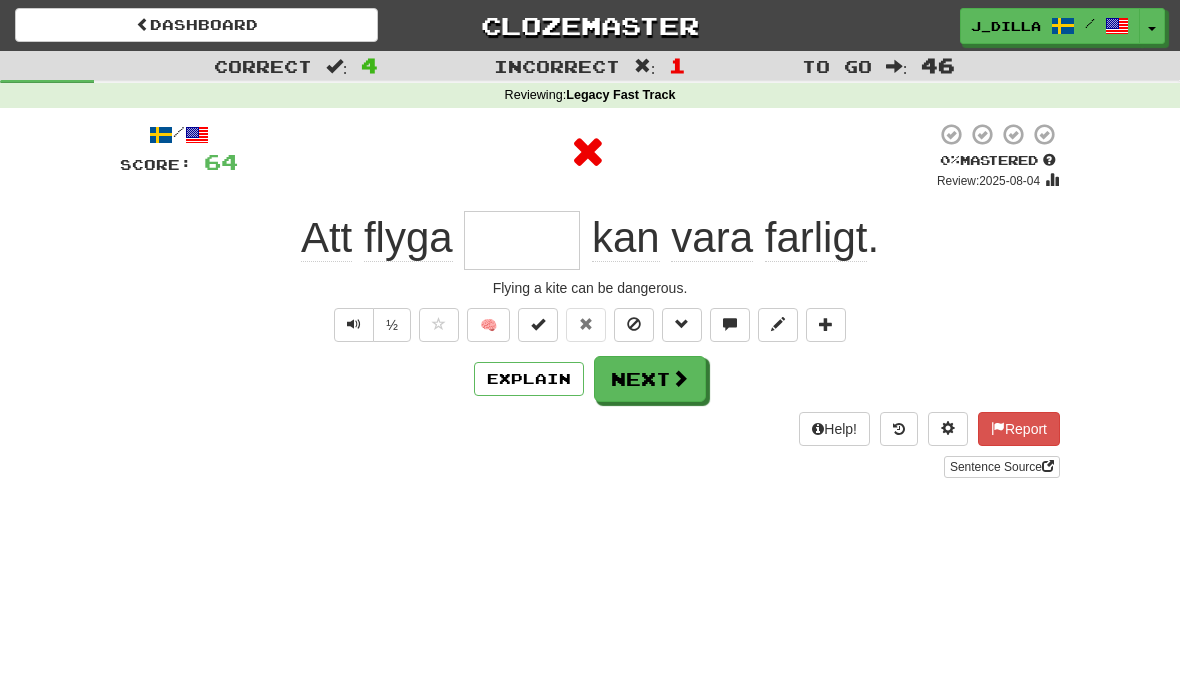 type on "********" 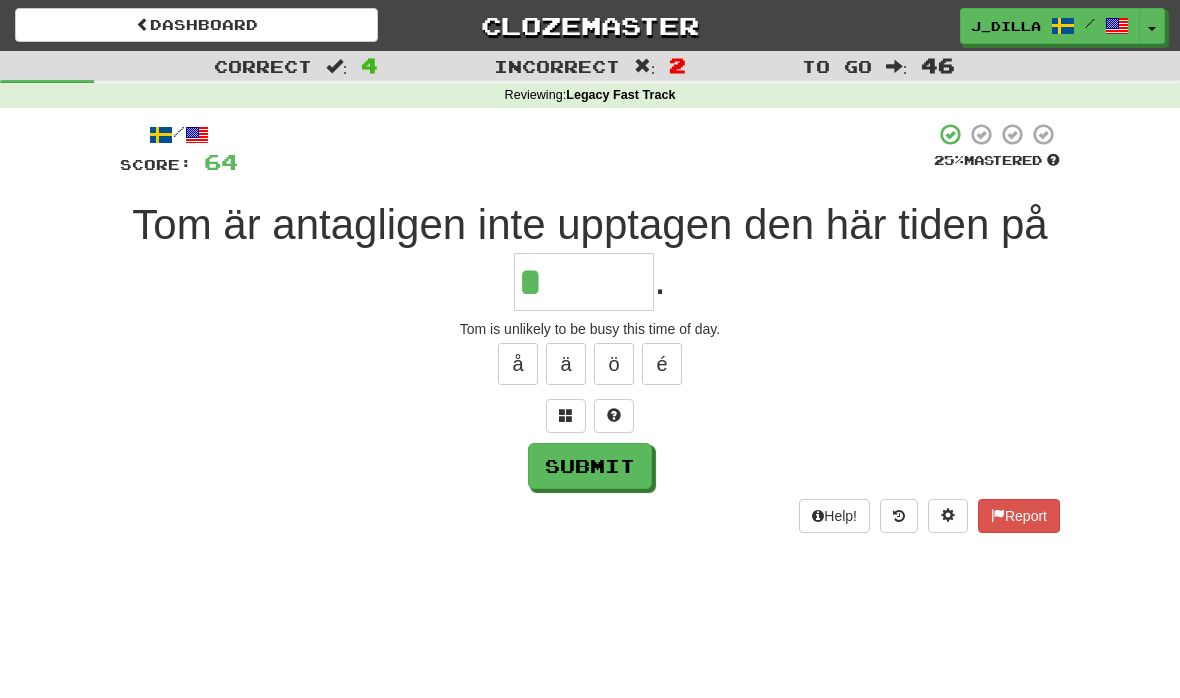 type on "******" 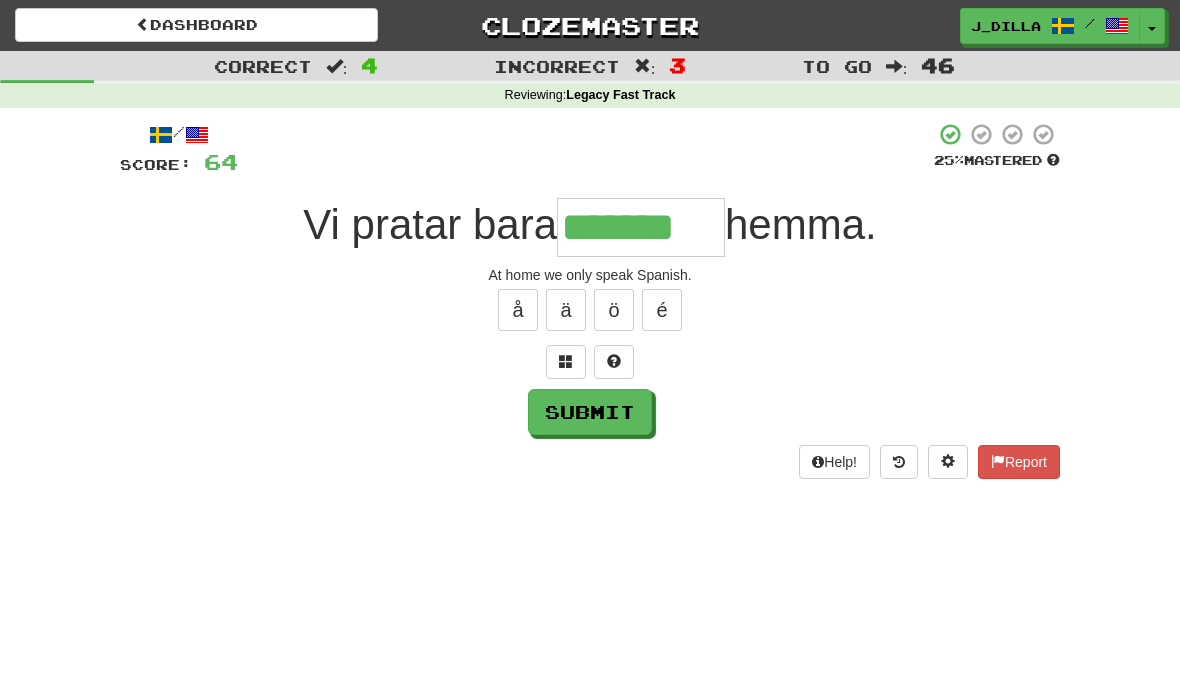 type on "*******" 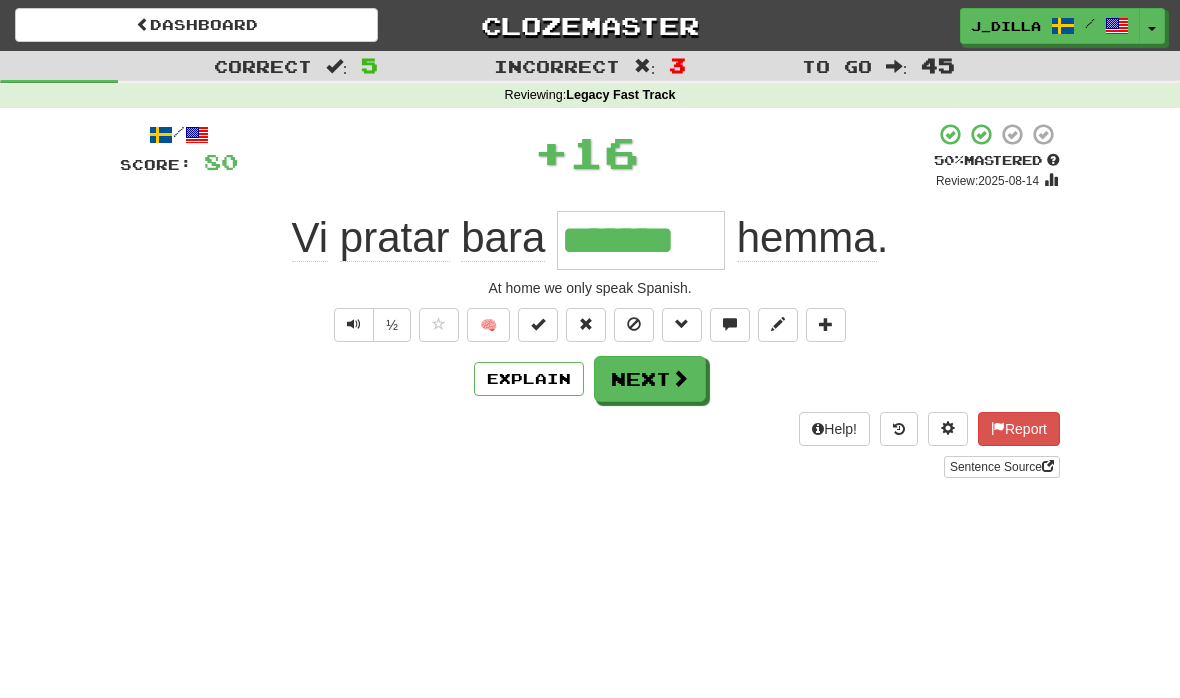 type 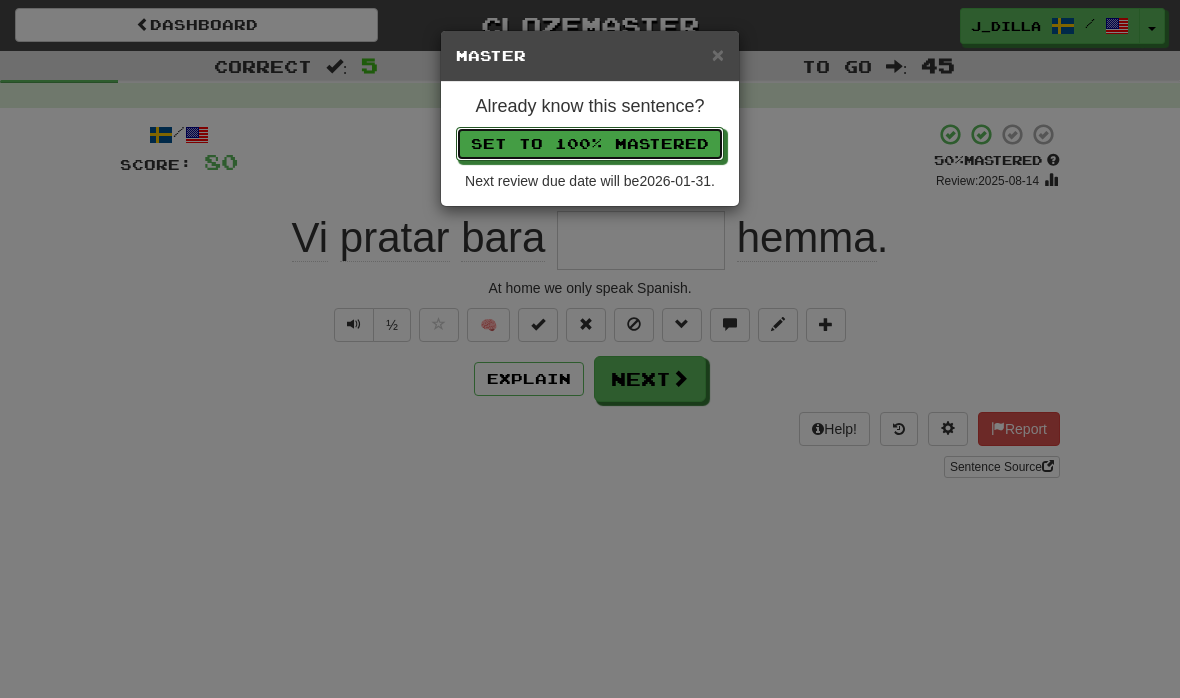 type 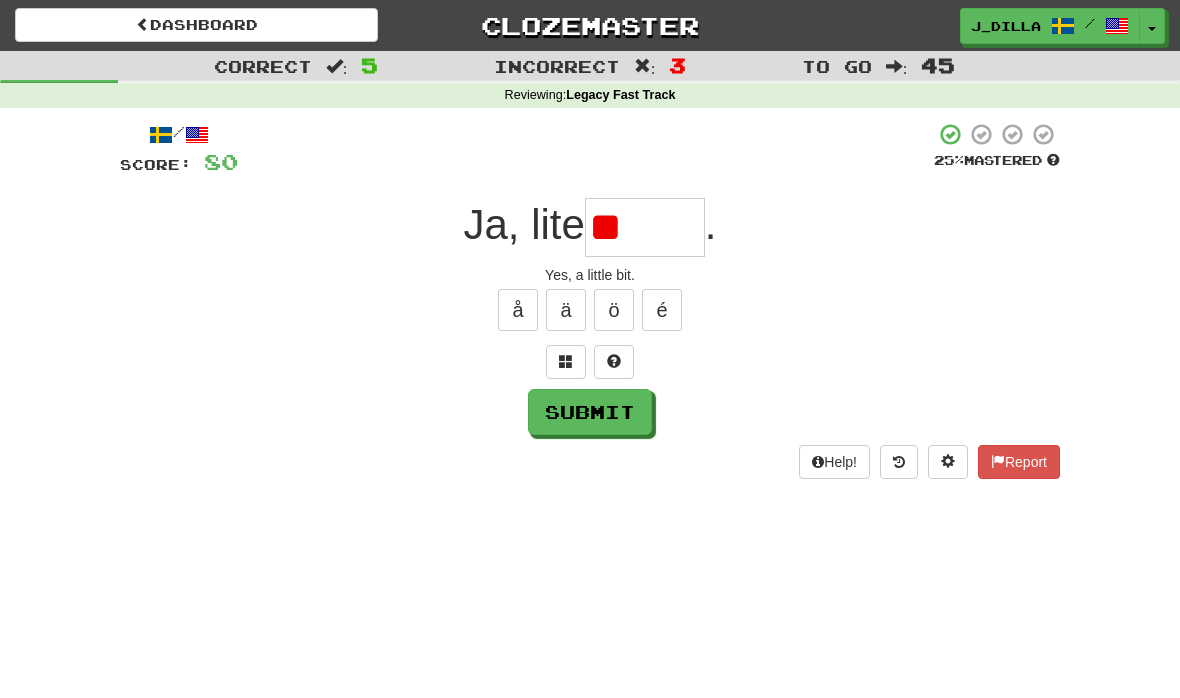 type on "*" 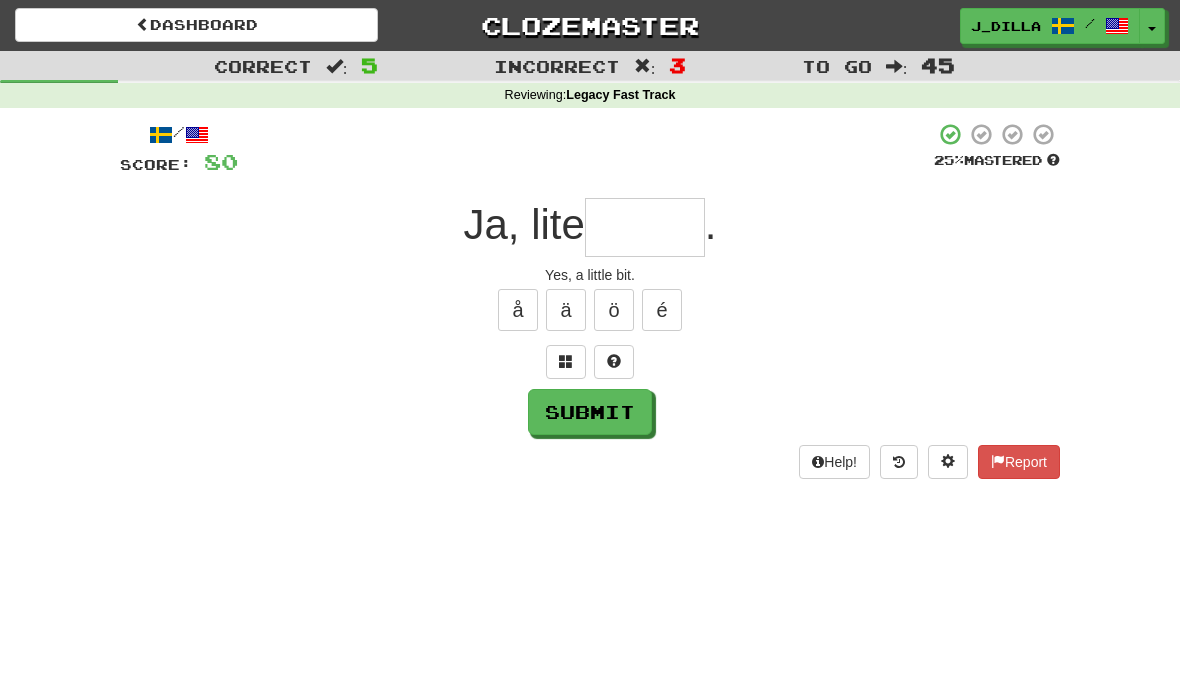 type on "*****" 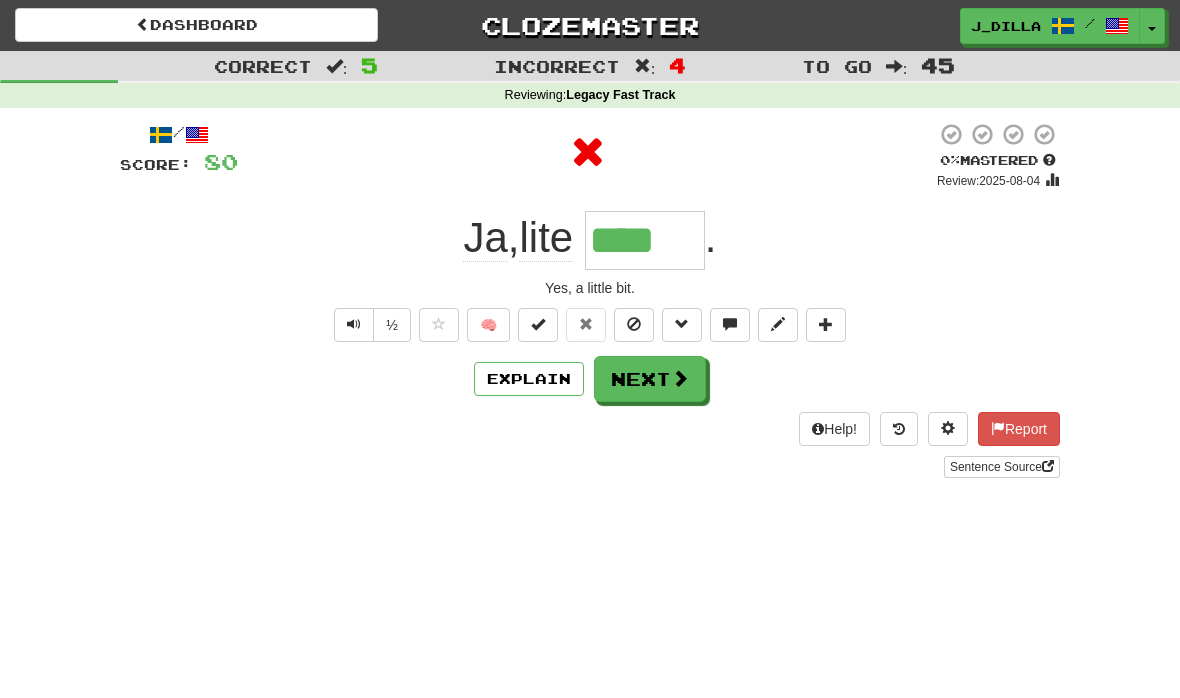 type on "*****" 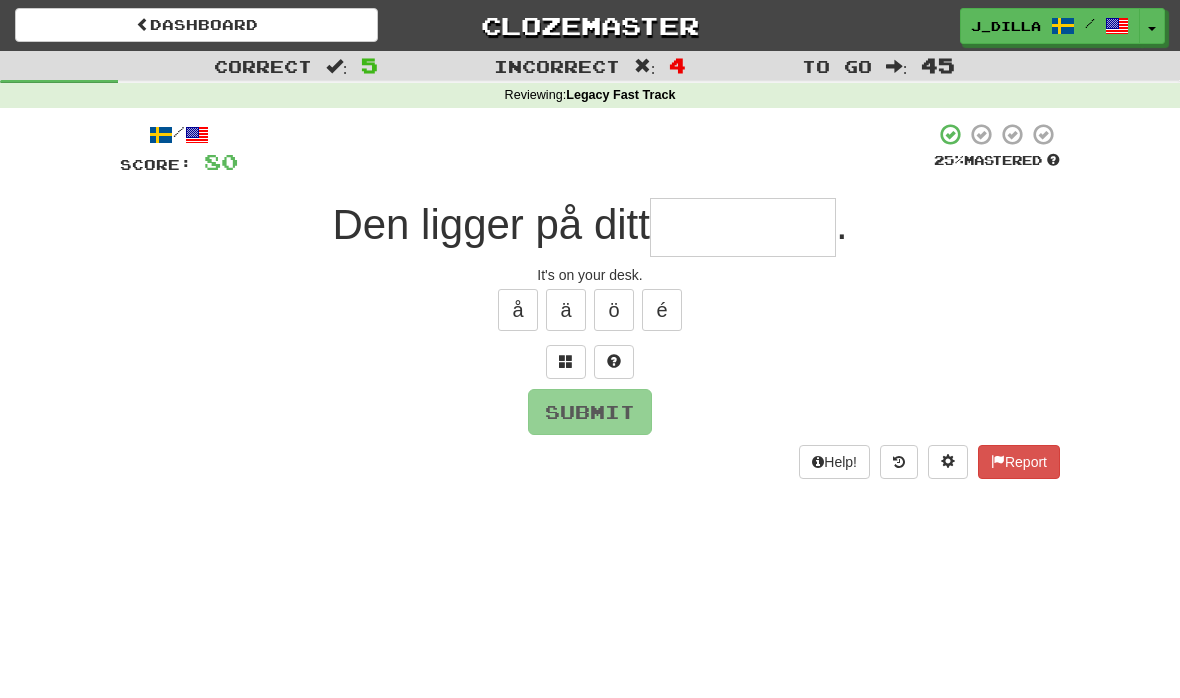 type on "*" 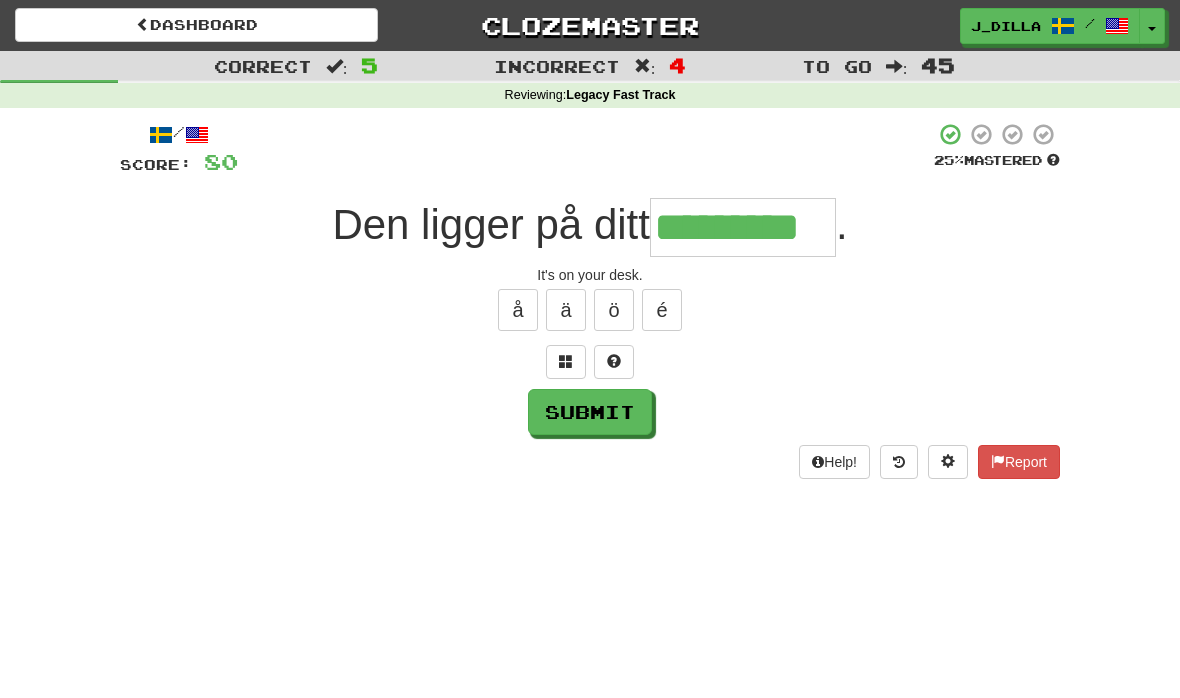 type on "*********" 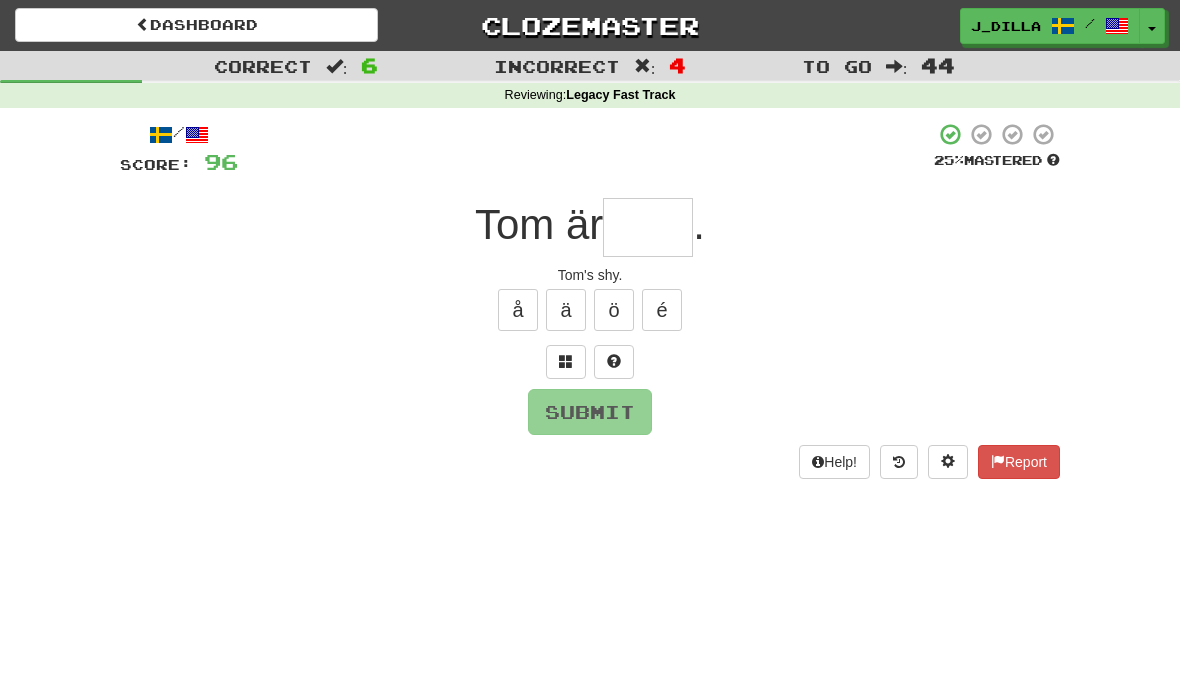 type on "****" 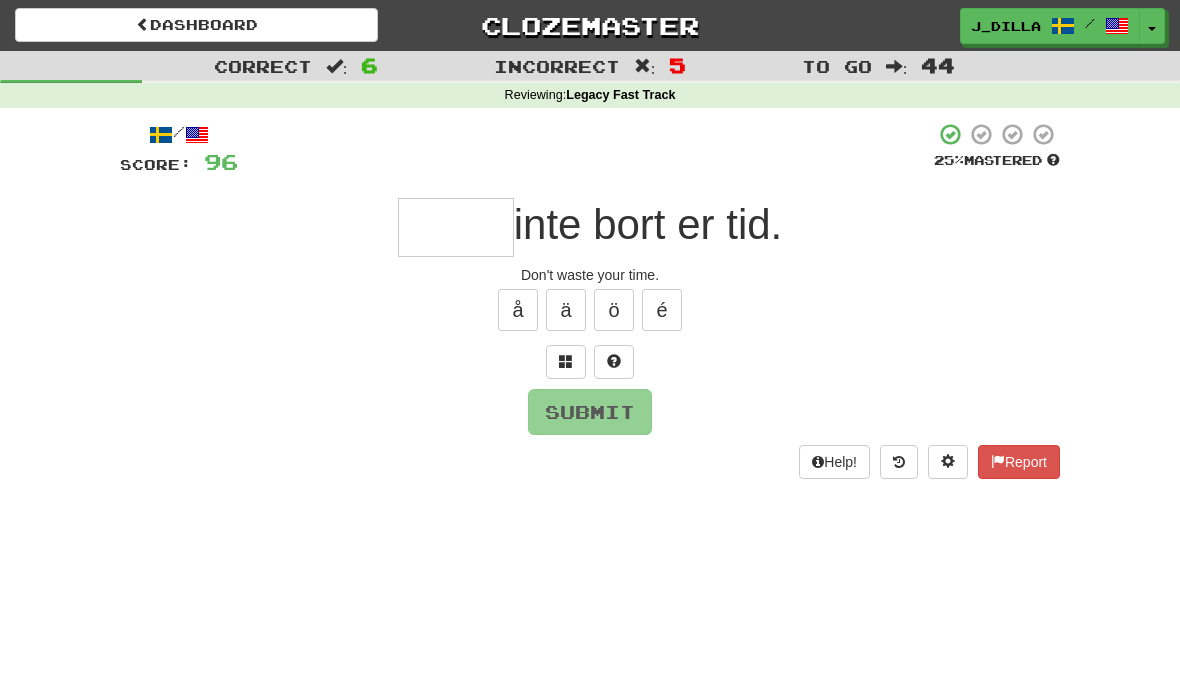 type on "*" 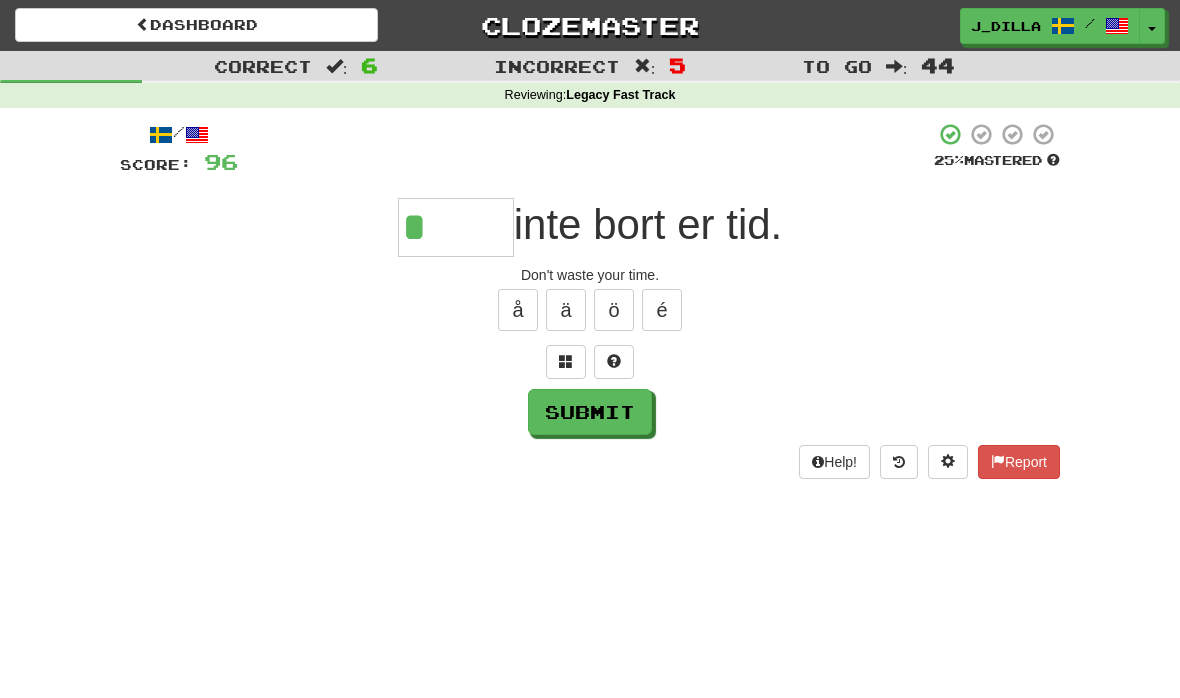 type on "*****" 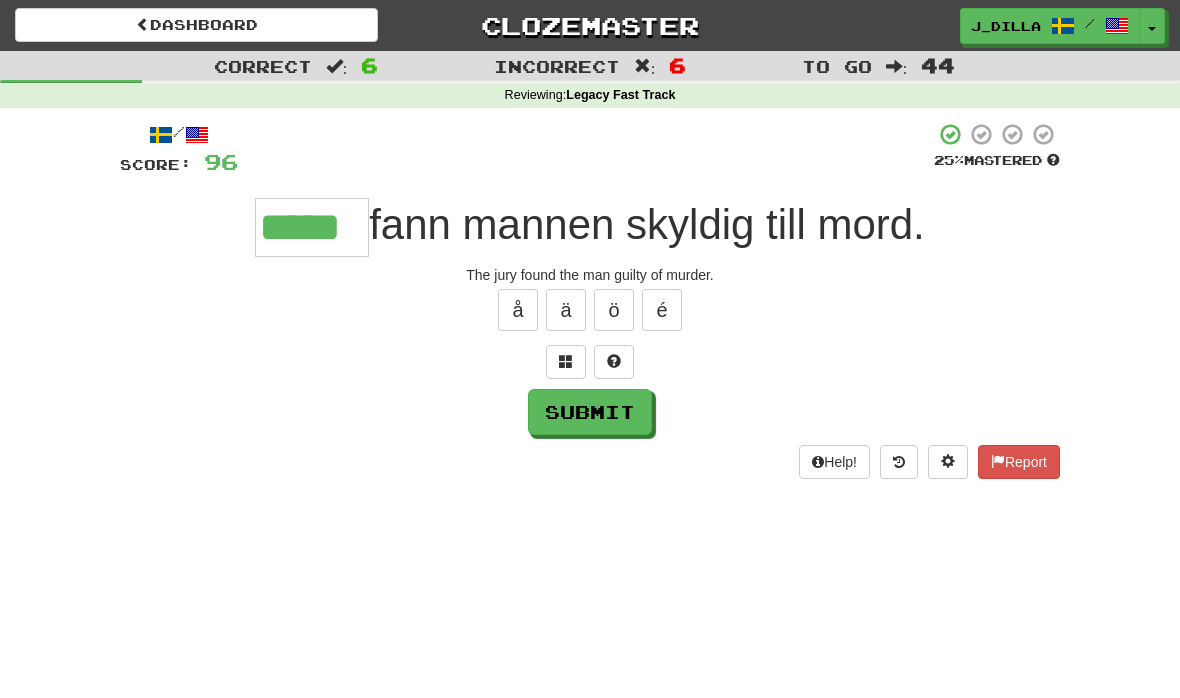 type on "*****" 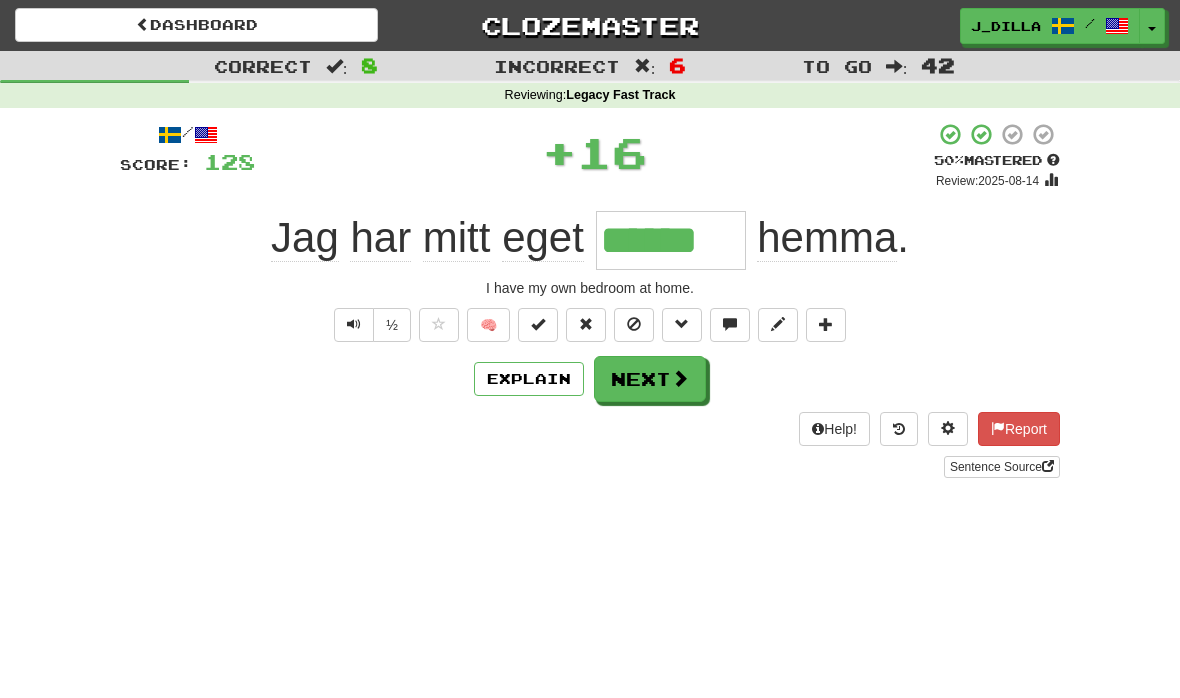 type on "******" 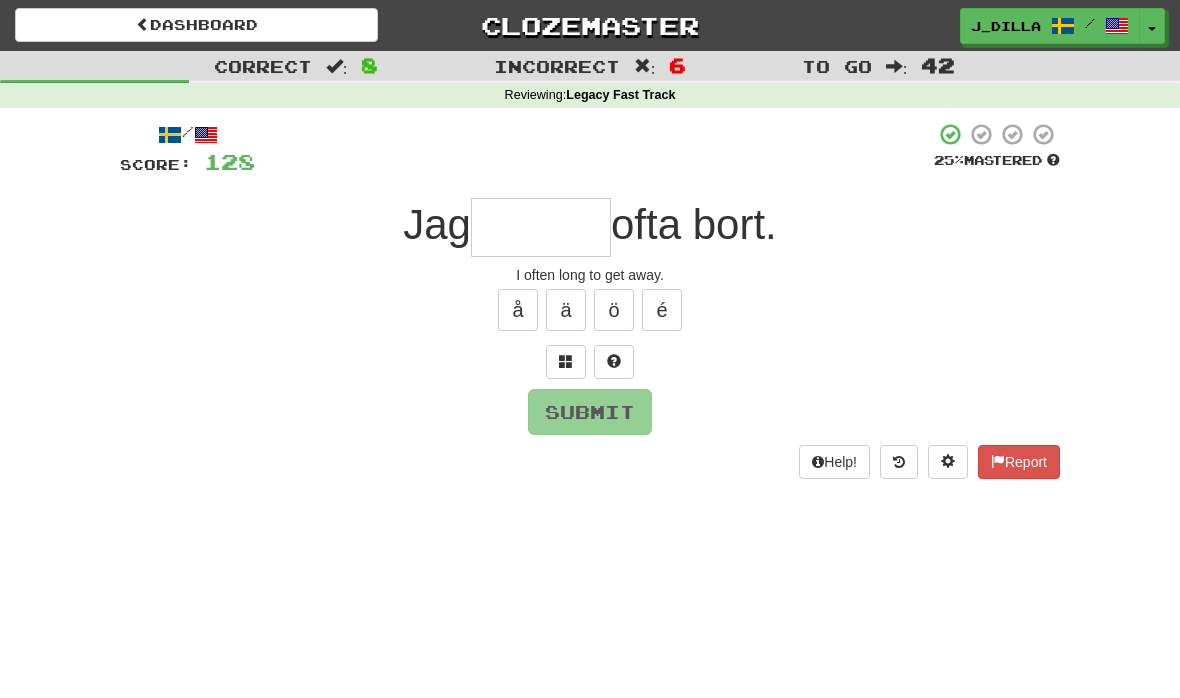 type on "*******" 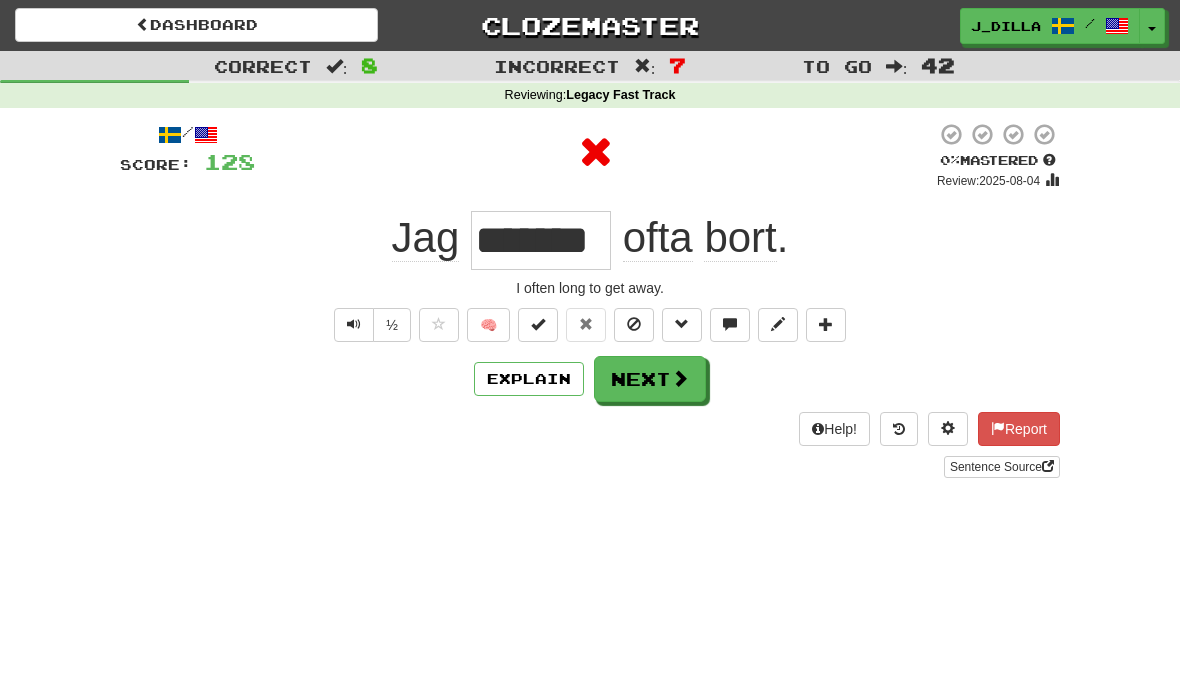 click on "Explain" at bounding box center (529, 379) 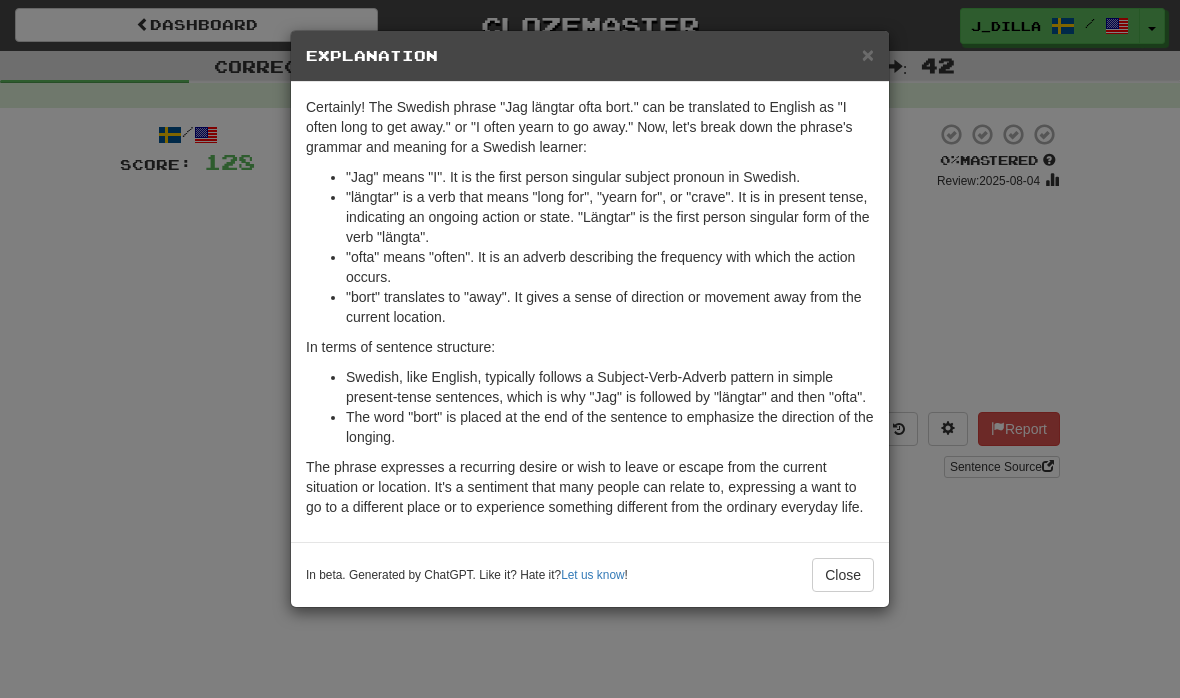 click on "Close" at bounding box center [843, 575] 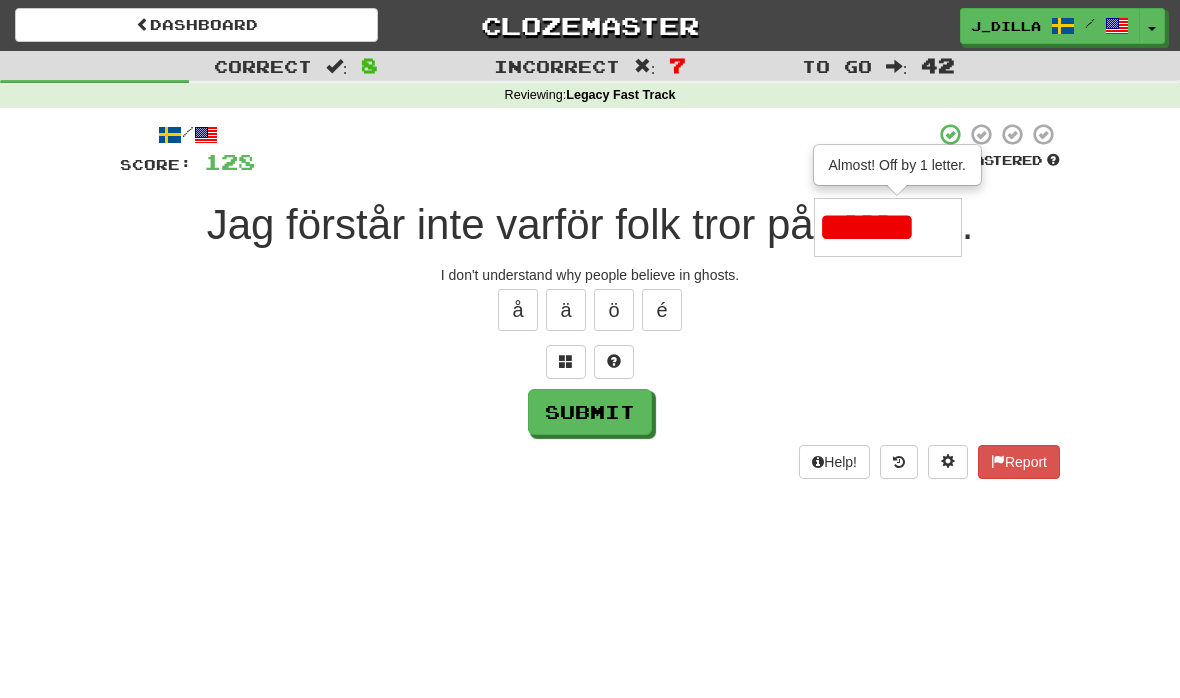 type on "******" 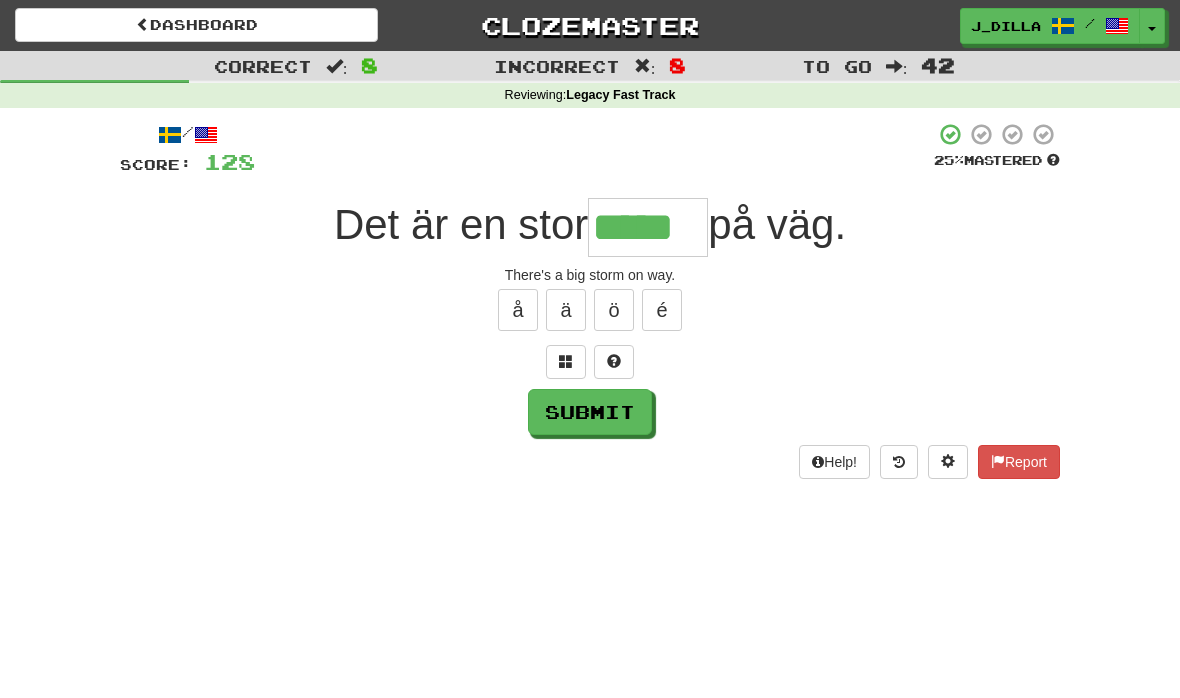 type on "*****" 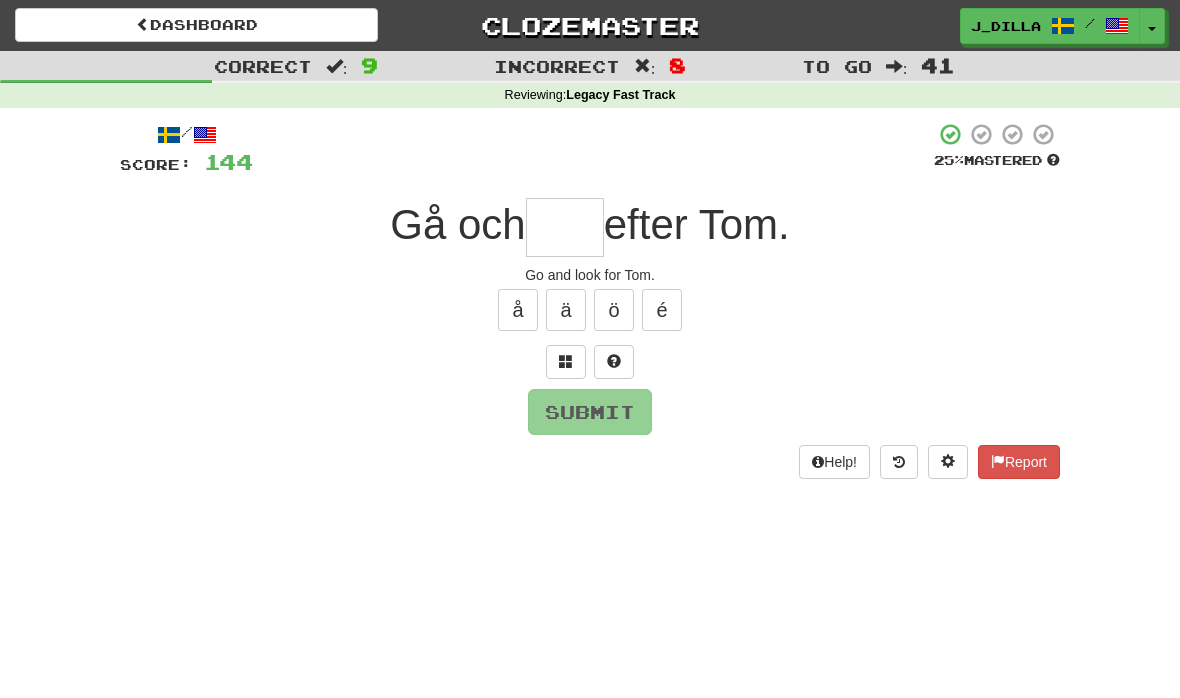 type on "*" 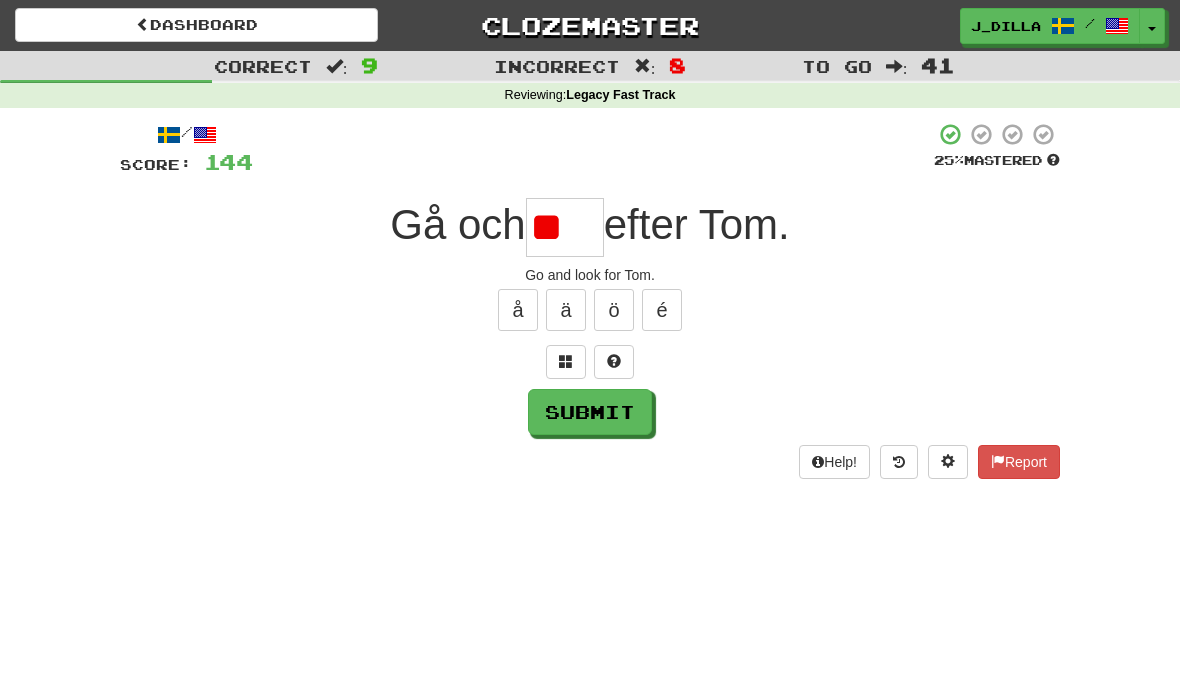 type on "*" 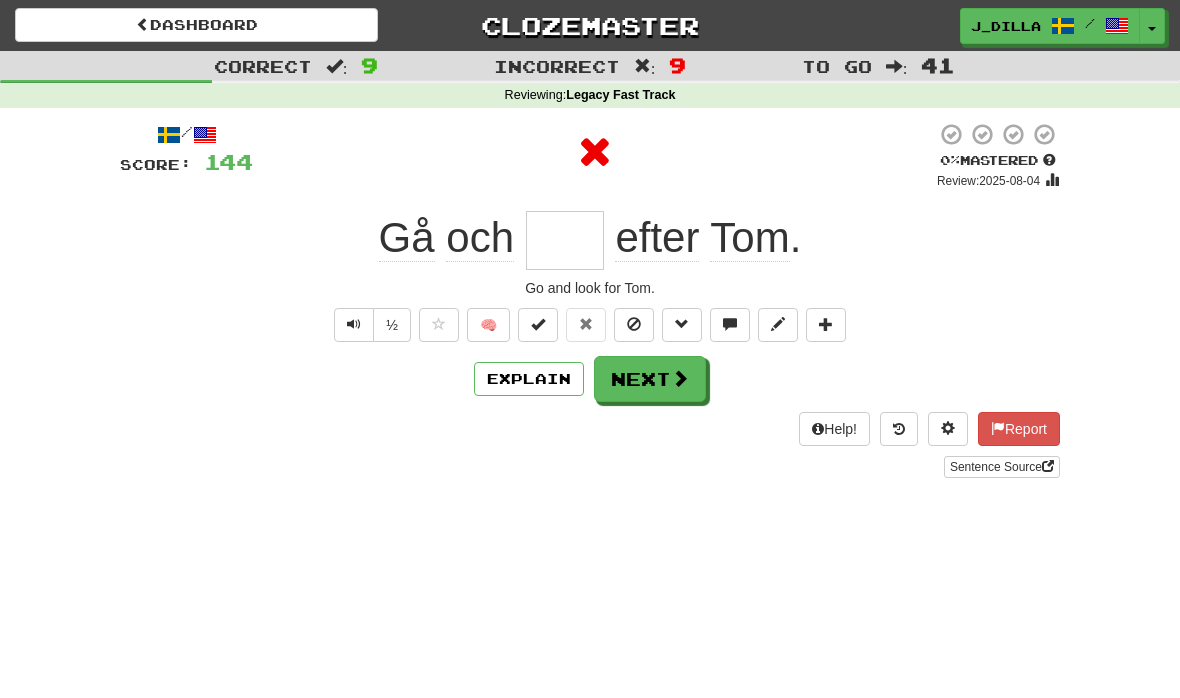 type on "***" 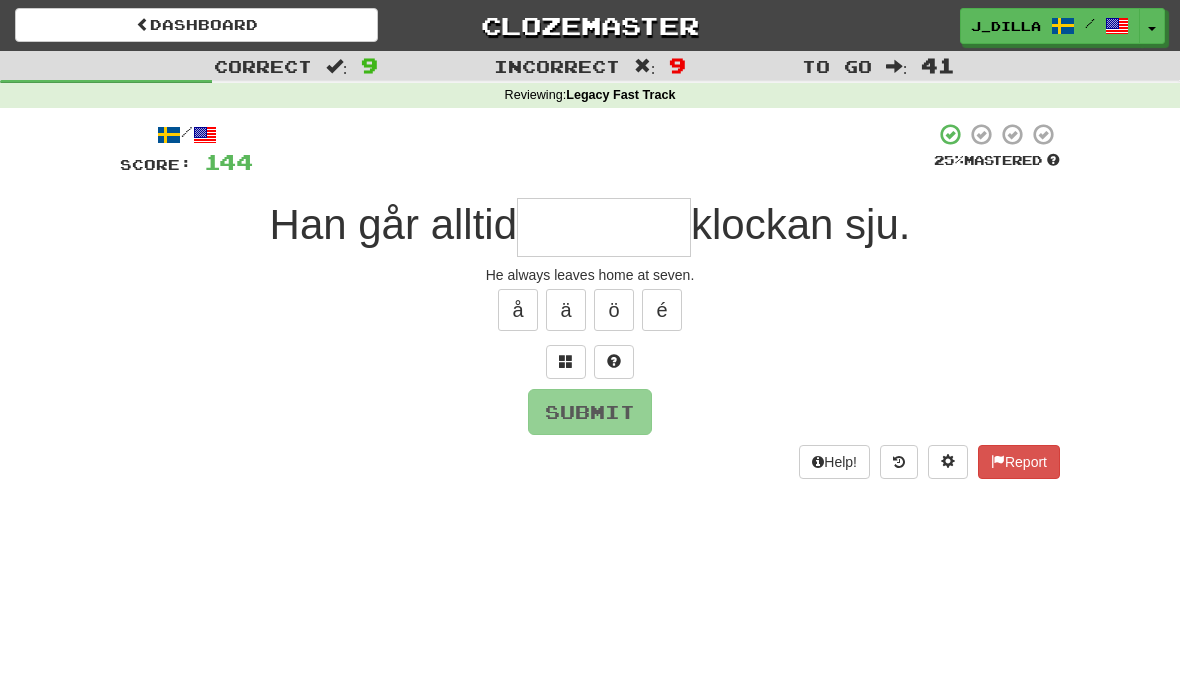 type on "*" 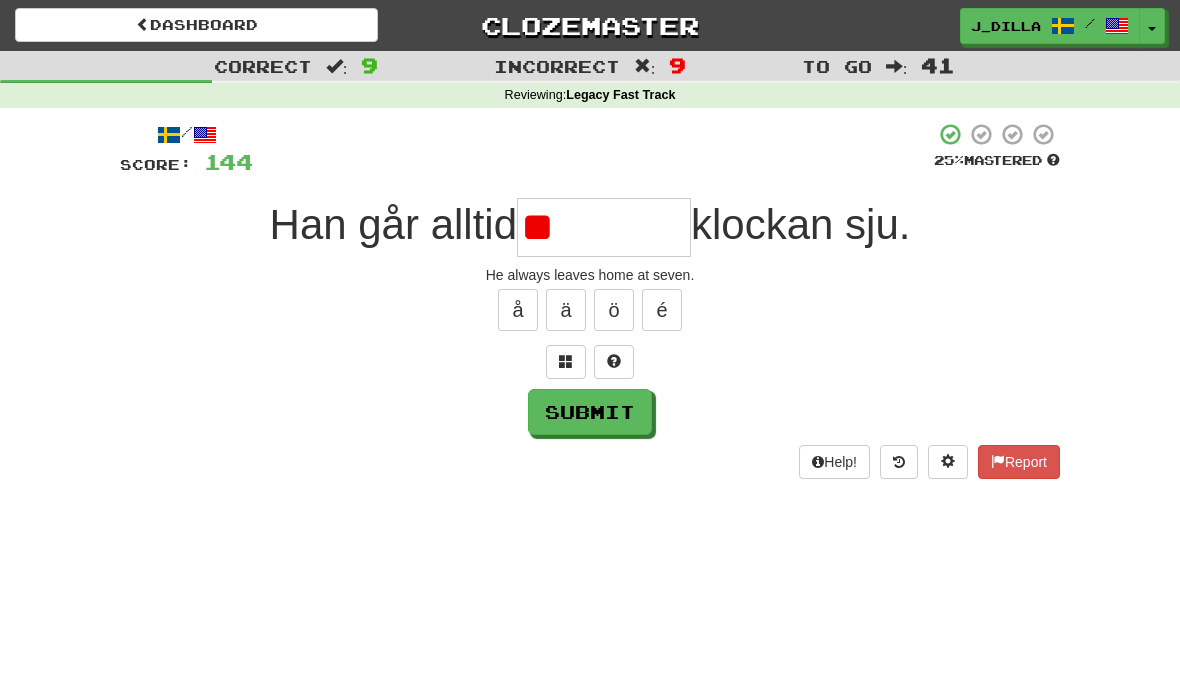 type on "*" 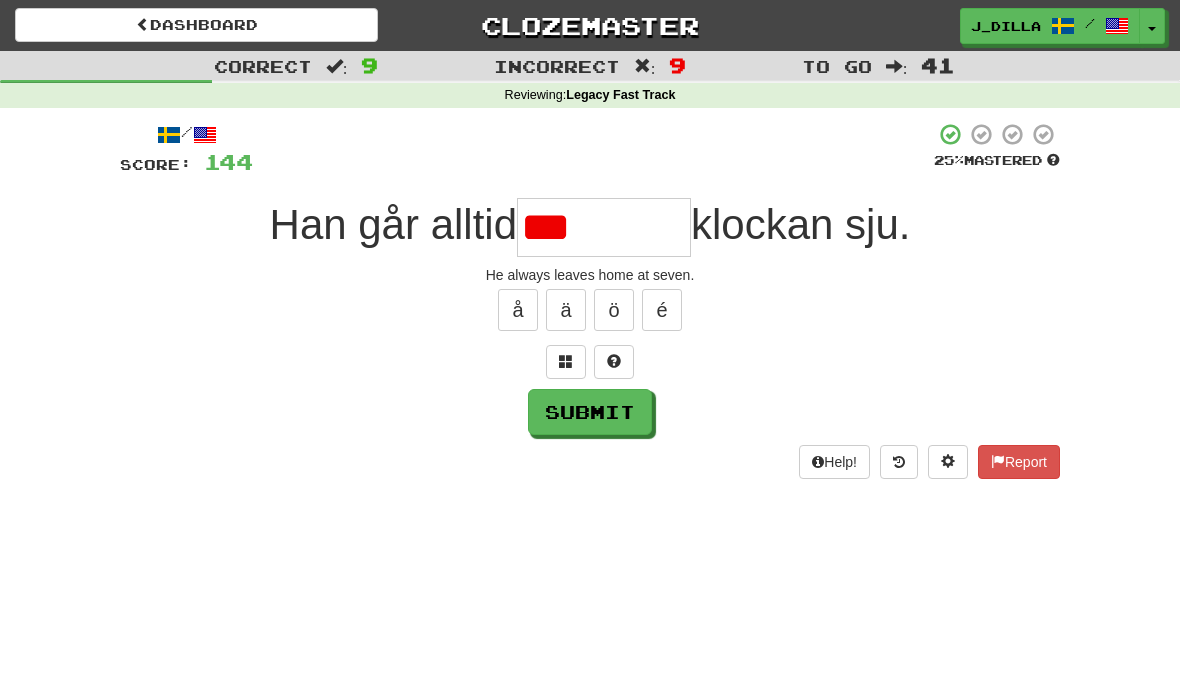 type on "********" 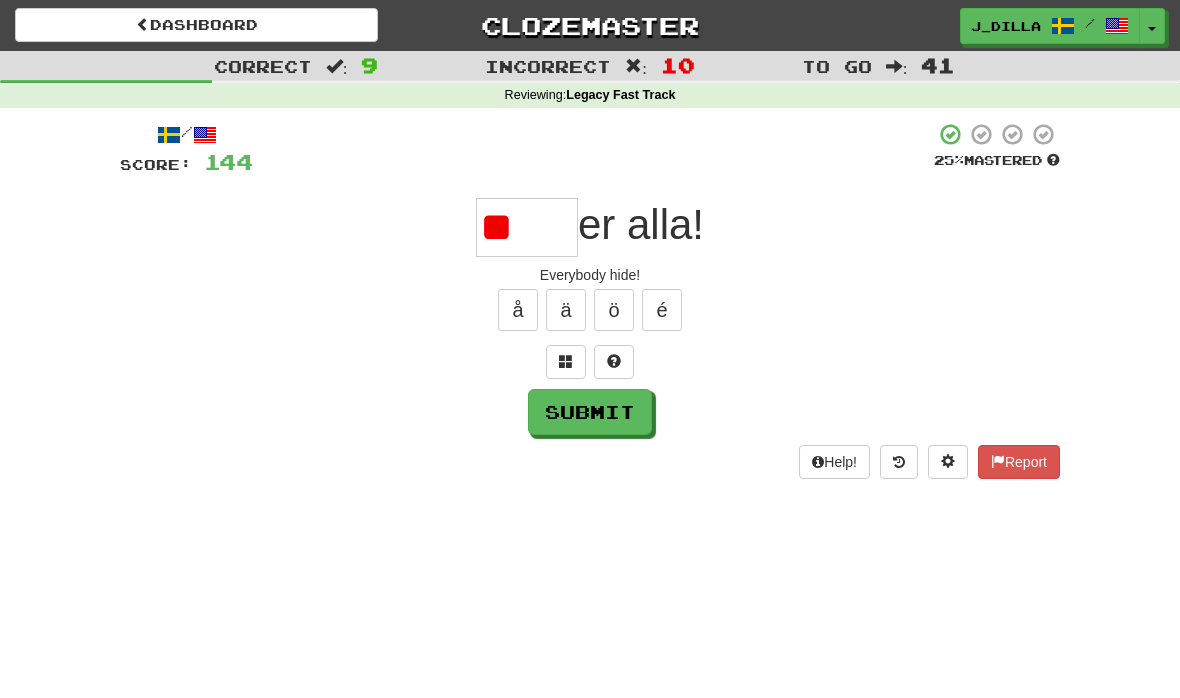 type on "*" 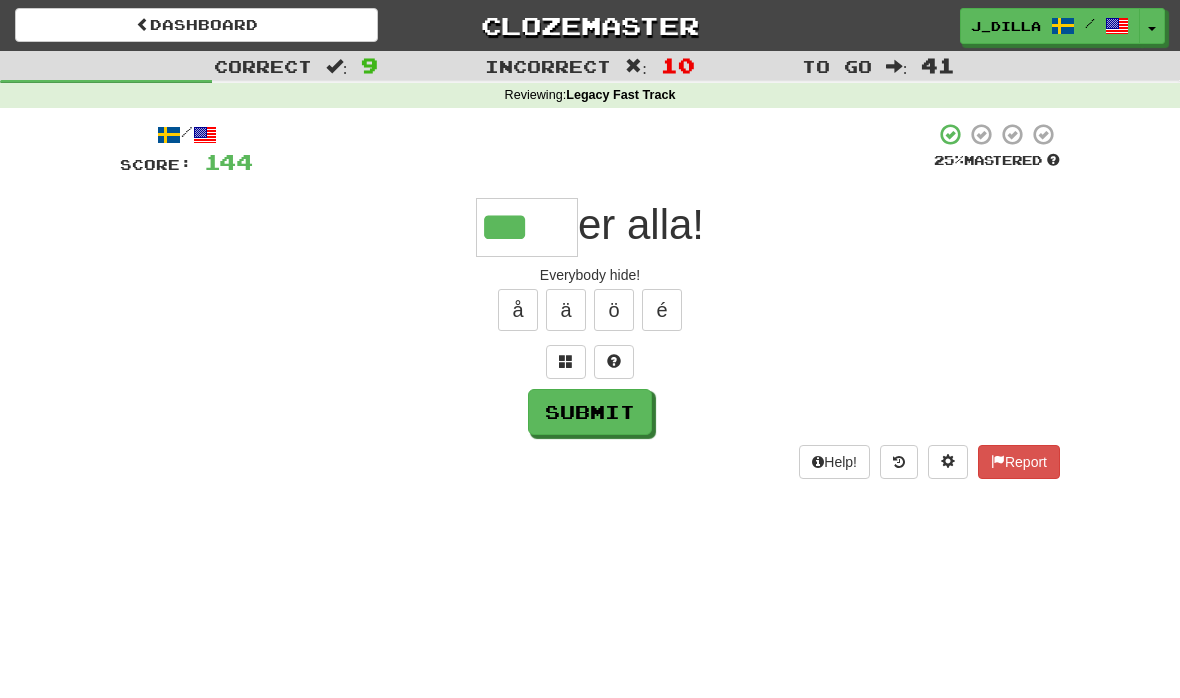 type on "***" 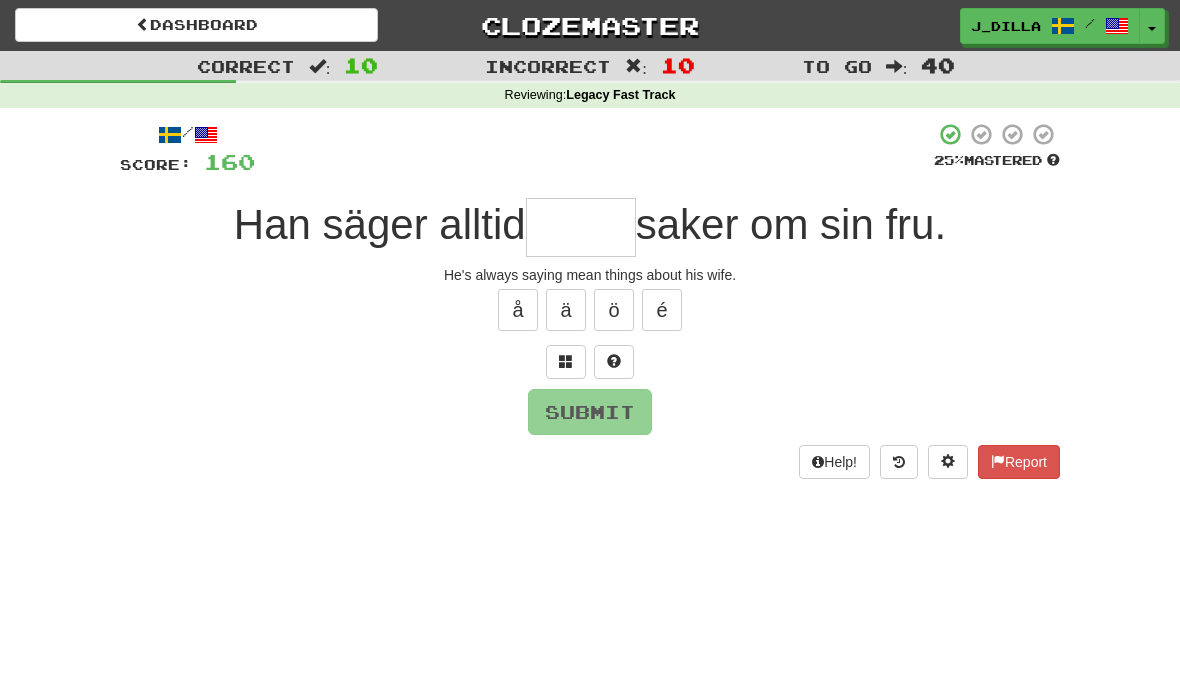 type on "*" 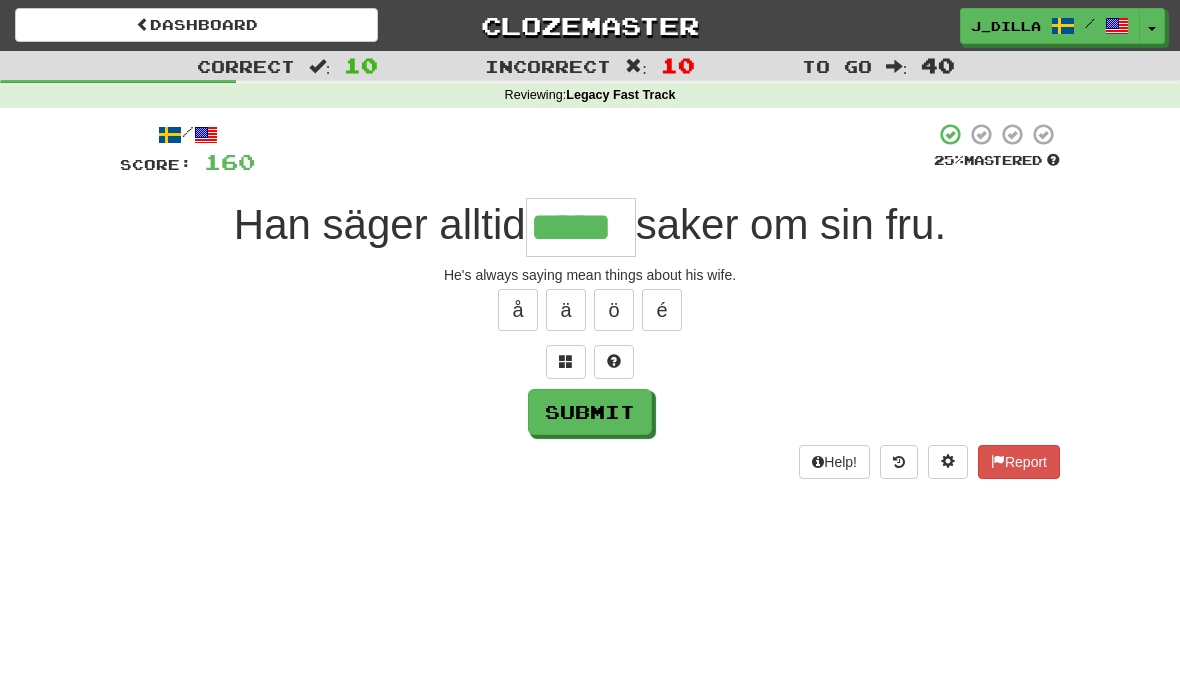 type on "*****" 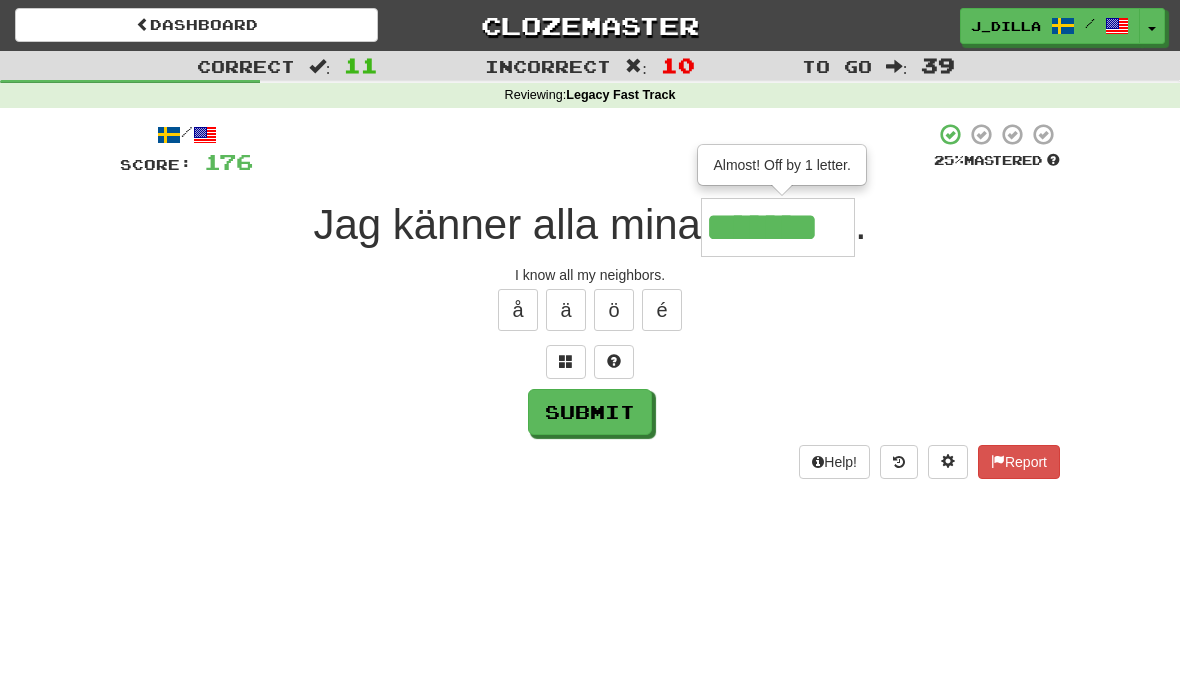 type on "*******" 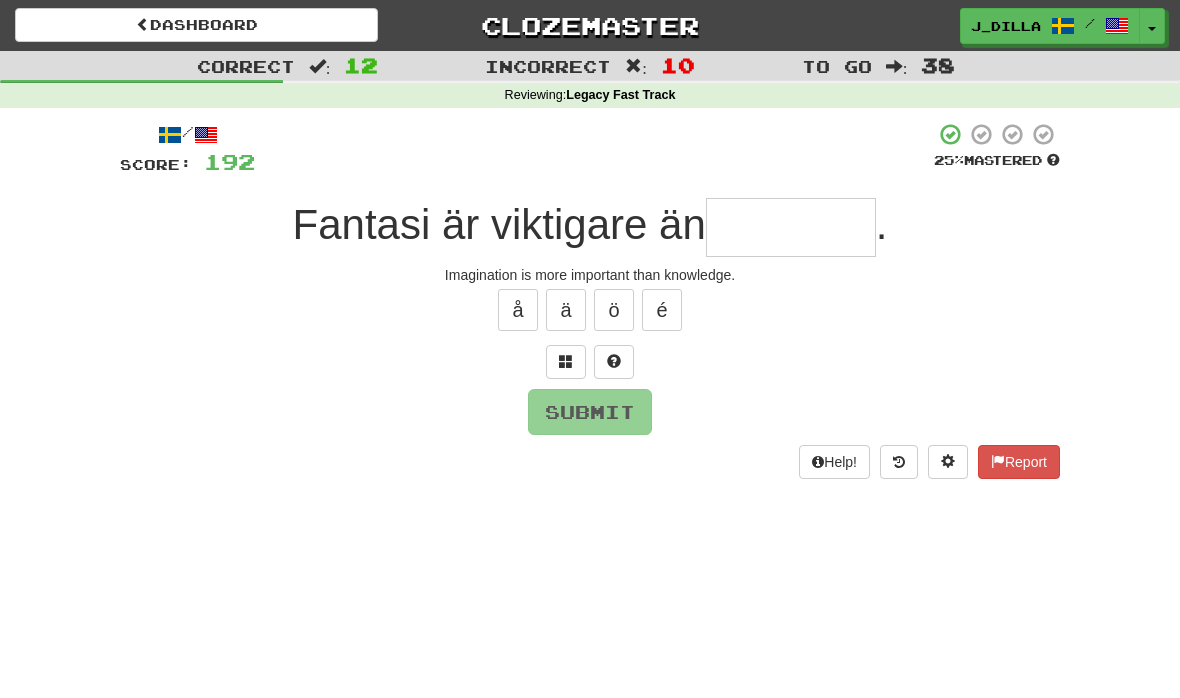 type on "*******" 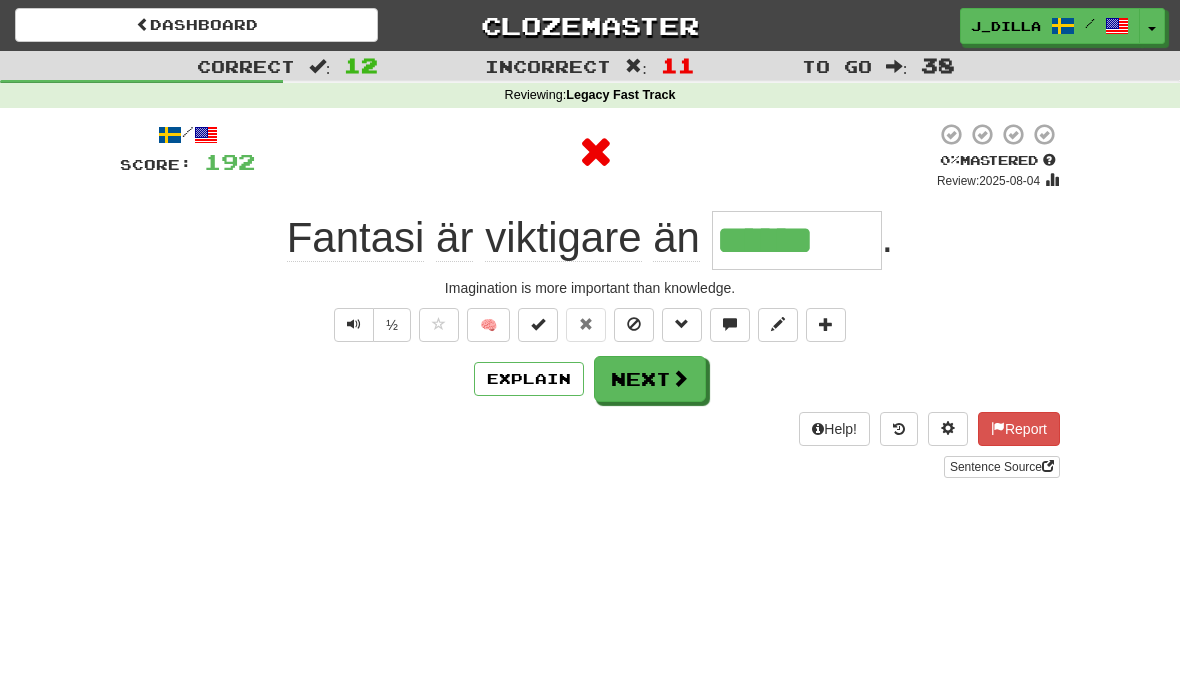 type on "*******" 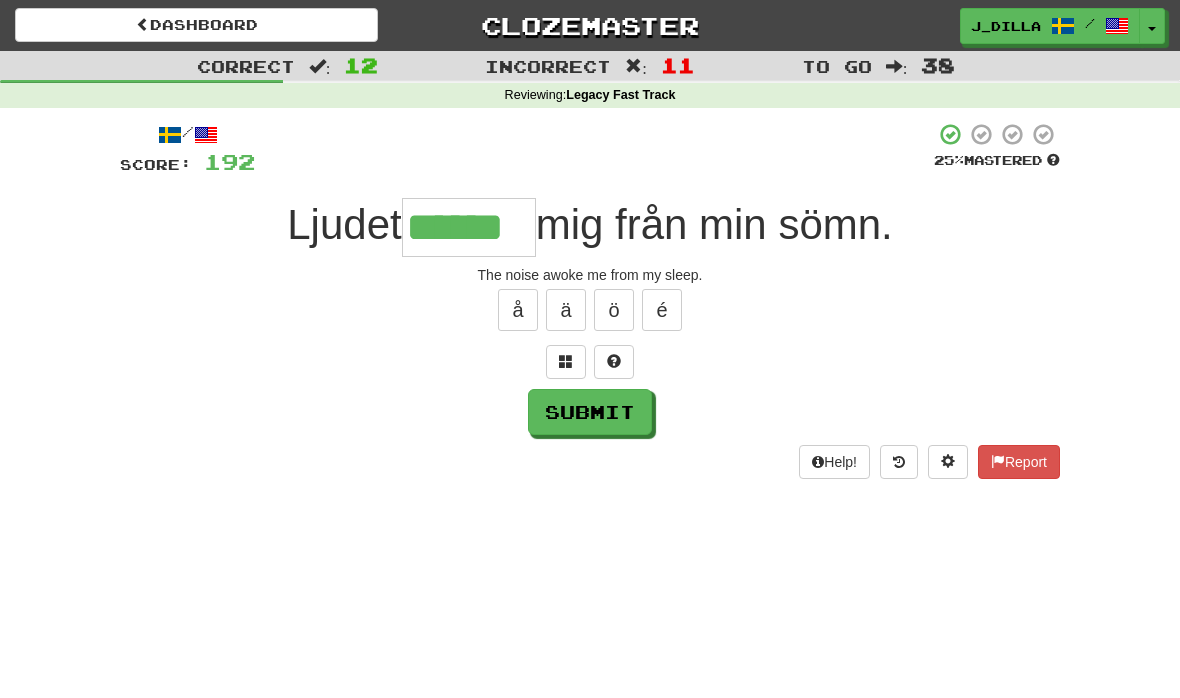 type on "******" 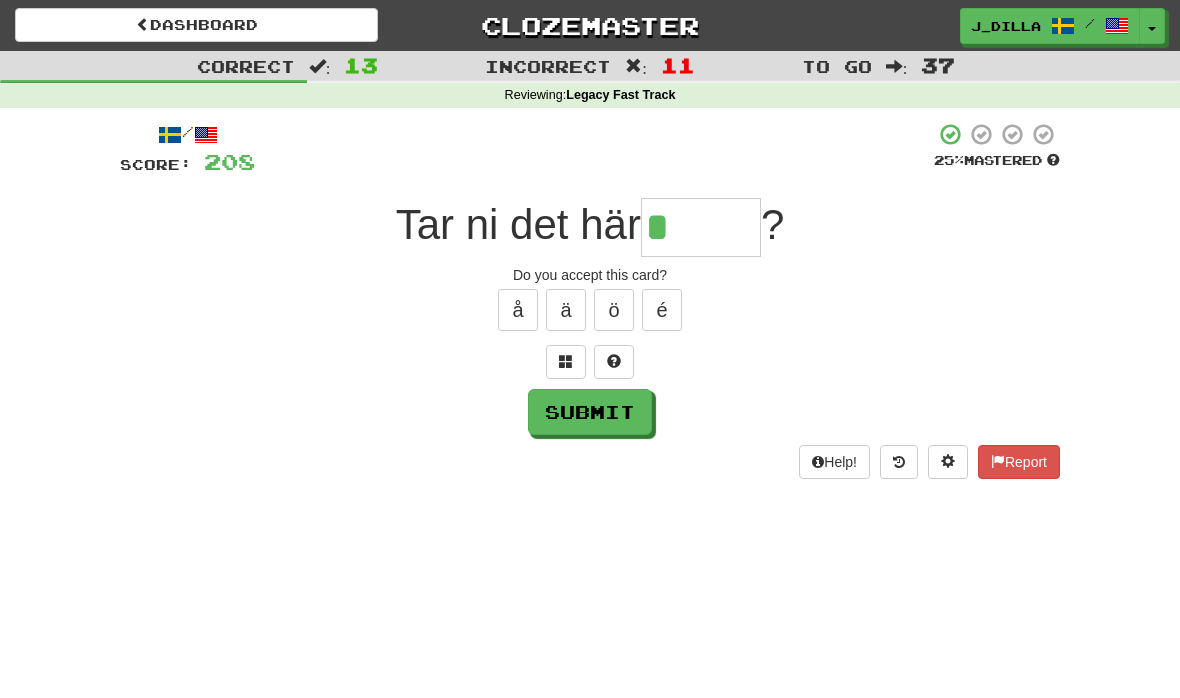 type on "******" 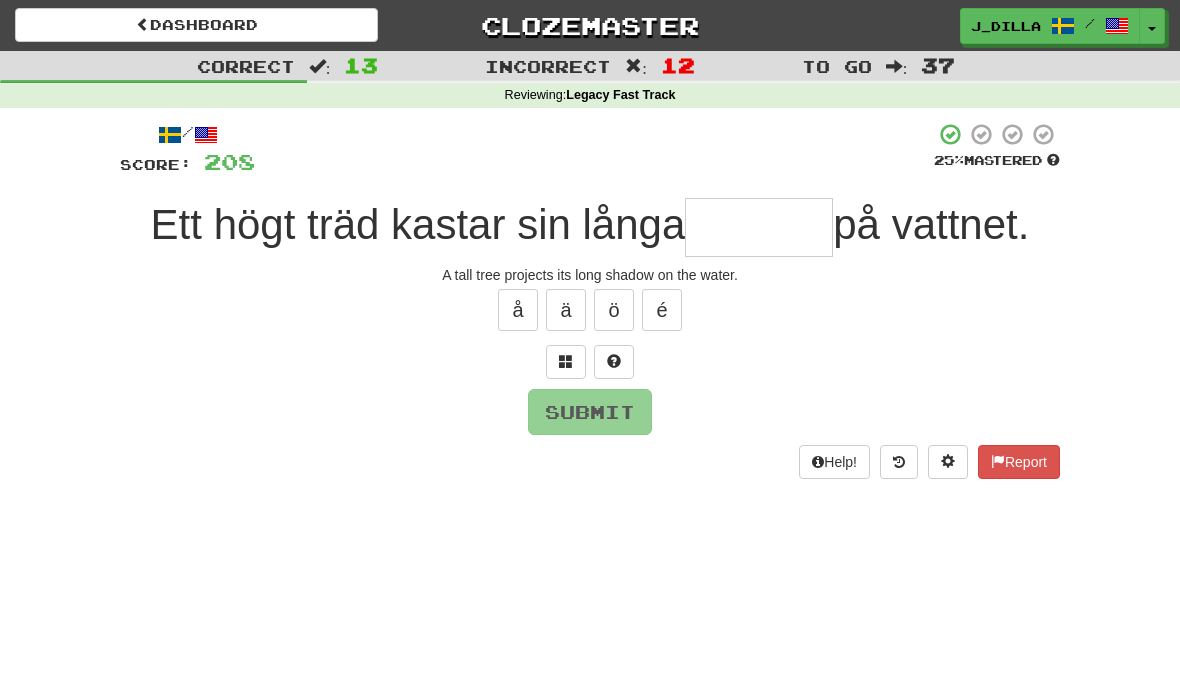 type on "******" 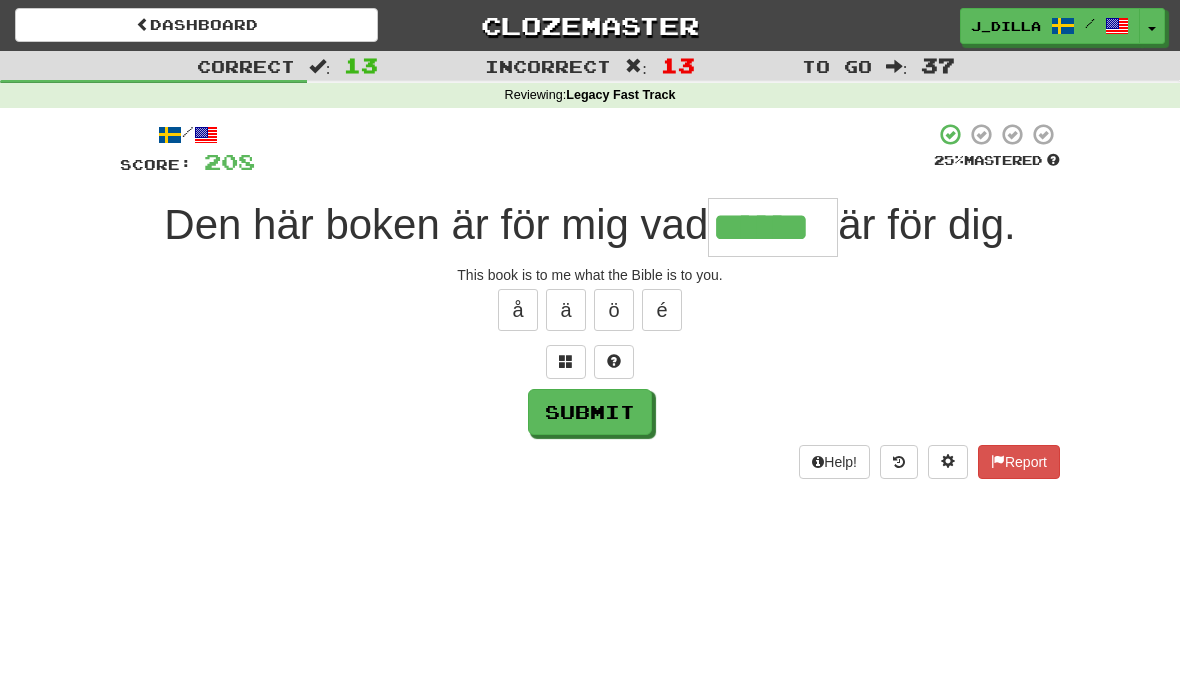type on "******" 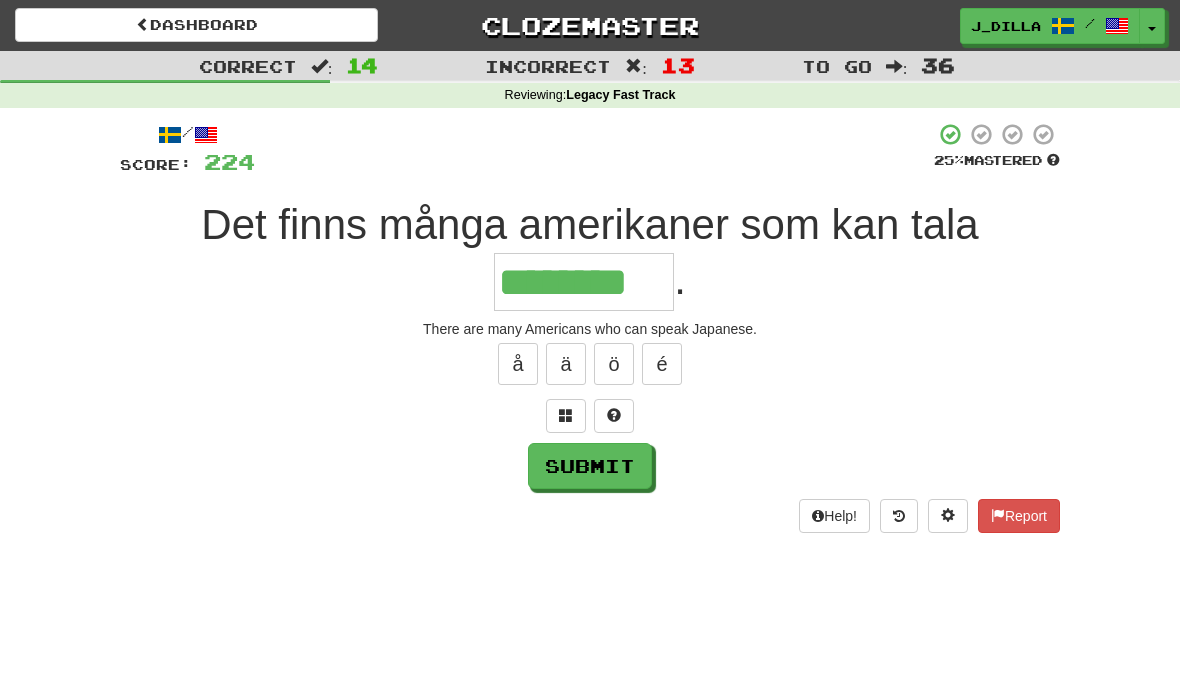 type on "********" 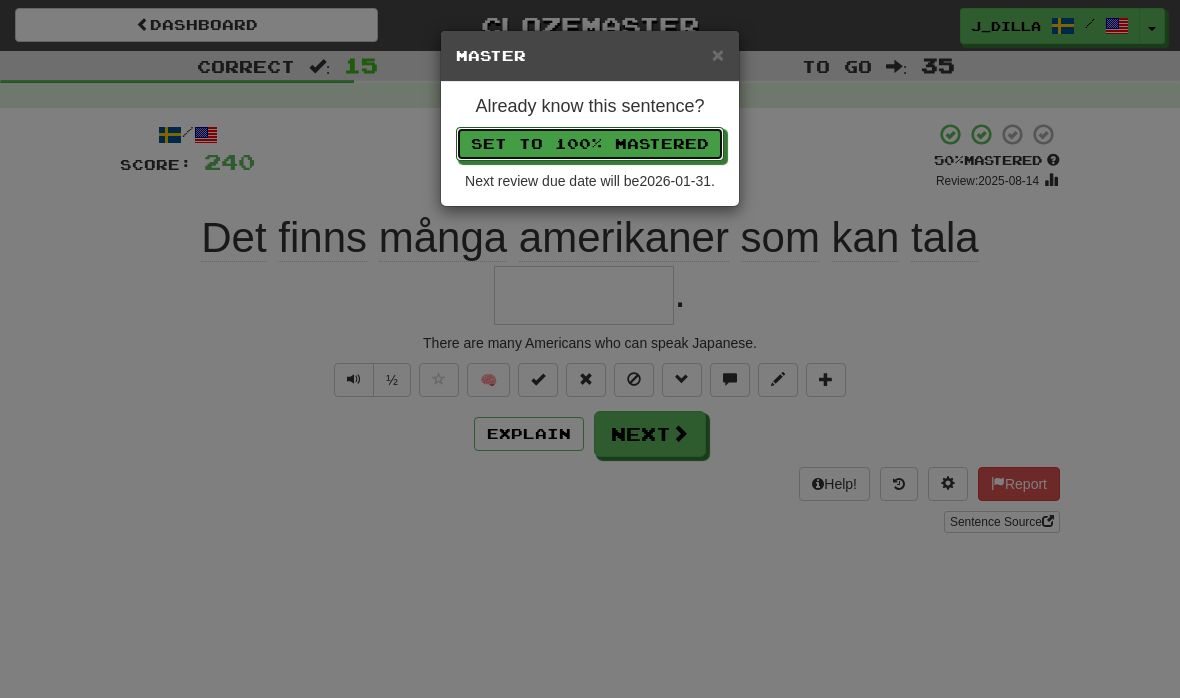 click on "Set to 100% Mastered" at bounding box center [590, 144] 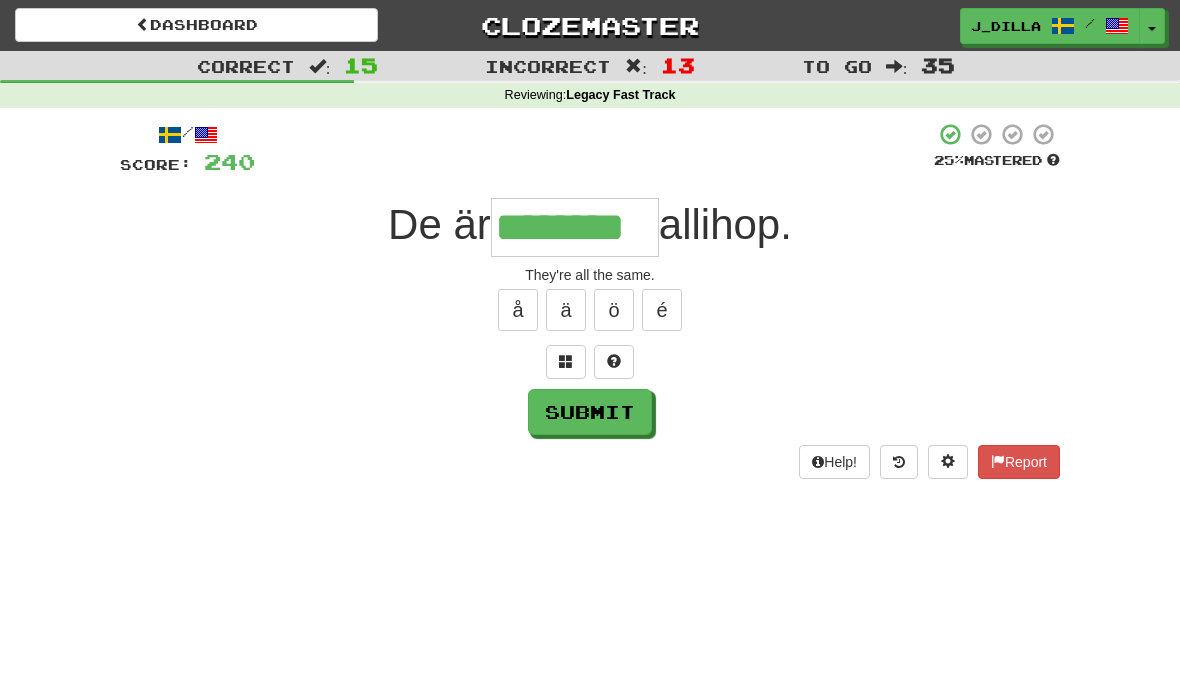 type on "********" 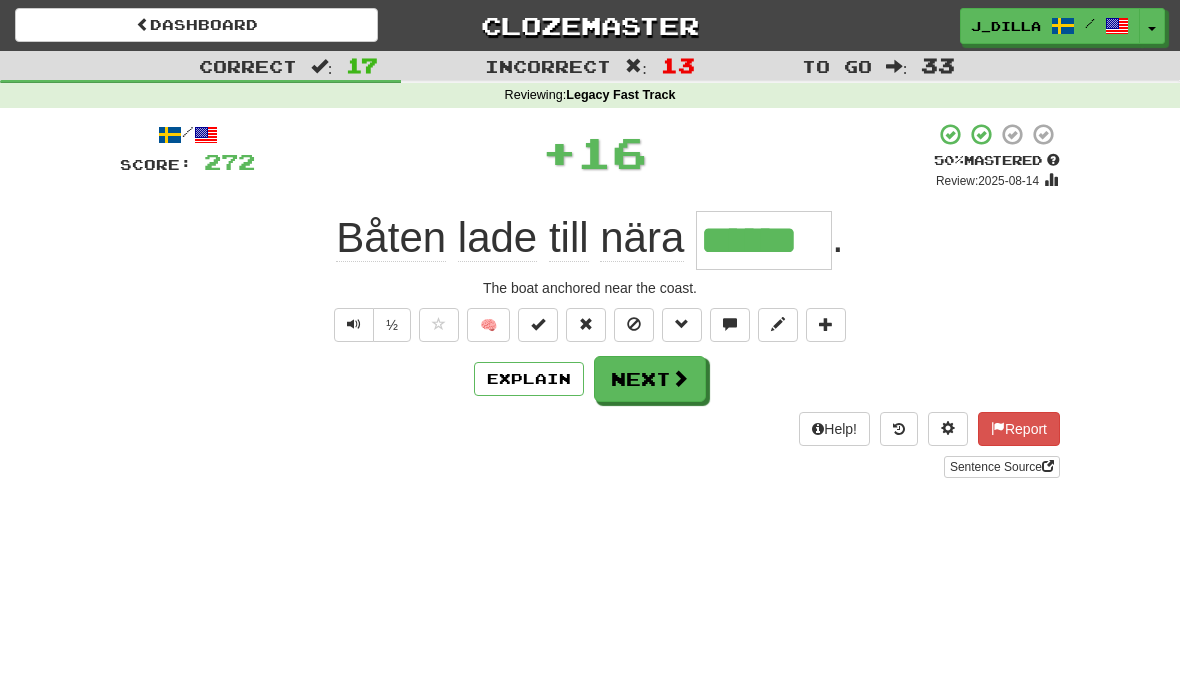 type on "******" 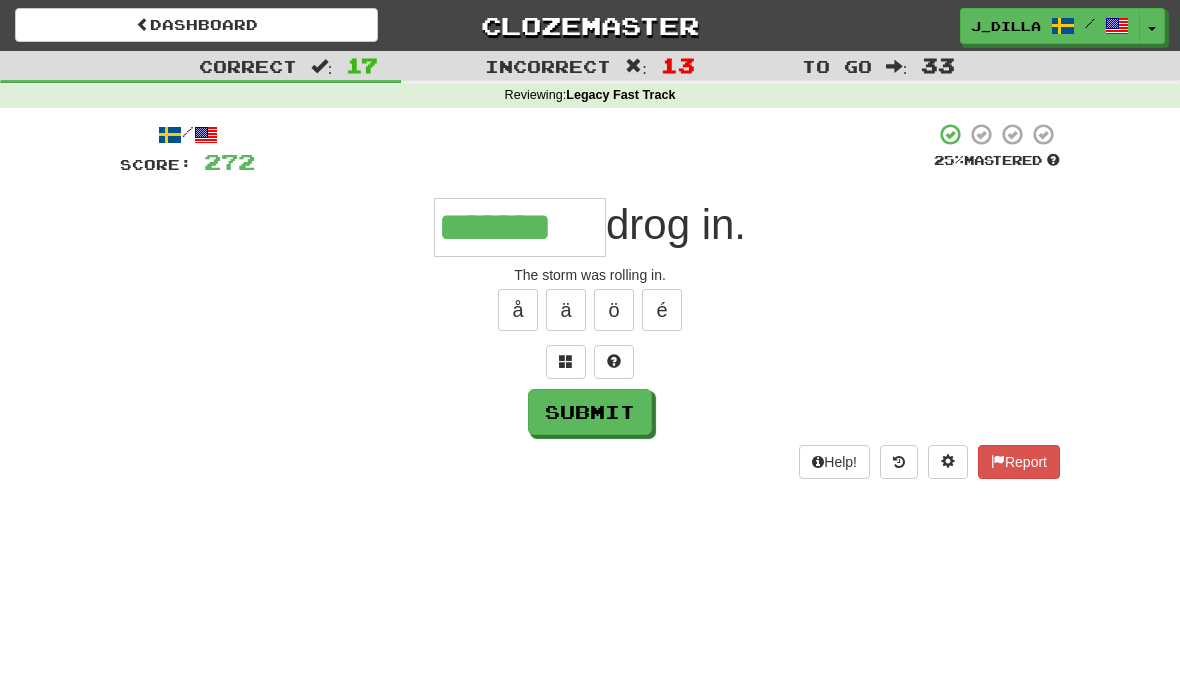 type on "*******" 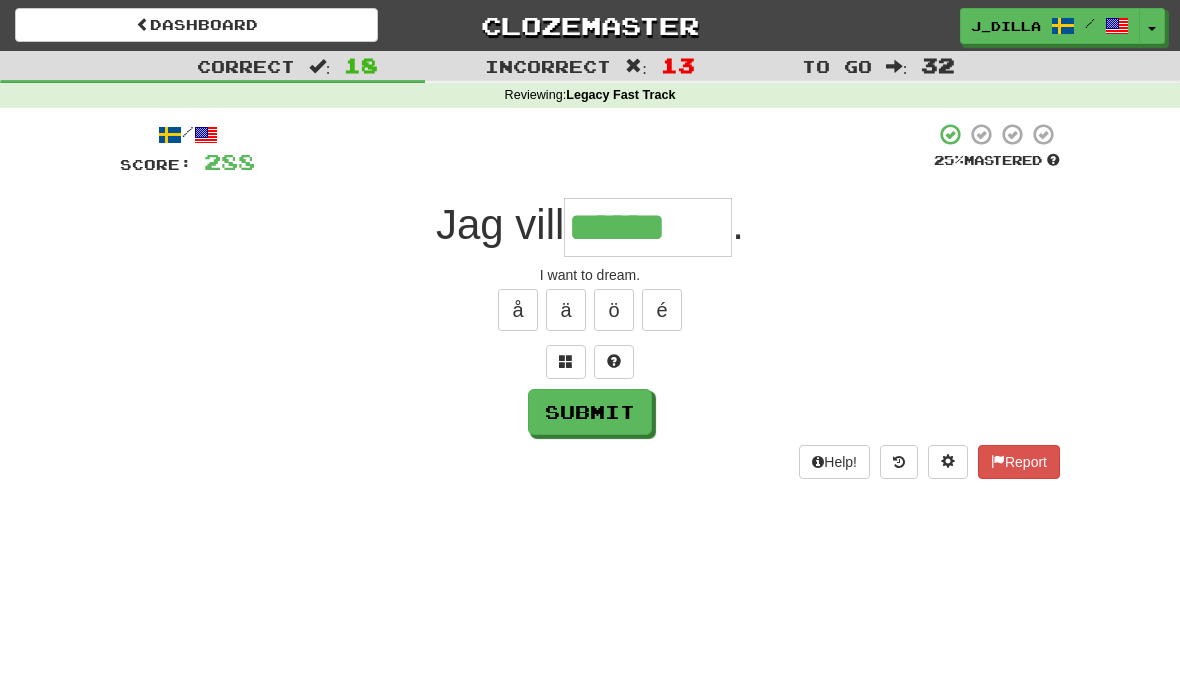 type on "******" 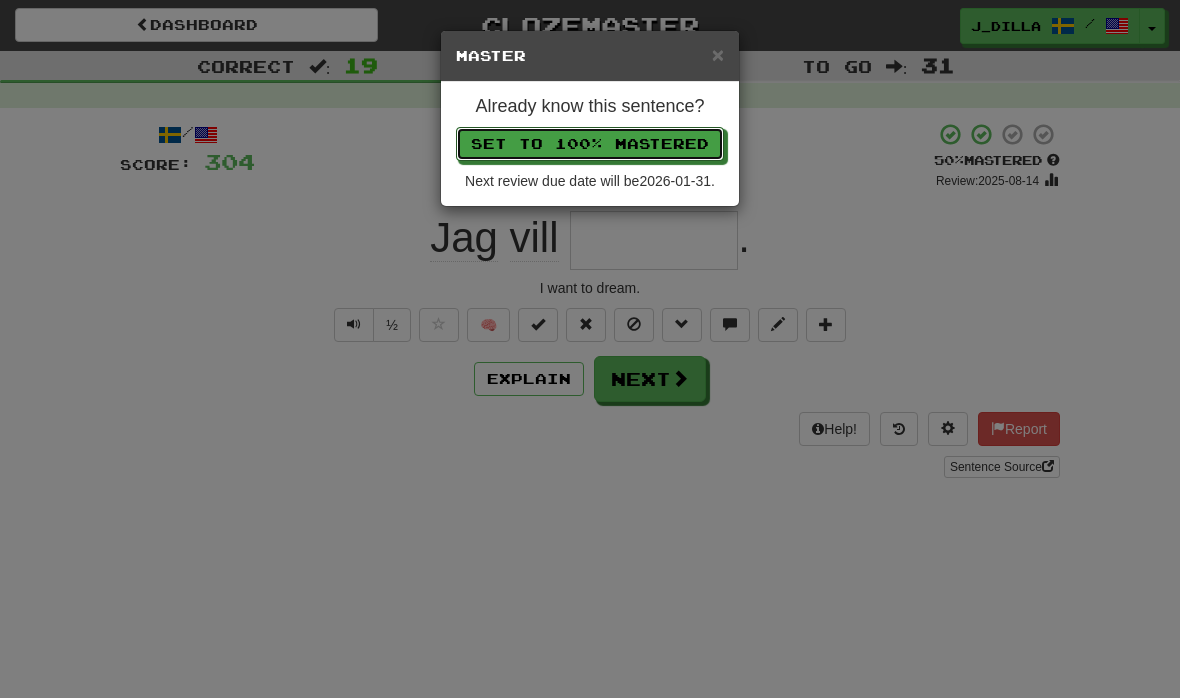 click on "Set to 100% Mastered" at bounding box center (590, 144) 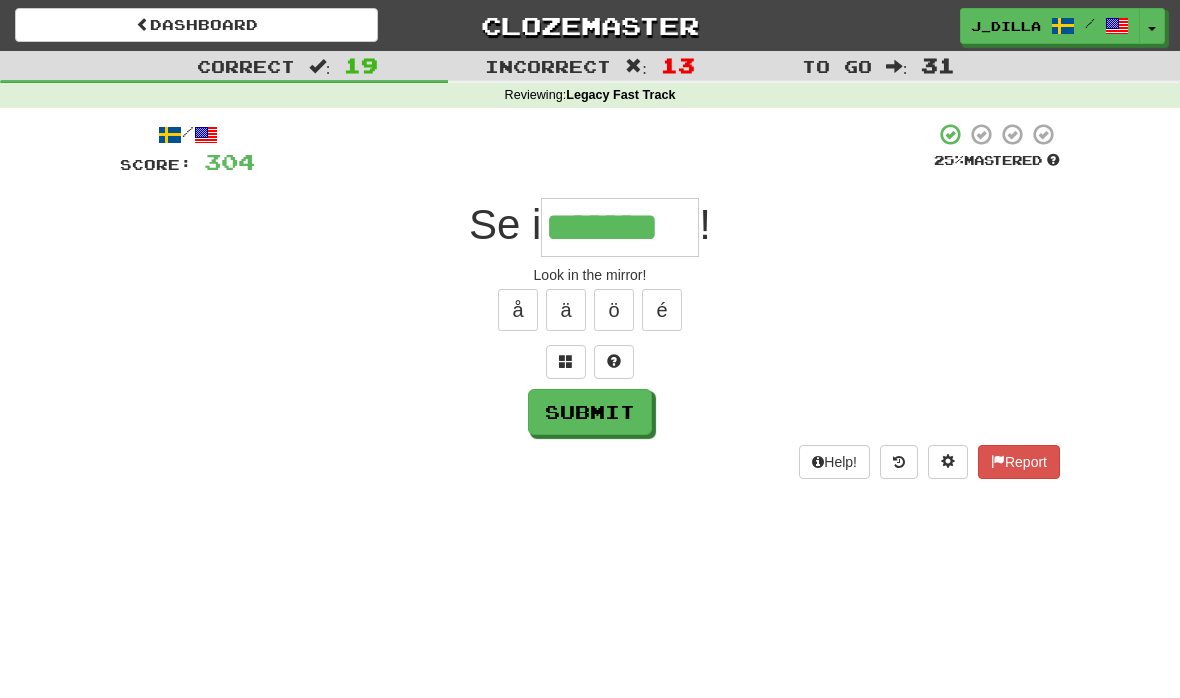 type on "*******" 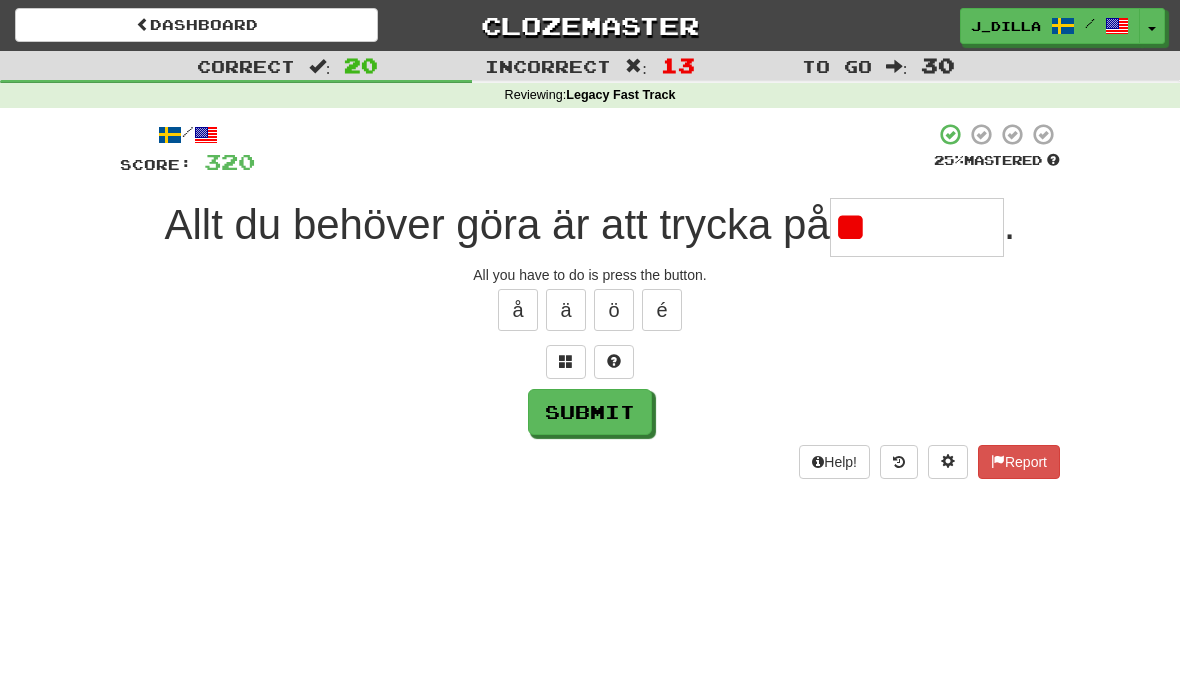 type on "*" 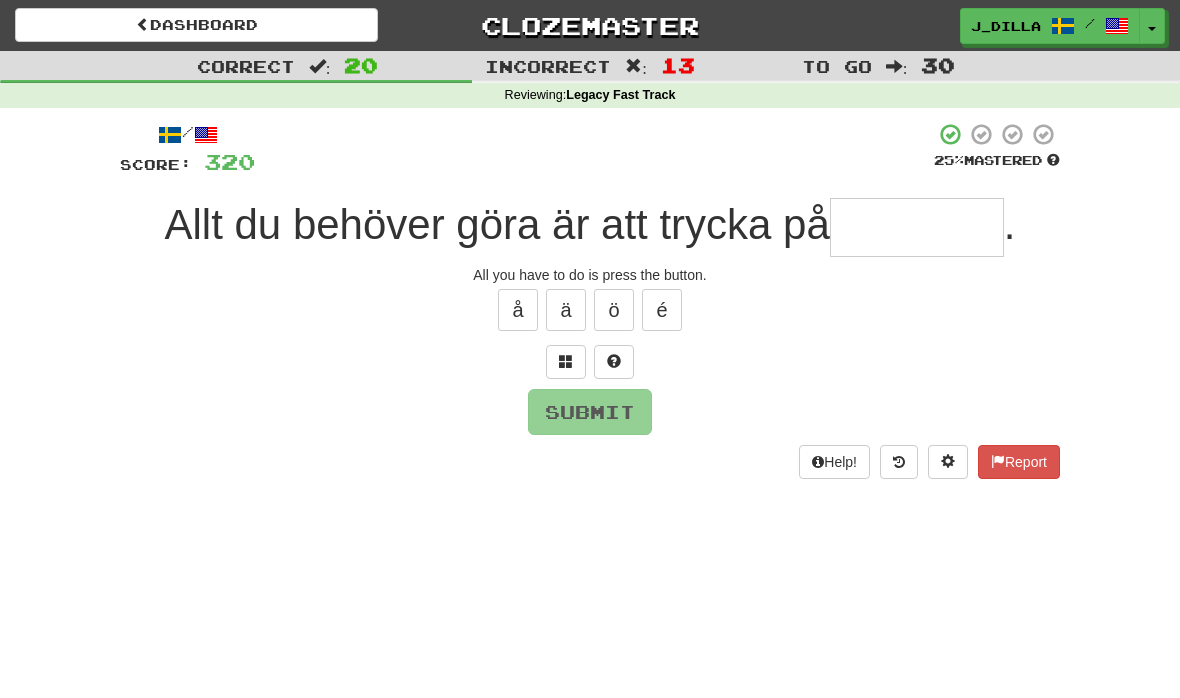 type on "*" 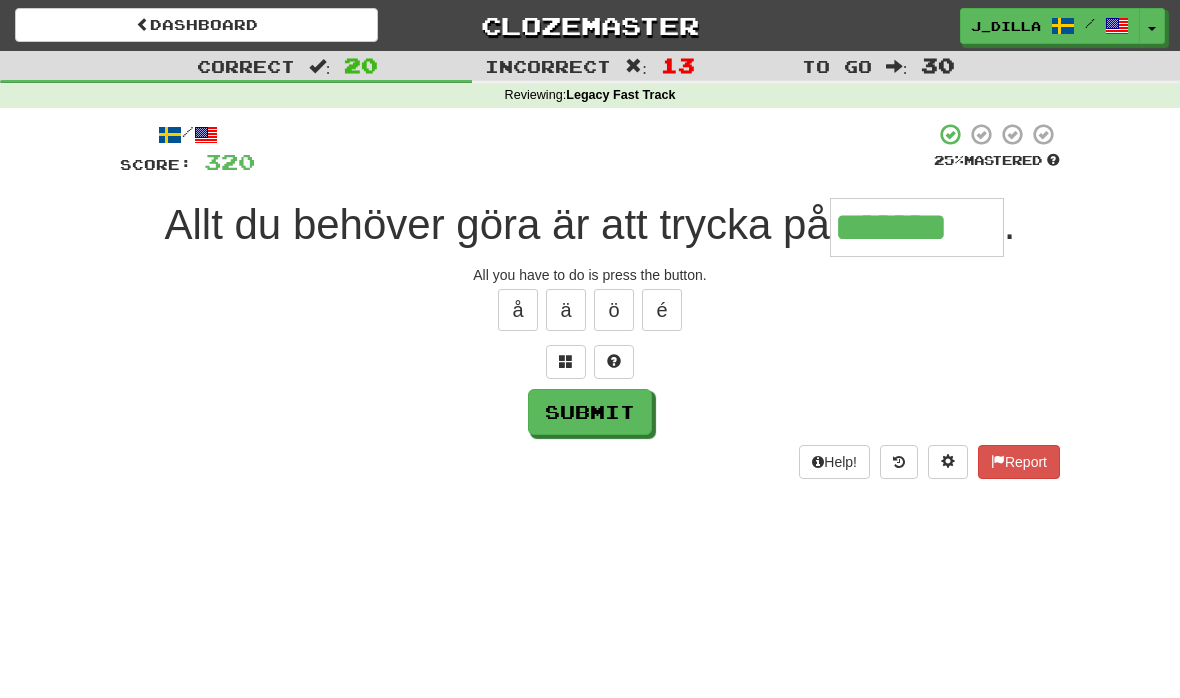 type on "*******" 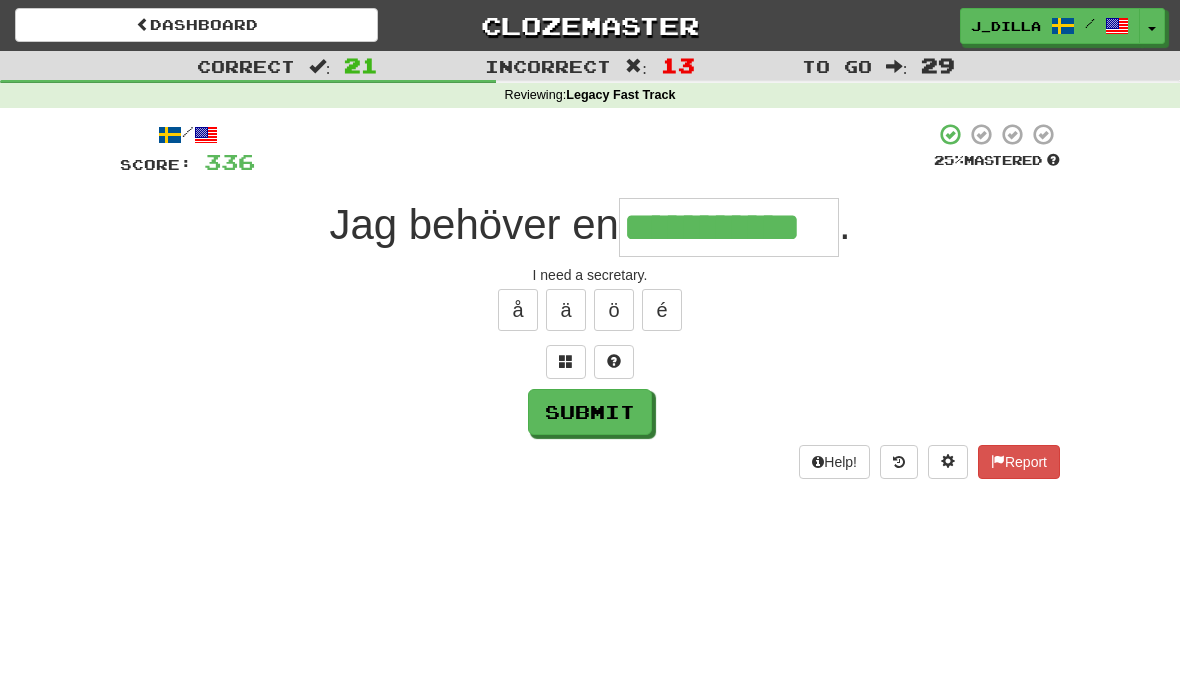 type on "**********" 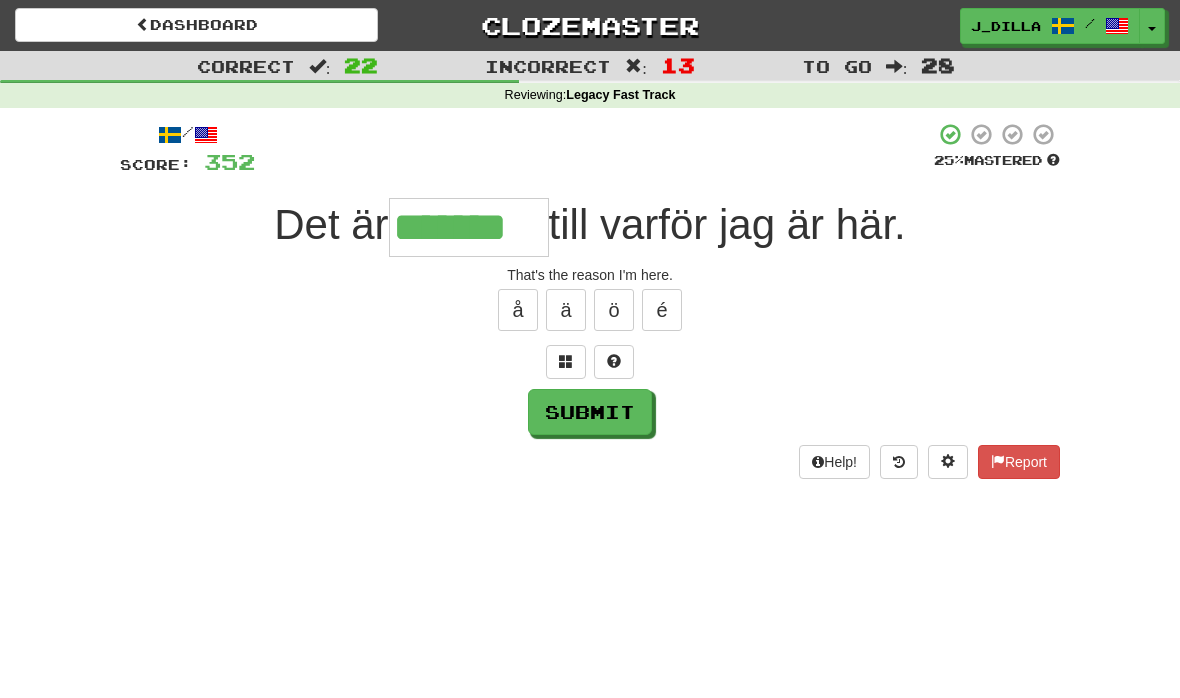 type on "*******" 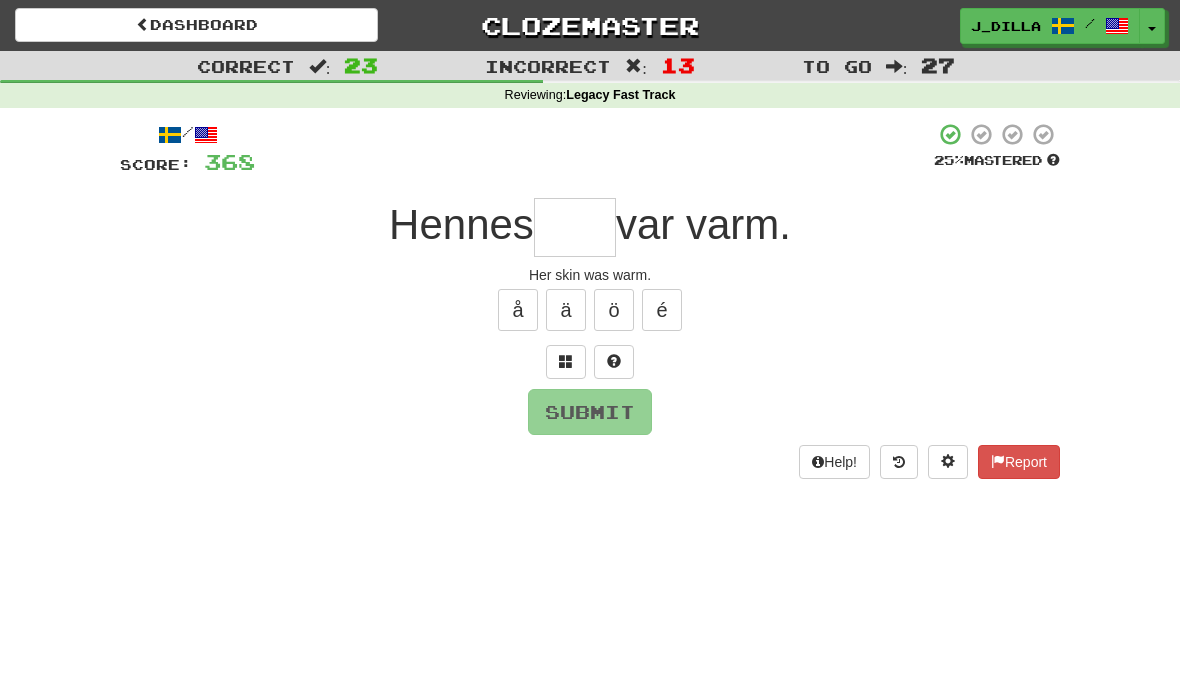 type on "***" 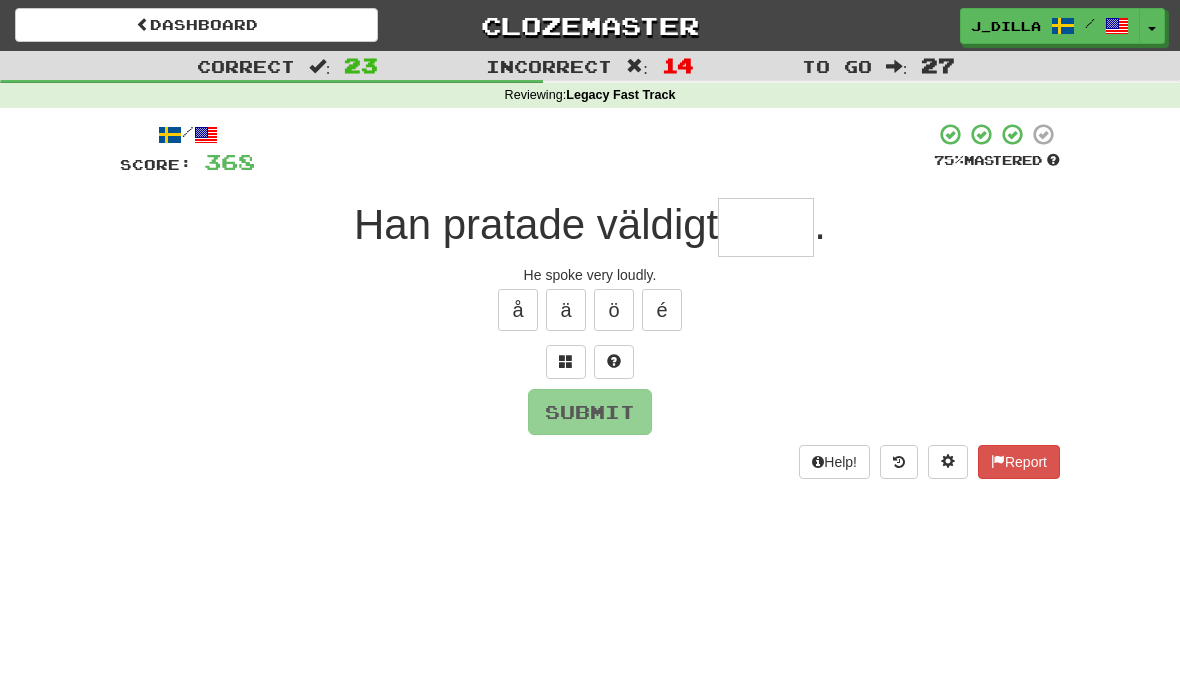type on "****" 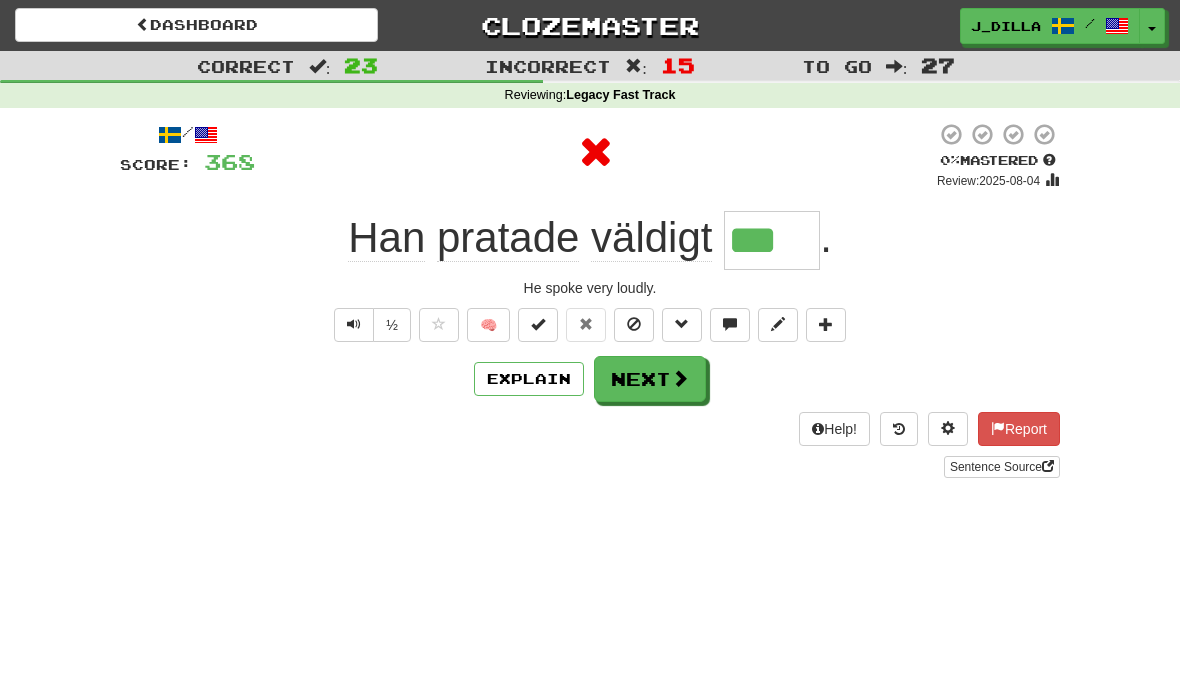 type on "****" 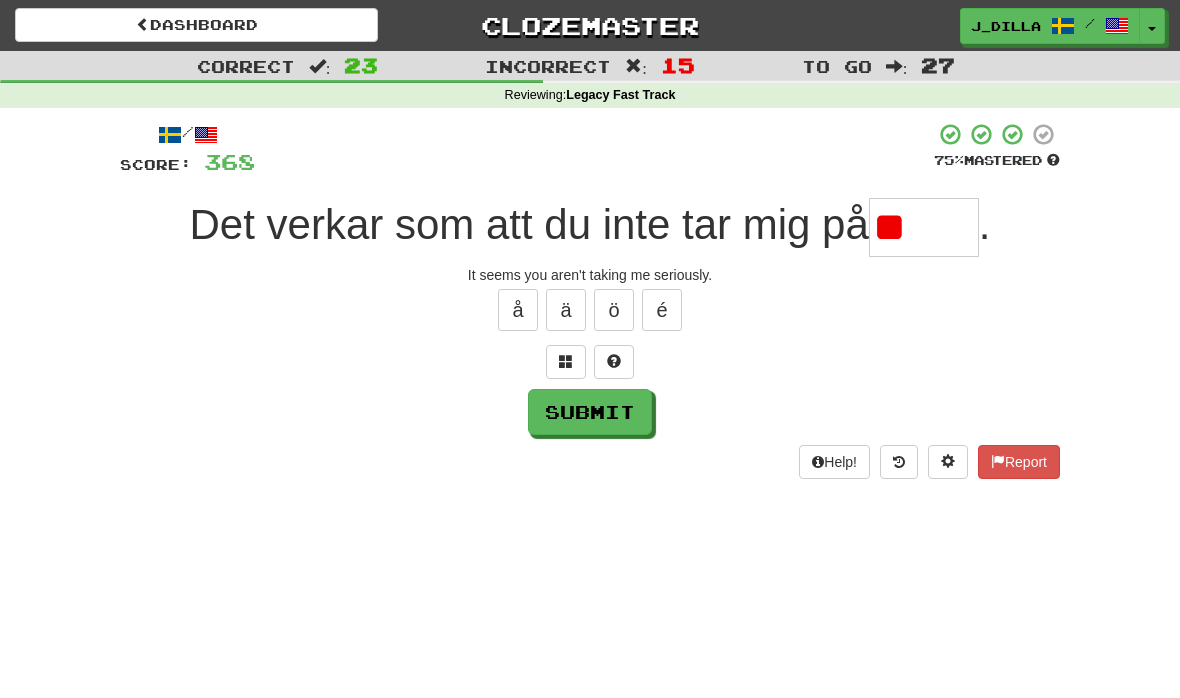 type on "*" 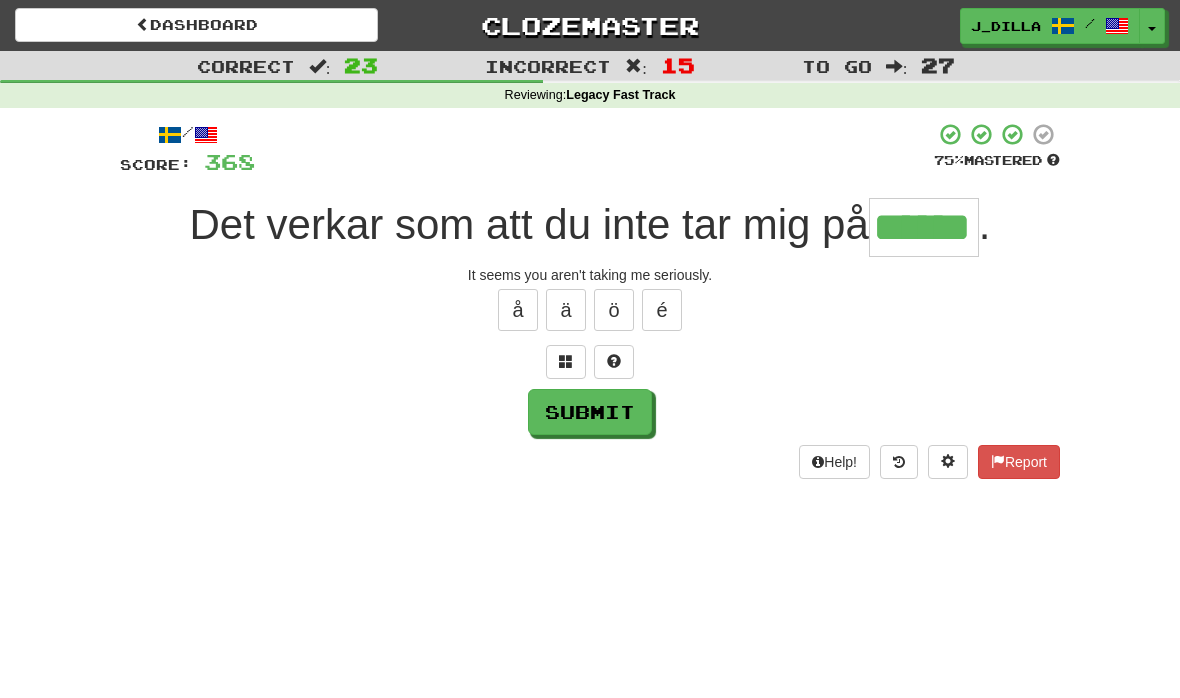 type on "******" 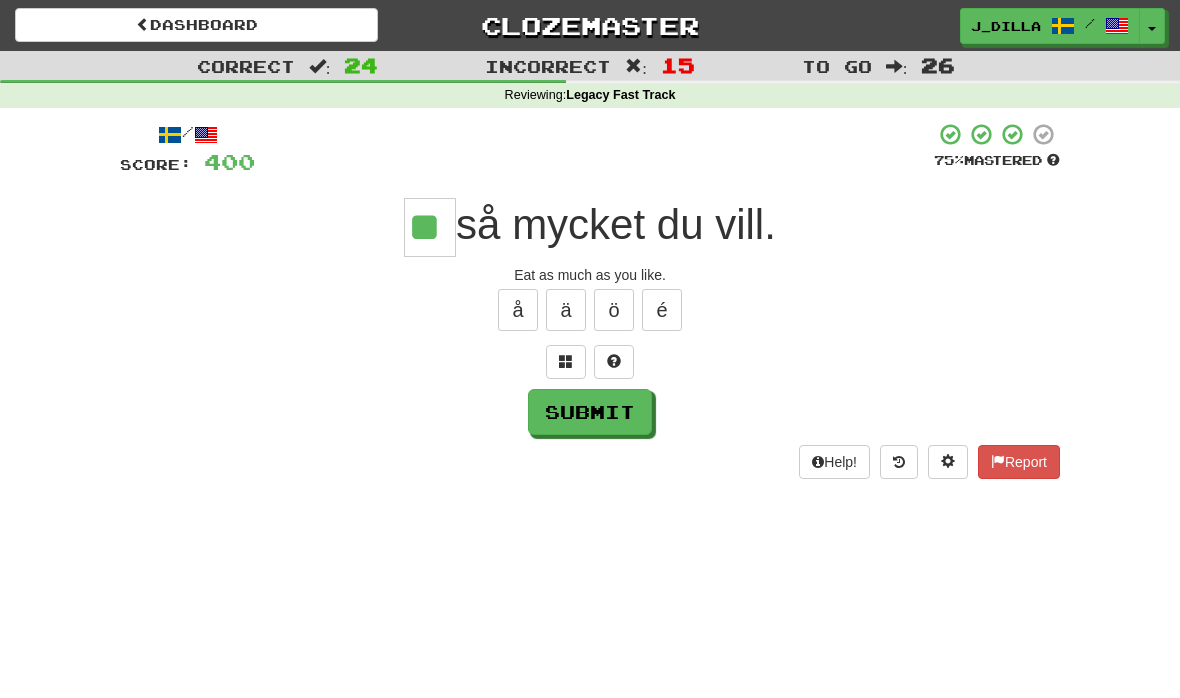 type on "**" 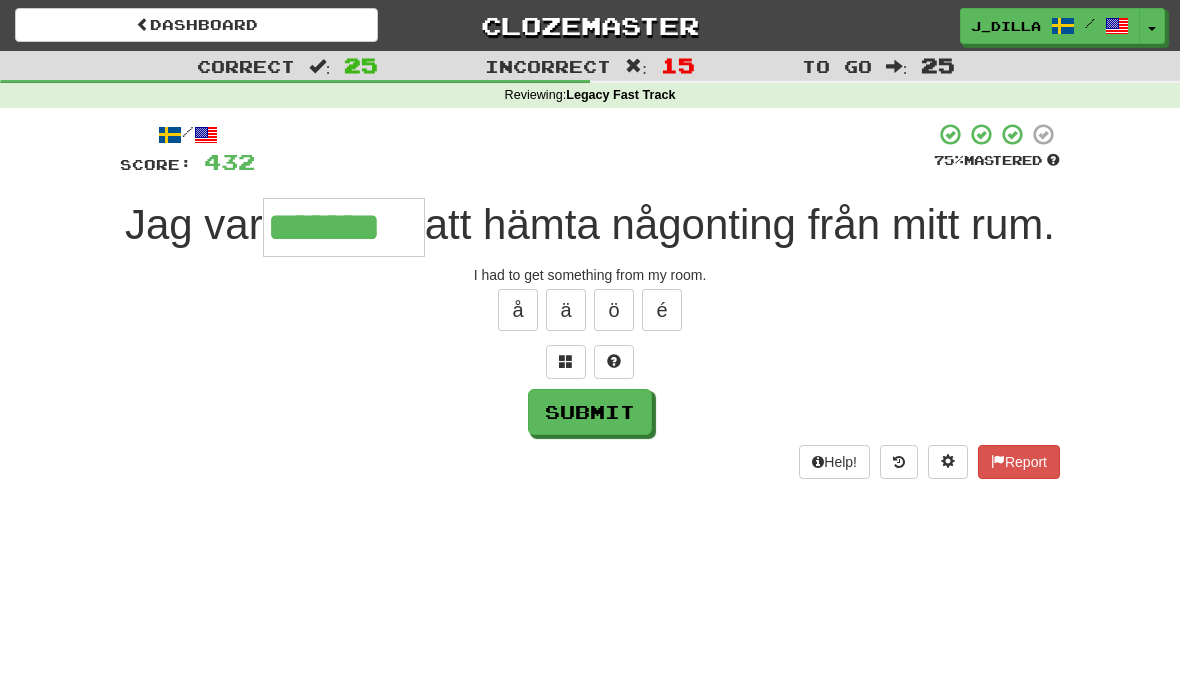 type on "*******" 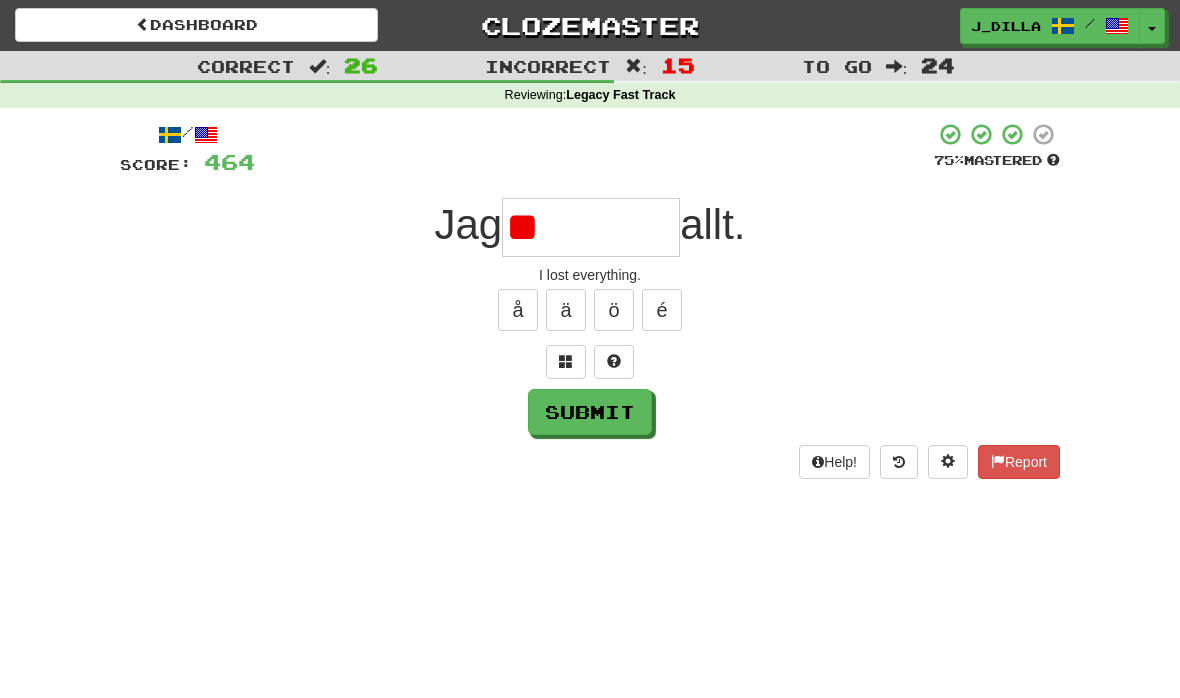 type on "*" 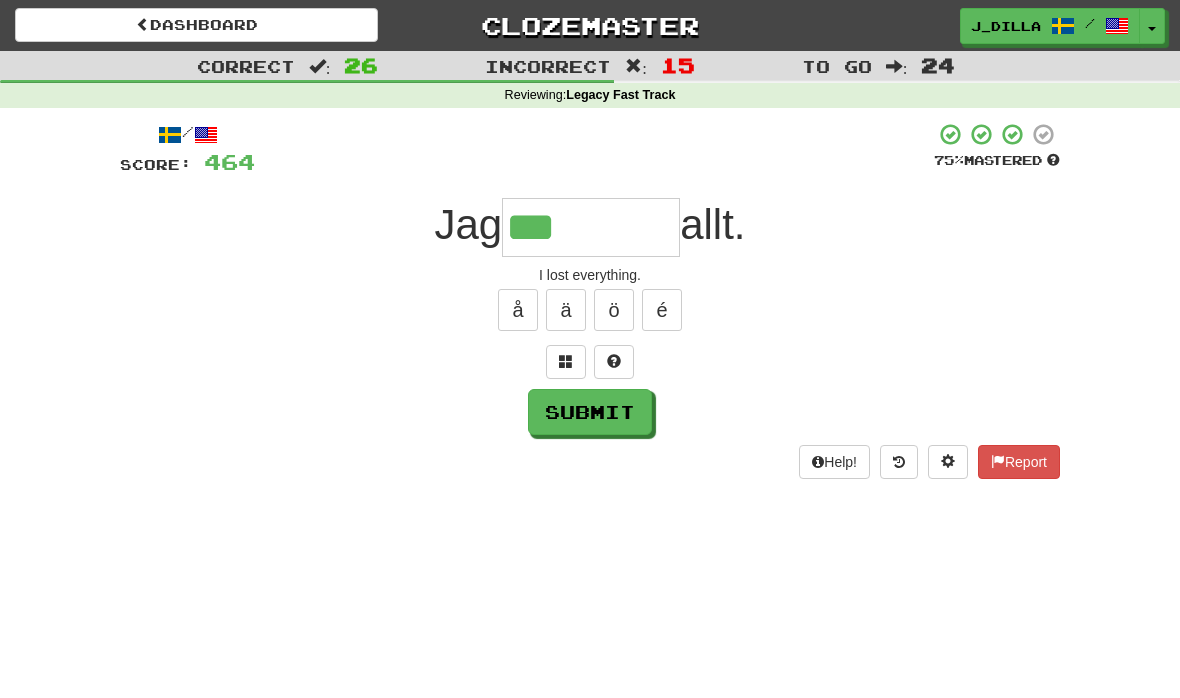 type on "*********" 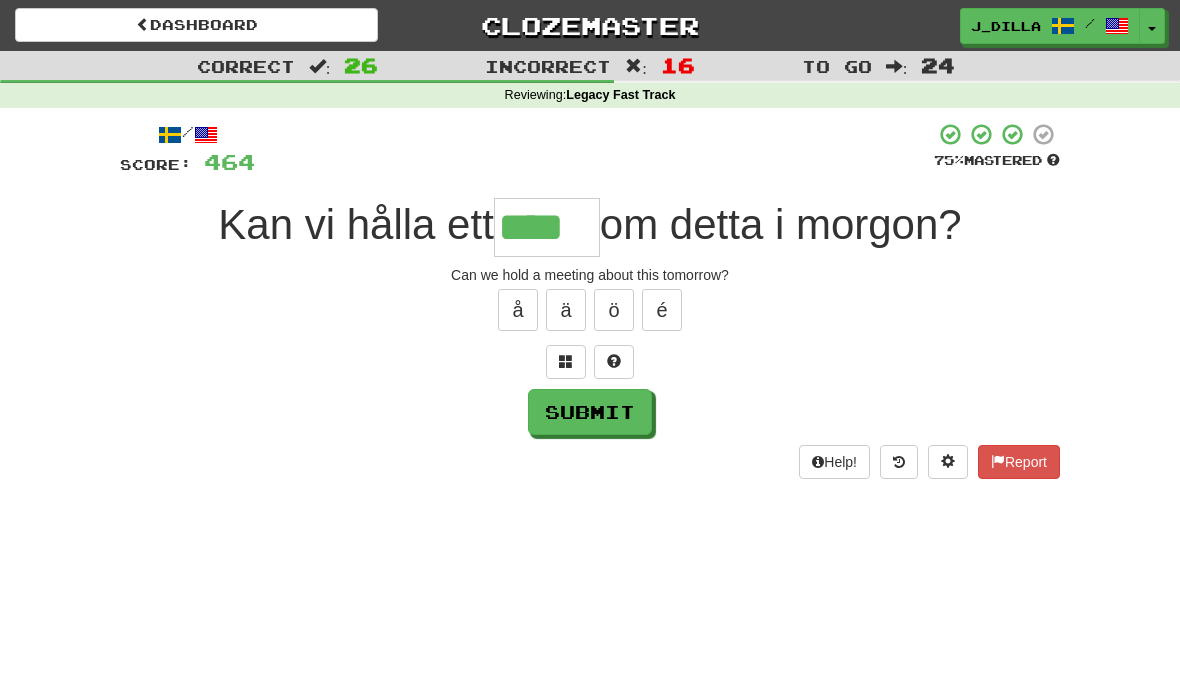 type on "****" 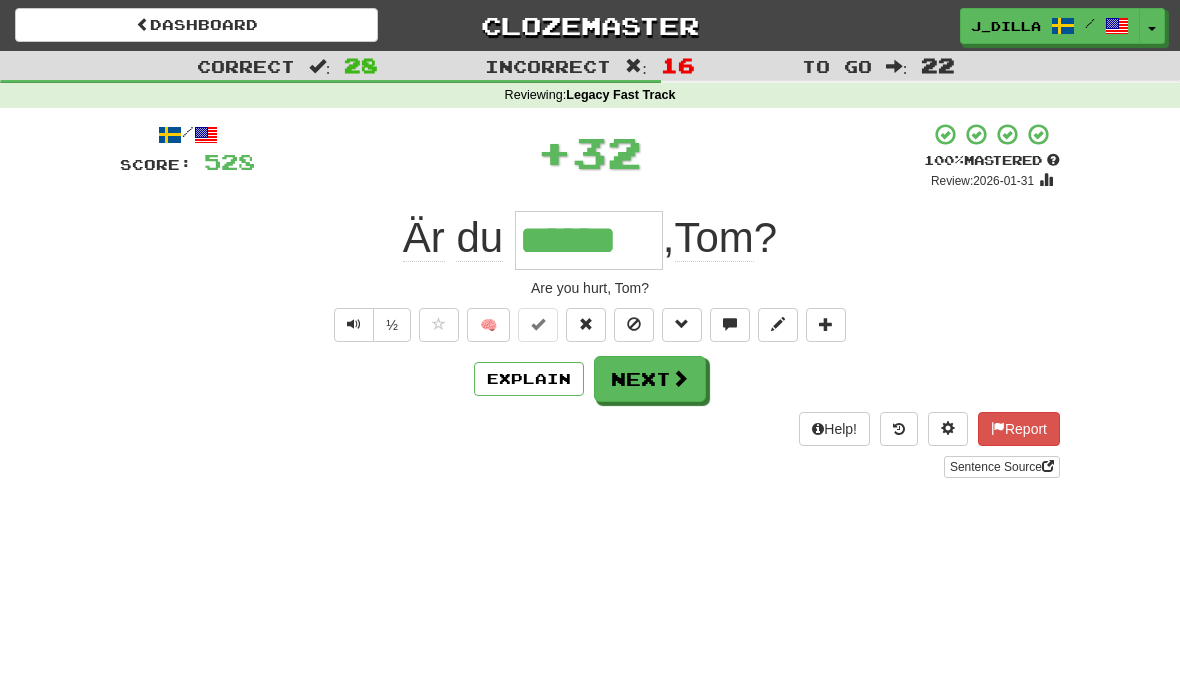 type on "******" 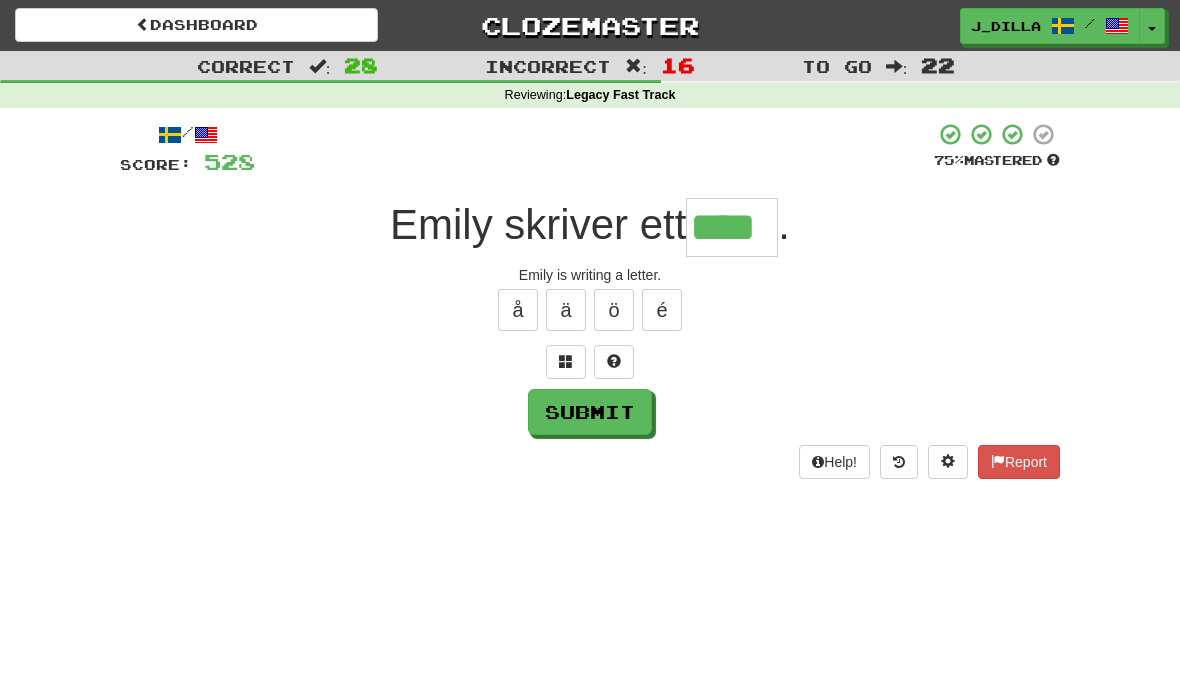 type on "****" 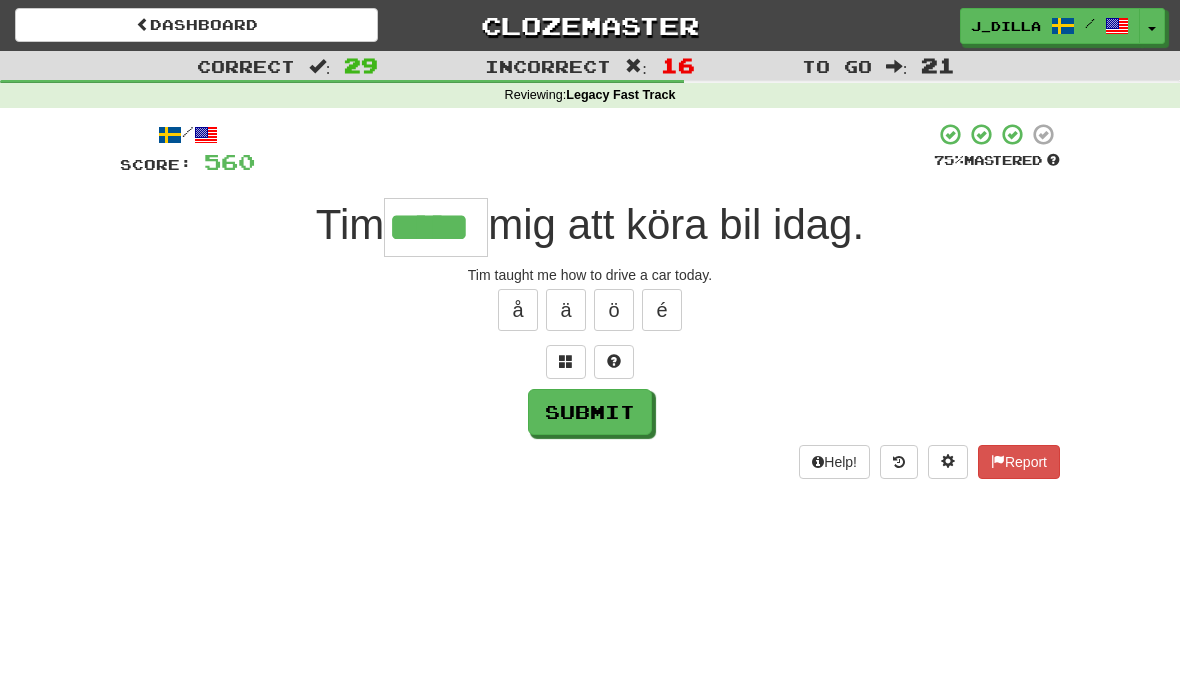 type on "*****" 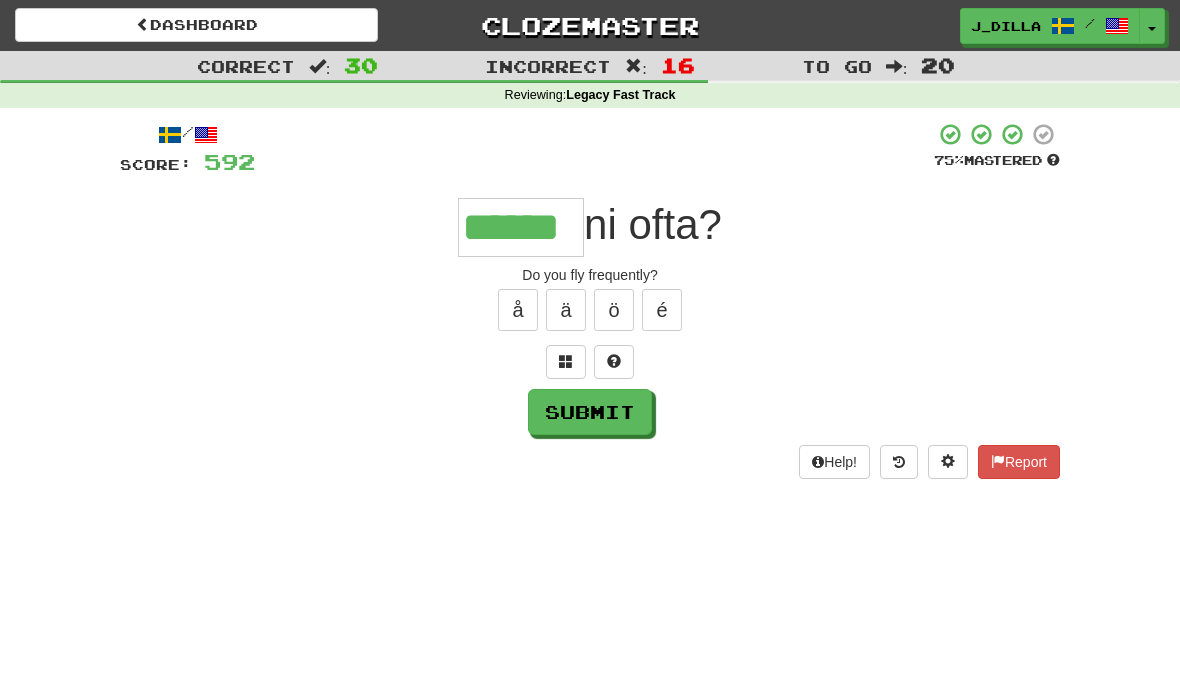 type on "******" 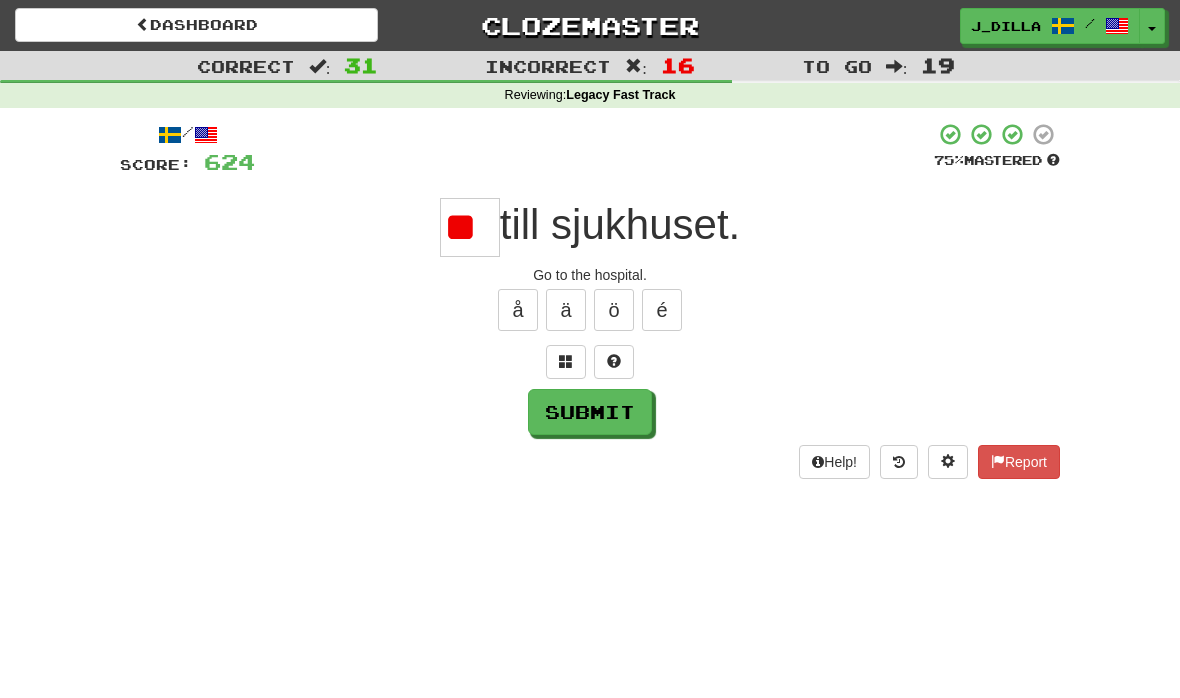 type on "*" 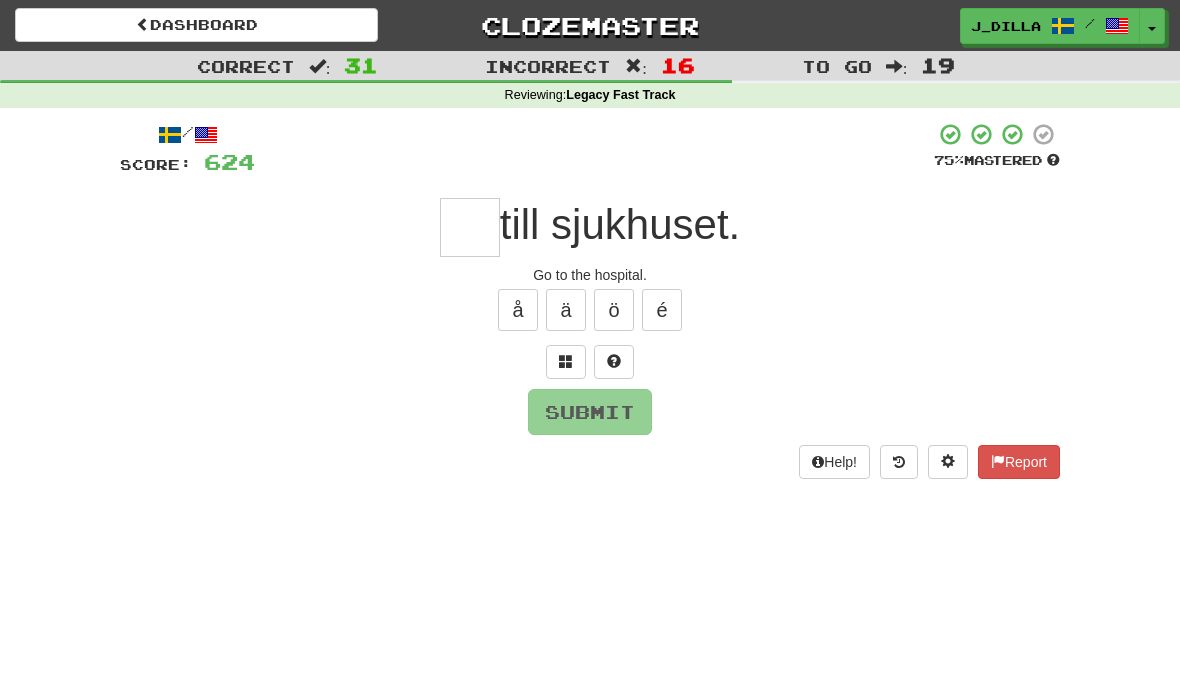 type on "*" 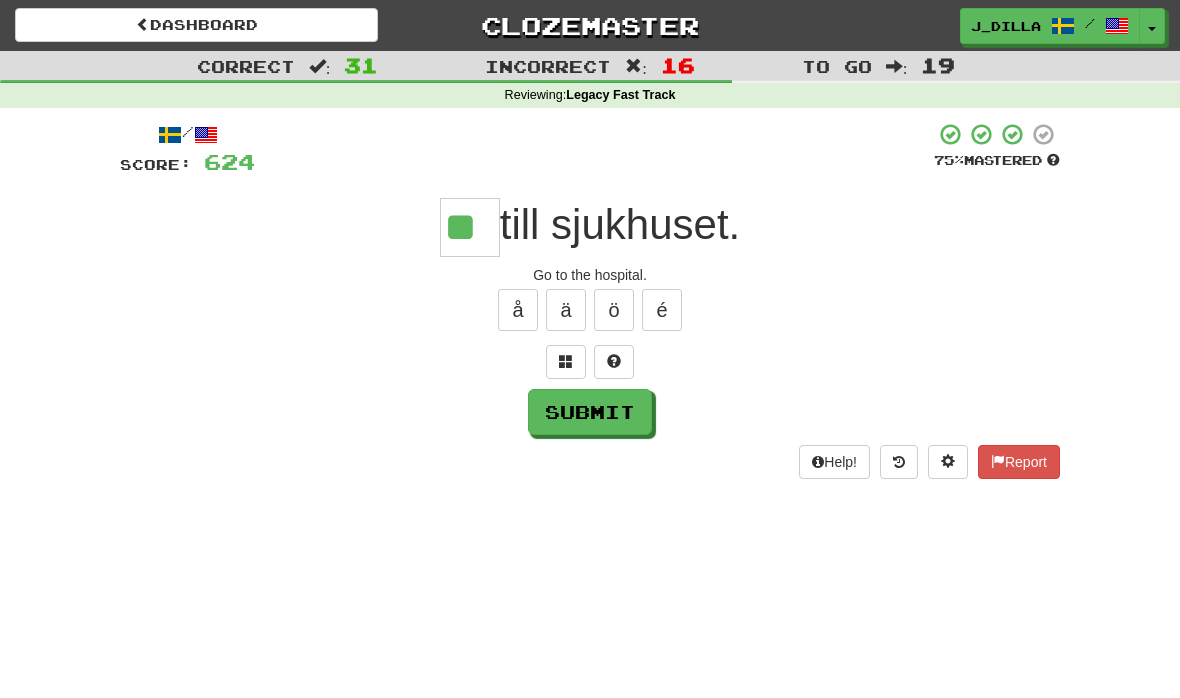 type on "**" 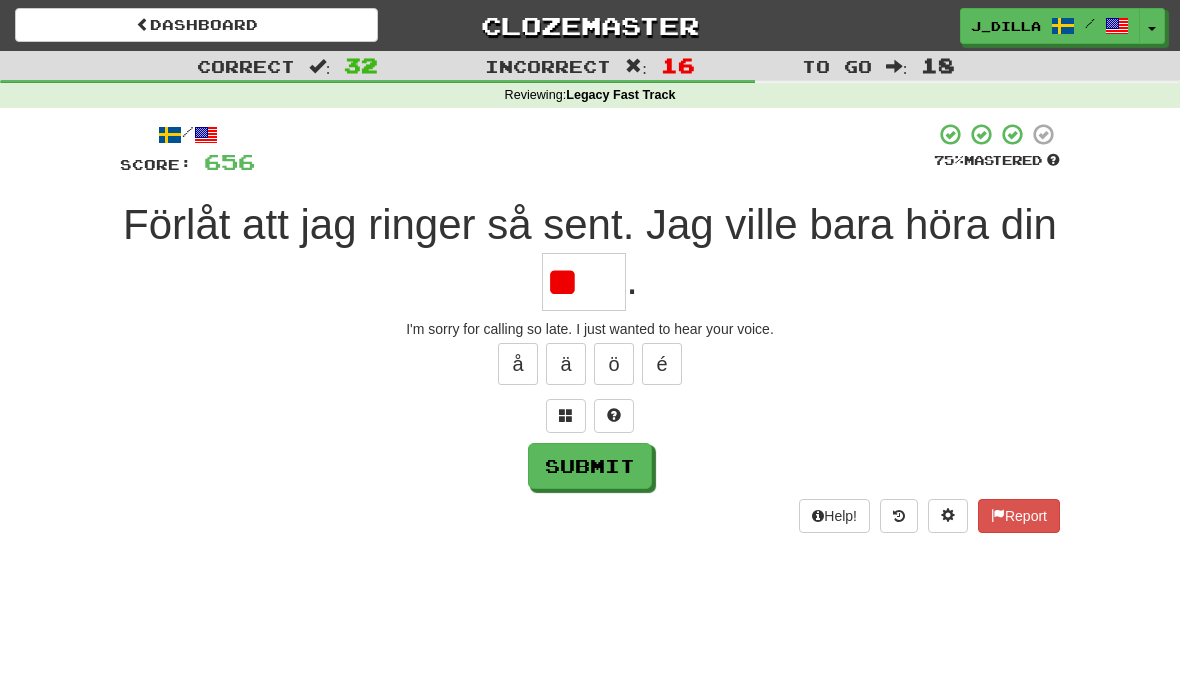 type on "*" 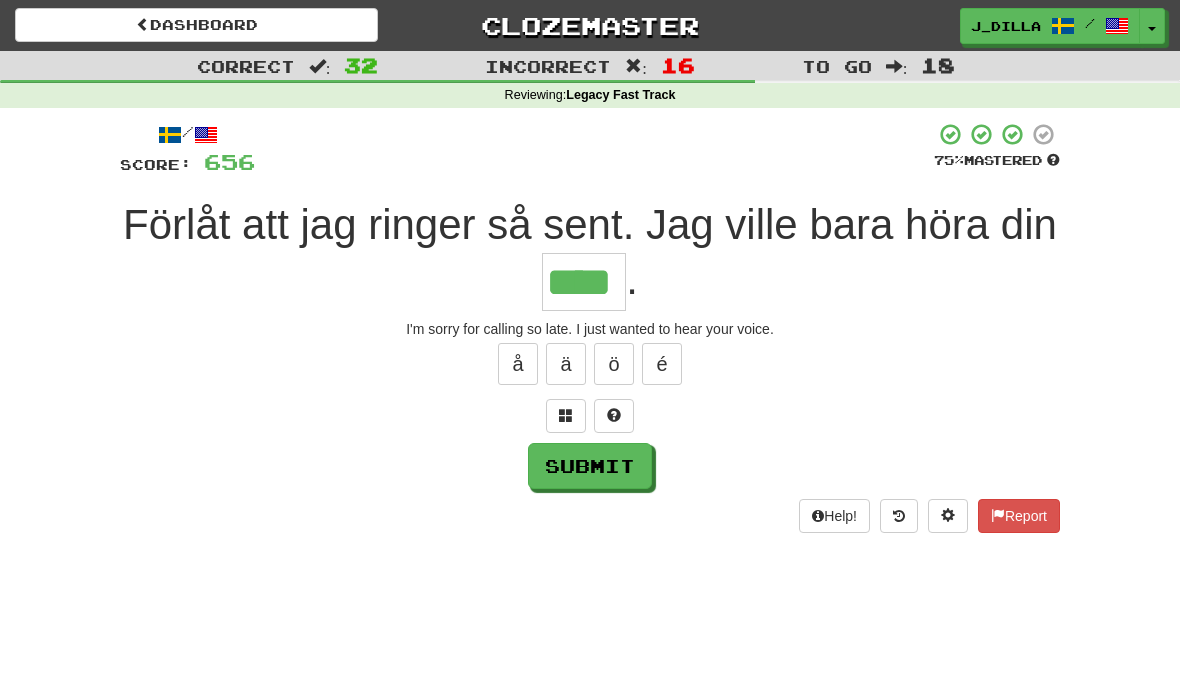 type on "****" 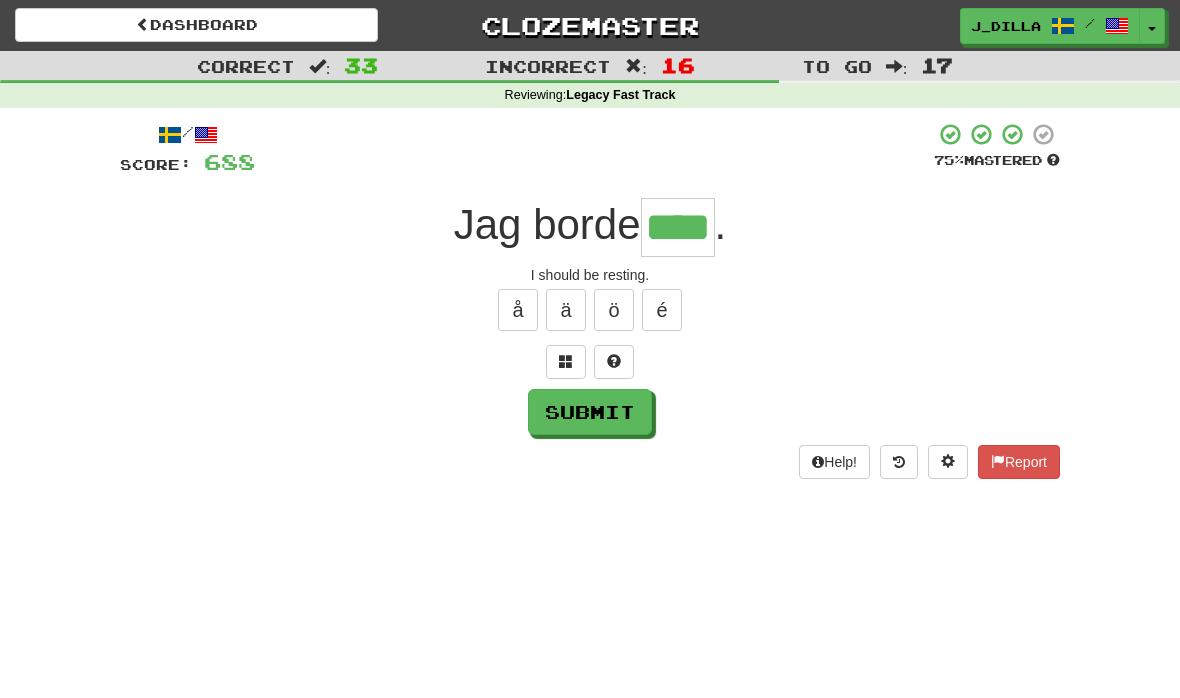 type on "****" 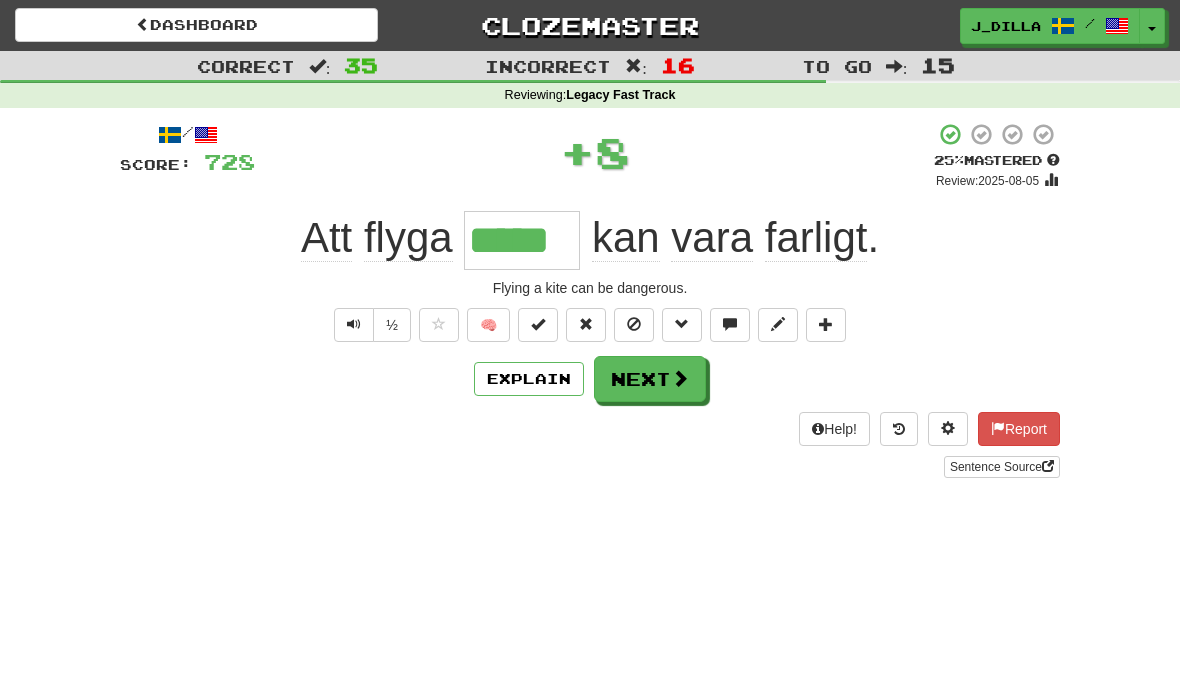 type on "*****" 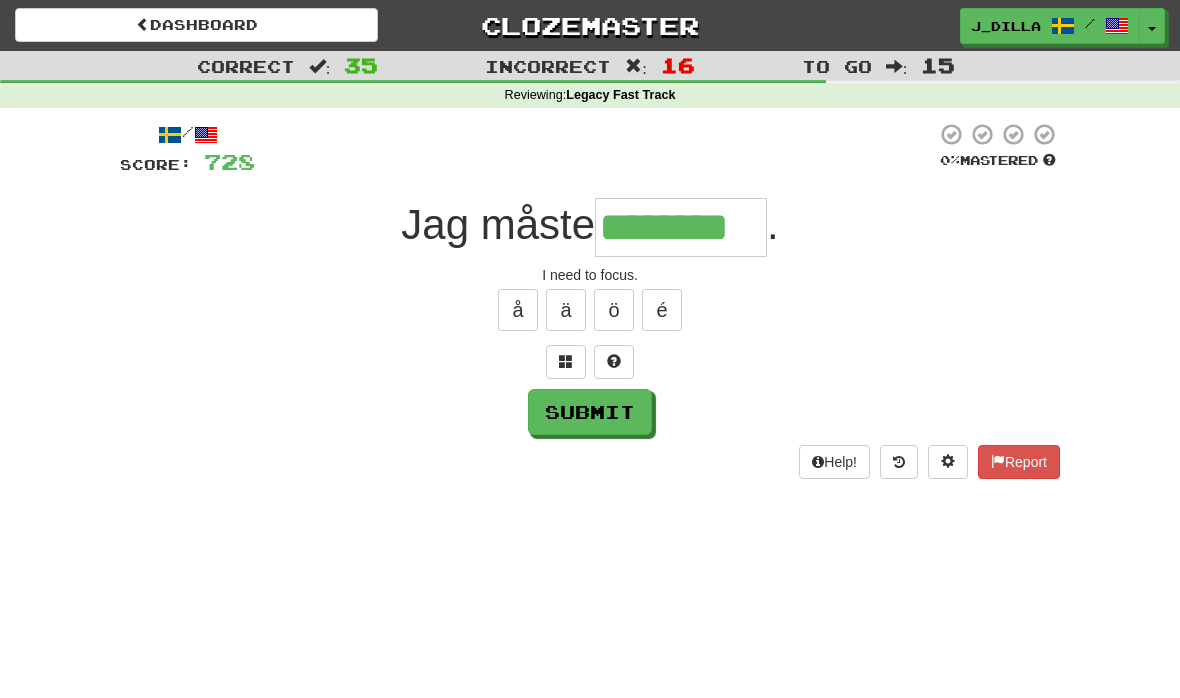 type on "********" 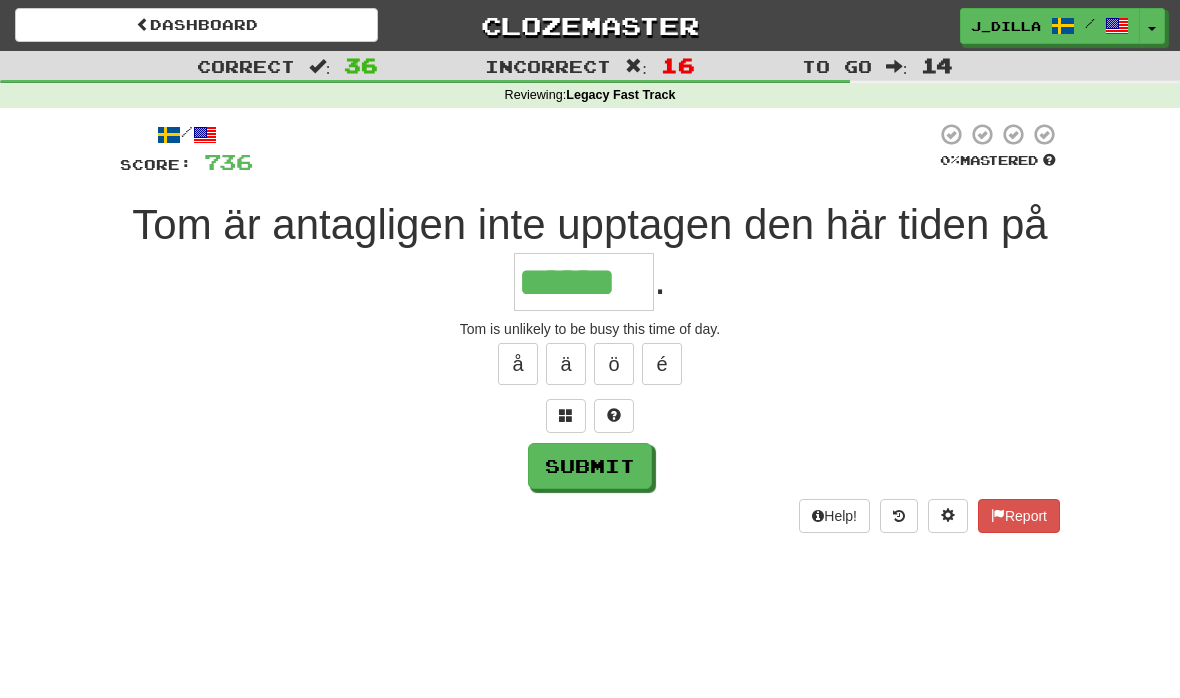 type on "******" 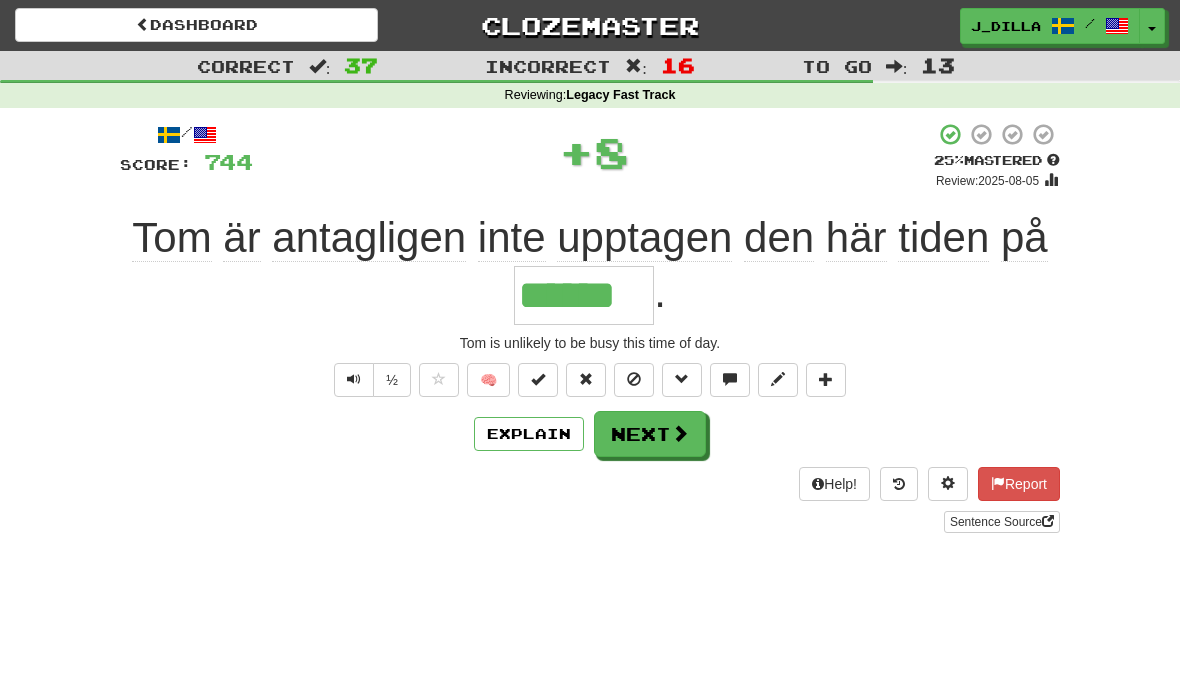 click on "Explain" at bounding box center (529, 434) 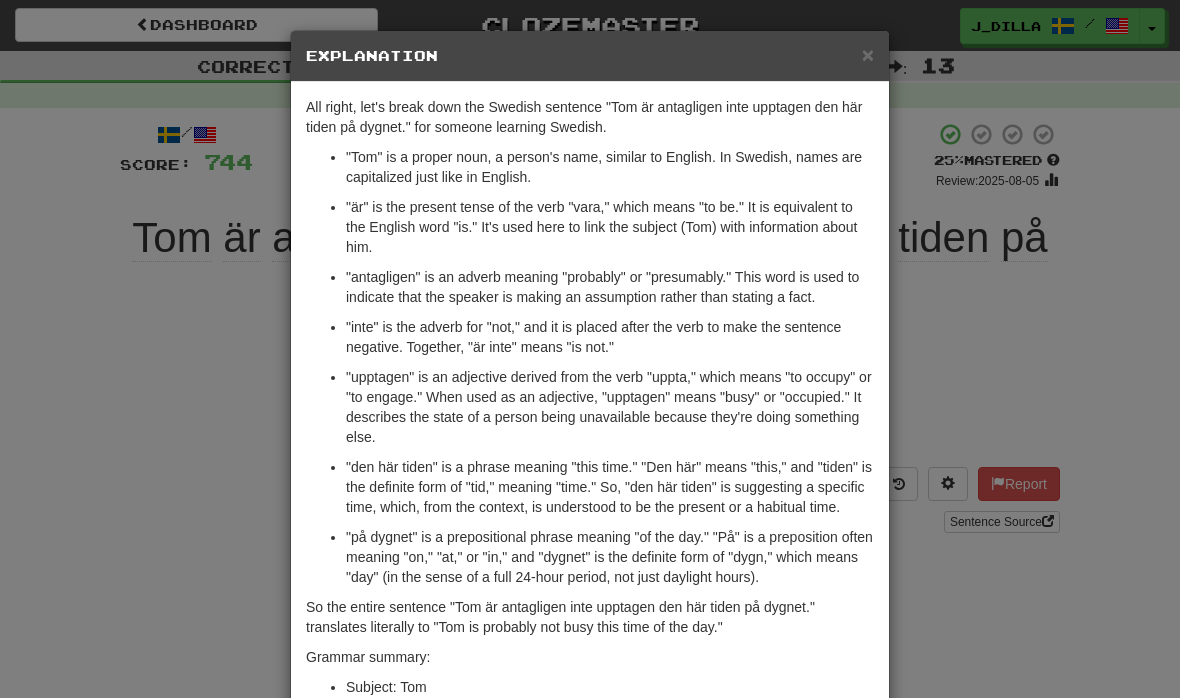 click on "Explanation" at bounding box center [590, 56] 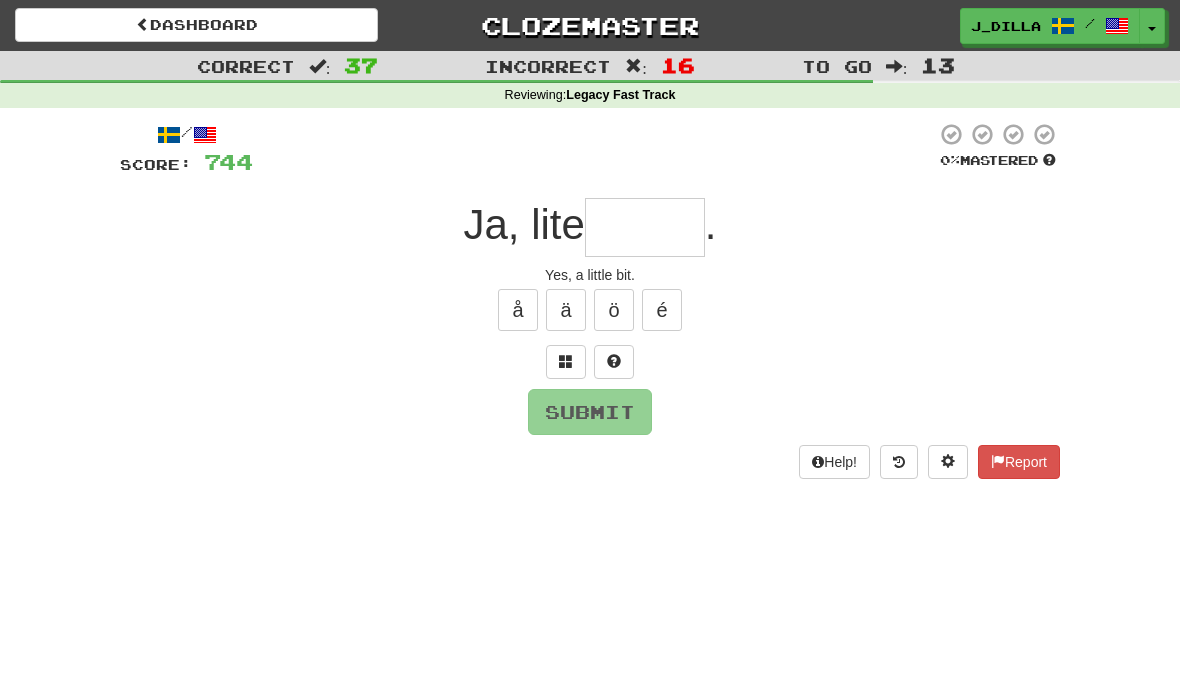 type on "*****" 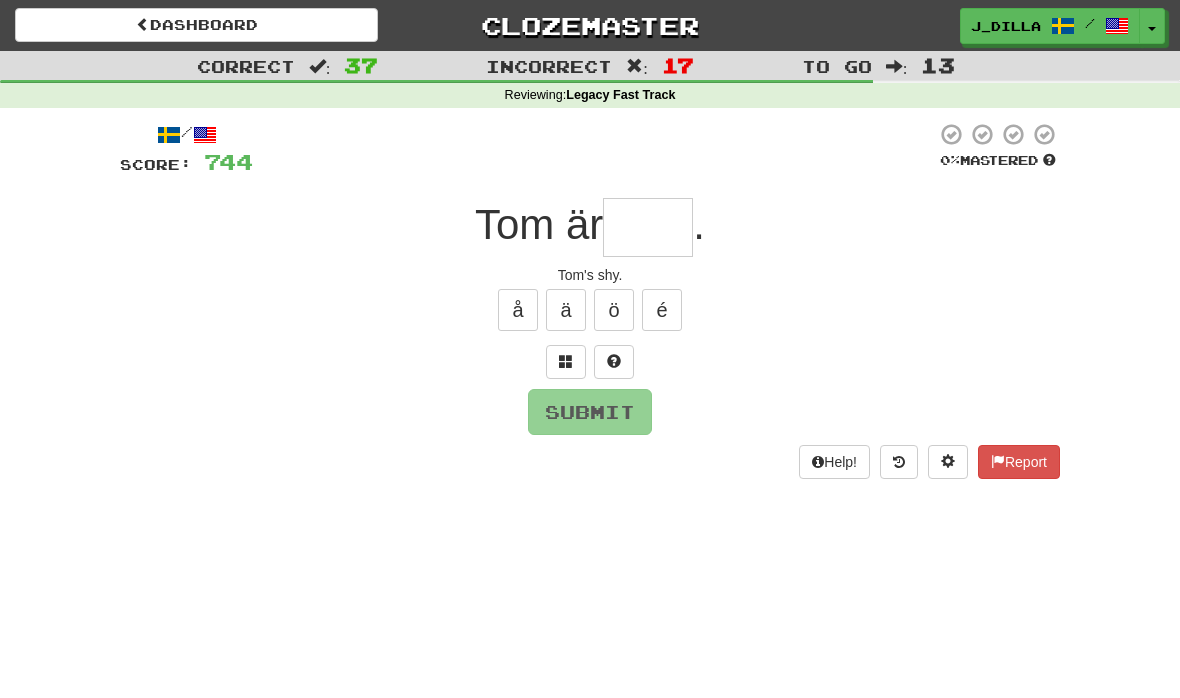 type on "*" 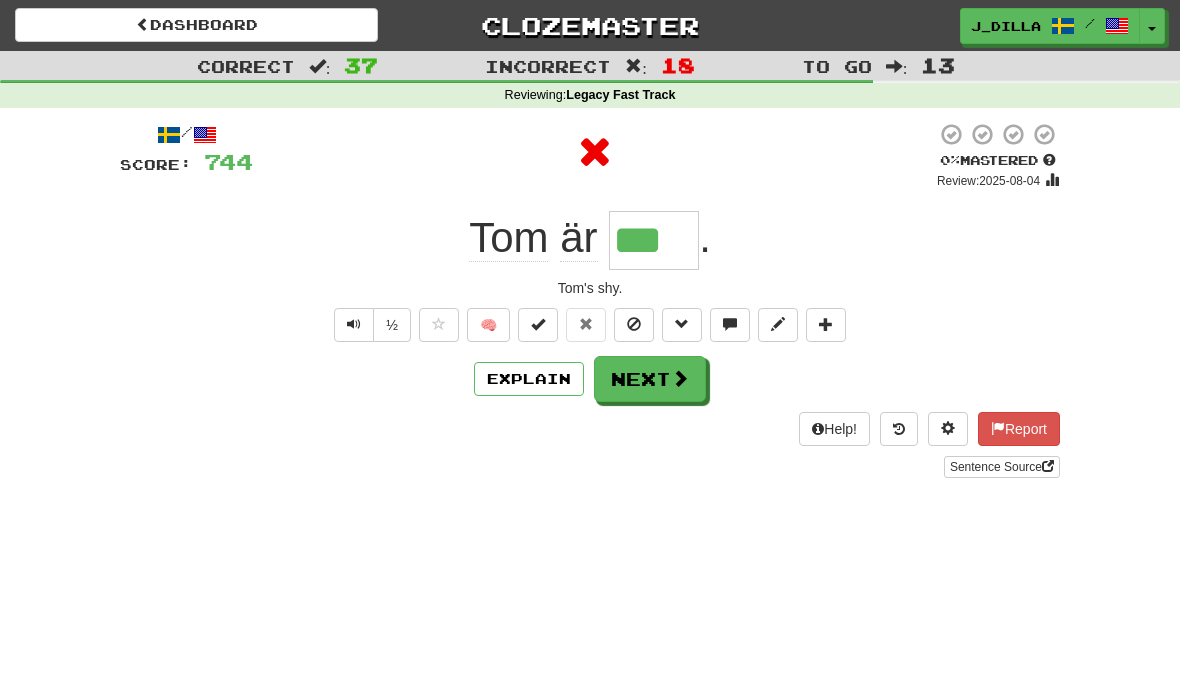 type on "****" 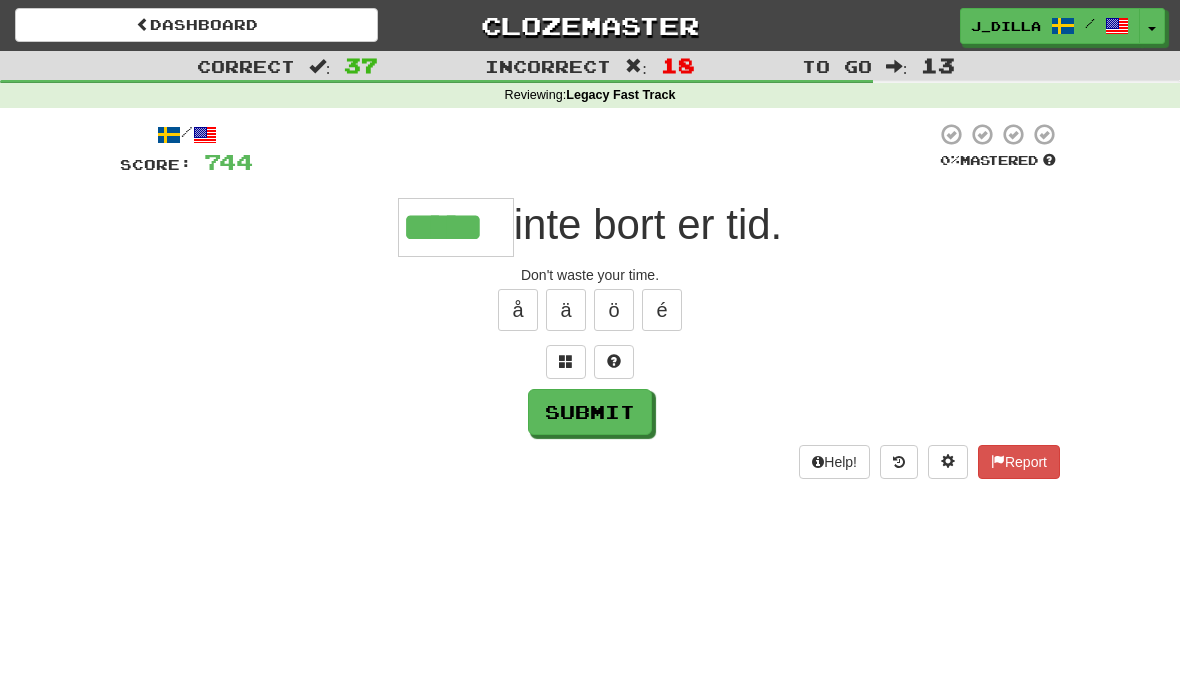 type on "*****" 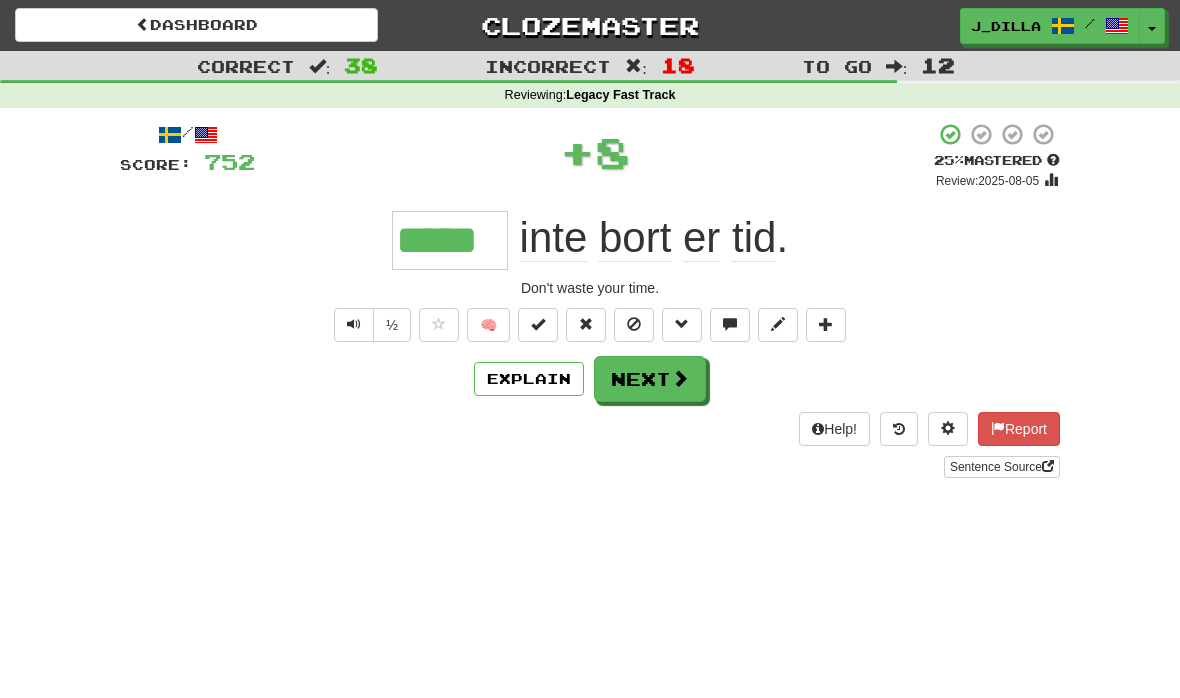click on "Explain" at bounding box center [529, 379] 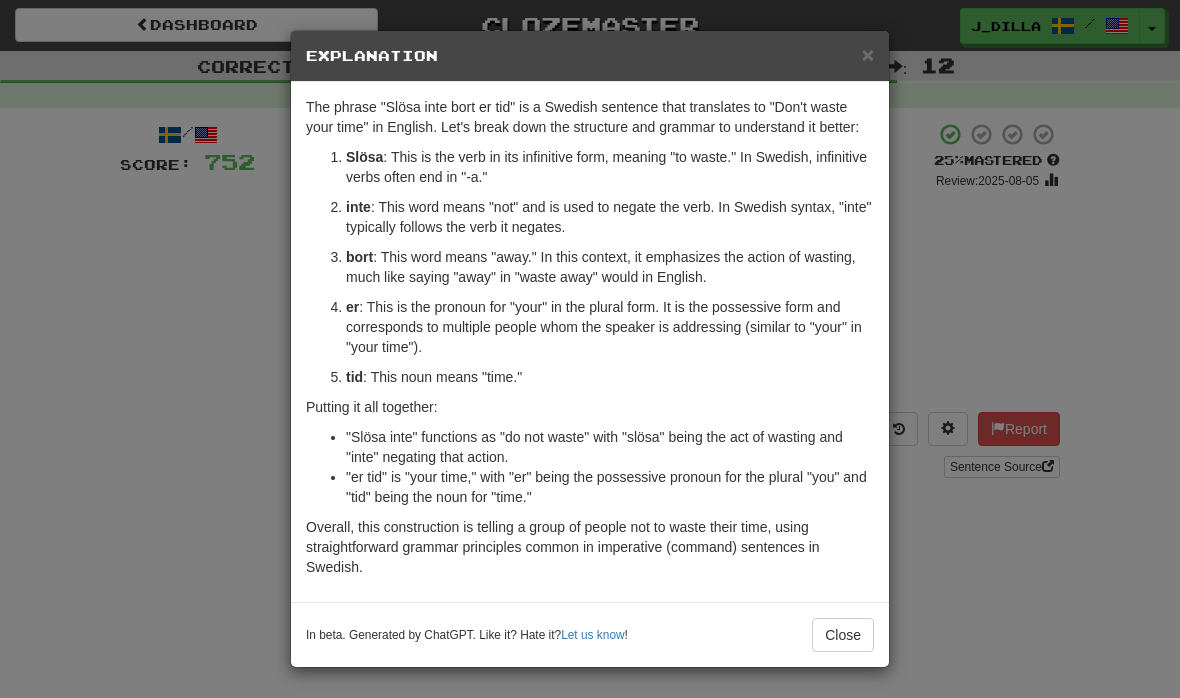 click on "Close" at bounding box center (843, 635) 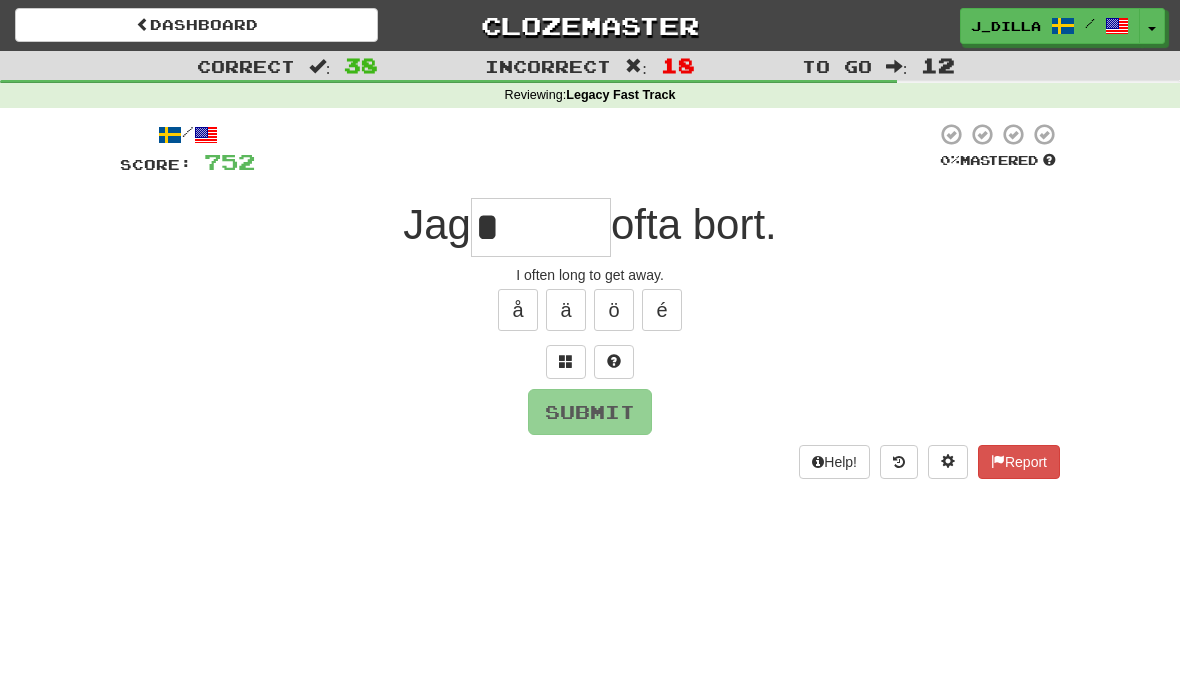 type on "*******" 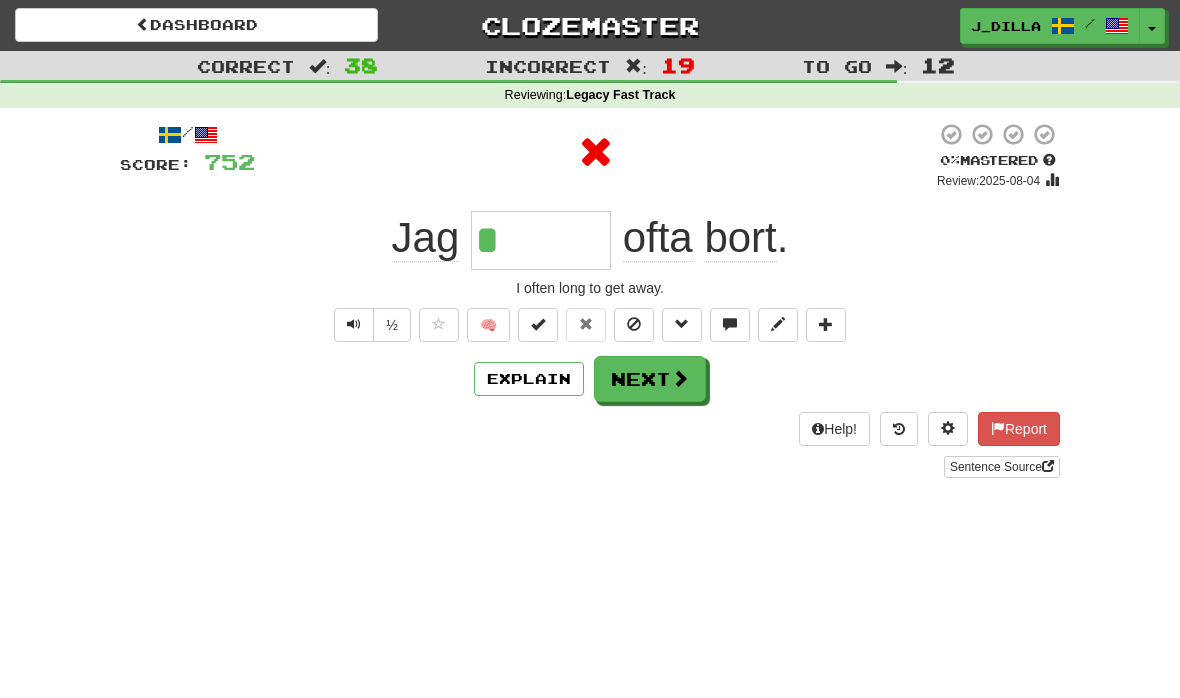 type on "**" 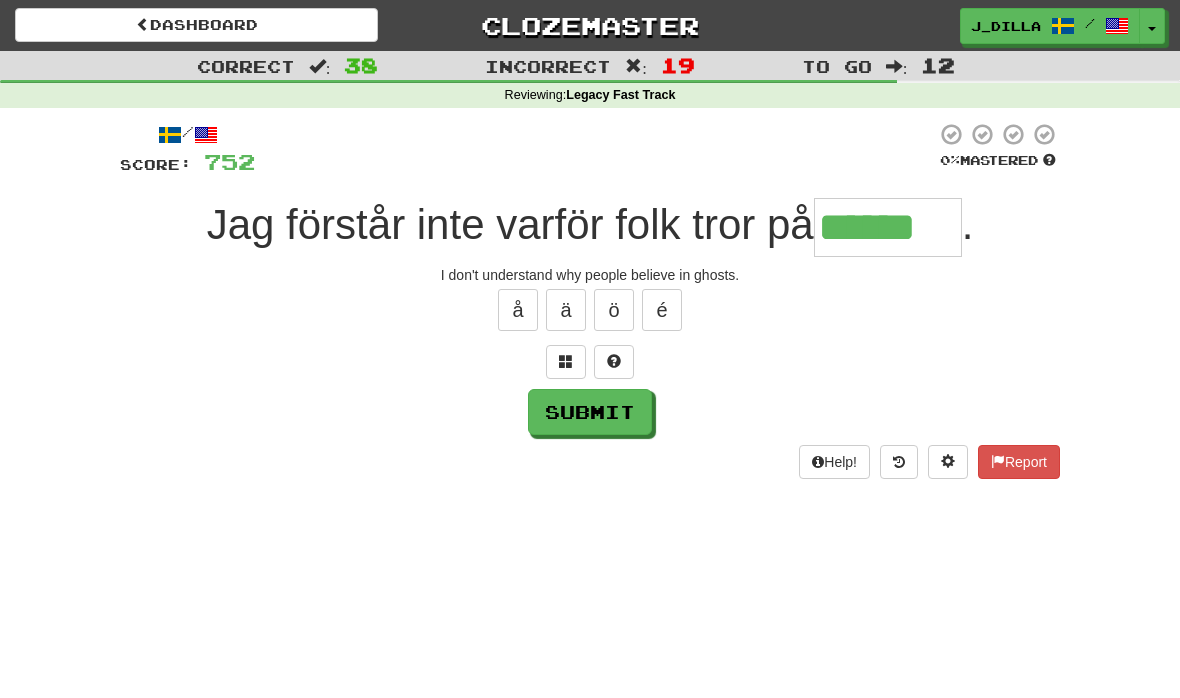type on "******" 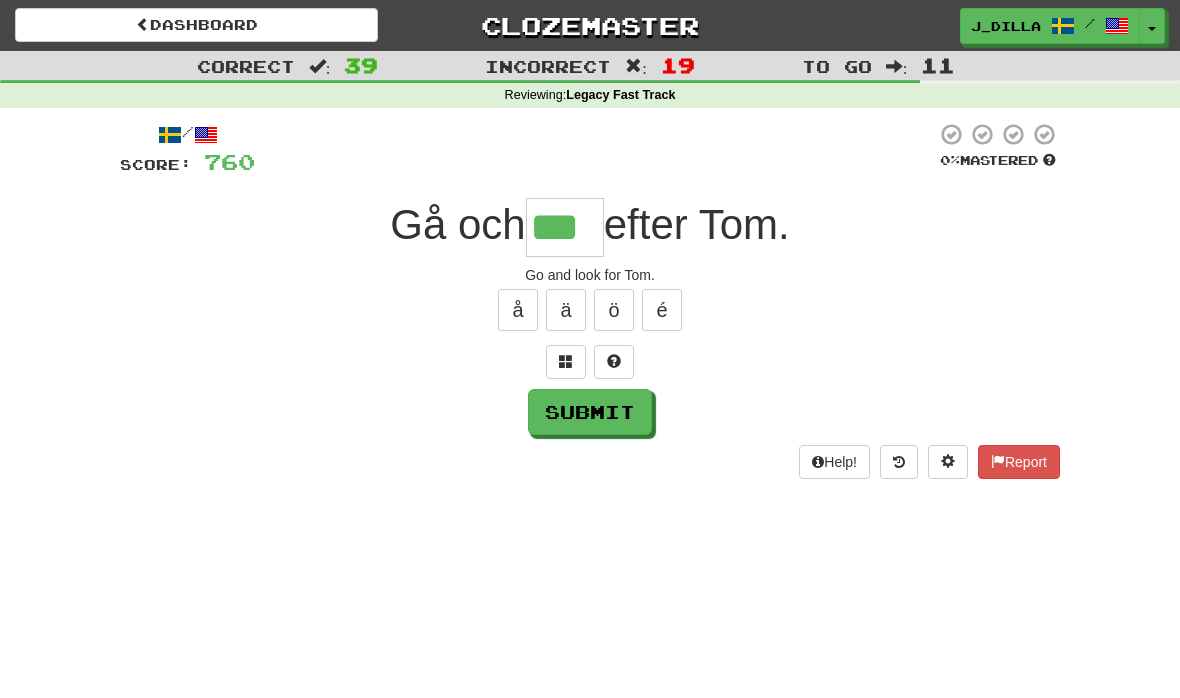 type on "***" 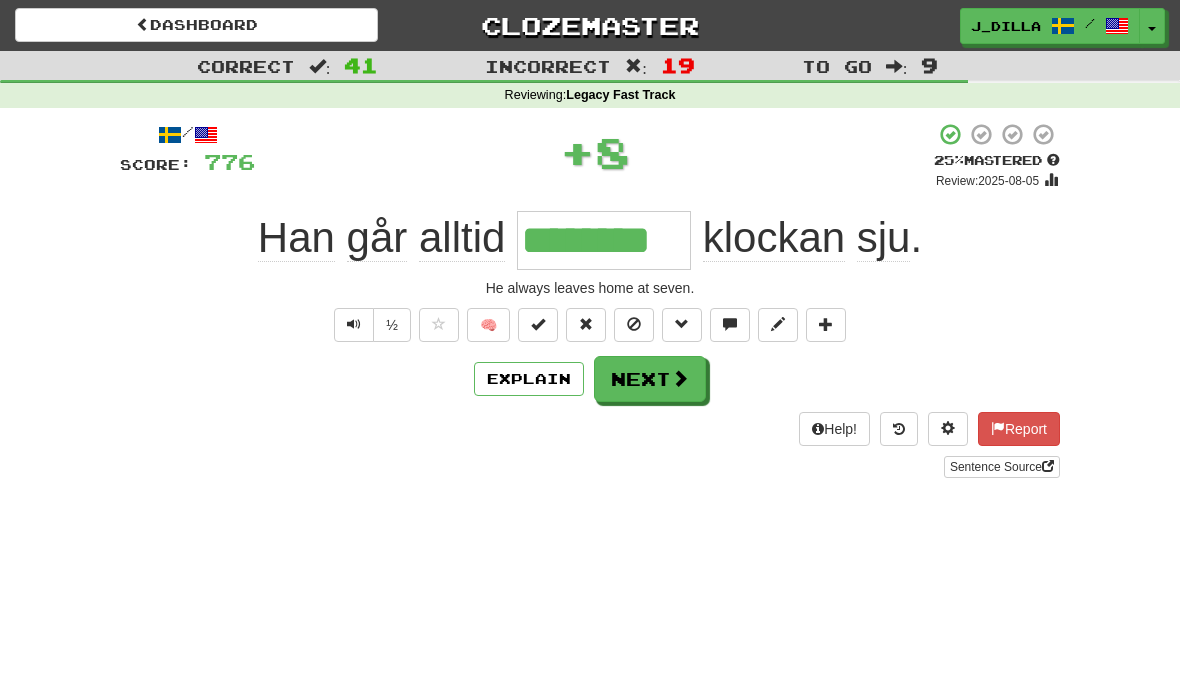 type on "********" 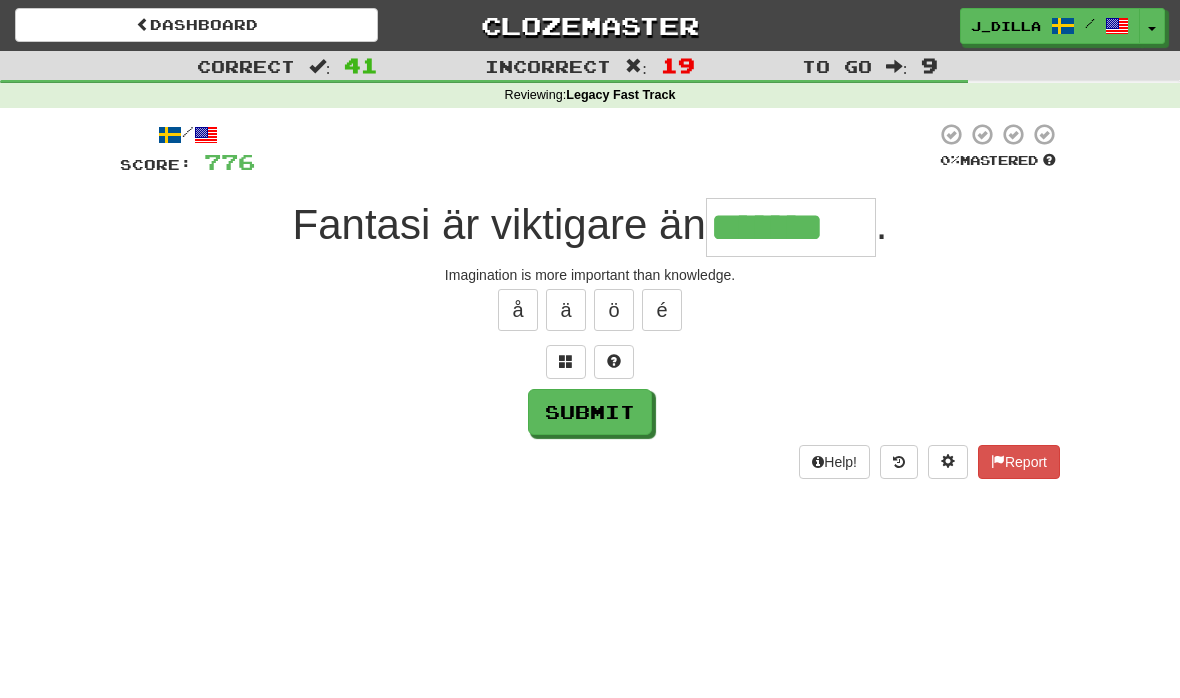 type on "*******" 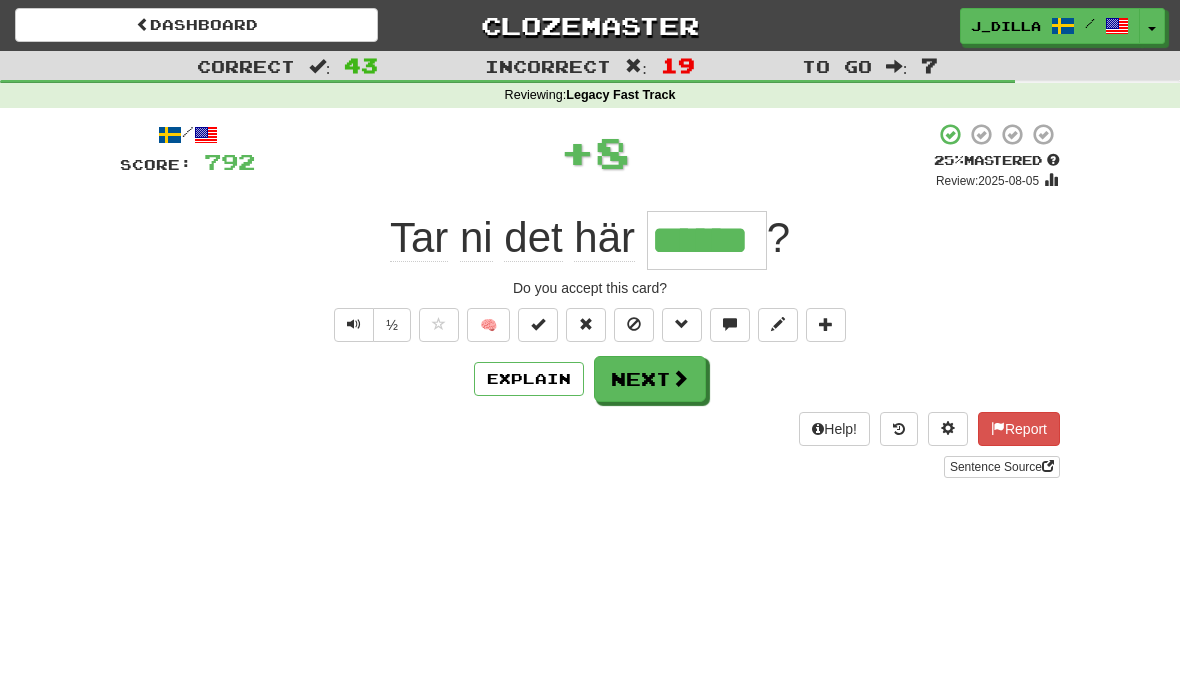 type on "******" 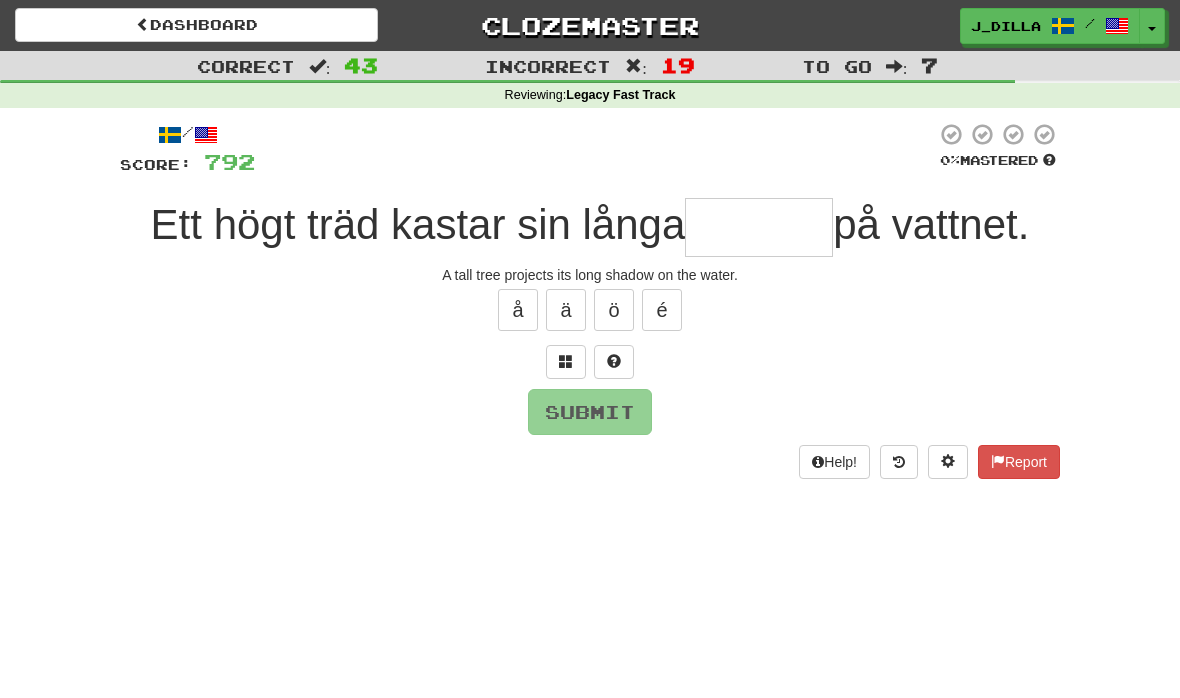type on "******" 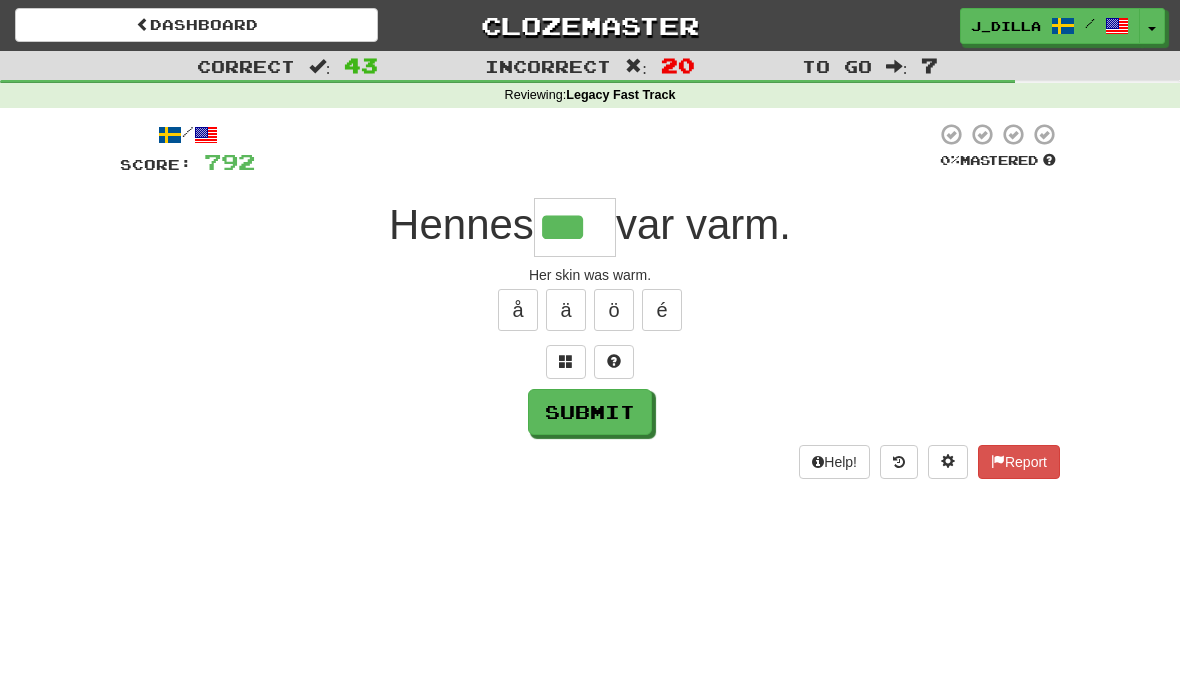 type on "***" 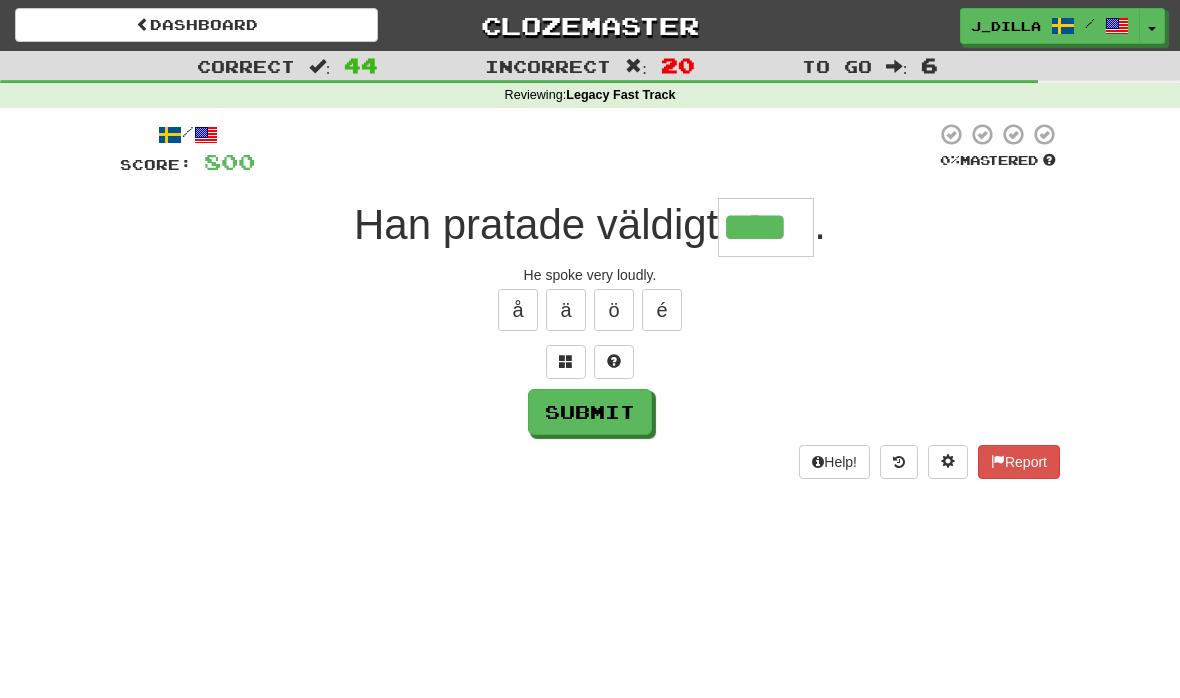 type on "****" 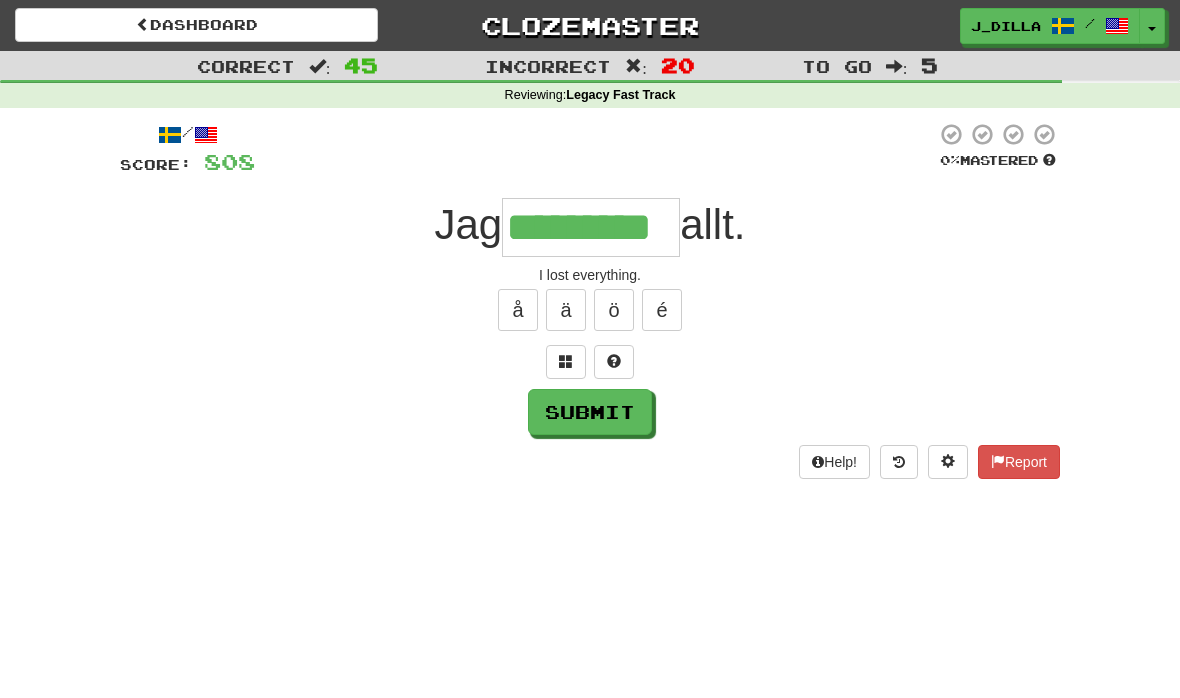 type on "*********" 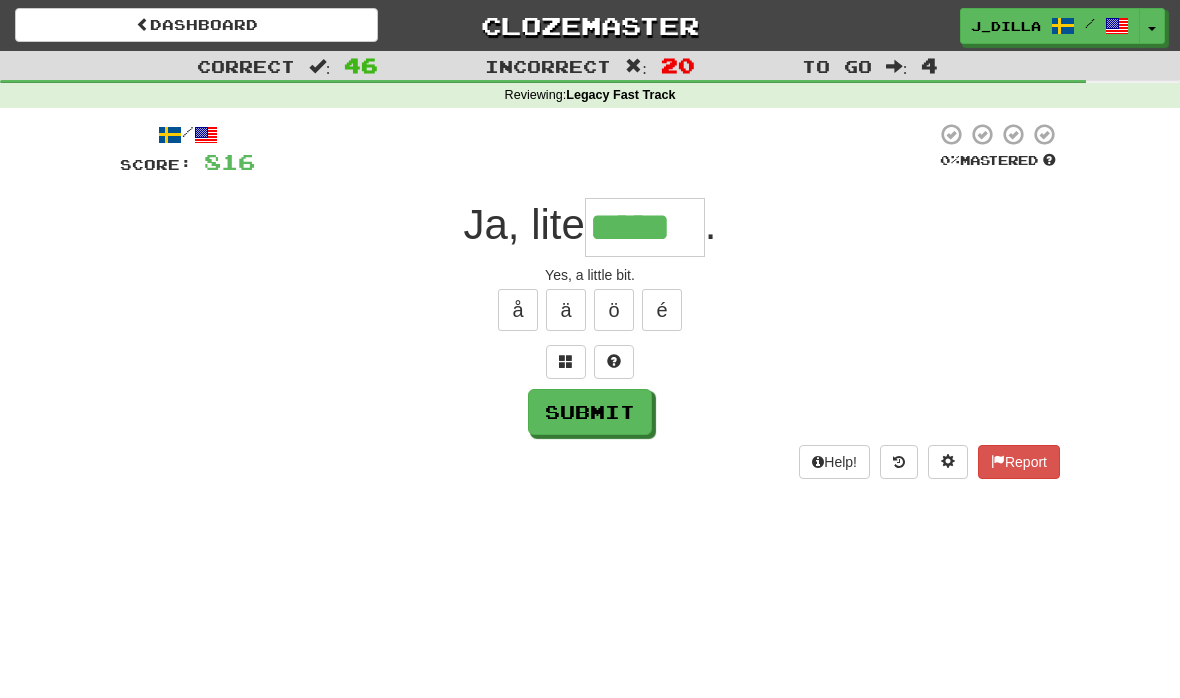 type on "*****" 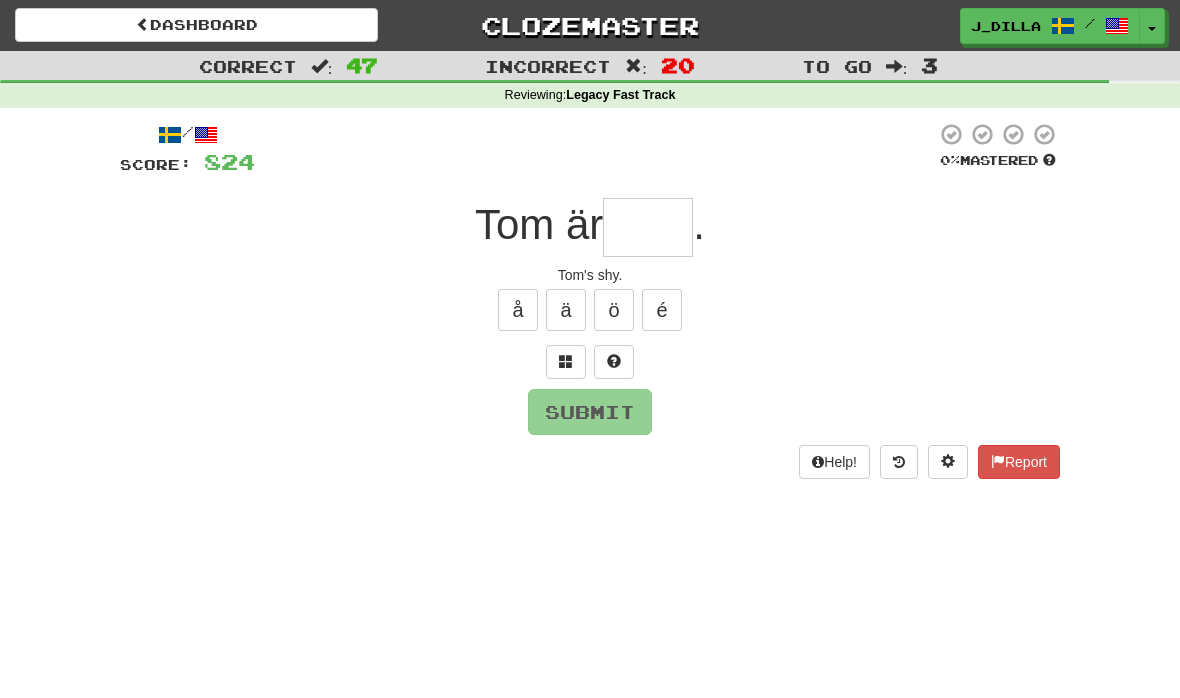 type on "*" 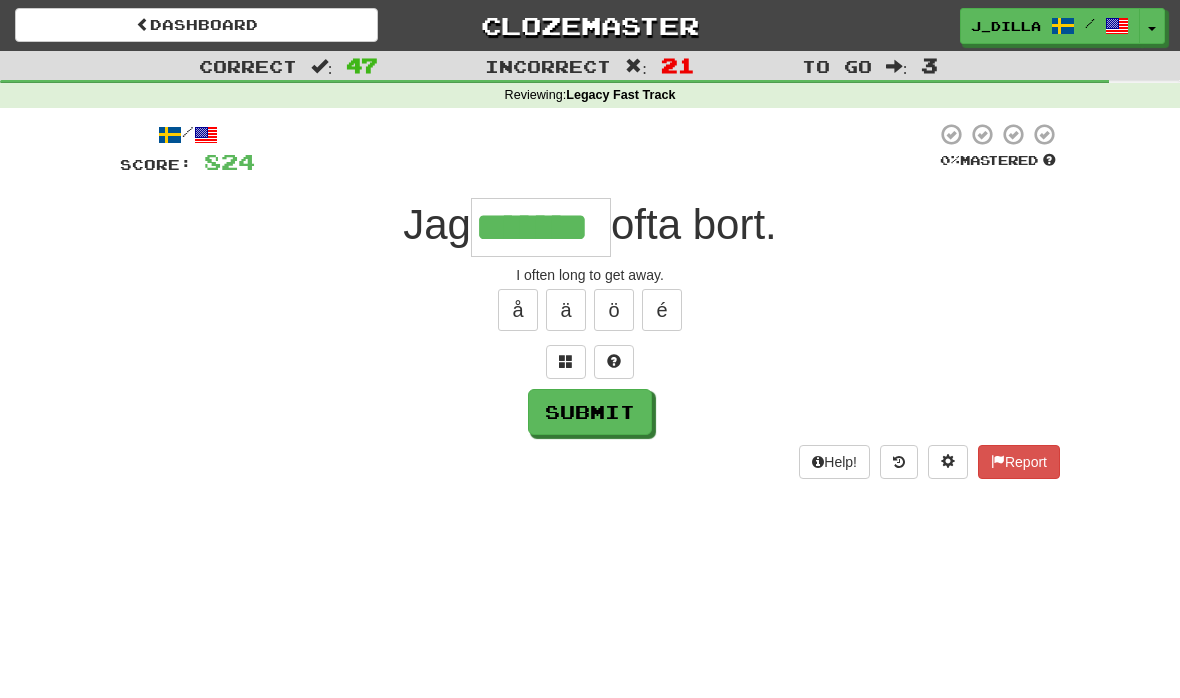 type on "*******" 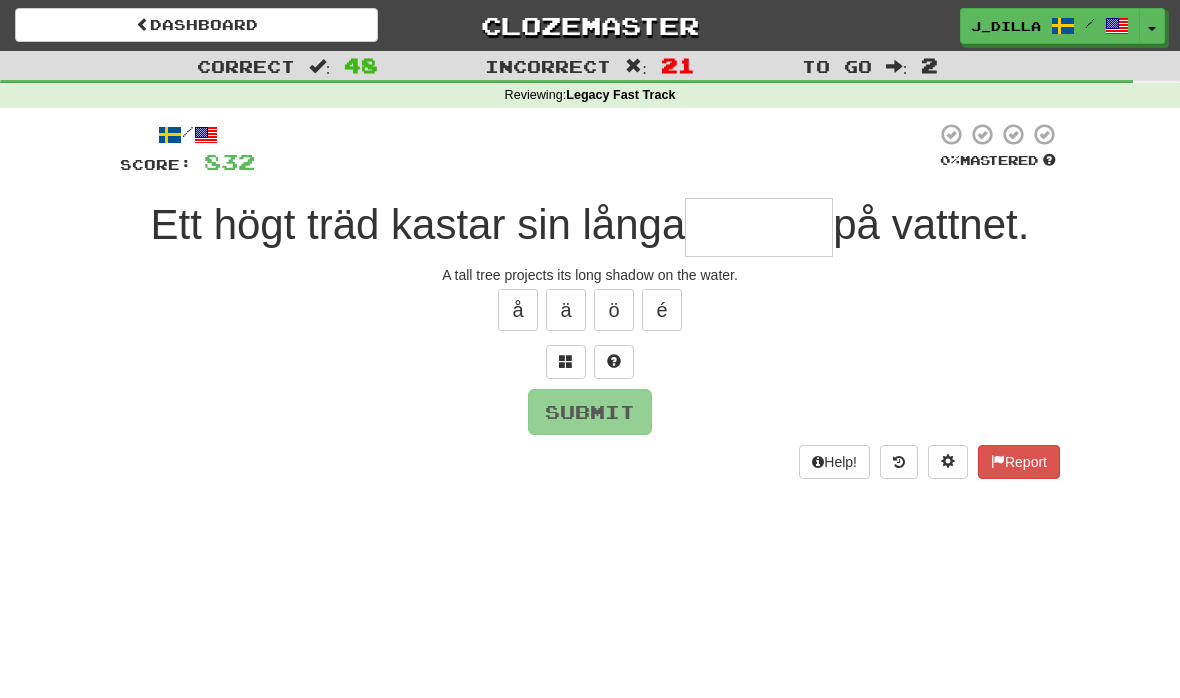 type on "******" 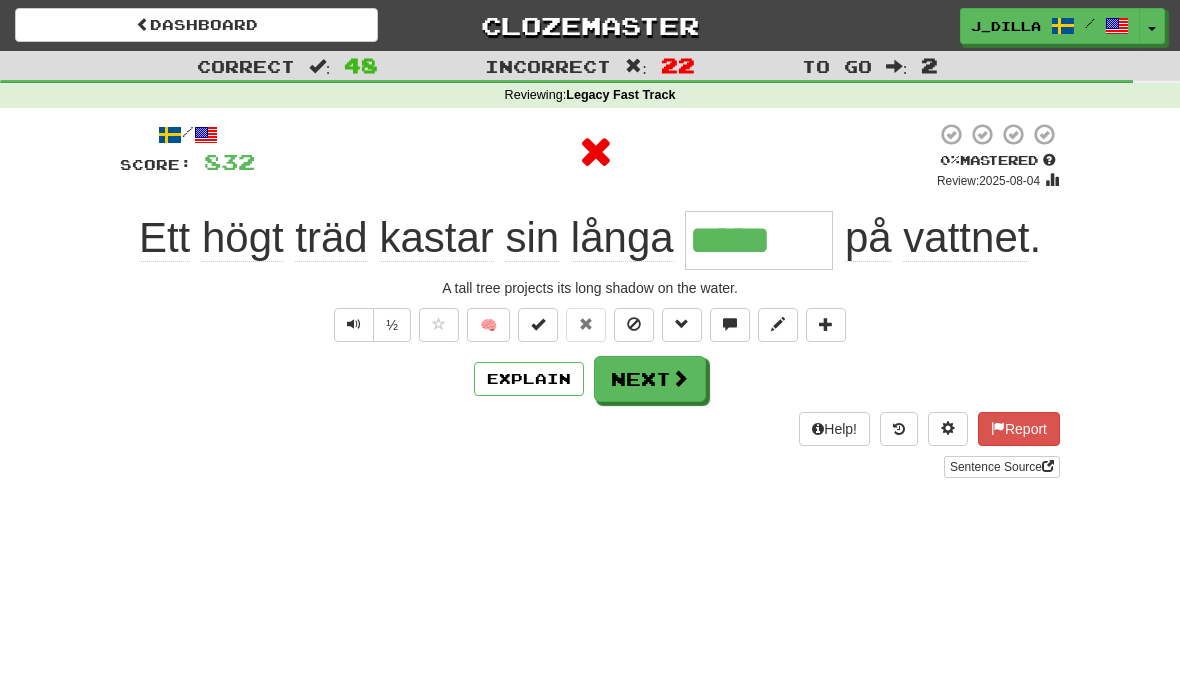 type on "******" 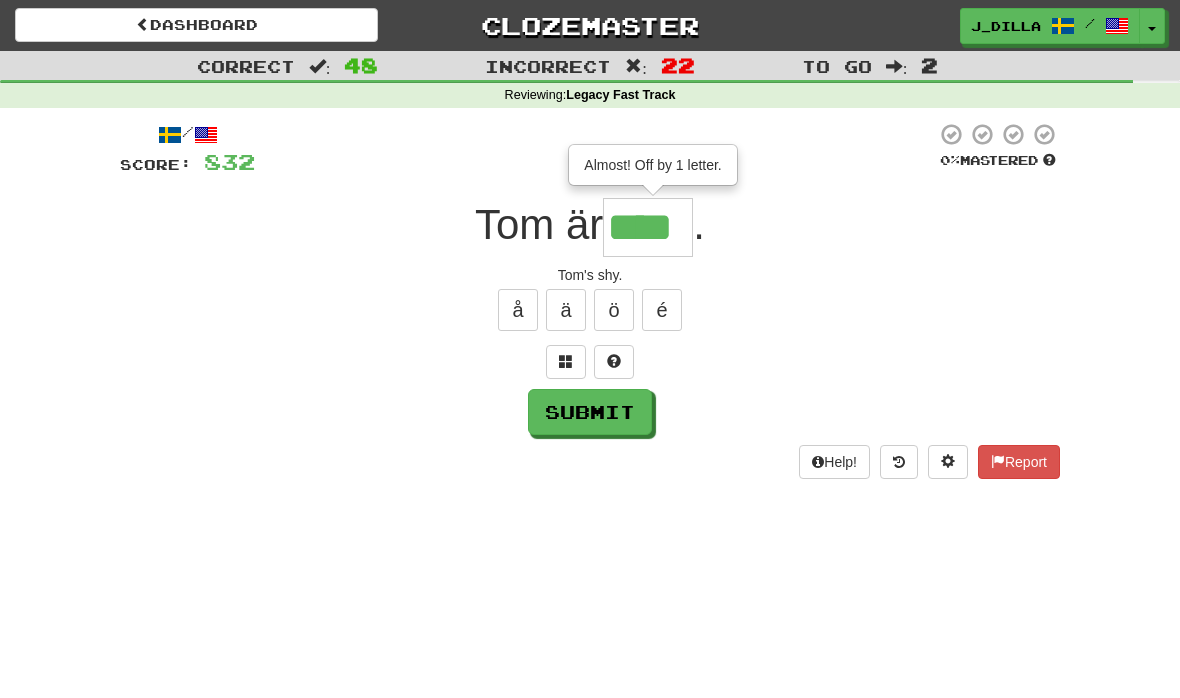 type on "****" 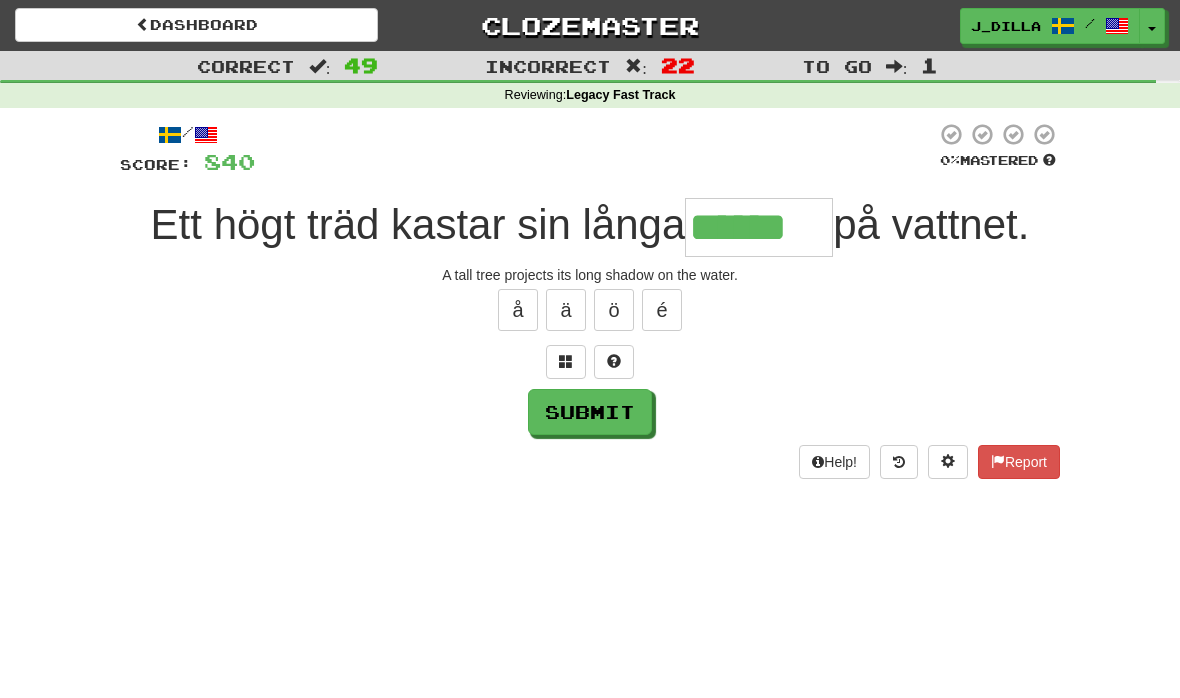type on "******" 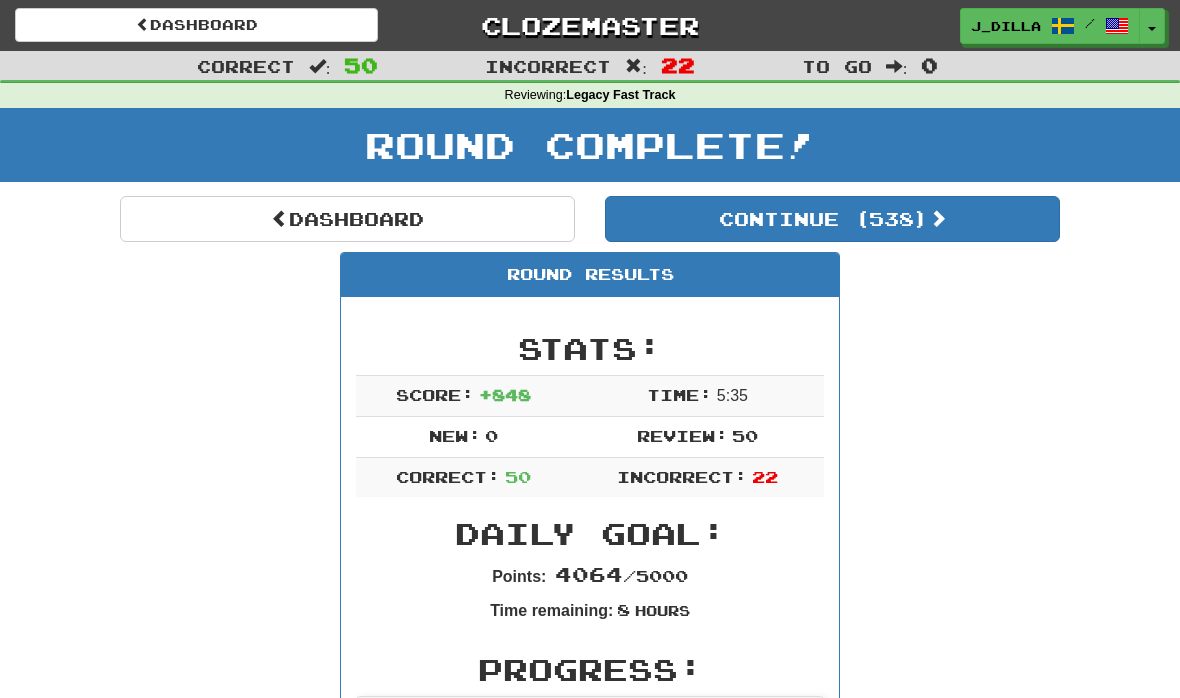 click on "Dashboard" at bounding box center (347, 219) 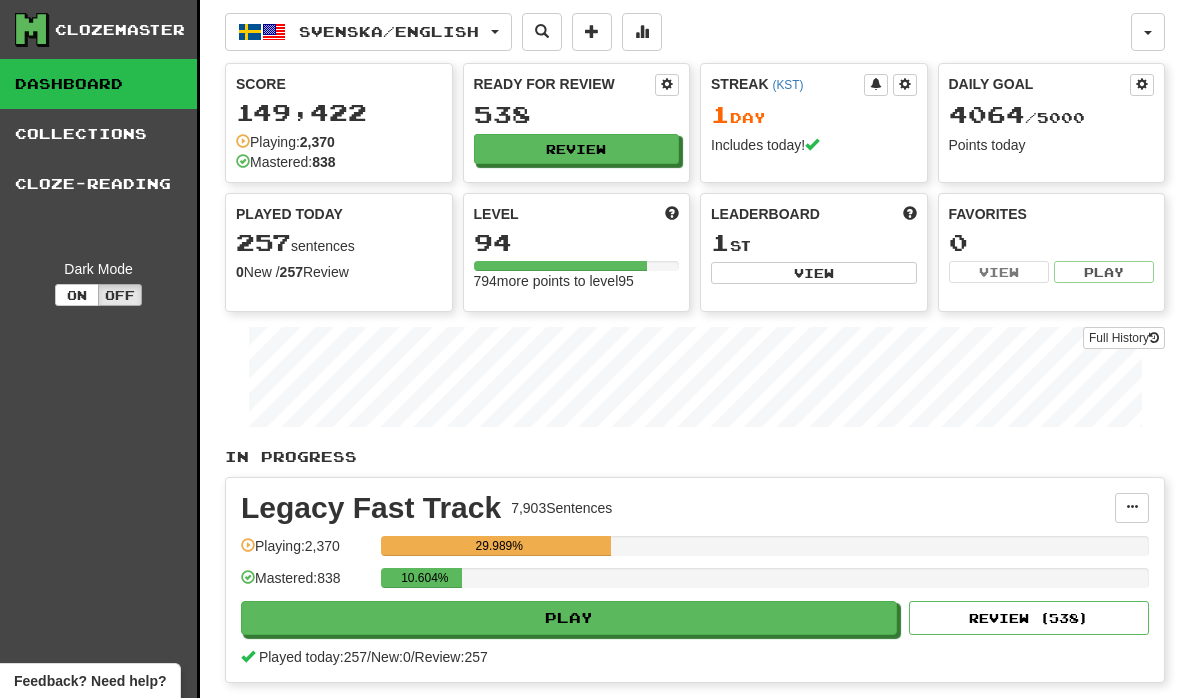 scroll, scrollTop: 0, scrollLeft: 0, axis: both 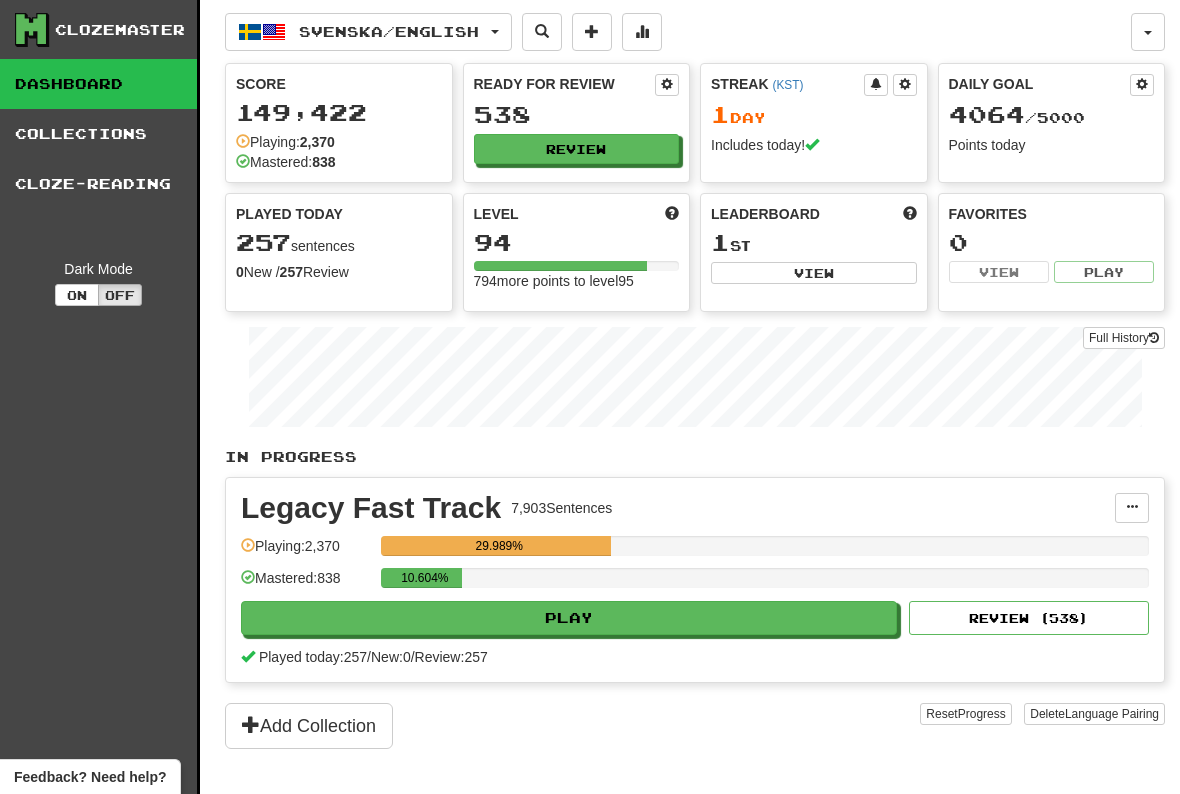 click on "Review" at bounding box center (577, 149) 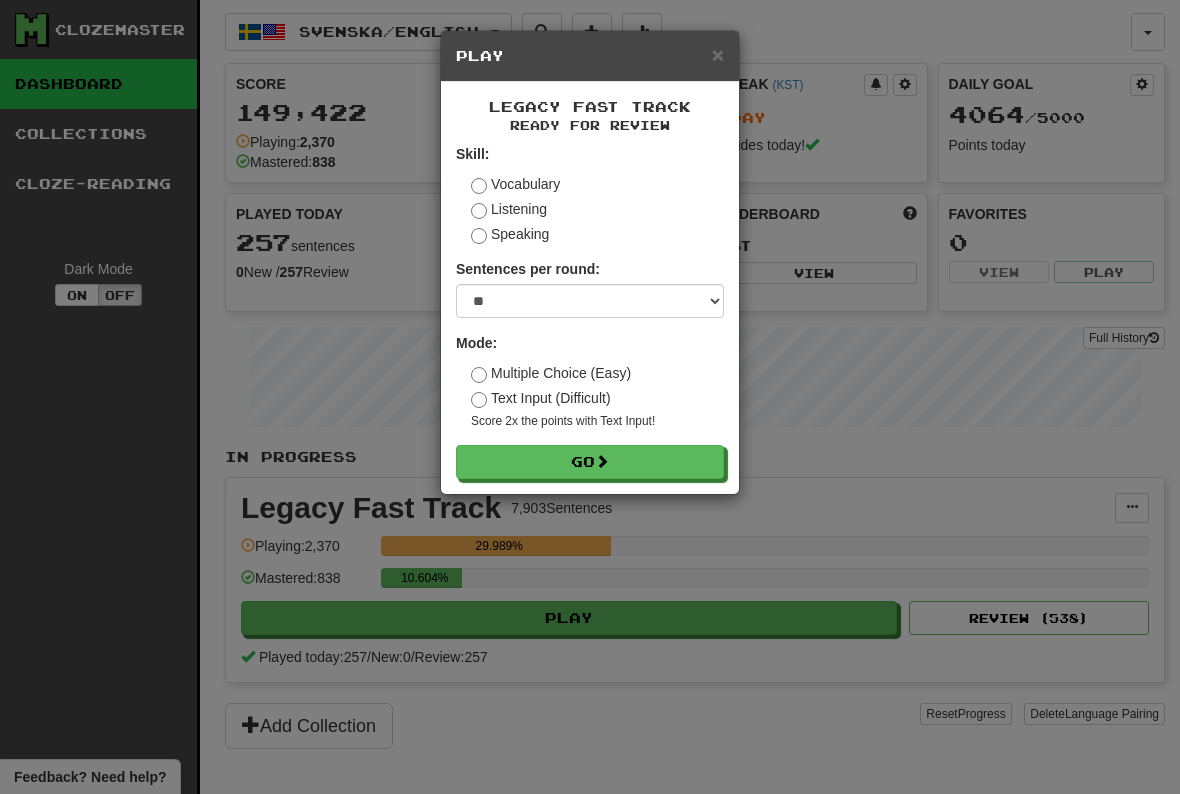 click on "Go" at bounding box center [590, 462] 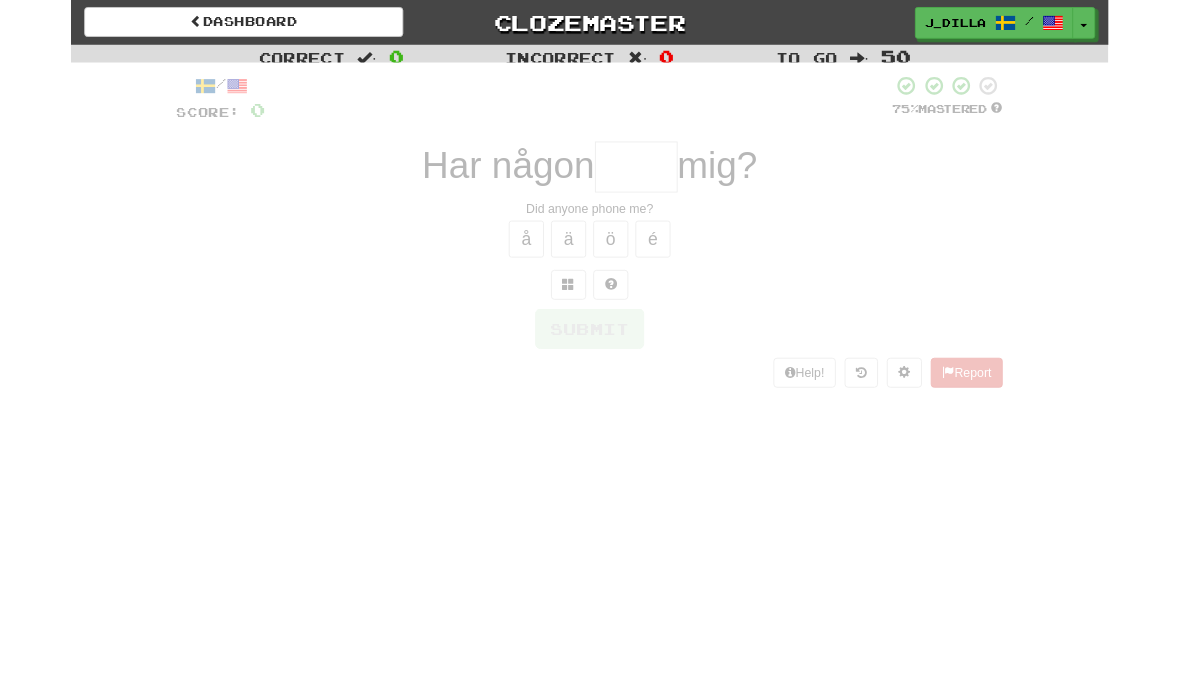 scroll, scrollTop: 0, scrollLeft: 0, axis: both 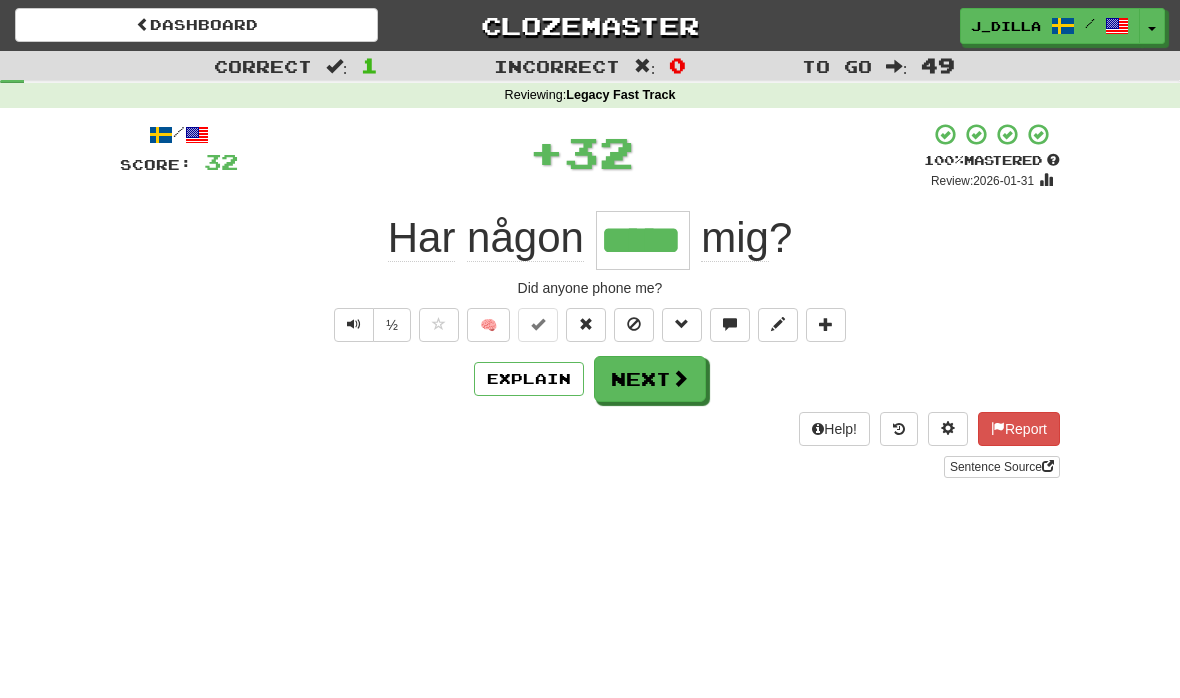 type on "*****" 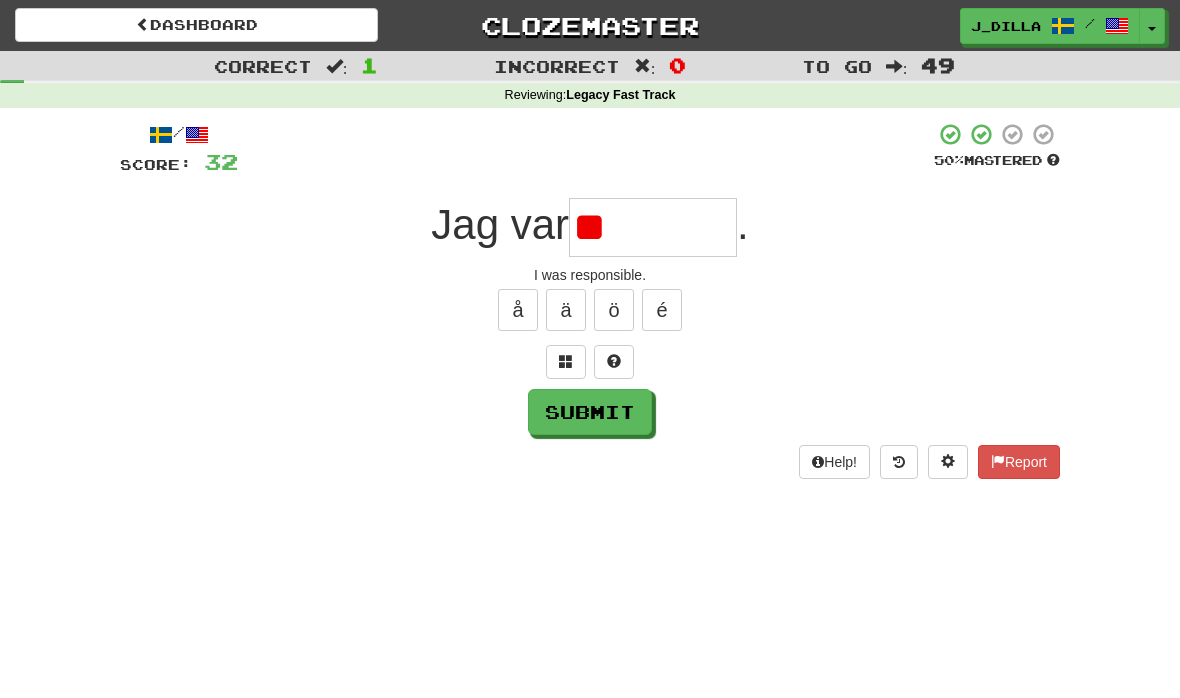 type on "*" 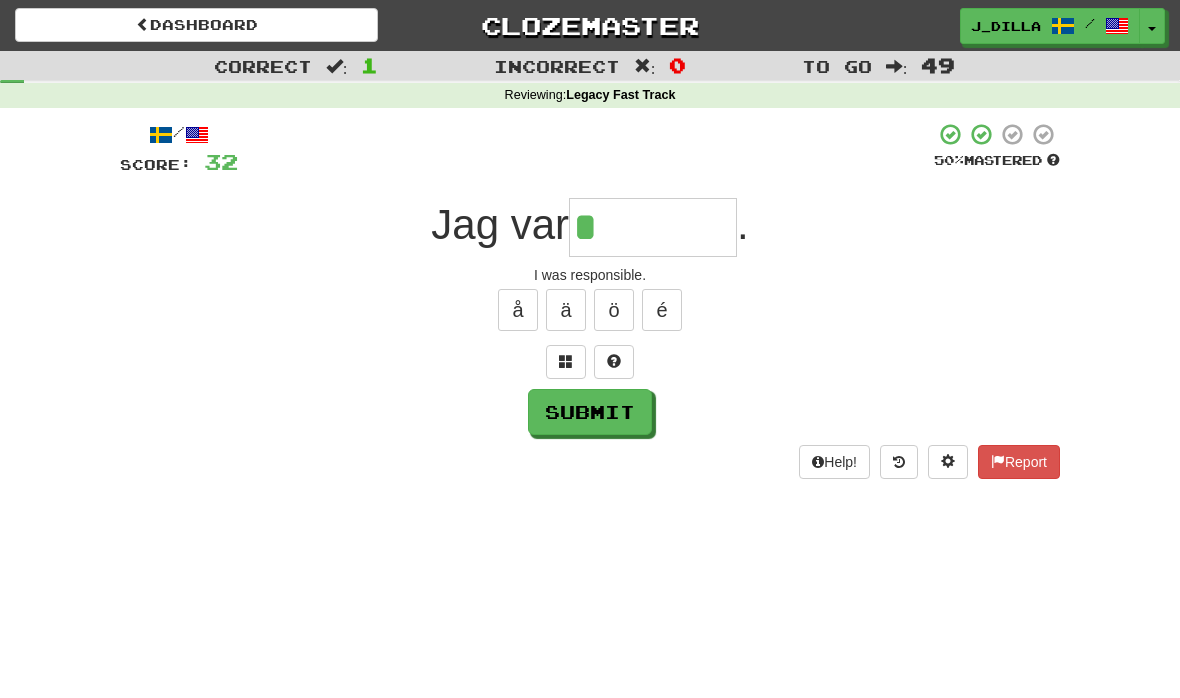 type on "********" 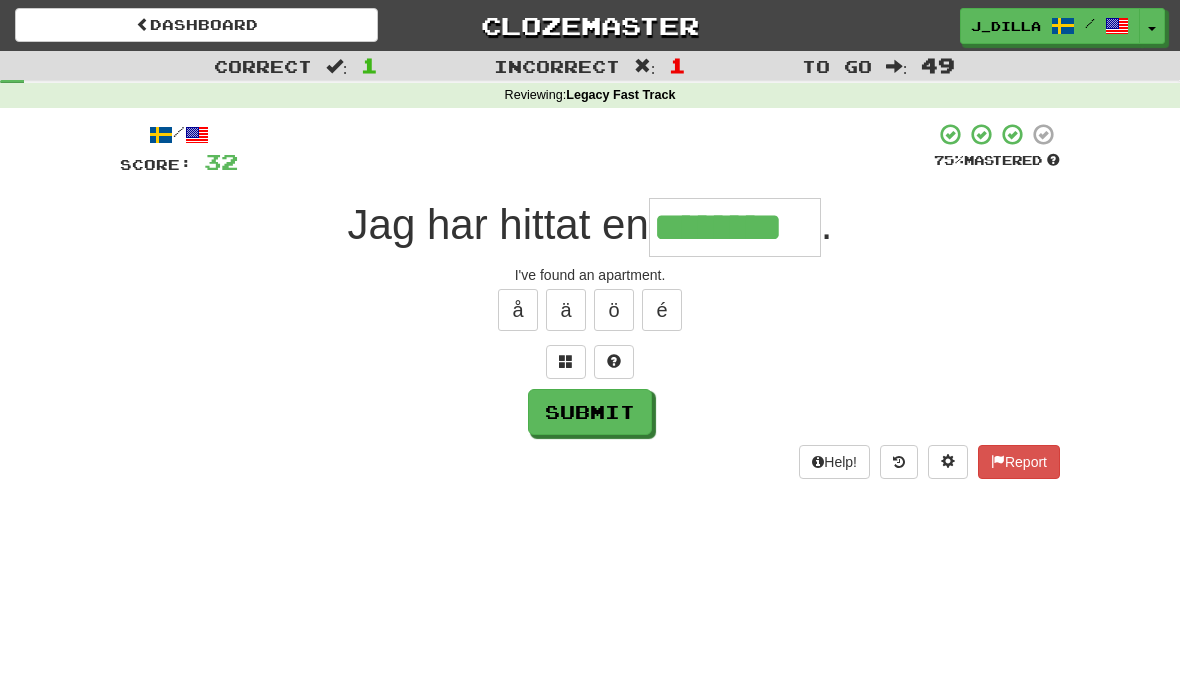 type on "********" 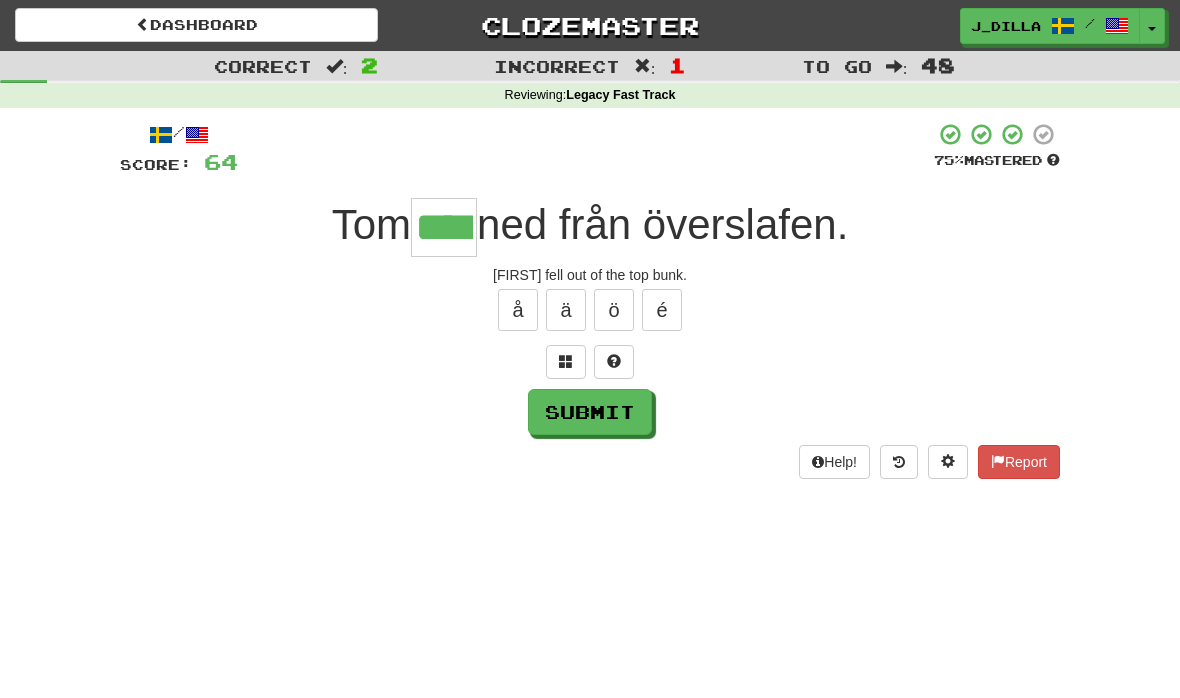 type on "****" 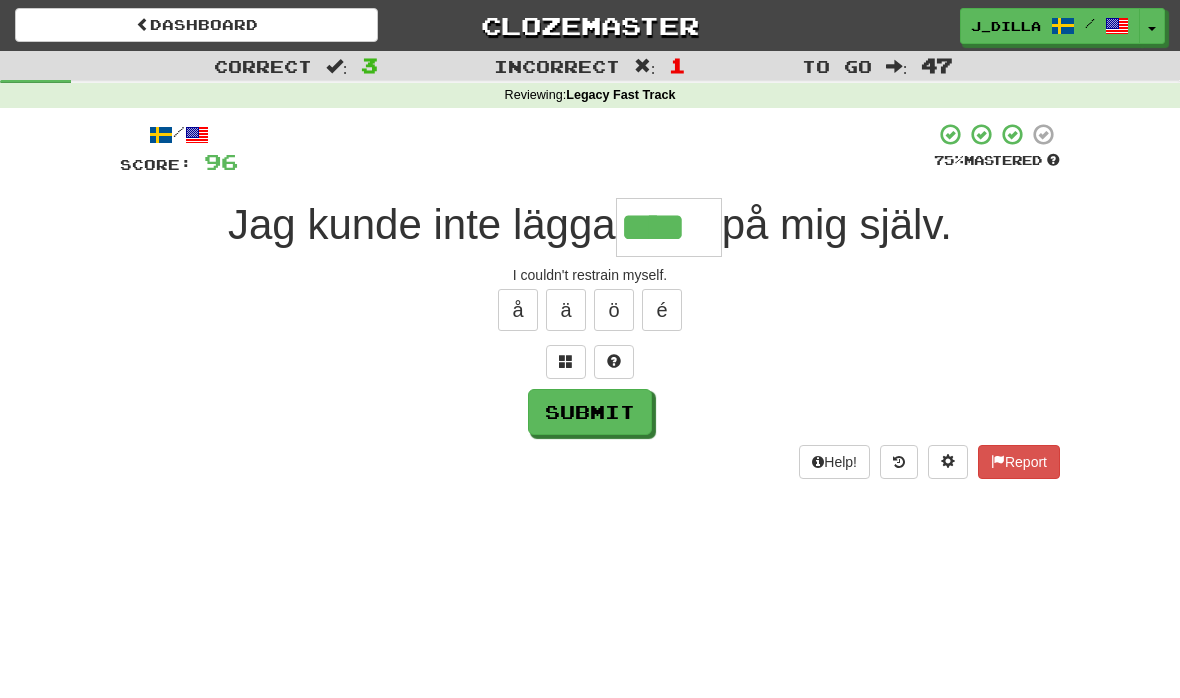 type on "****" 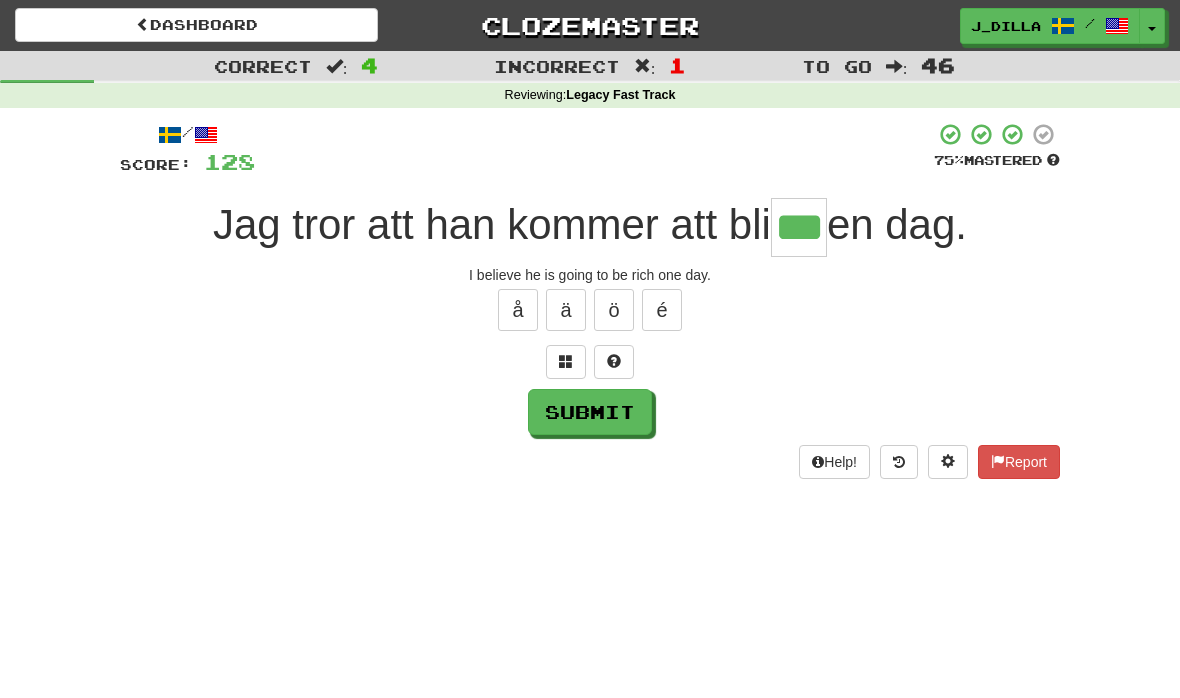 type on "***" 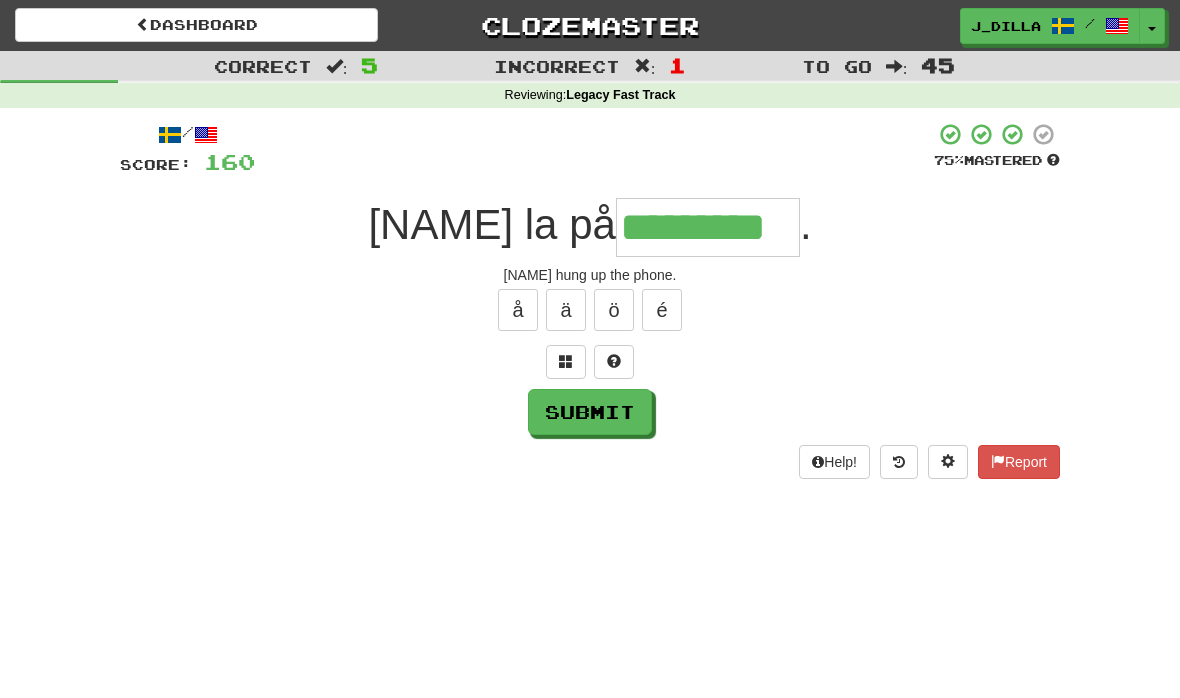 type on "*********" 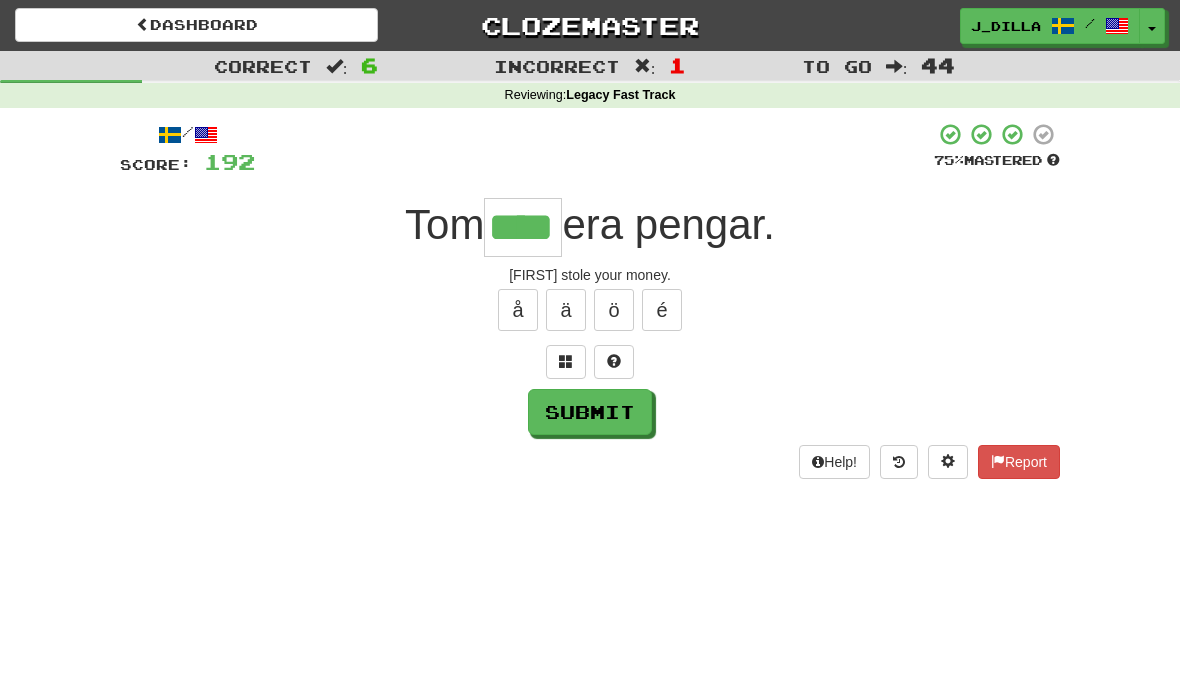 type on "****" 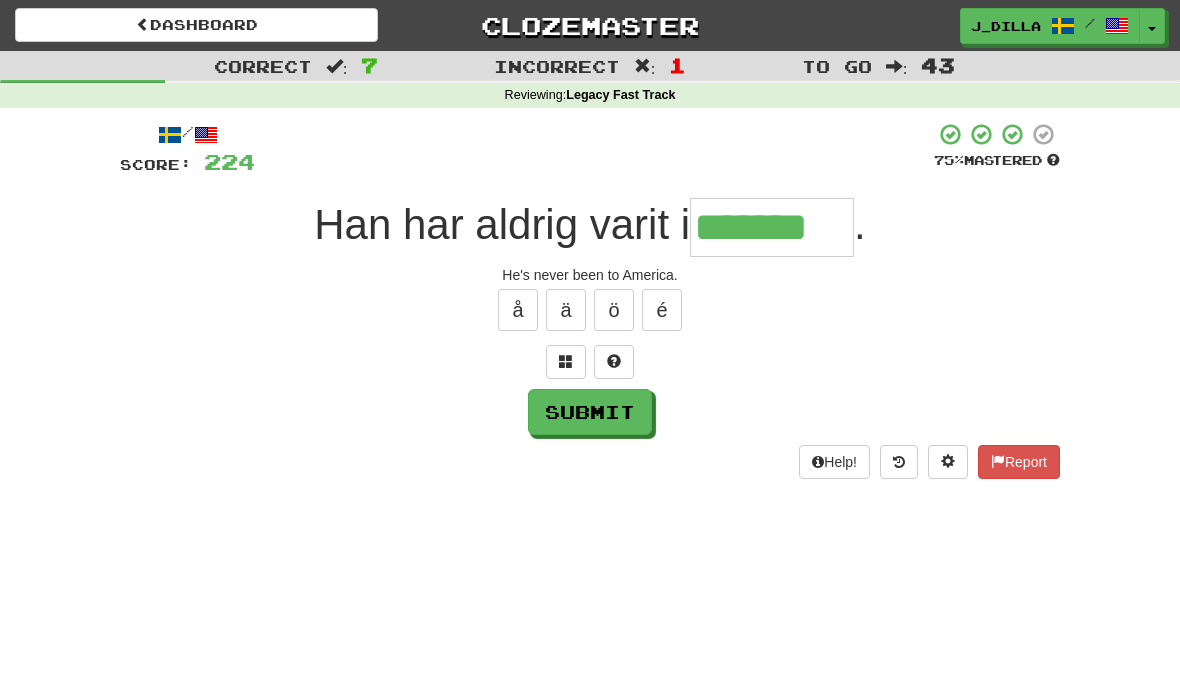type on "*******" 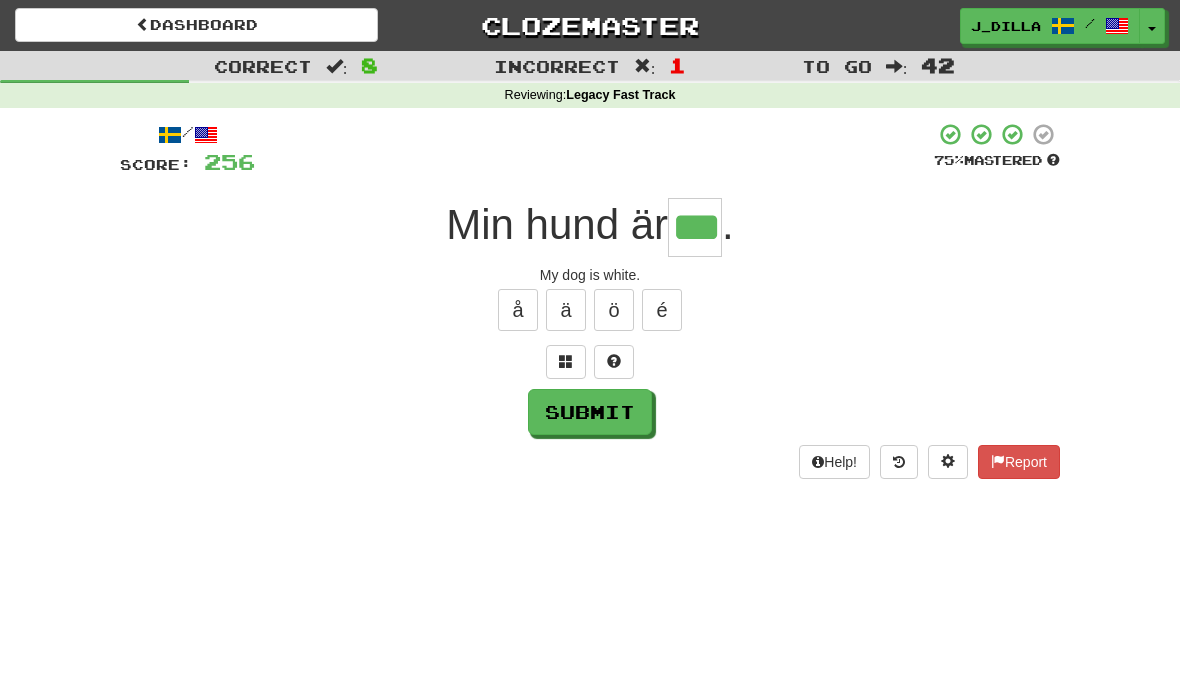 type on "***" 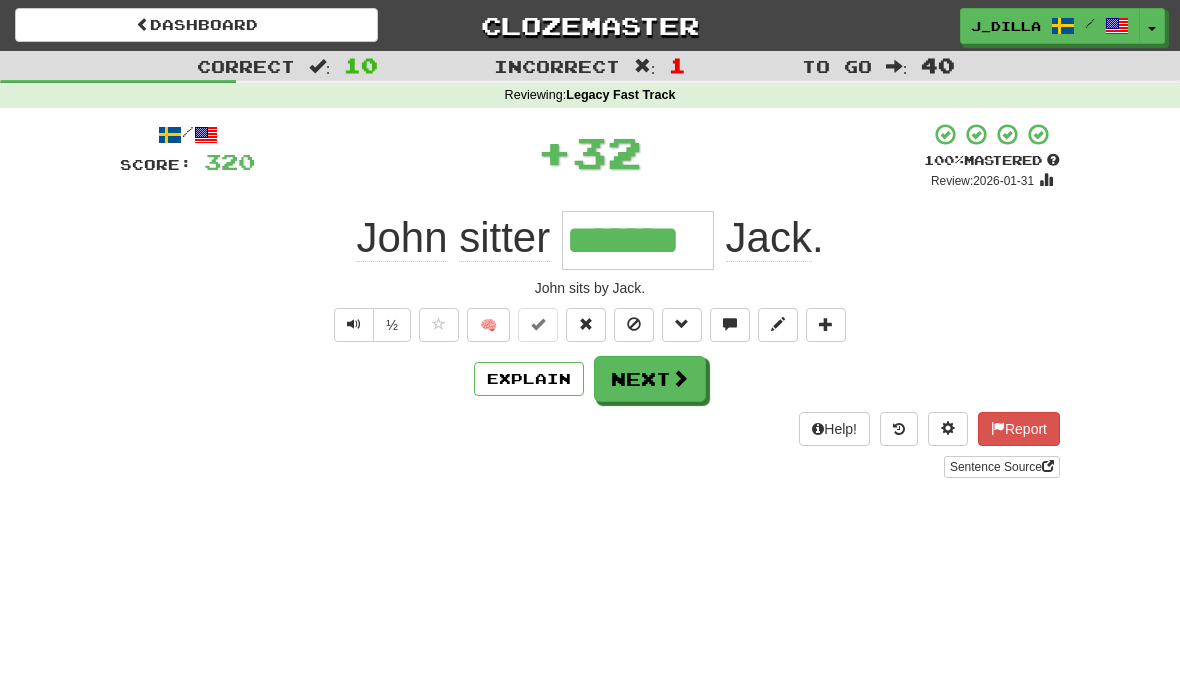 type on "*******" 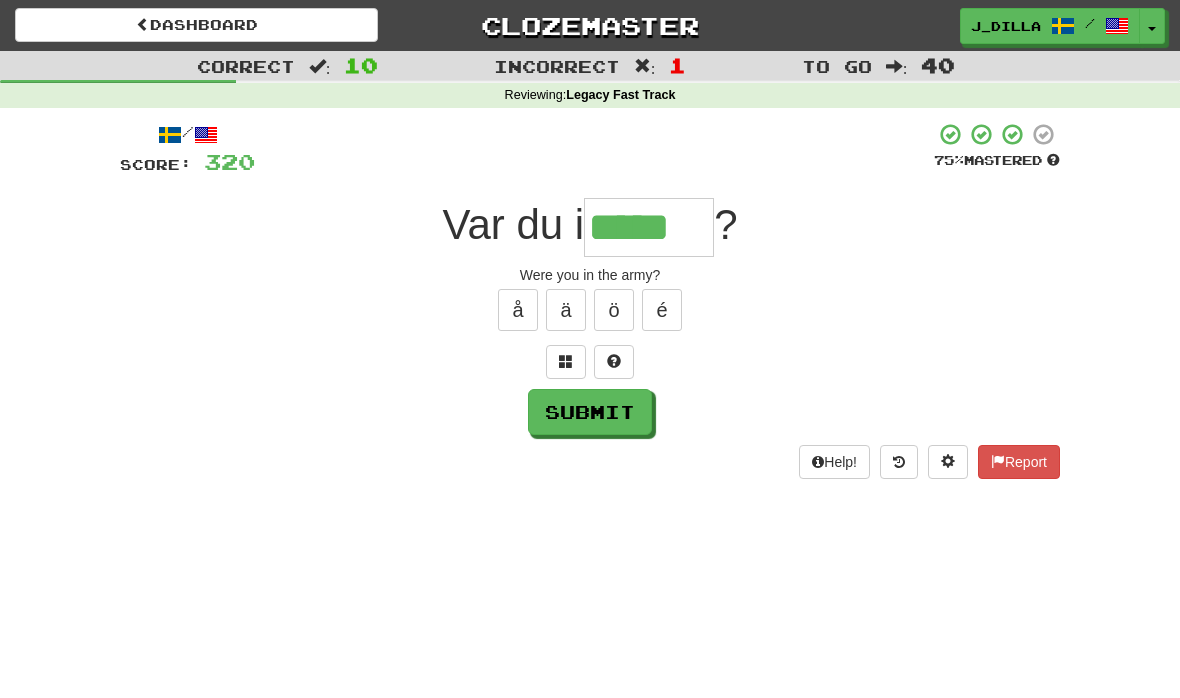 type on "*****" 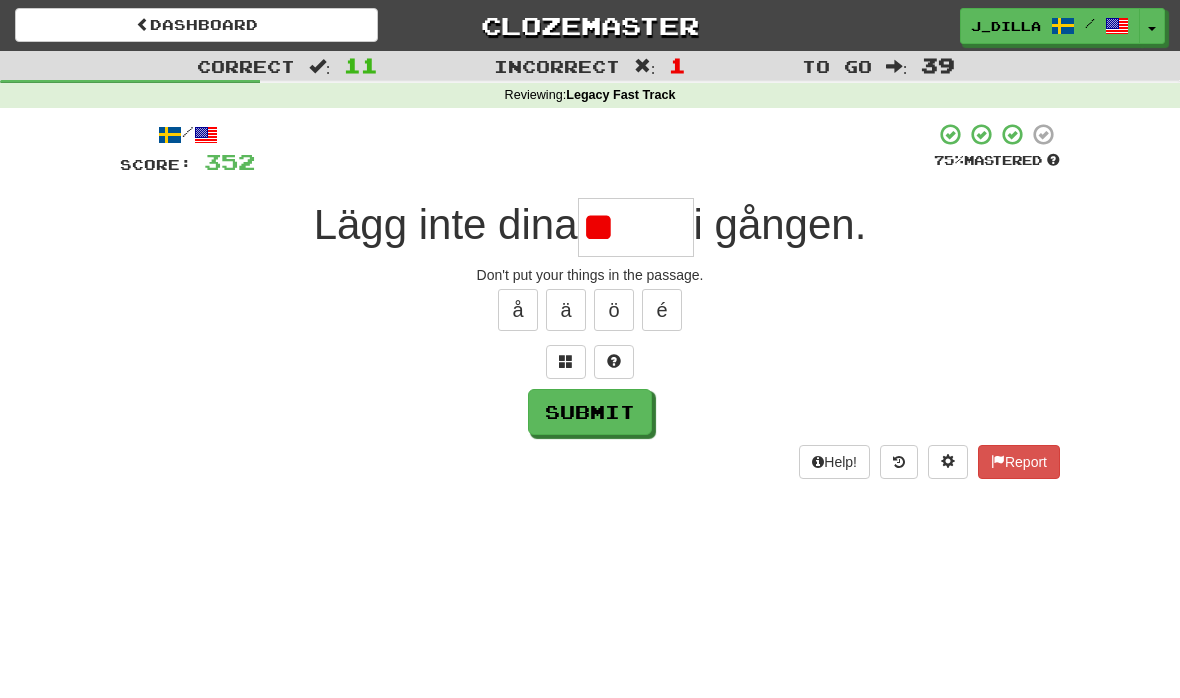 type on "*" 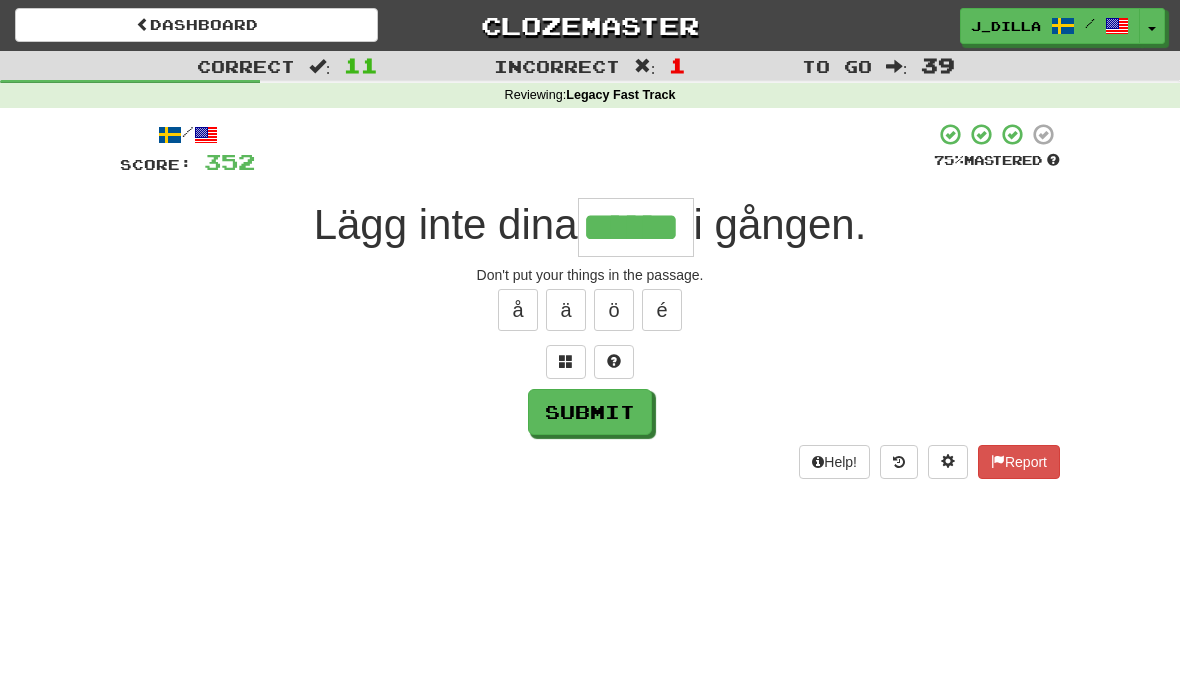 type on "******" 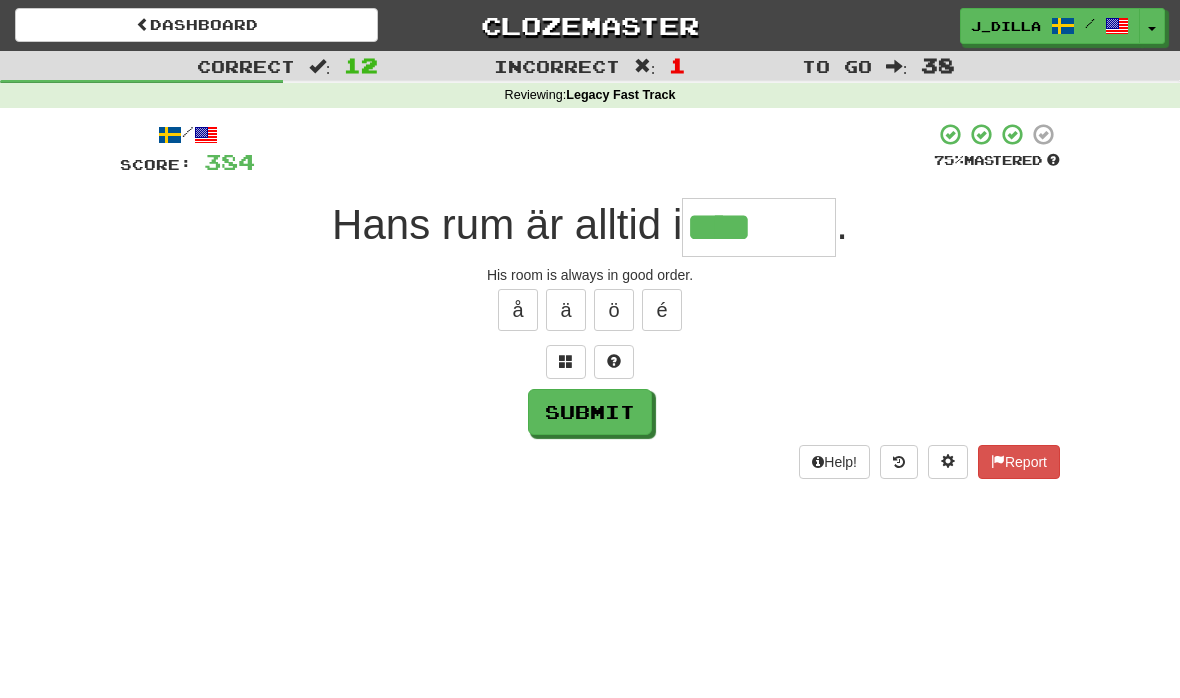 type on "*******" 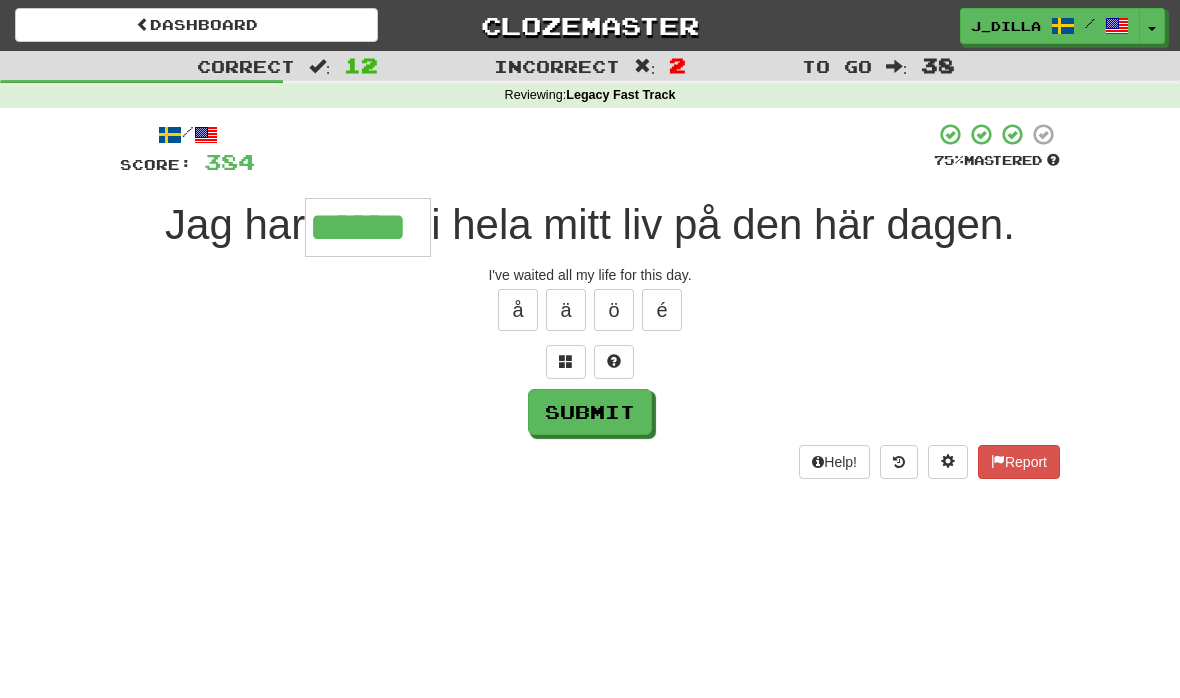 type on "******" 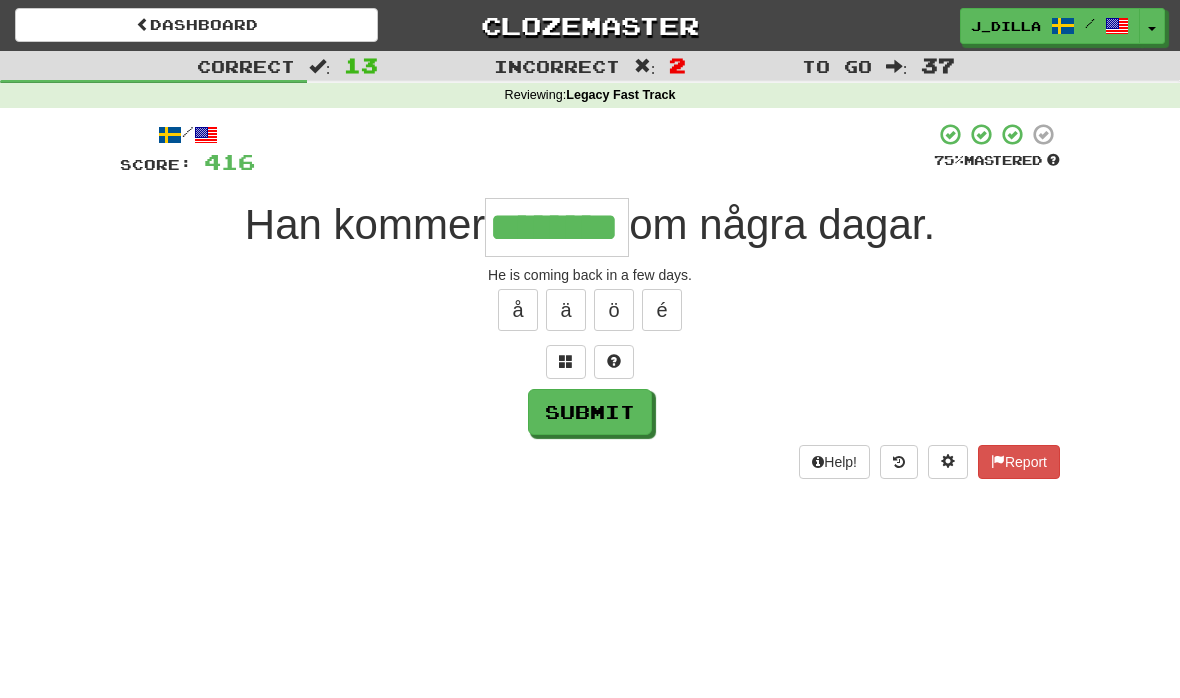 type on "********" 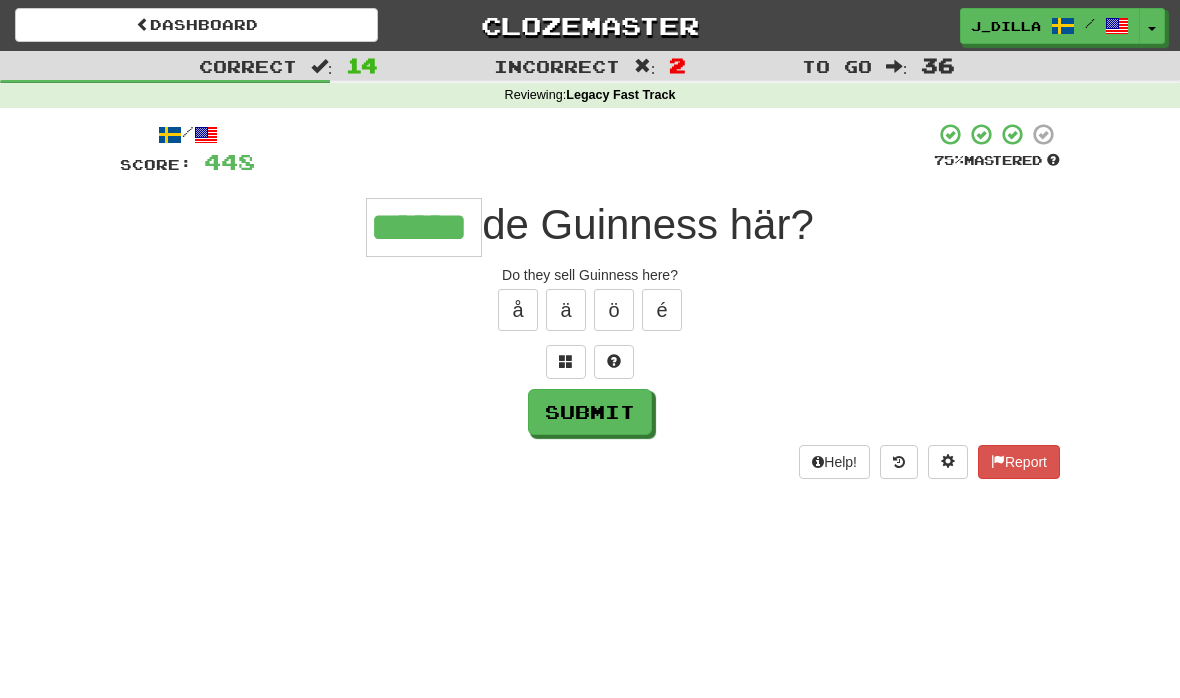 type on "******" 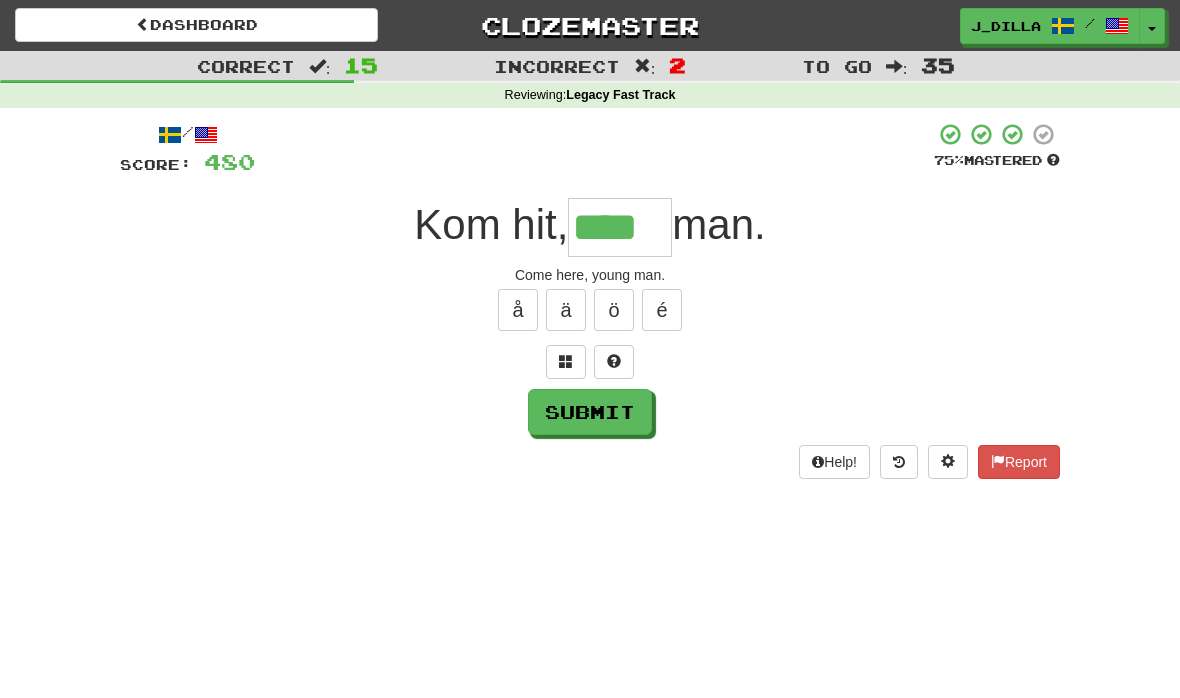 type on "****" 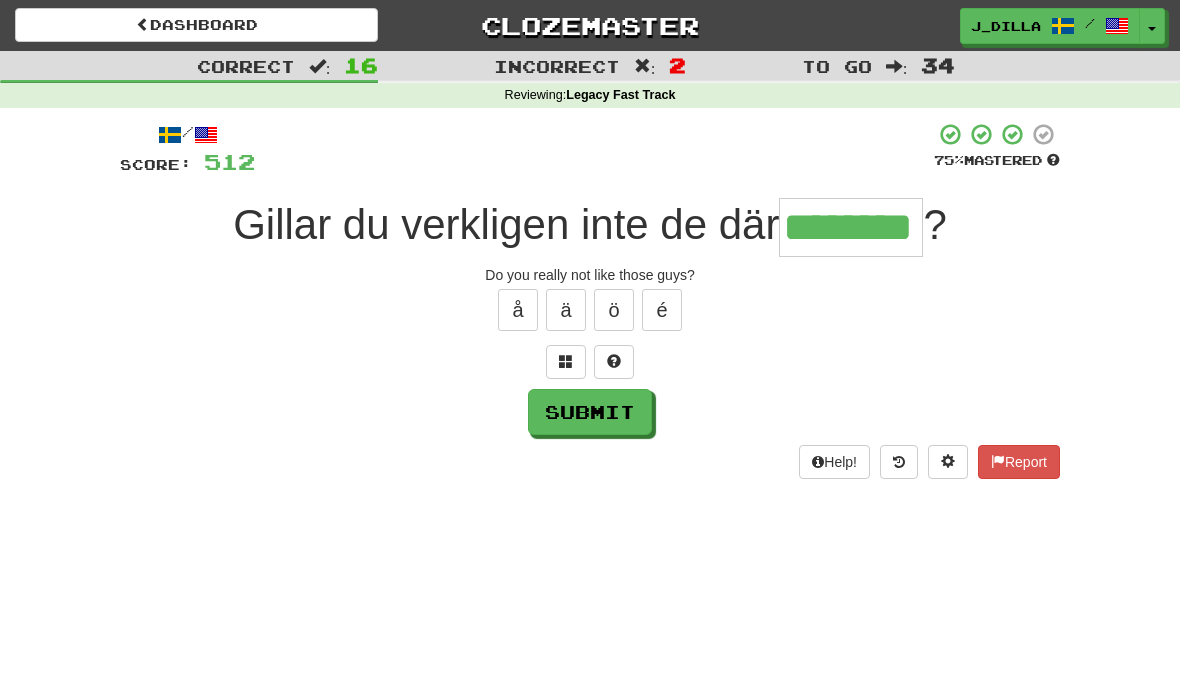 type on "********" 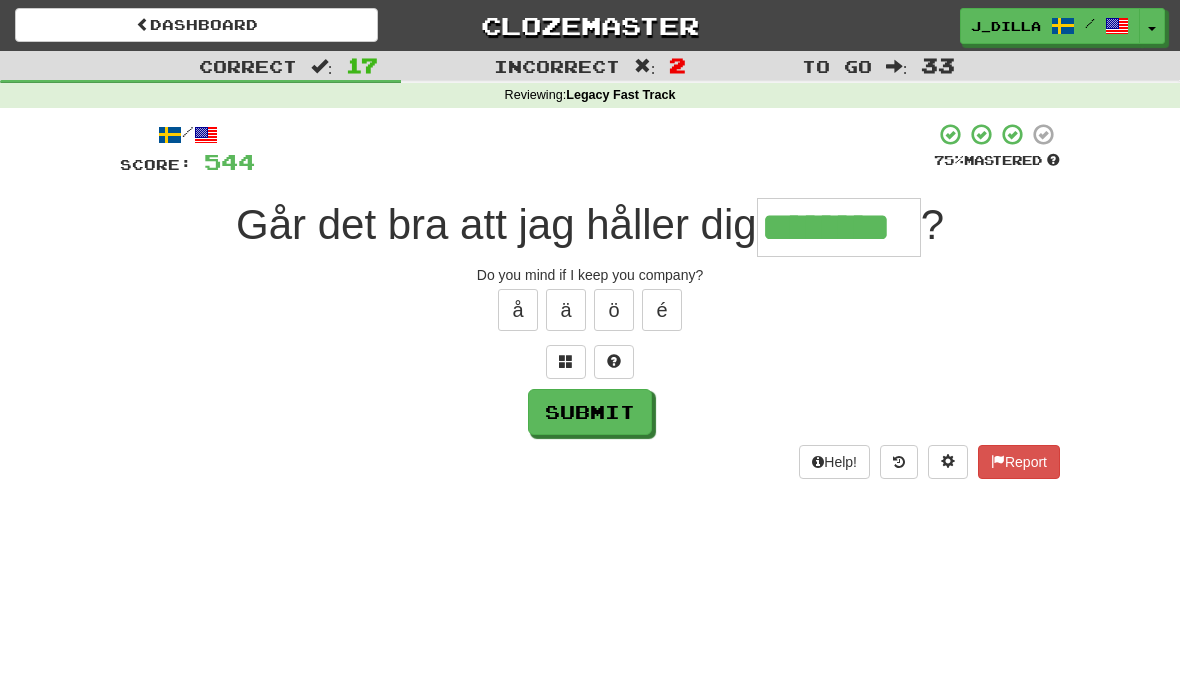 type on "********" 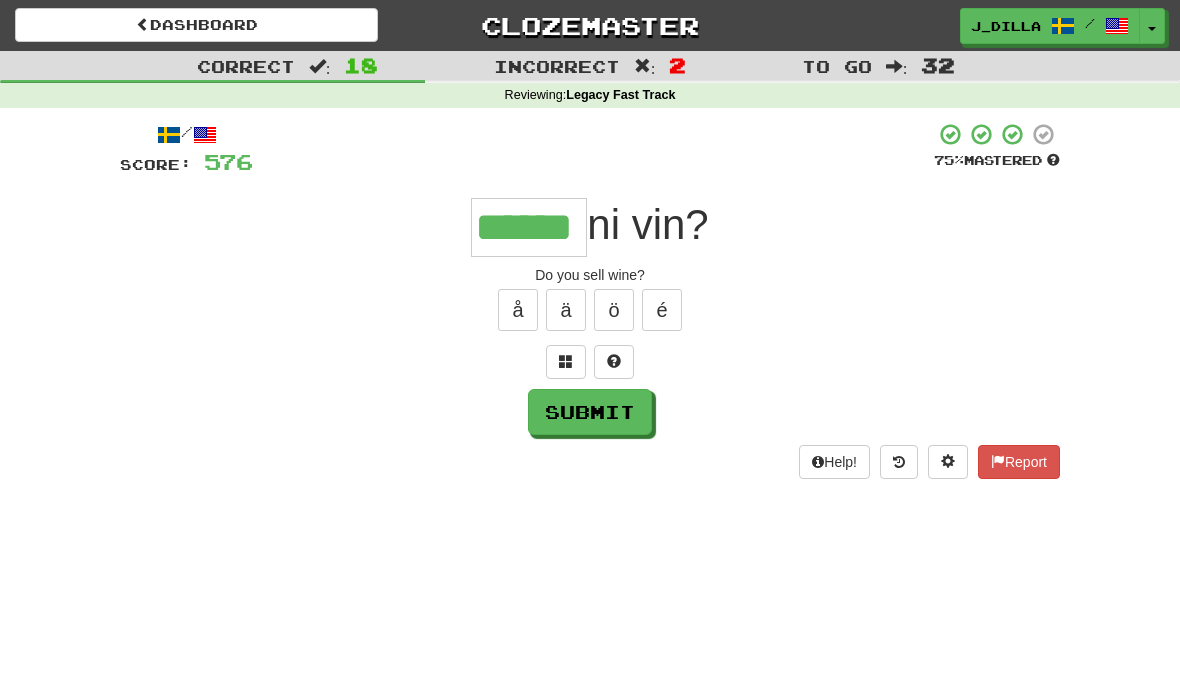 type on "******" 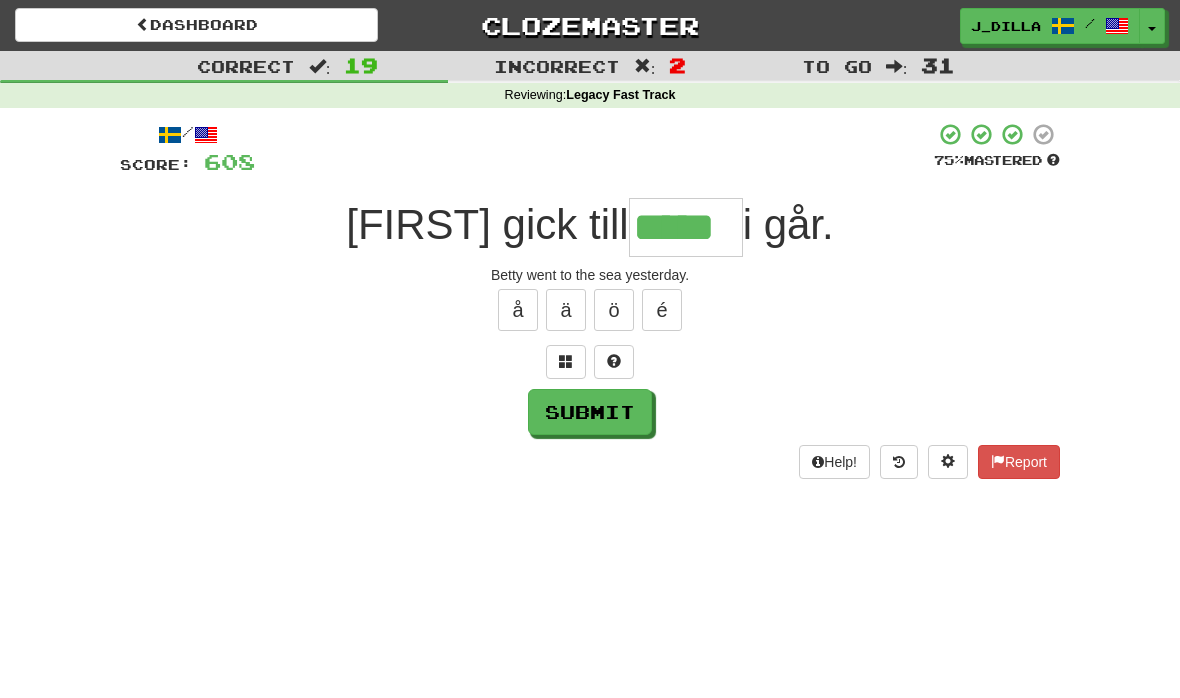 type on "*****" 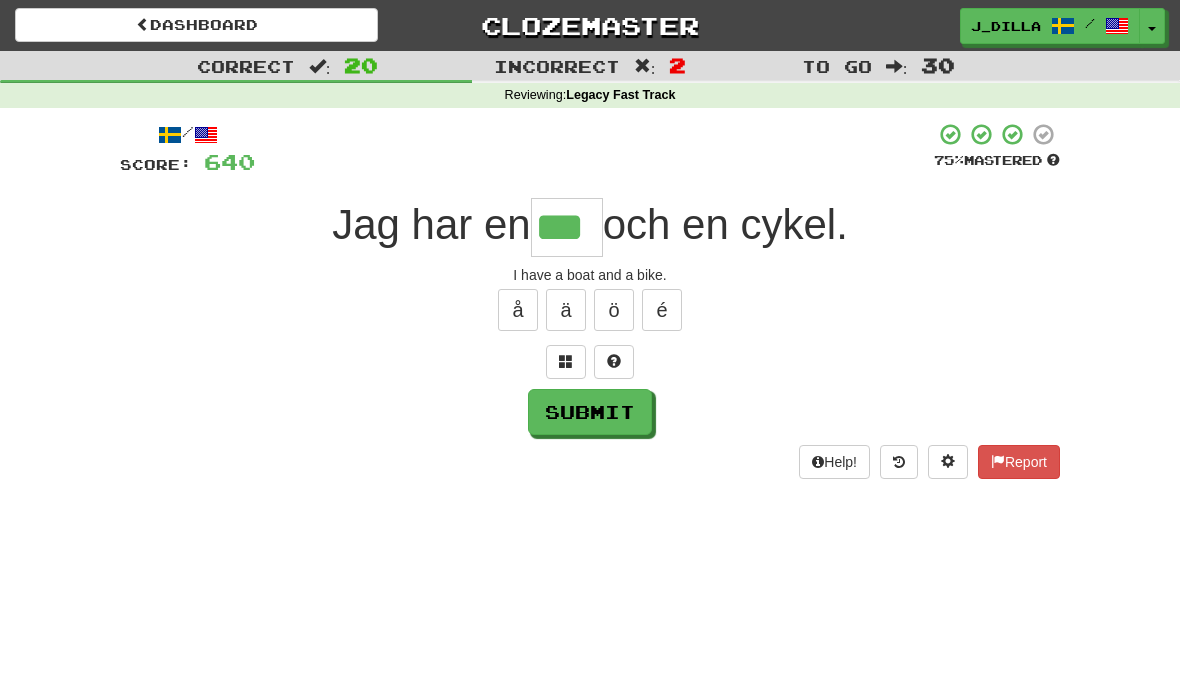type on "***" 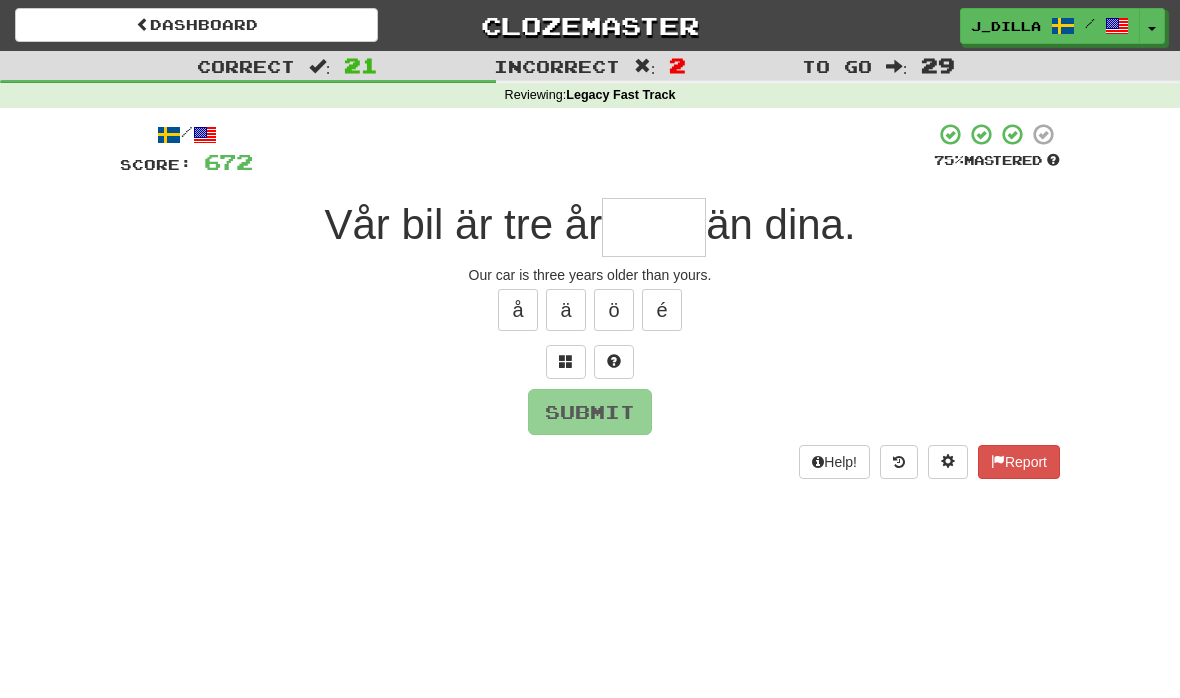 type on "*" 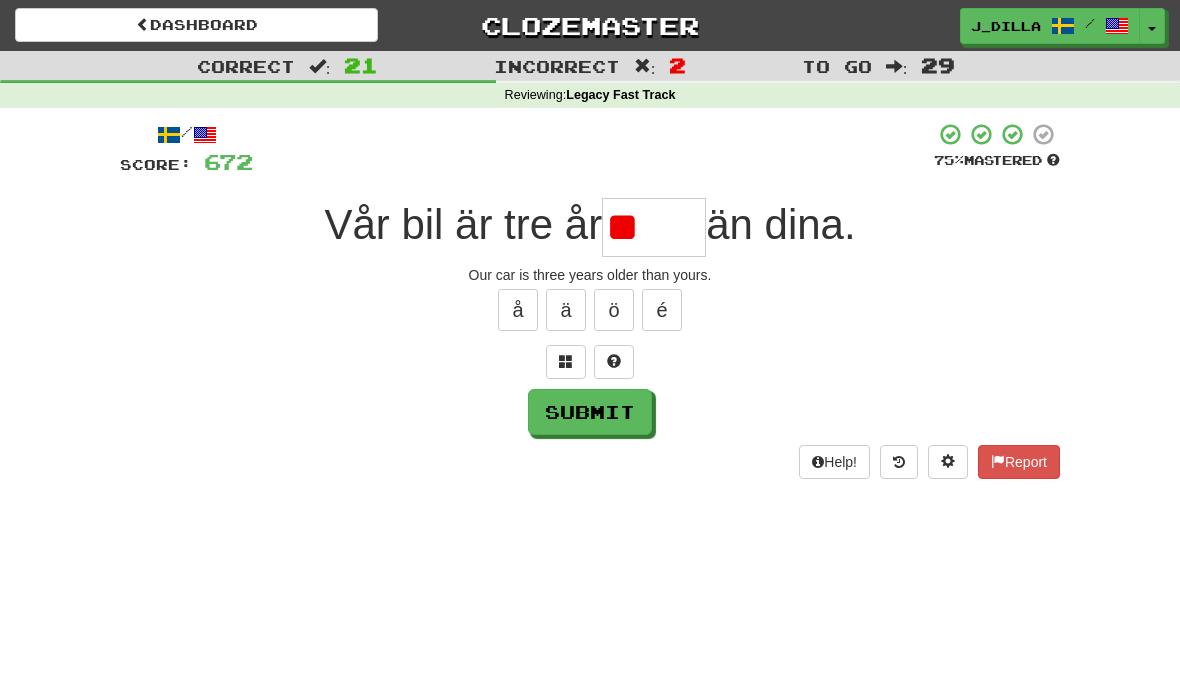 type on "*" 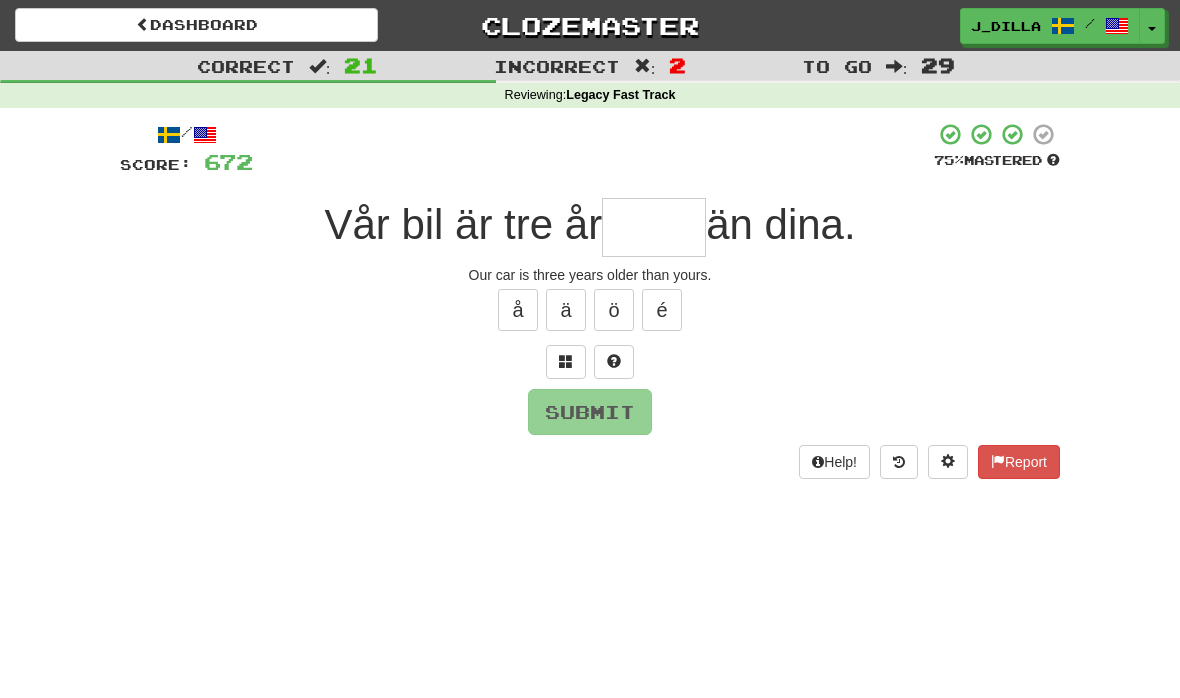 type on "*" 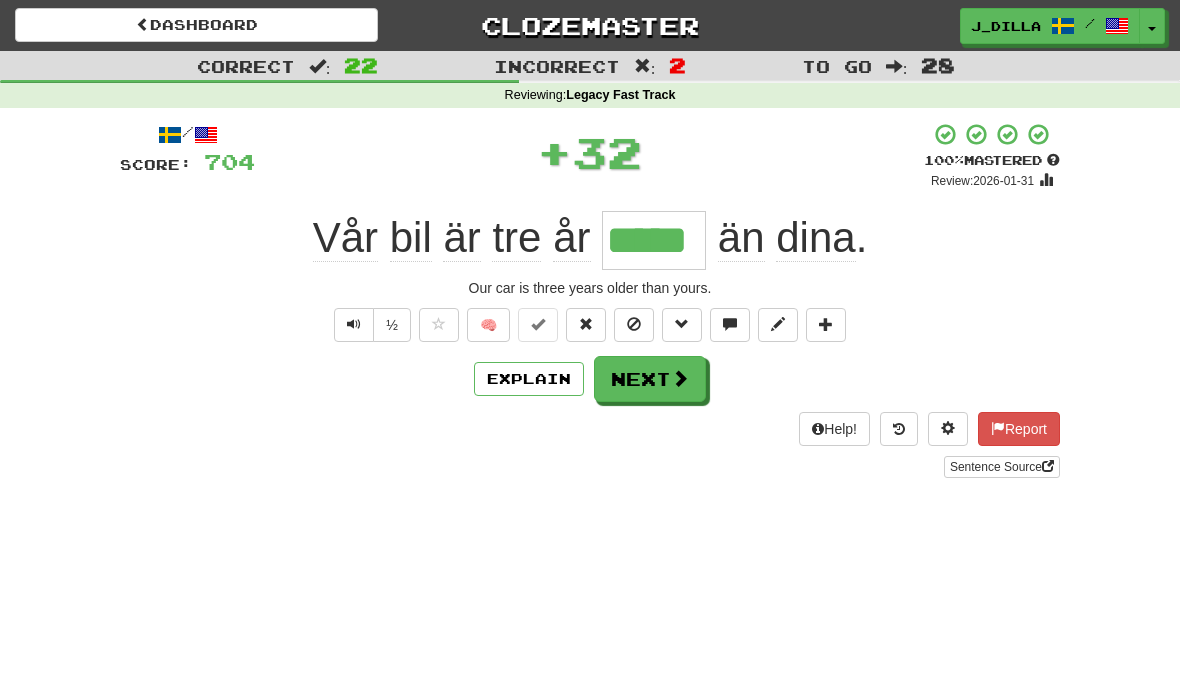 type on "*****" 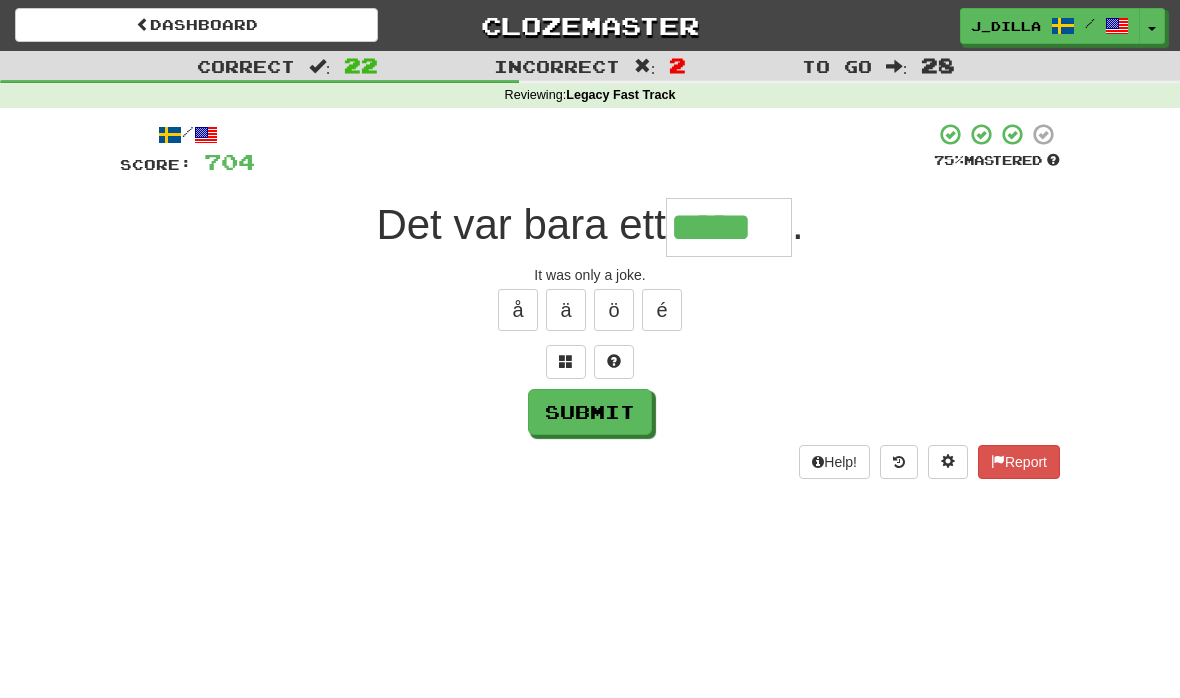 type on "*****" 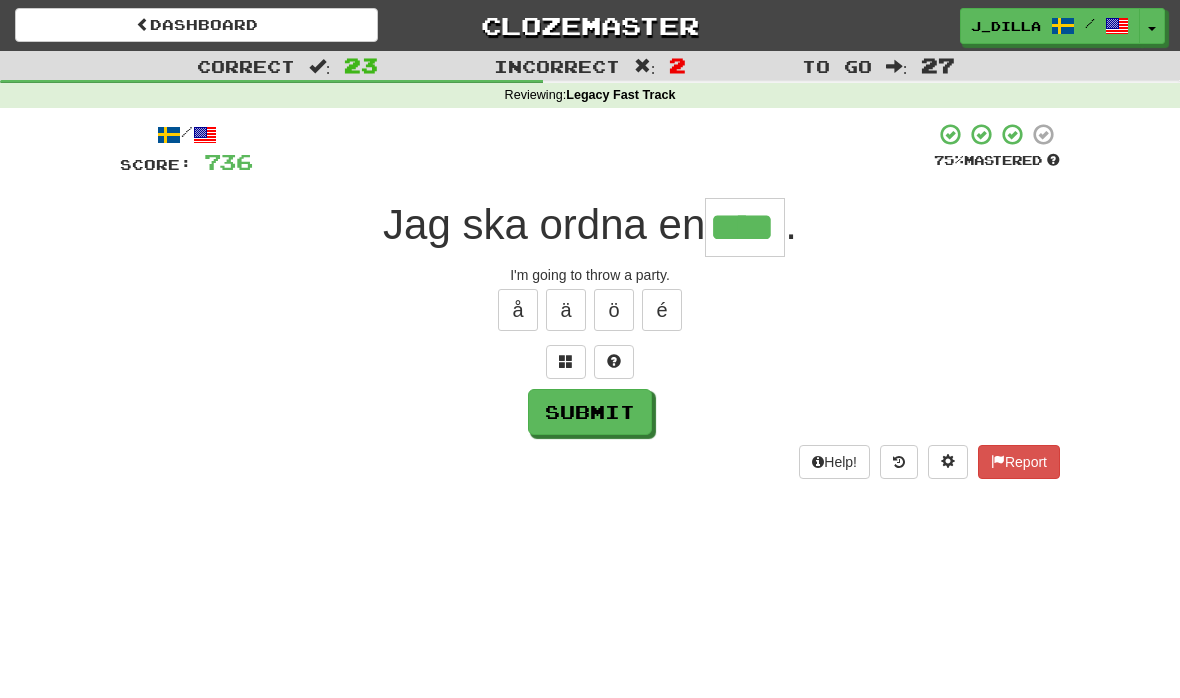 type on "****" 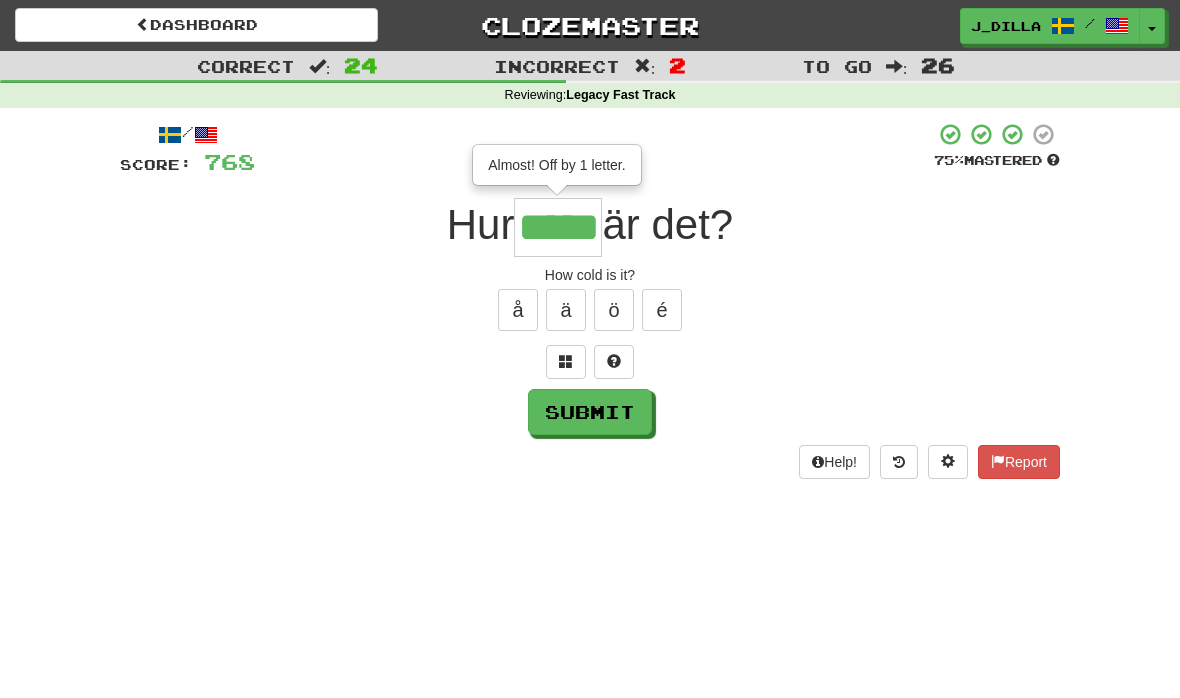 type on "*****" 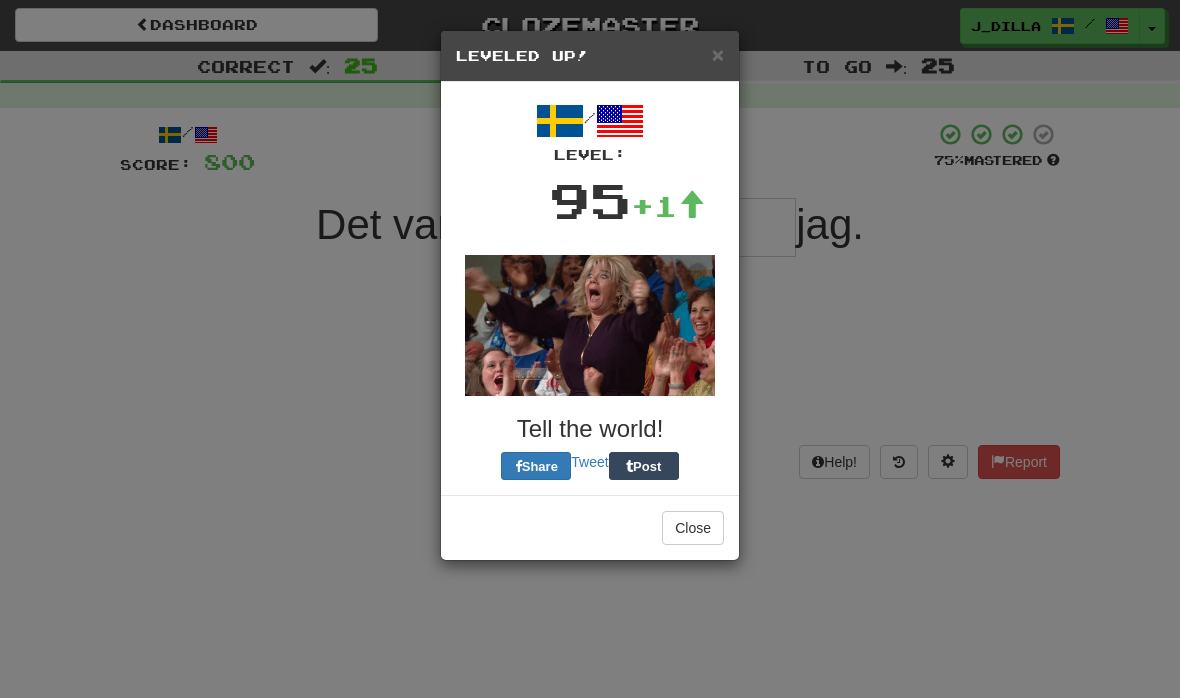 click on "Close" at bounding box center [693, 528] 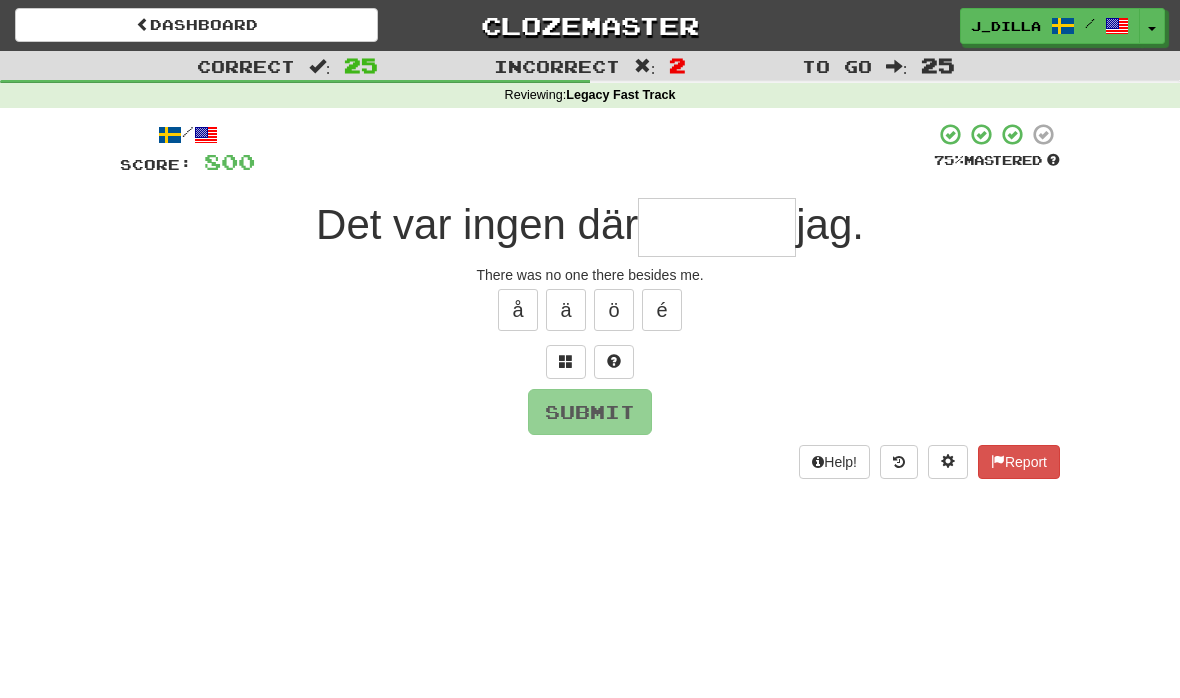 click at bounding box center [717, 227] 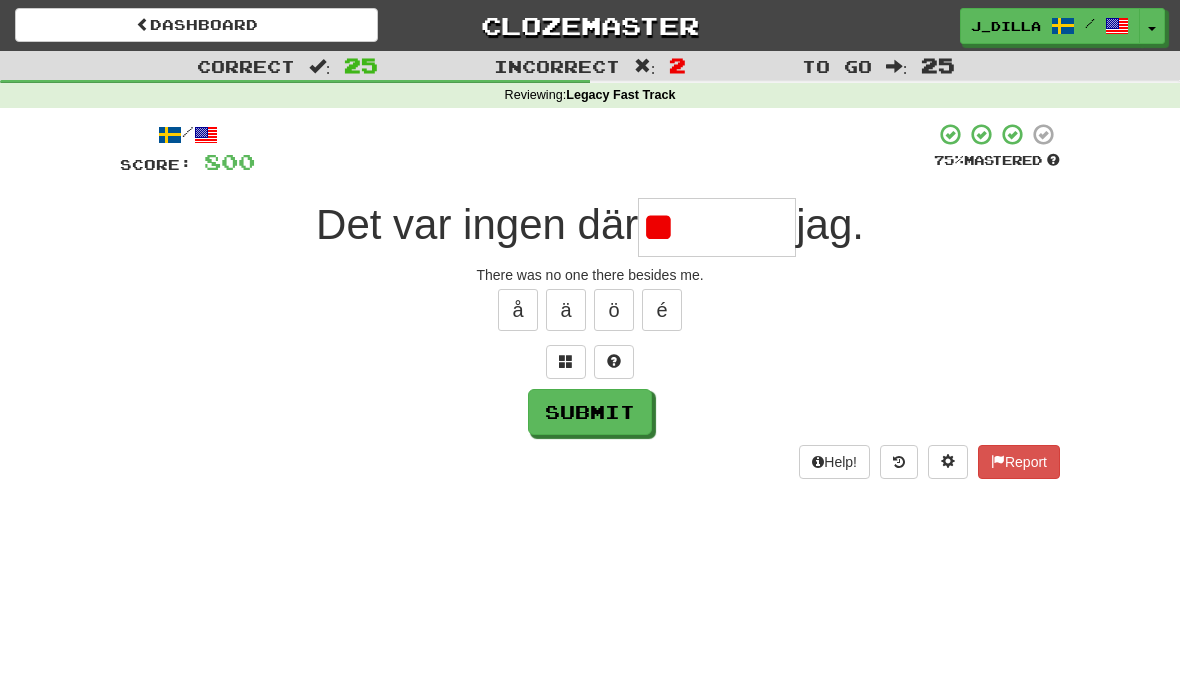 type on "*" 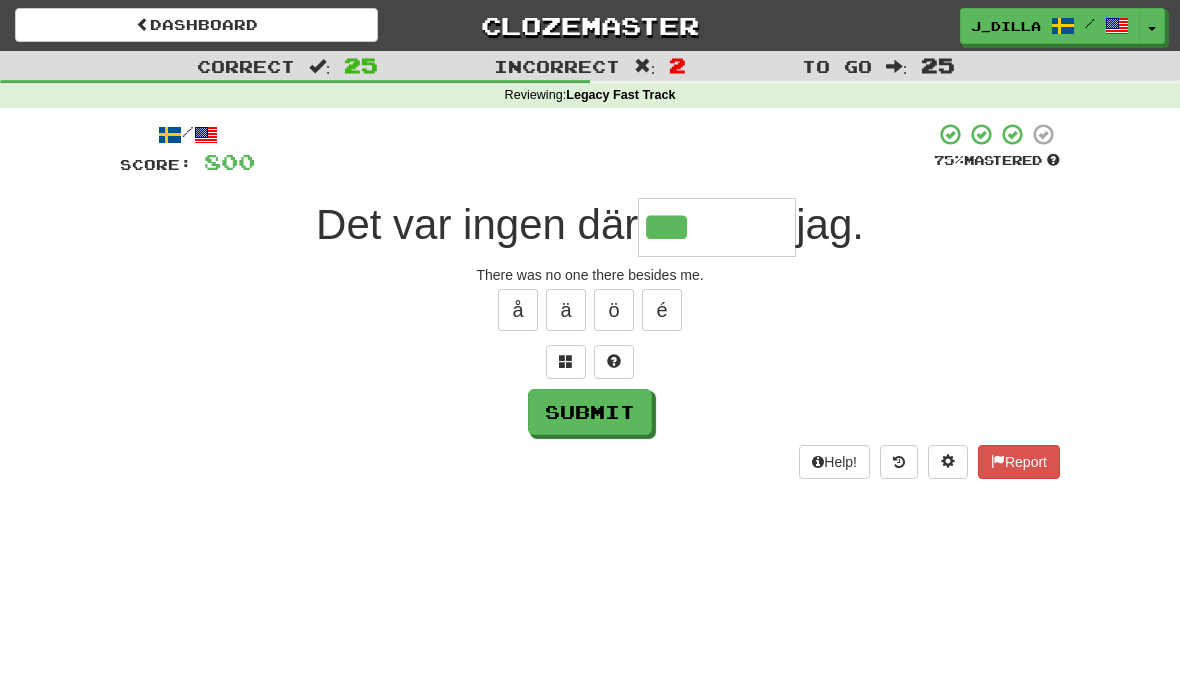 type on "*******" 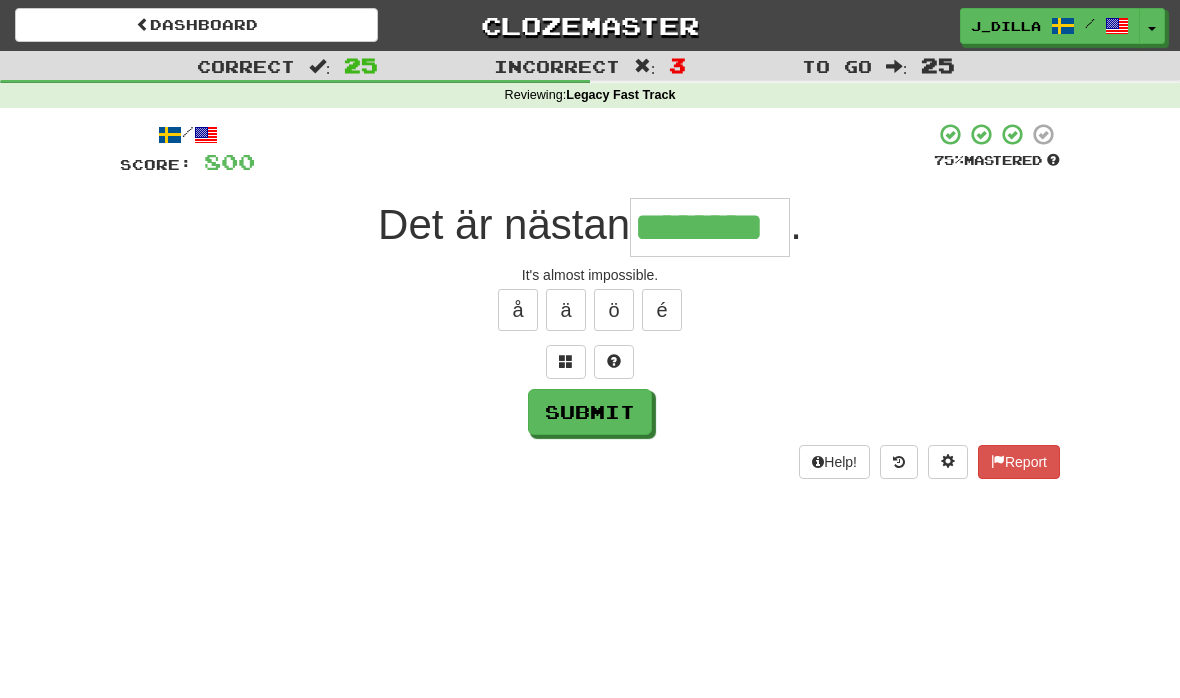 type on "********" 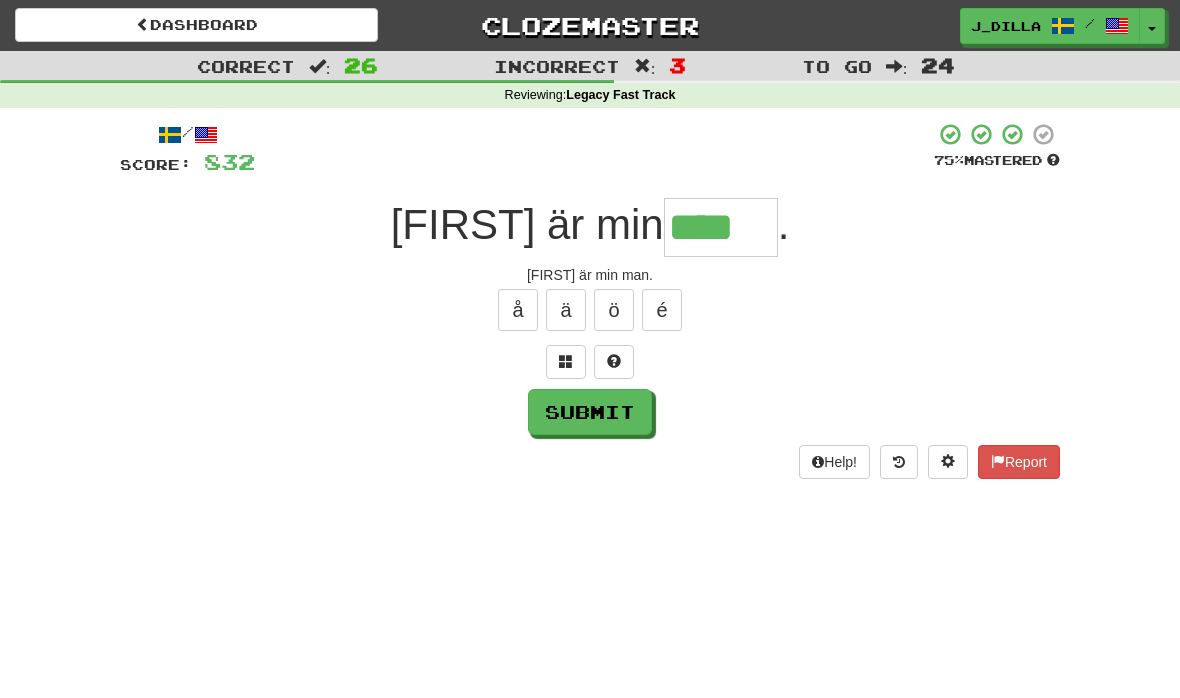 type on "****" 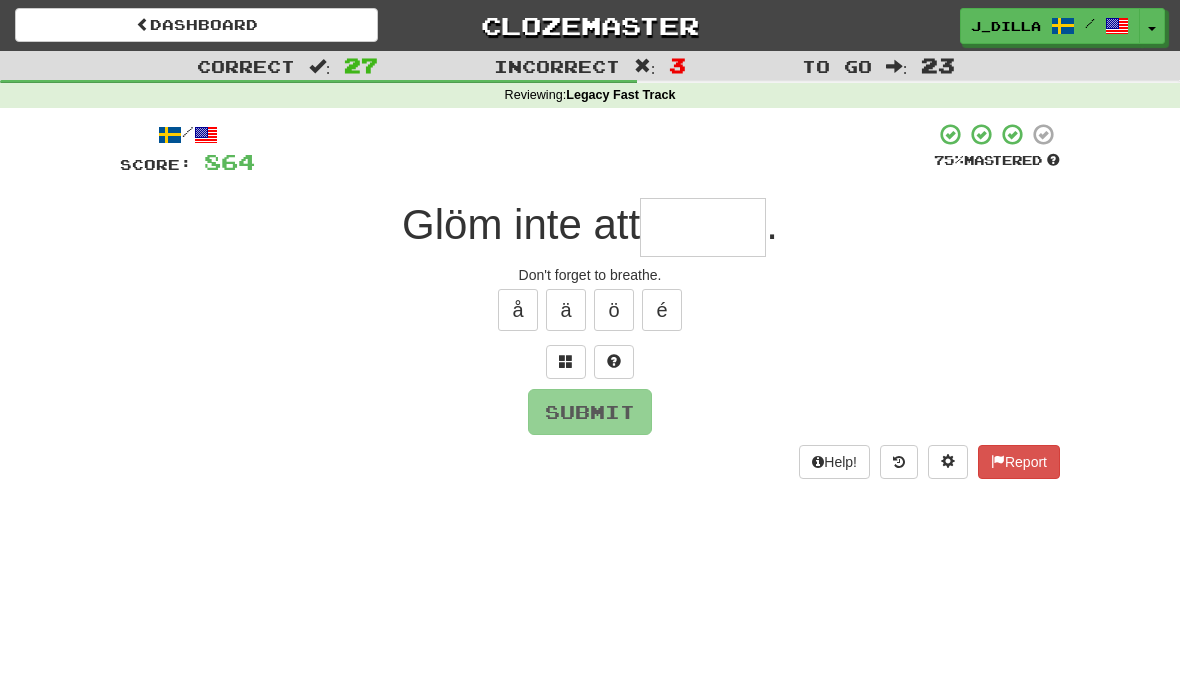 type on "*****" 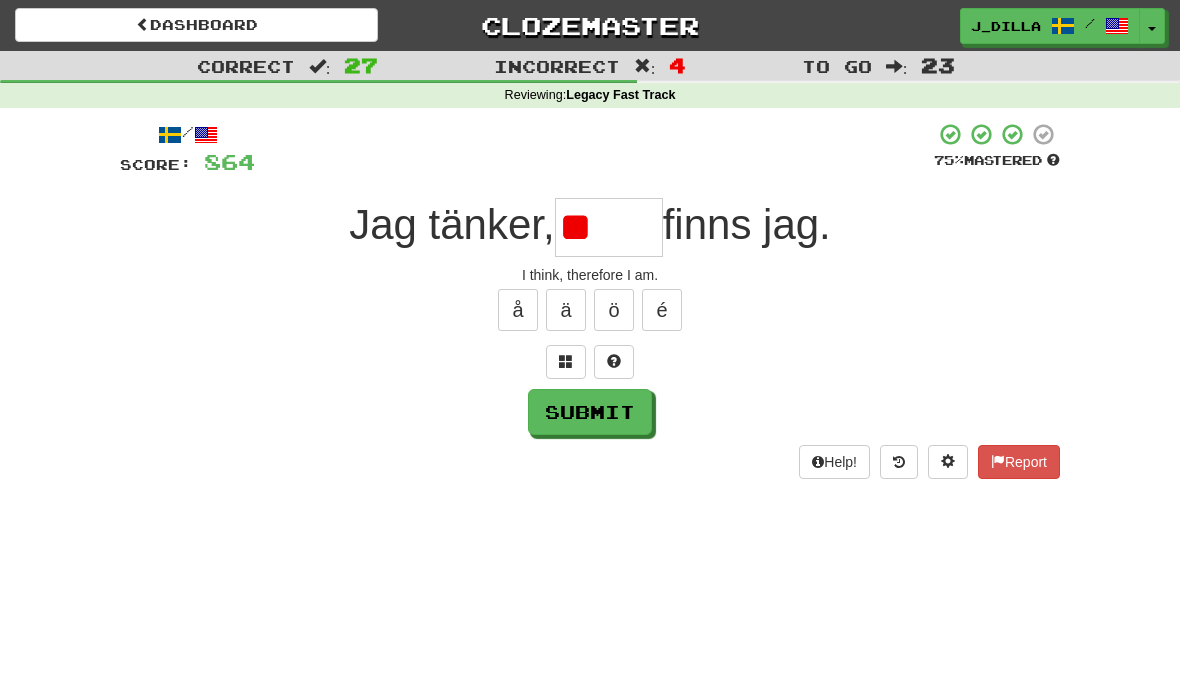 type on "*" 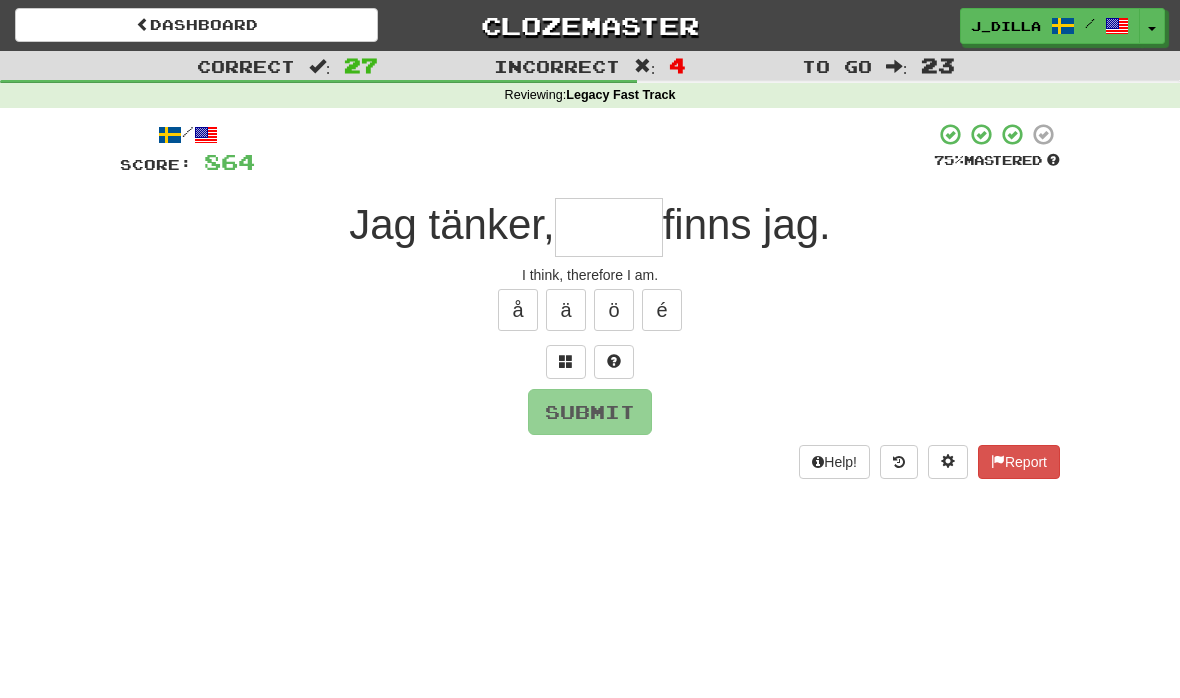 type on "*" 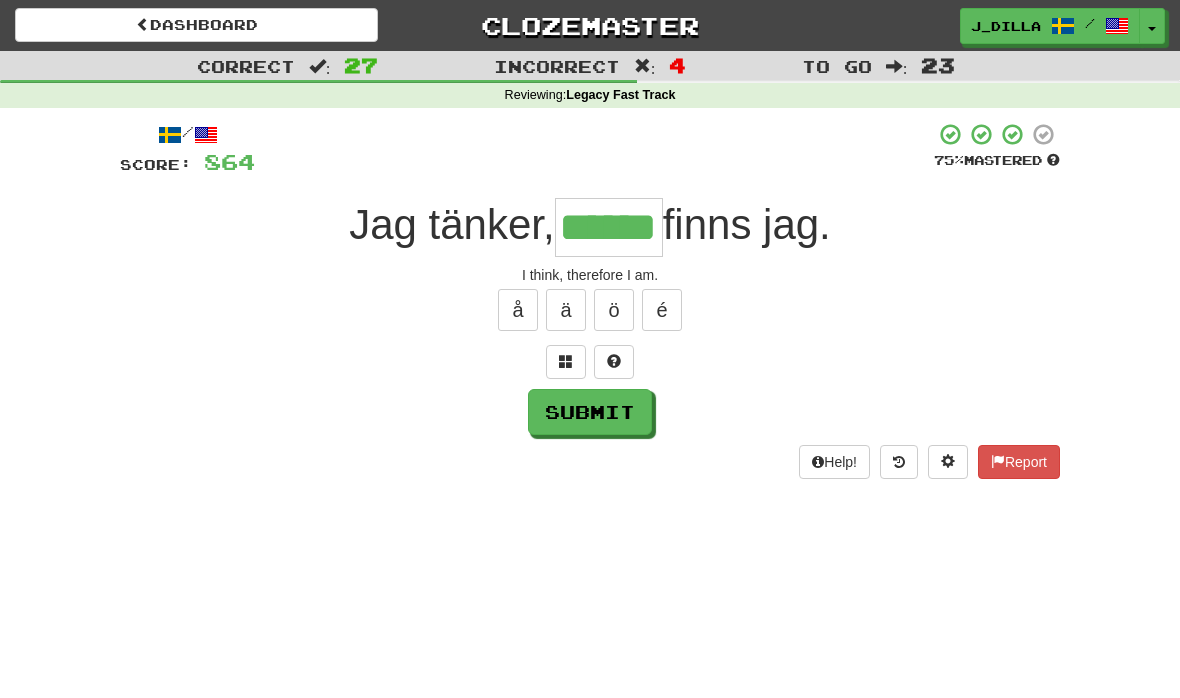 type on "******" 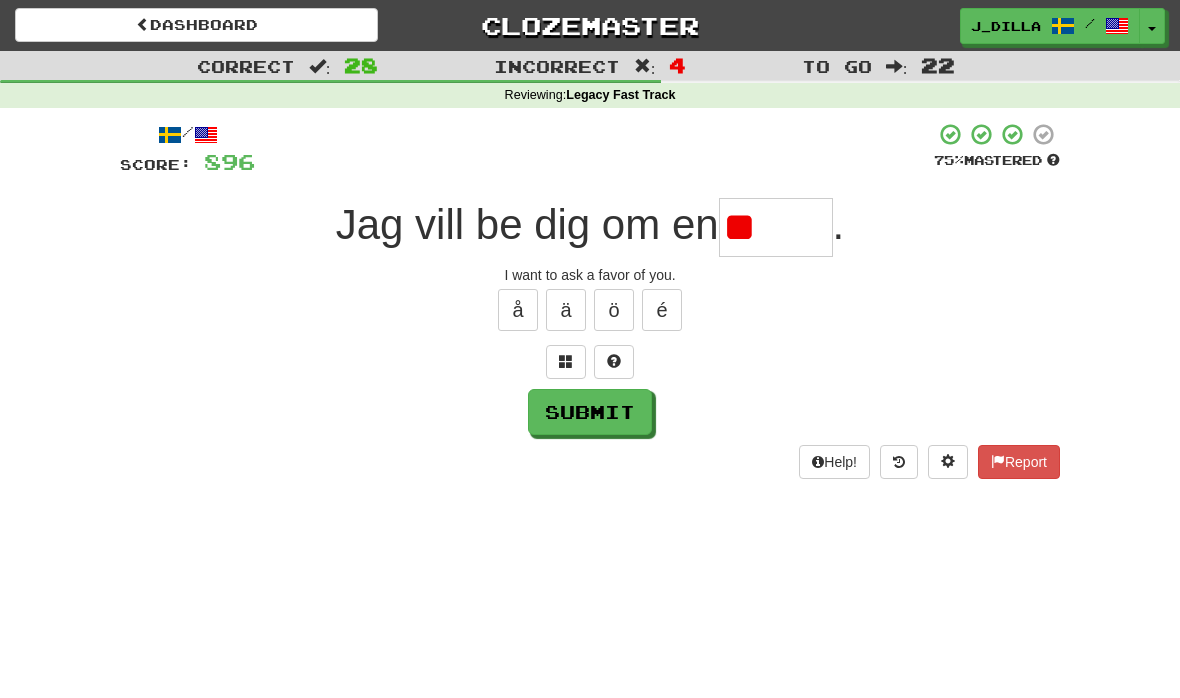 type on "*" 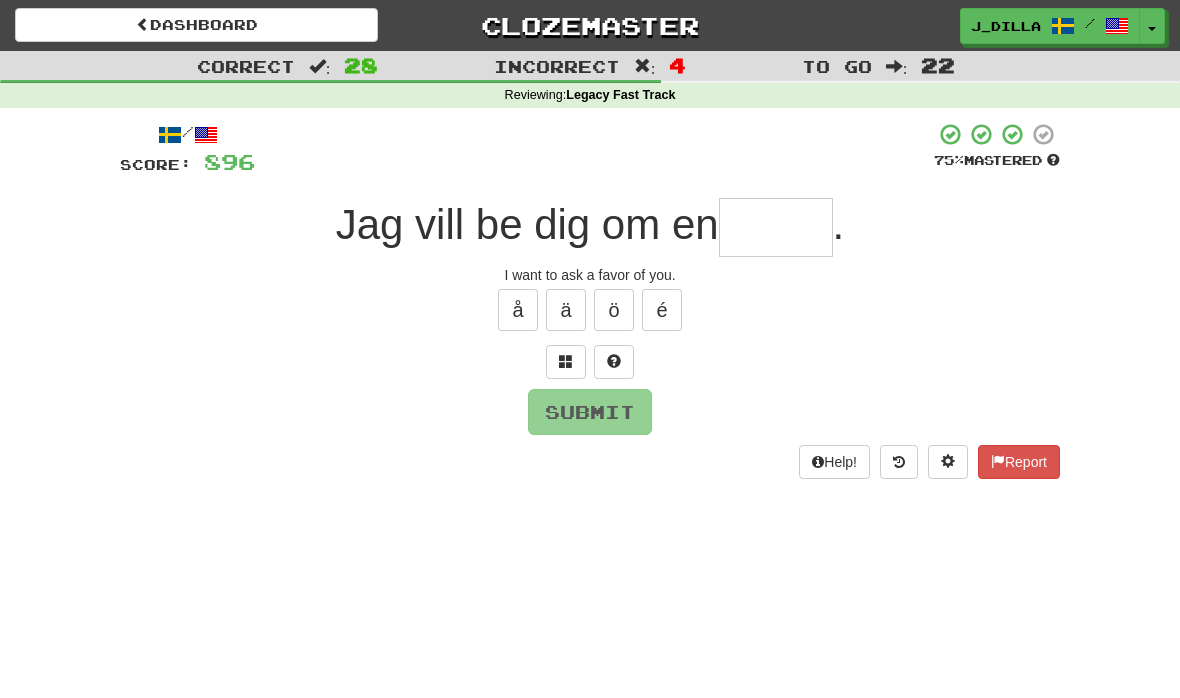 type on "*" 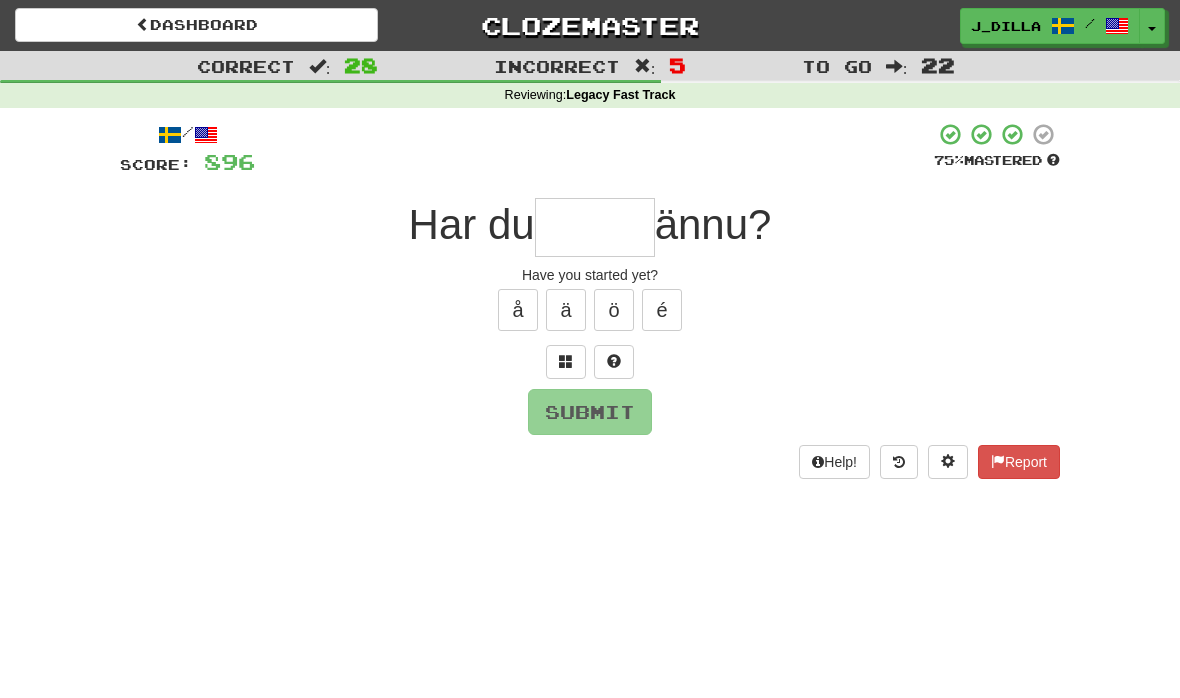 type on "*" 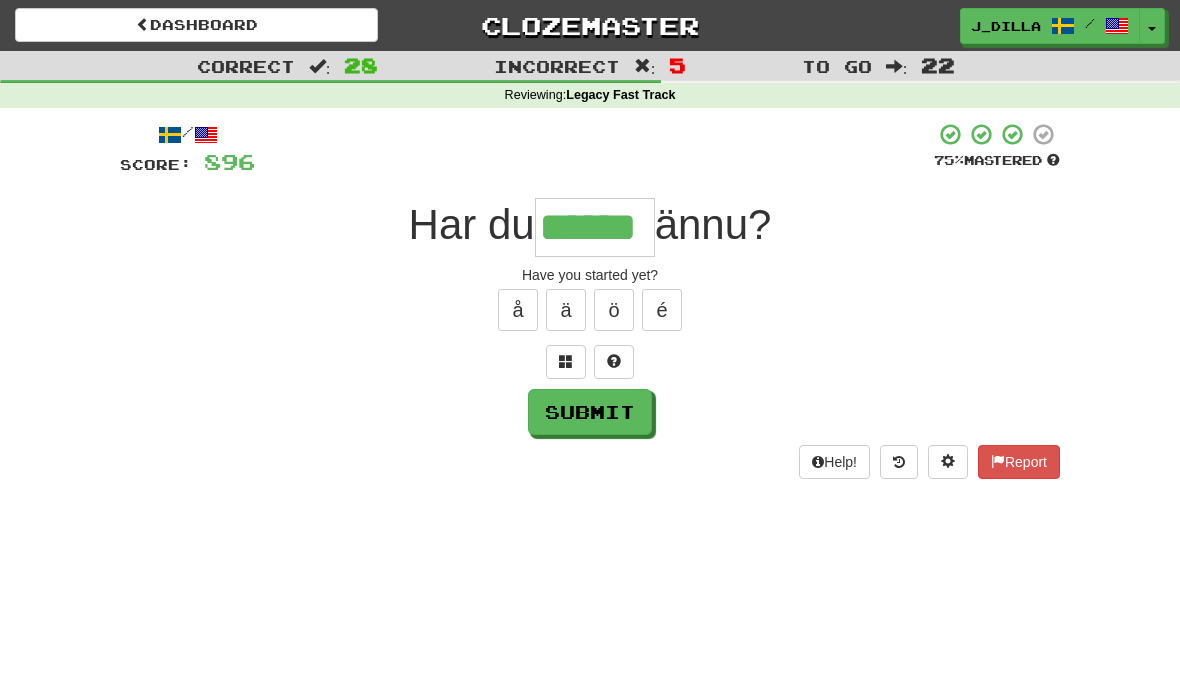 type on "******" 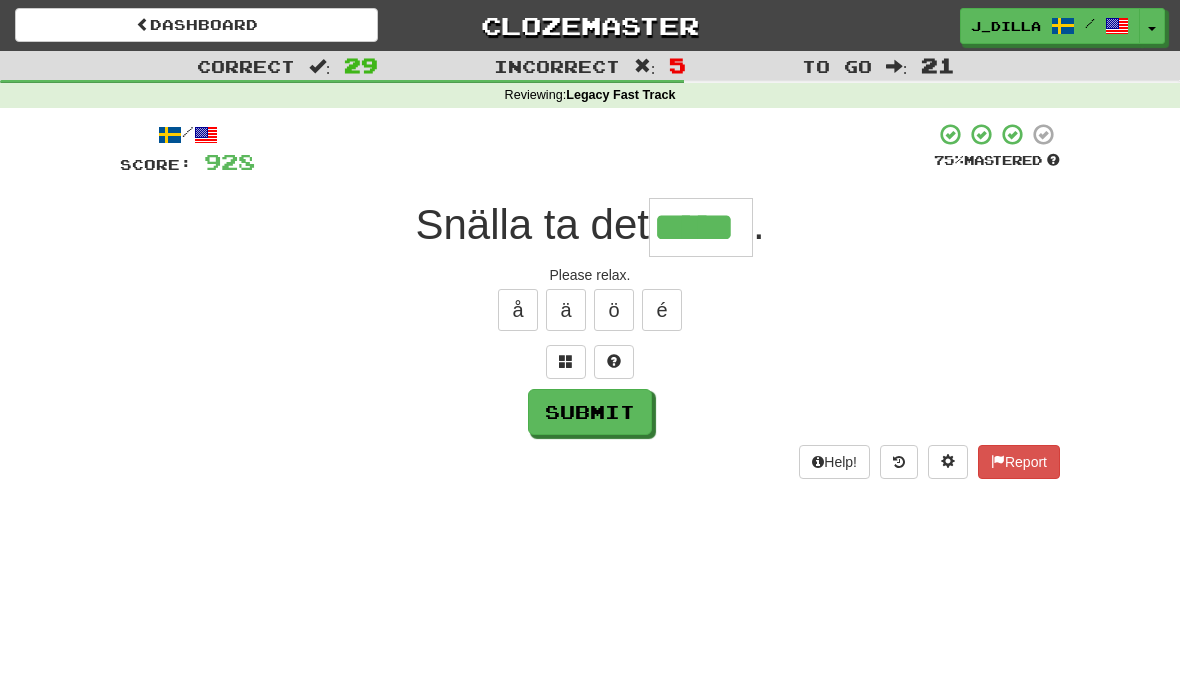 type on "*****" 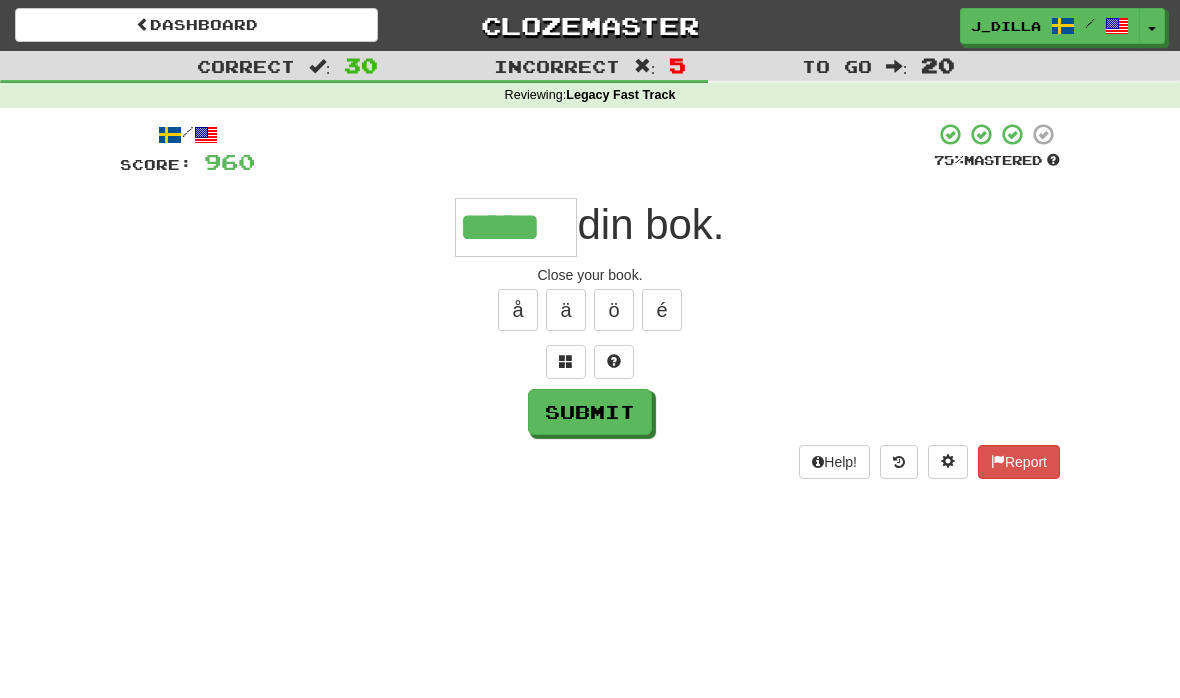 type on "*****" 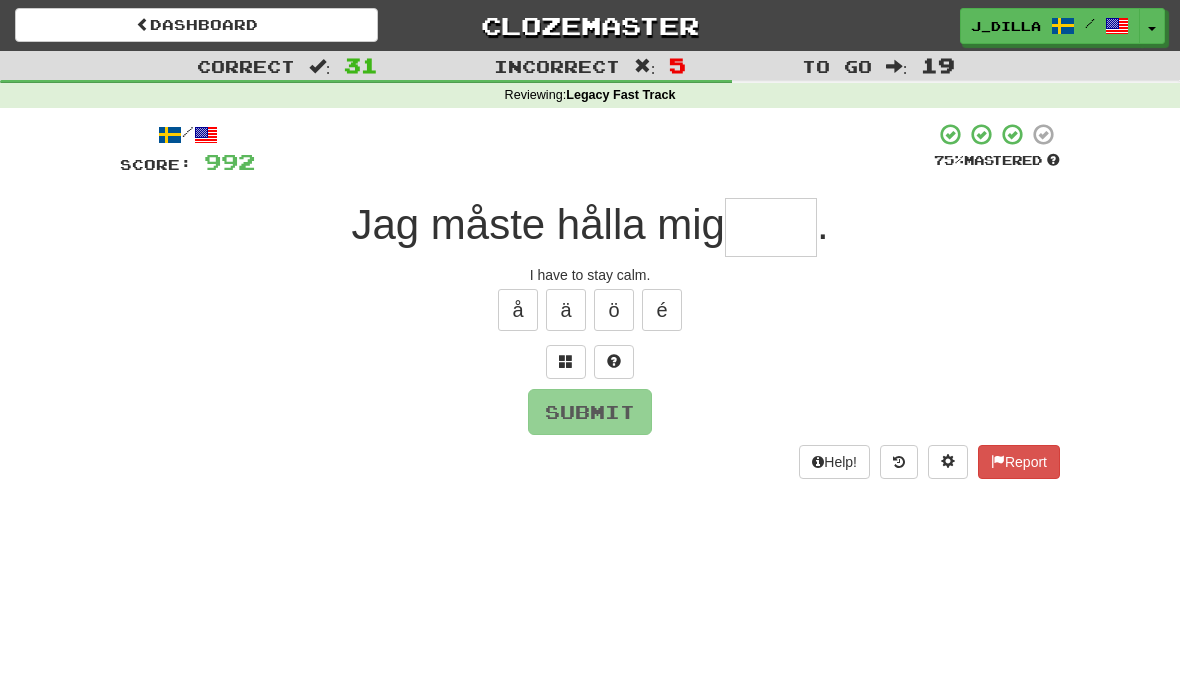 type on "*" 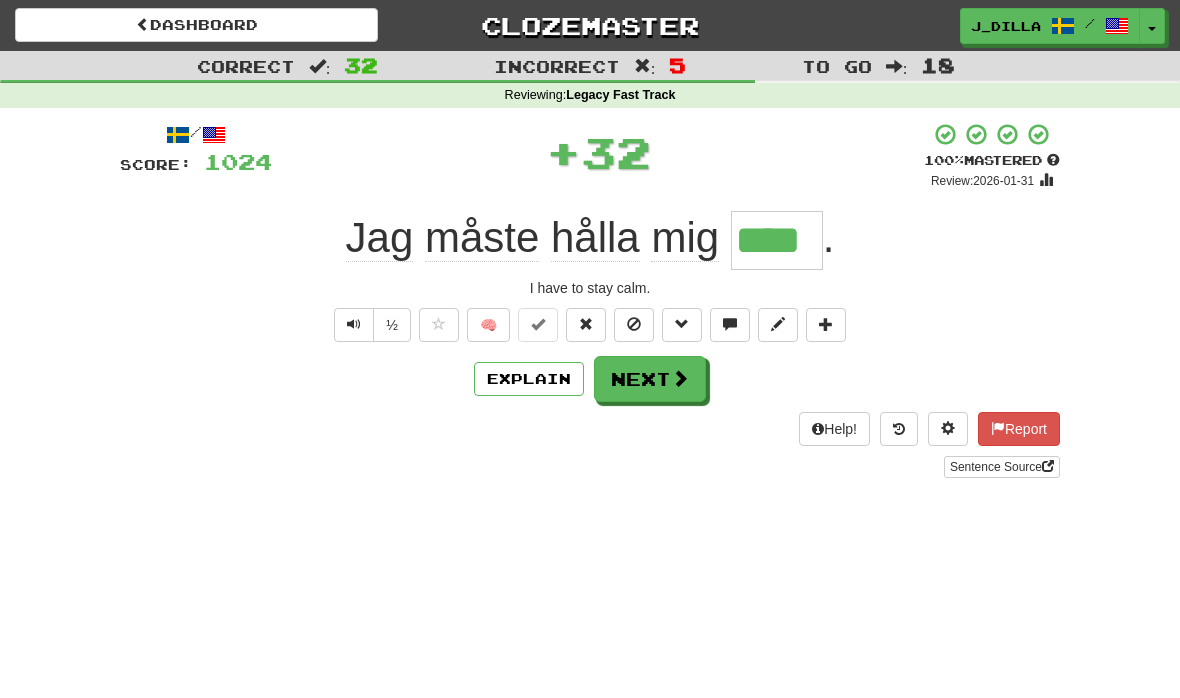 type on "****" 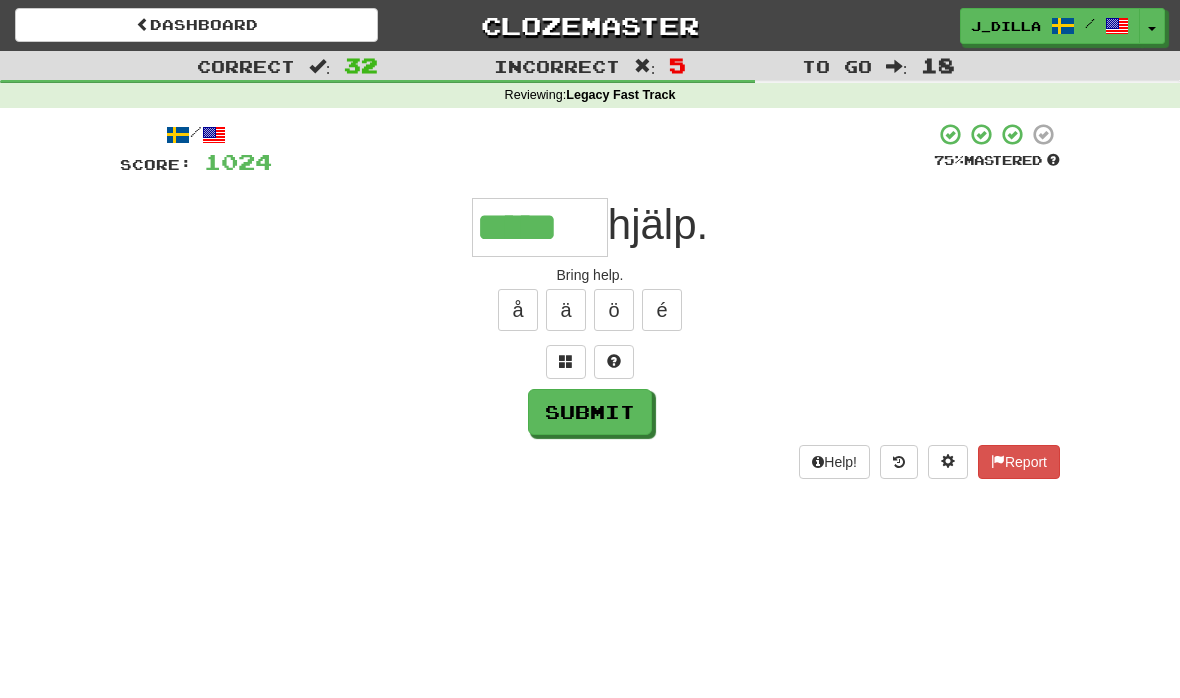 type on "*****" 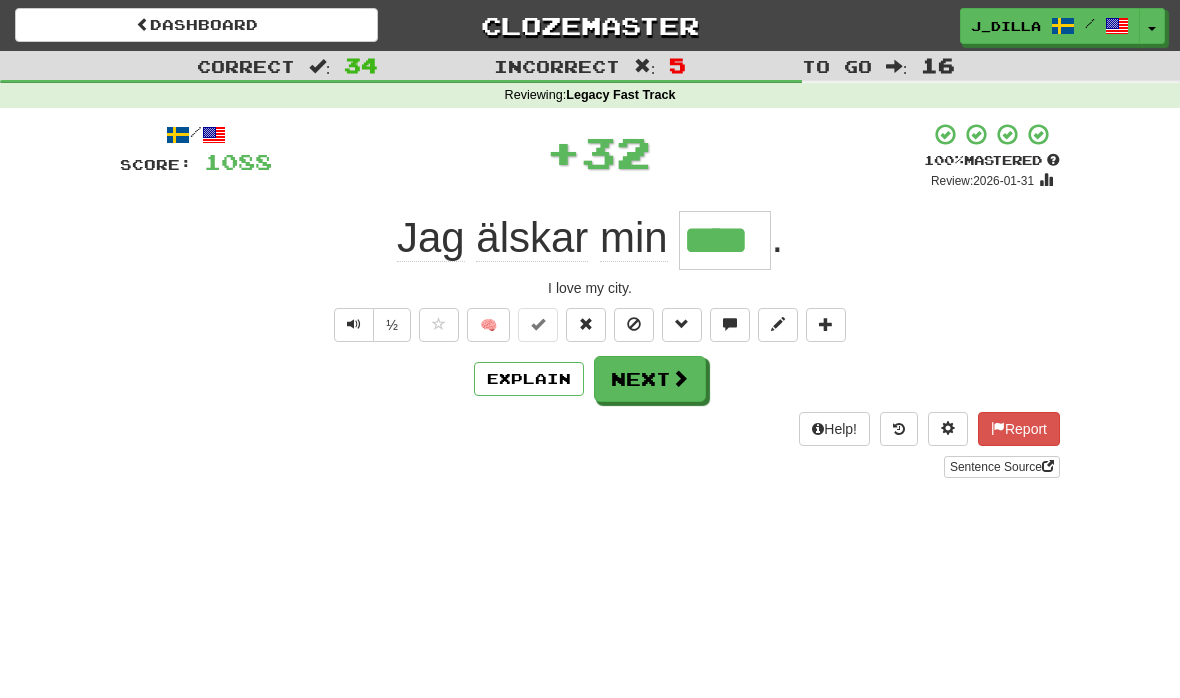type on "****" 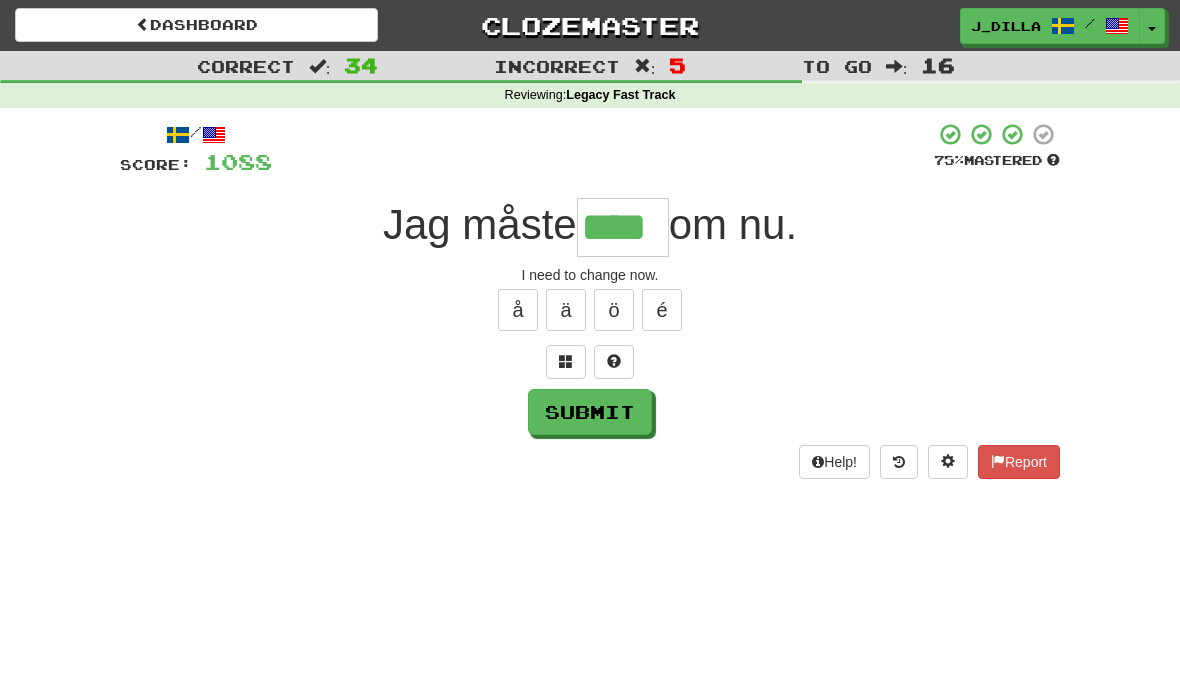type on "****" 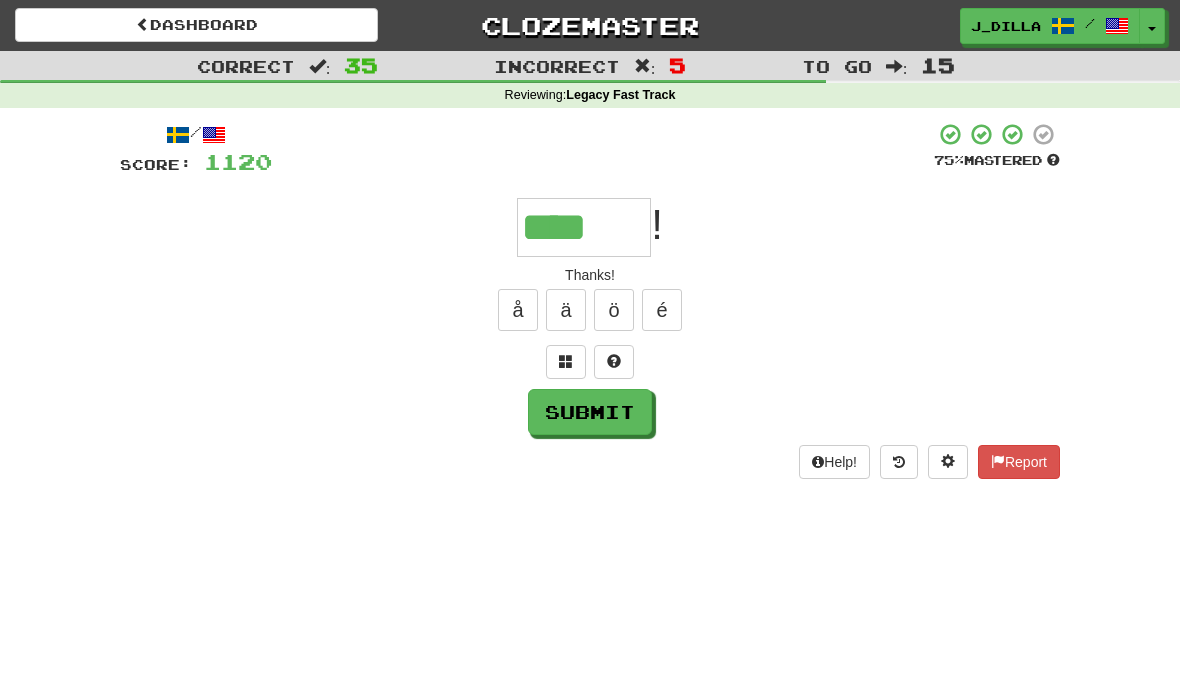 type on "******" 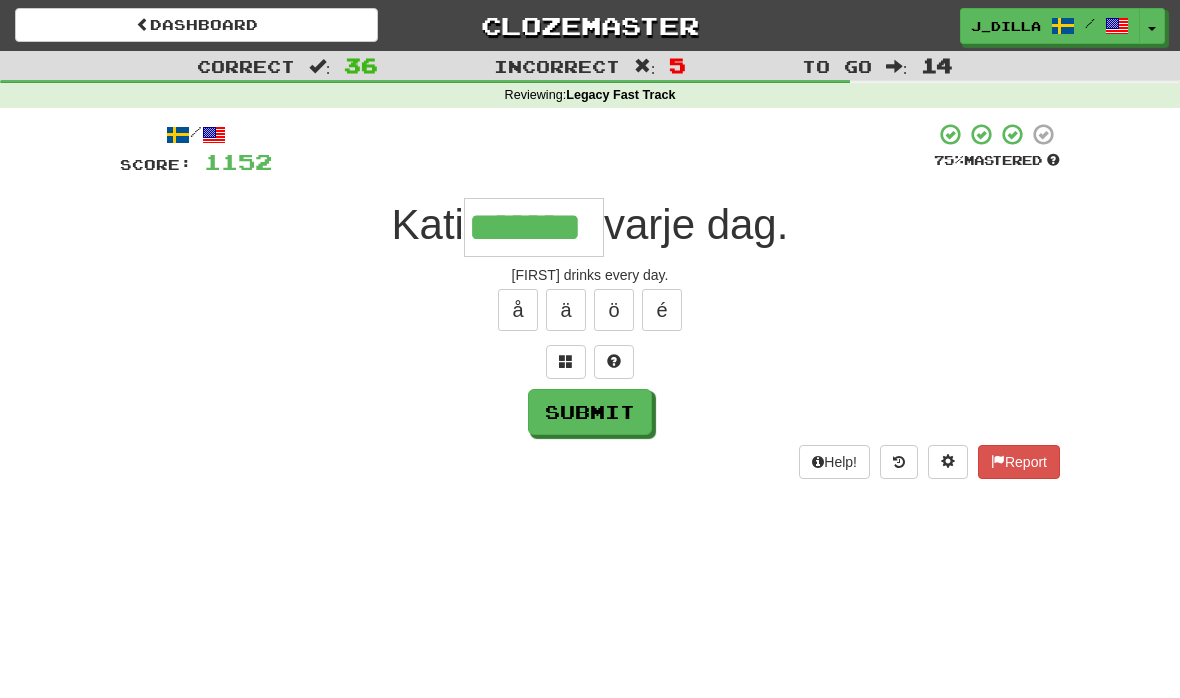 type on "*******" 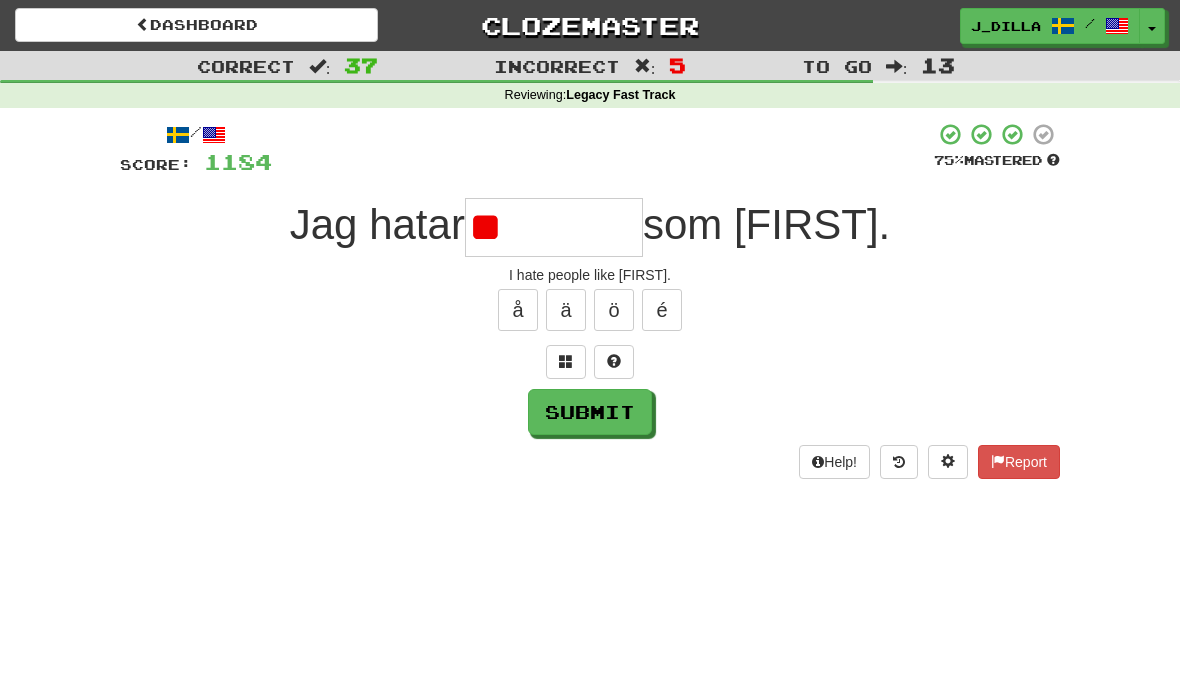 type on "*" 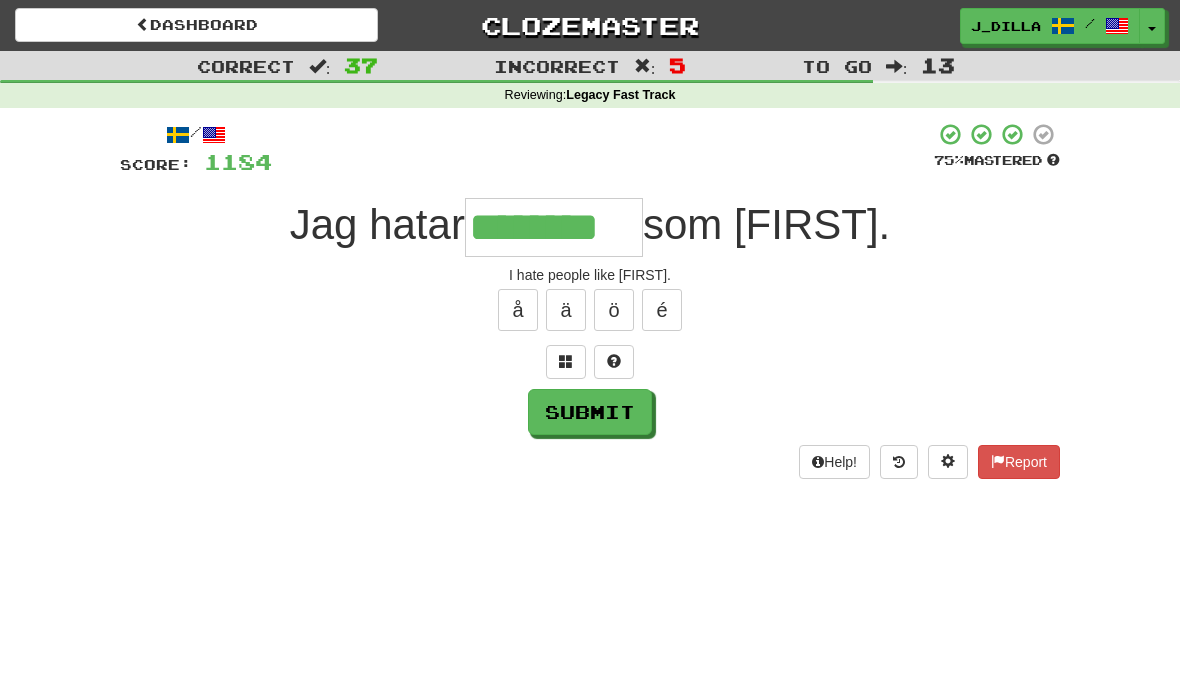 type on "********" 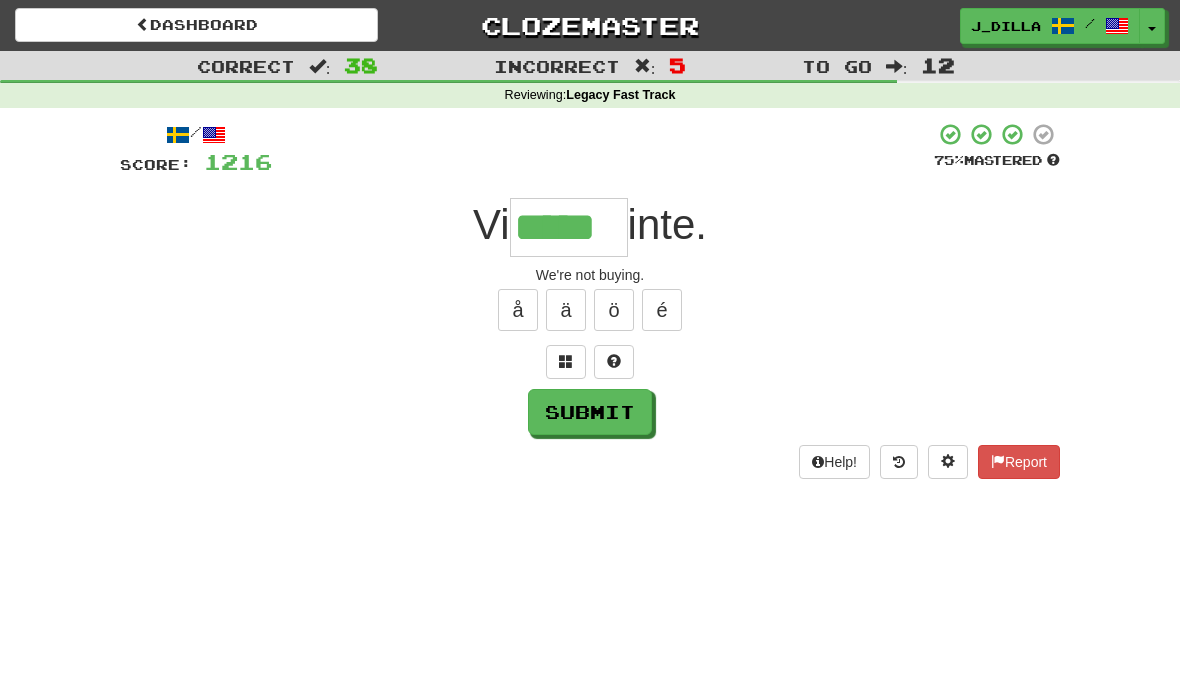 type on "*****" 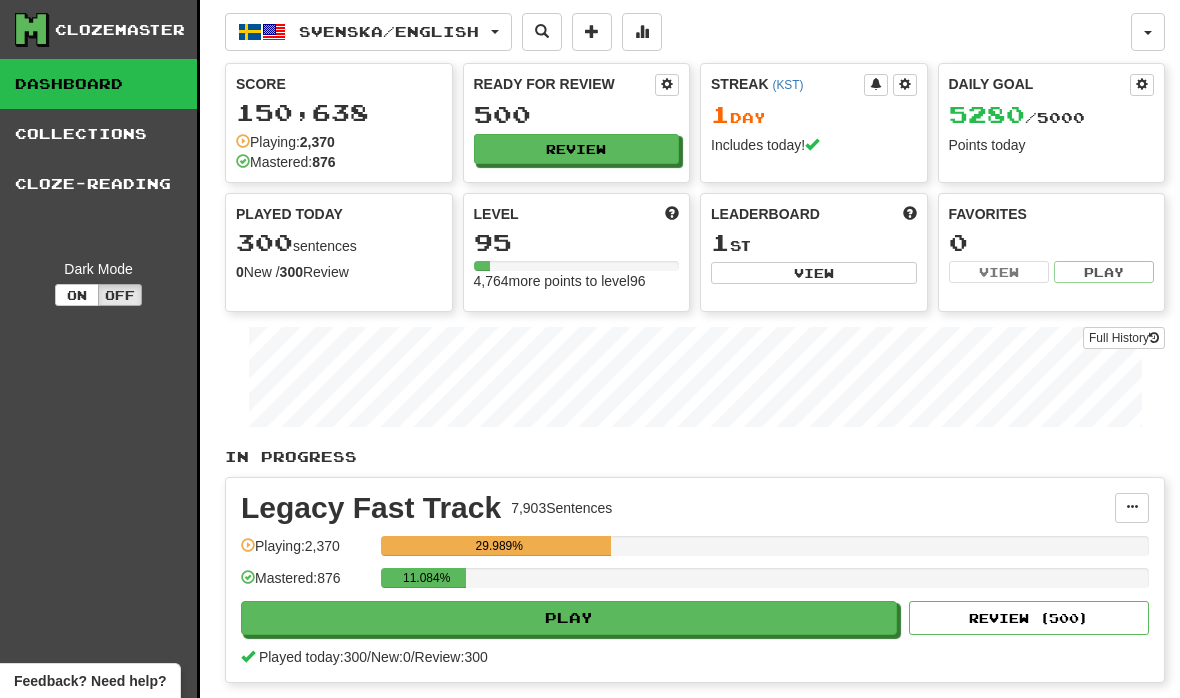 scroll, scrollTop: 0, scrollLeft: 0, axis: both 